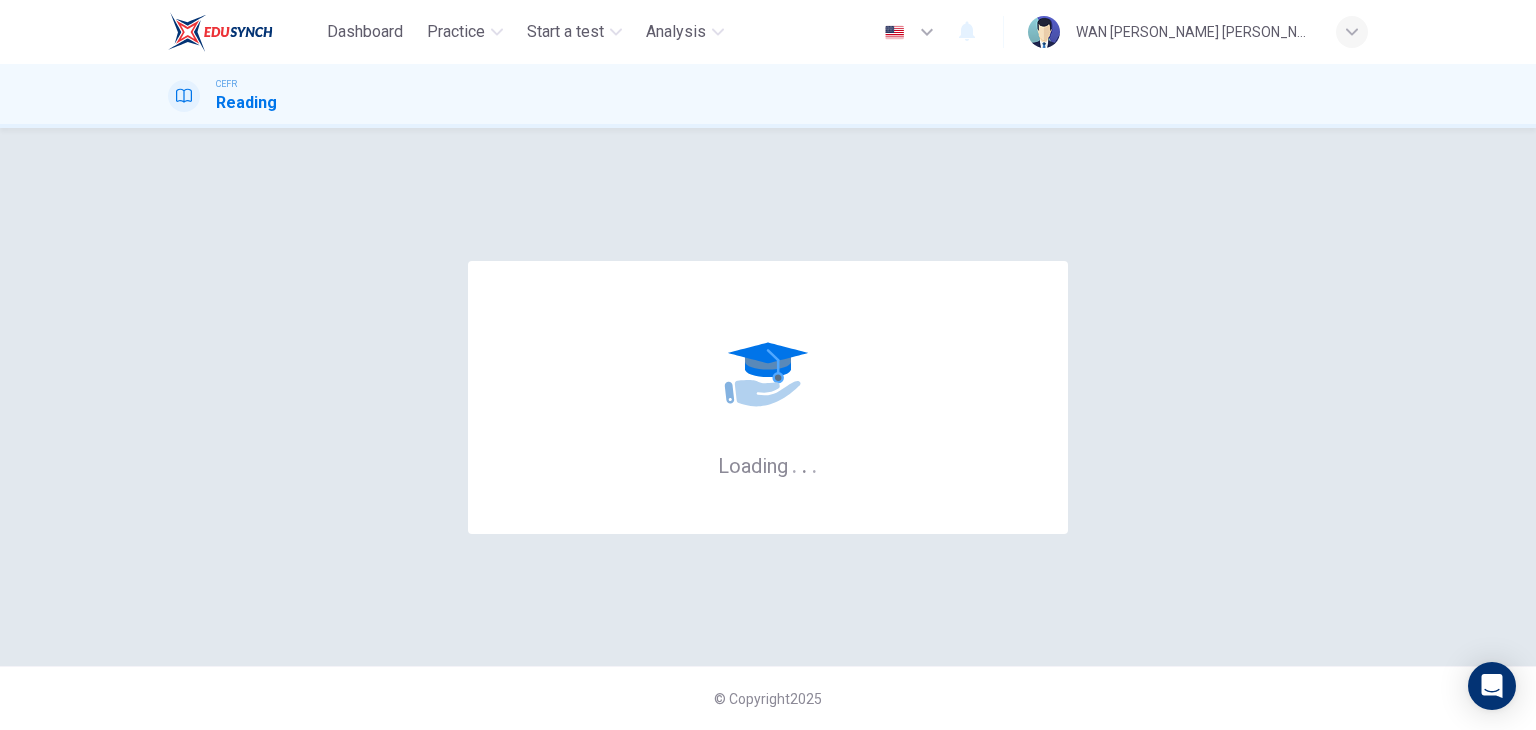 scroll, scrollTop: 0, scrollLeft: 0, axis: both 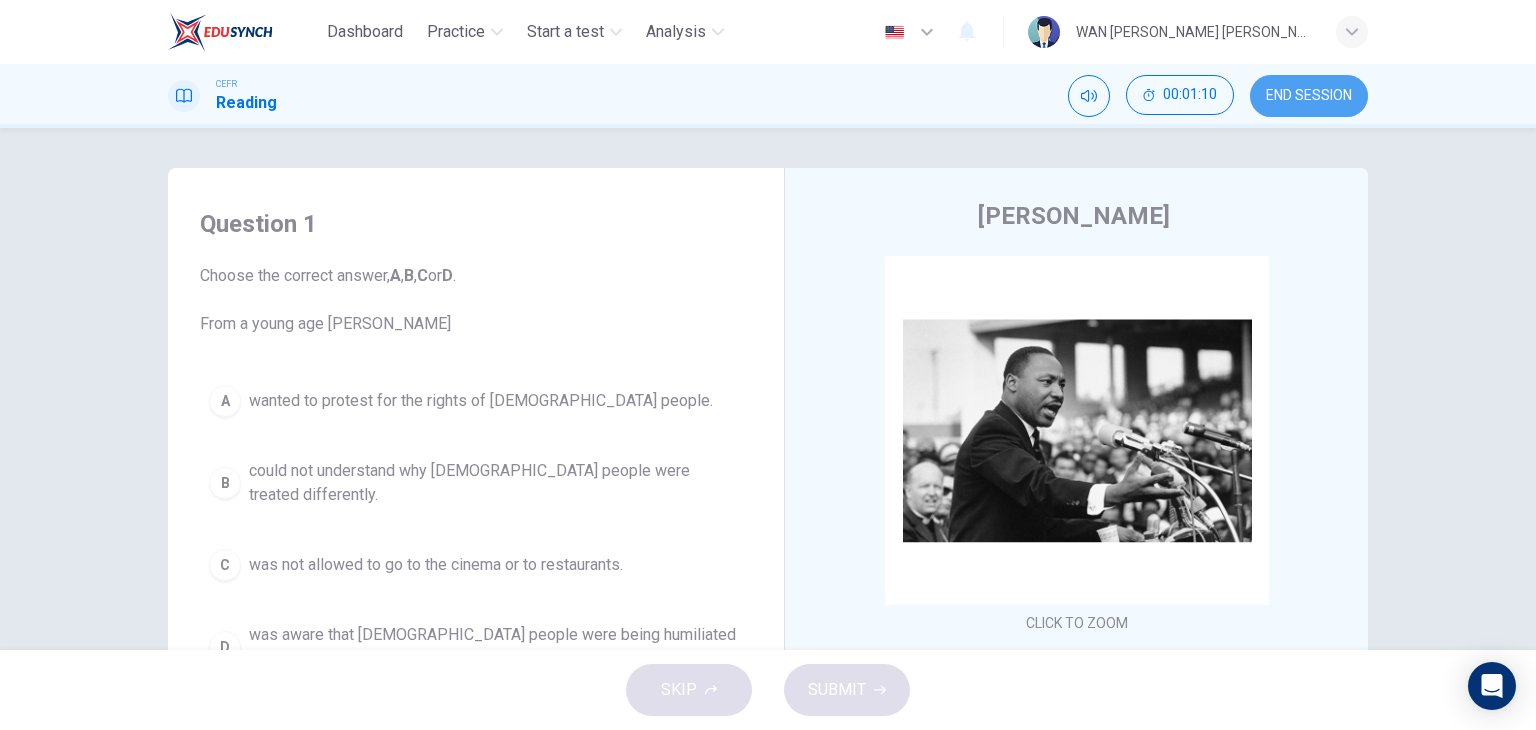 click on "END SESSION" at bounding box center [1309, 96] 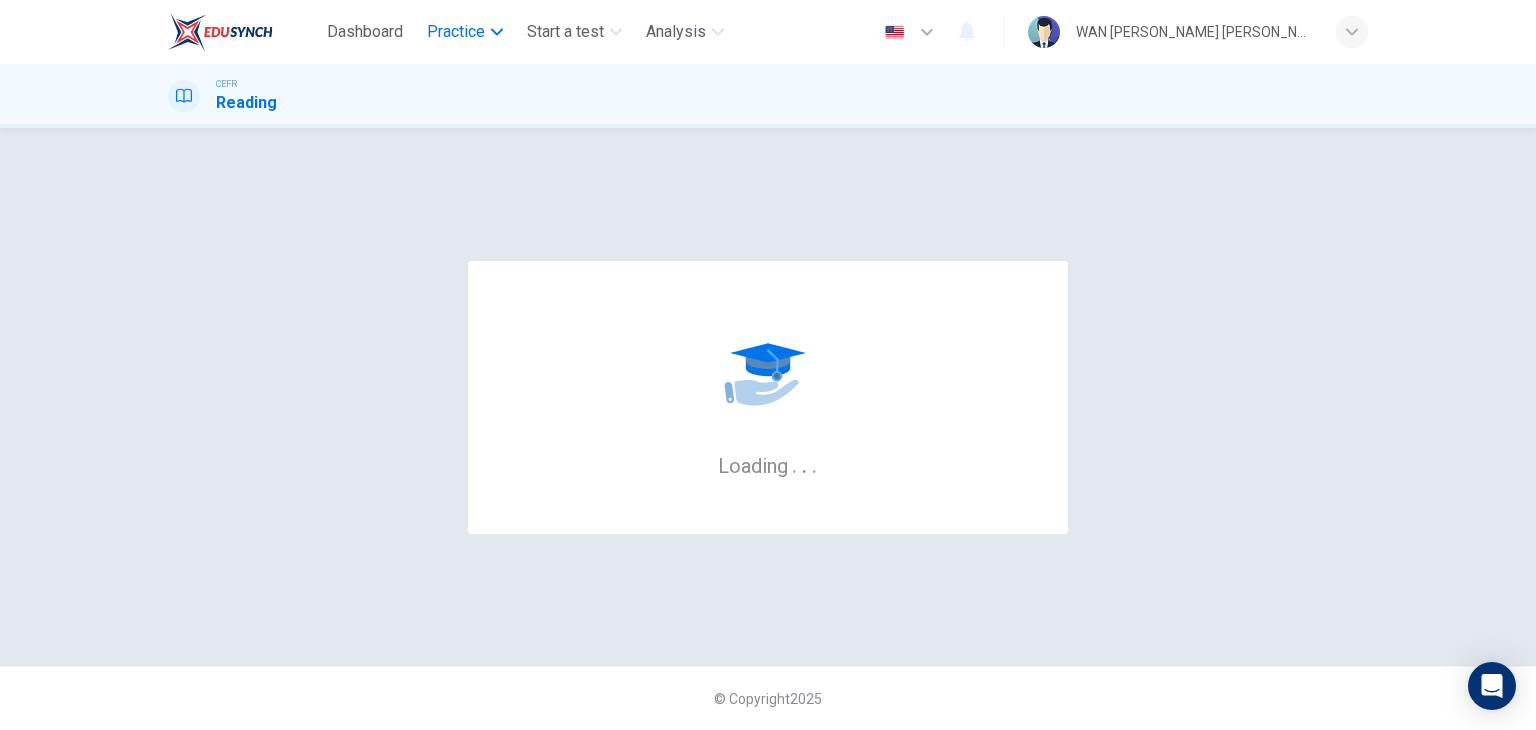 scroll, scrollTop: 0, scrollLeft: 0, axis: both 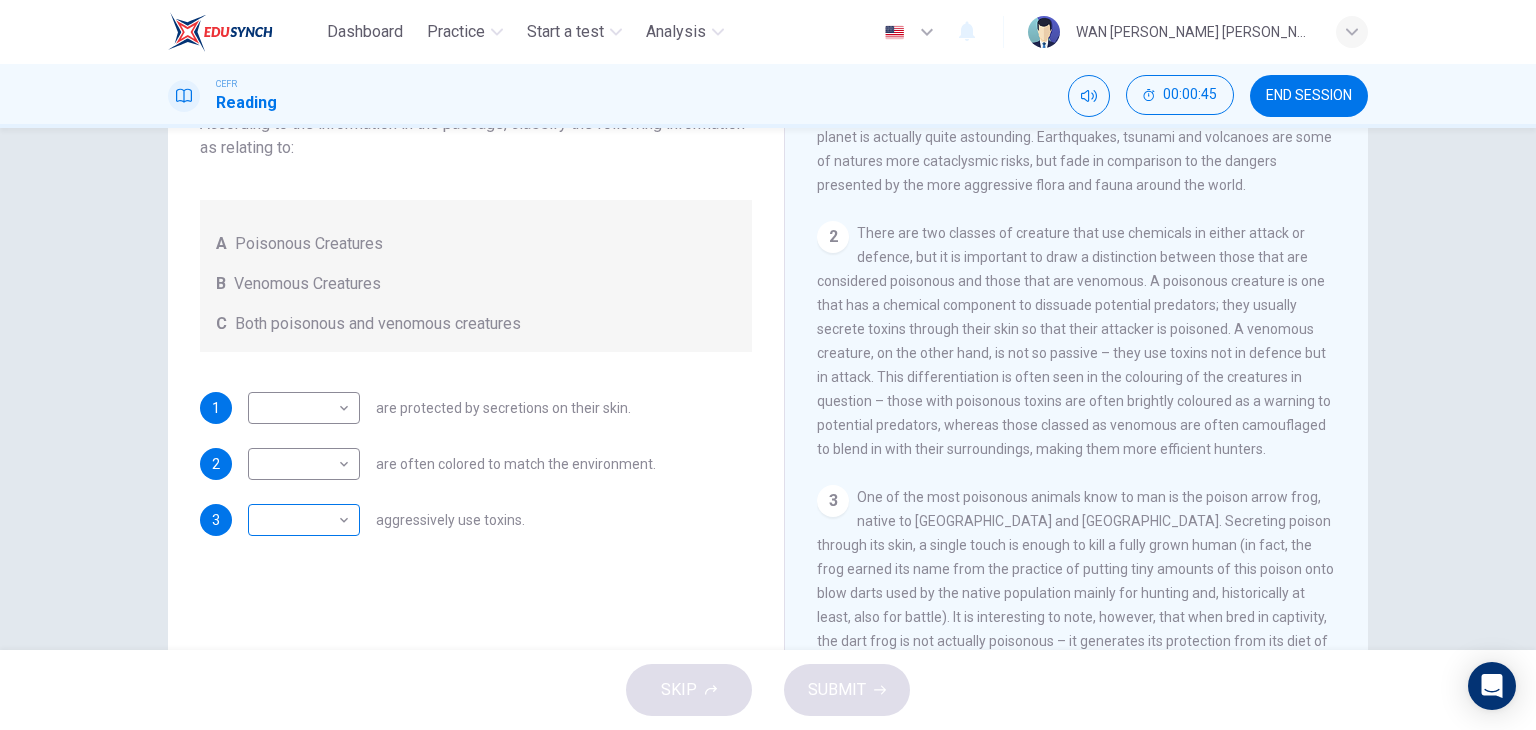 click on "Dashboard Practice Start a test Analysis English en ​ WAN NURUL HANNAN BINTI WAN ABDUL FATTAH CEFR Reading 00:00:45 END SESSION Questions 1 - 3 Write the correct letter,  A ,  B  or  C  in the boxes below.
According to the information in the passage, classify the following information
as relating to: A Poisonous Creatures B Venomous Creatures C Both poisonous and venomous creatures 1 ​ ​ are protected by secretions on their skin. 2 ​ ​ are often colored to match the environment. 3 ​ ​ aggressively use toxins. Poisonous Animals CLICK TO ZOOM Click to Zoom 1 Often benign and beautiful, there are so many potential dangers, often lethal, hidden in the natural world that our continued existence on the planet is actually quite astounding. Earthquakes, tsunami and volcanoes are some of natures more cataclysmic risks, but fade in comparison to the dangers presented by the more aggressive flora and fauna around the world. 2 3 4 5 6 SKIP SUBMIT EduSynch - Online Language Proficiency Testing Highlight" at bounding box center [768, 365] 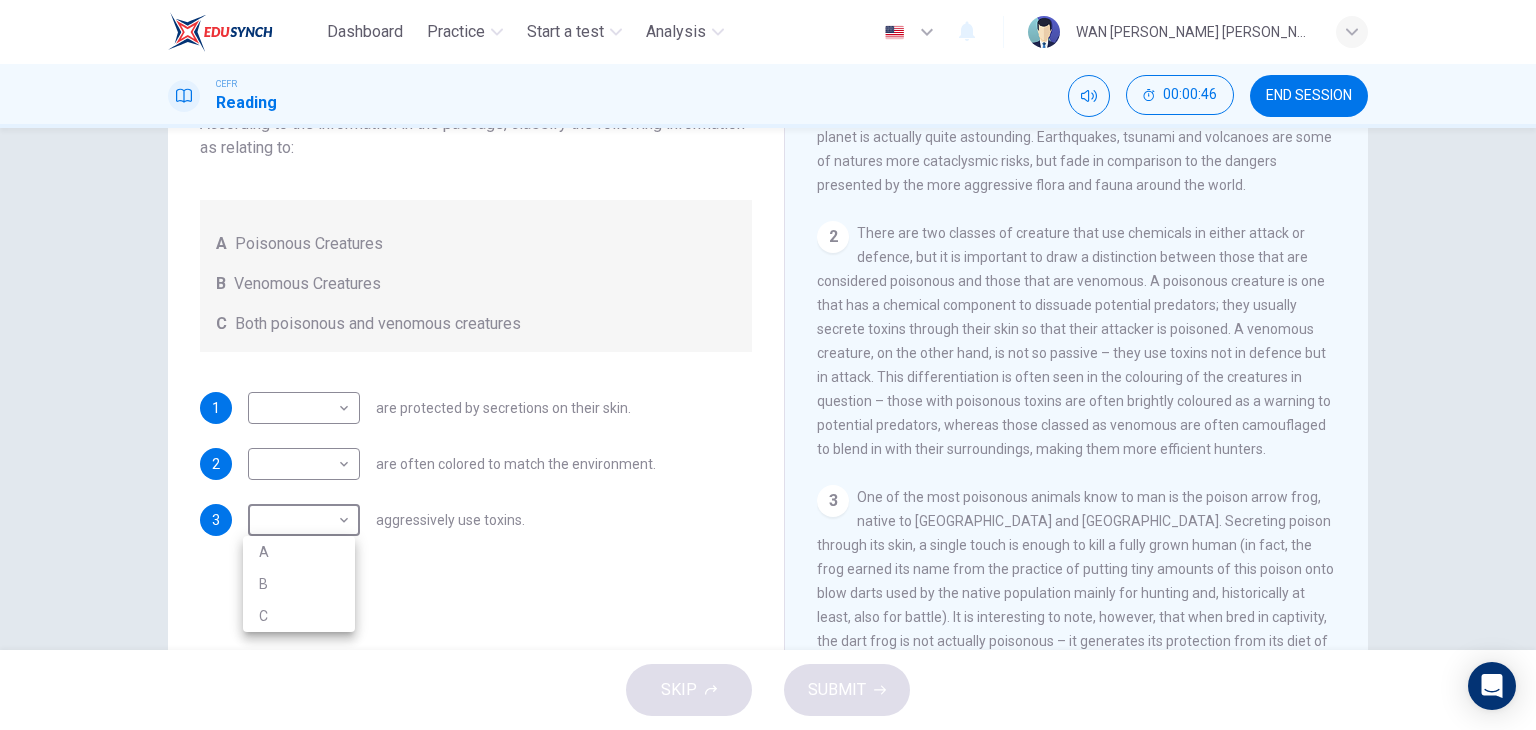 click on "C" at bounding box center [299, 616] 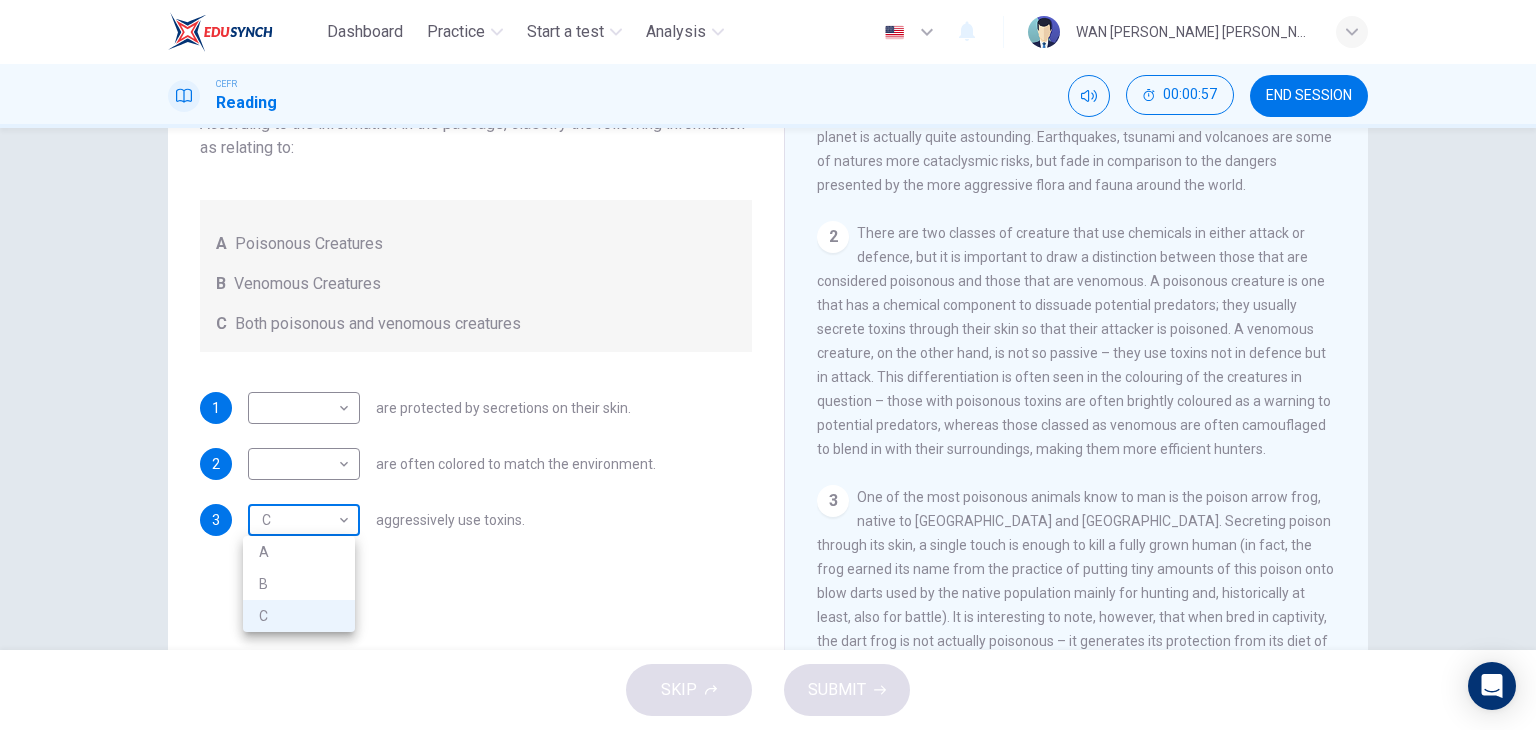 click on "Dashboard Practice Start a test Analysis English en ​ WAN NURUL HANNAN BINTI WAN ABDUL FATTAH CEFR Reading 00:00:57 END SESSION Questions 1 - 3 Write the correct letter,  A ,  B  or  C  in the boxes below.
According to the information in the passage, classify the following information
as relating to: A Poisonous Creatures B Venomous Creatures C Both poisonous and venomous creatures 1 ​ ​ are protected by secretions on their skin. 2 ​ ​ are often colored to match the environment. 3 C C ​ aggressively use toxins. Poisonous Animals CLICK TO ZOOM Click to Zoom 1 Often benign and beautiful, there are so many potential dangers, often lethal, hidden in the natural world that our continued existence on the planet is actually quite astounding. Earthquakes, tsunami and volcanoes are some of natures more cataclysmic risks, but fade in comparison to the dangers presented by the more aggressive flora and fauna around the world. 2 3 4 5 6 SKIP SUBMIT EduSynch - Online Language Proficiency Testing Highlight" at bounding box center (768, 365) 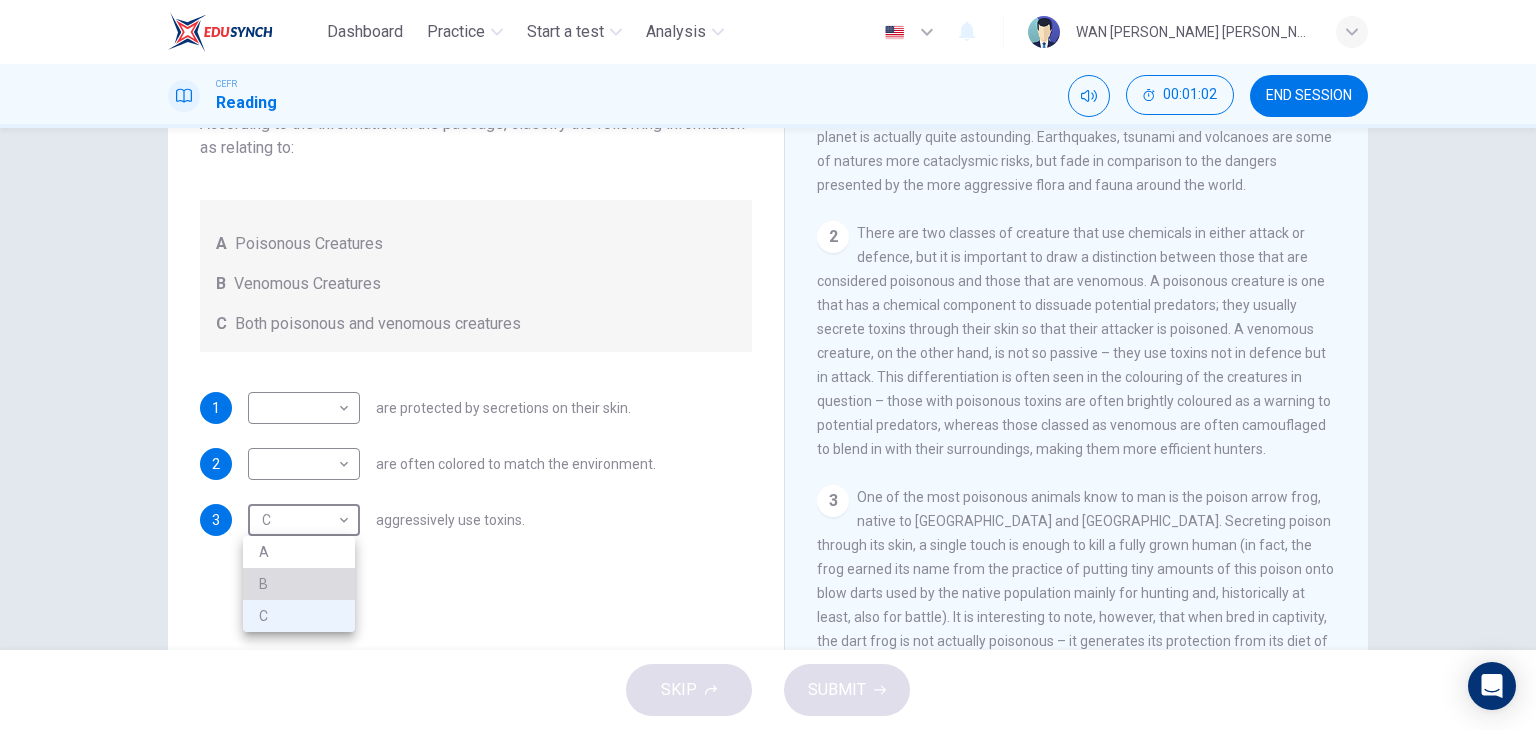 click on "B" at bounding box center (299, 584) 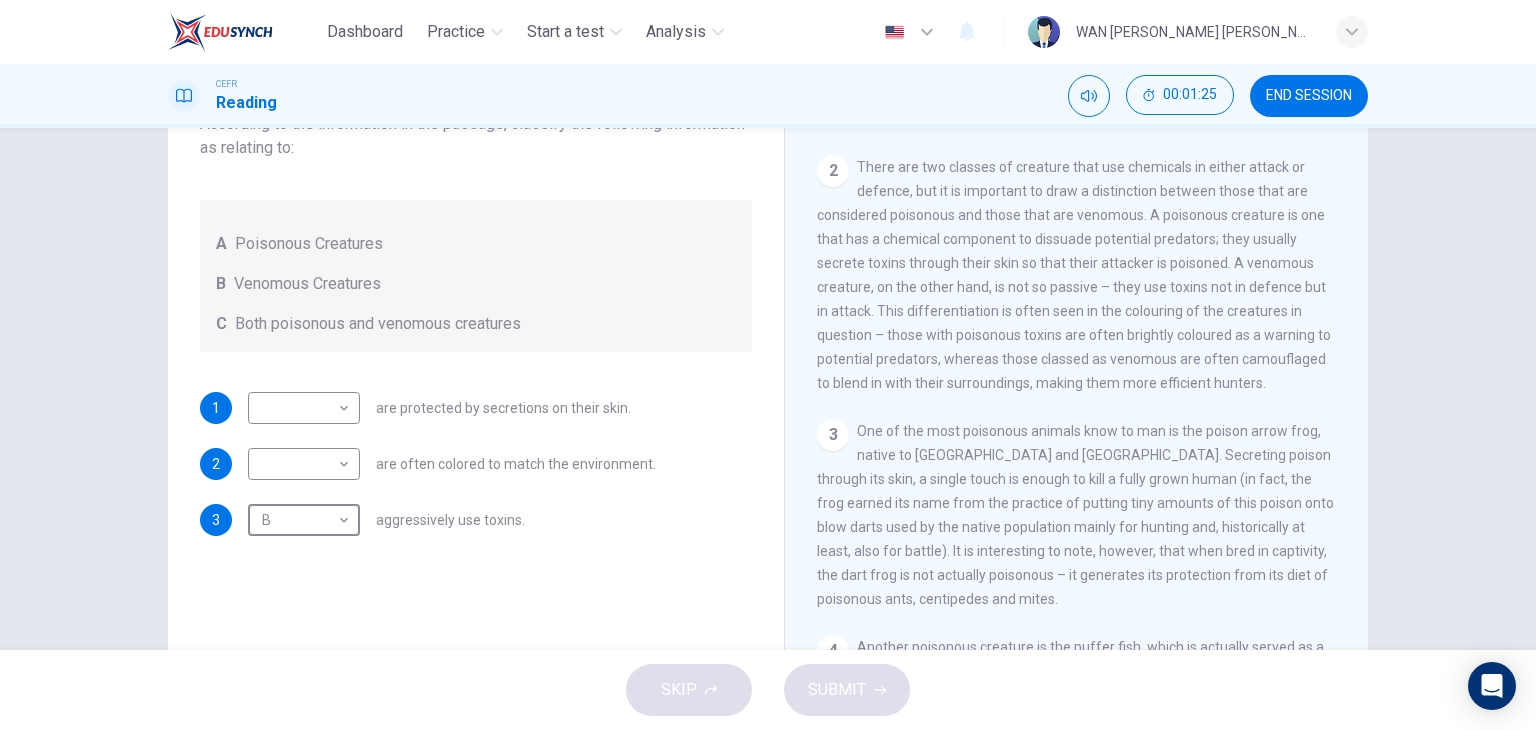 scroll, scrollTop: 500, scrollLeft: 0, axis: vertical 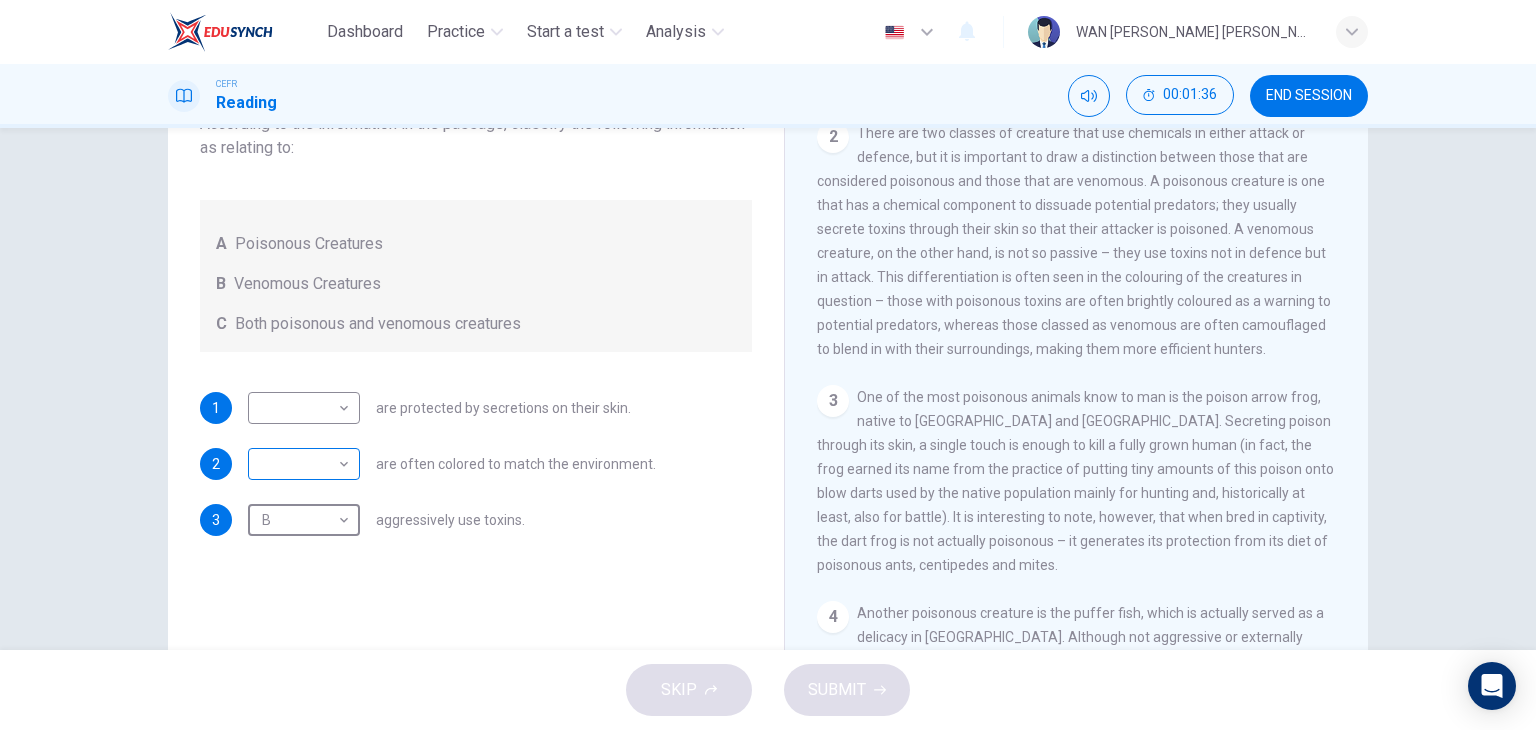 click on "Dashboard Practice Start a test Analysis English en ​ WAN NURUL HANNAN BINTI WAN ABDUL FATTAH CEFR Reading 00:01:36 END SESSION Questions 1 - 3 Write the correct letter,  A ,  B  or  C  in the boxes below.
According to the information in the passage, classify the following information
as relating to: A Poisonous Creatures B Venomous Creatures C Both poisonous and venomous creatures 1 ​ ​ are protected by secretions on their skin. 2 ​ ​ are often colored to match the environment. 3 B B ​ aggressively use toxins. Poisonous Animals CLICK TO ZOOM Click to Zoom 1 Often benign and beautiful, there are so many potential dangers, often lethal, hidden in the natural world that our continued existence on the planet is actually quite astounding. Earthquakes, tsunami and volcanoes are some of natures more cataclysmic risks, but fade in comparison to the dangers presented by the more aggressive flora and fauna around the world. 2 3 4 5 6 SKIP SUBMIT EduSynch - Online Language Proficiency Testing Highlight" at bounding box center [768, 365] 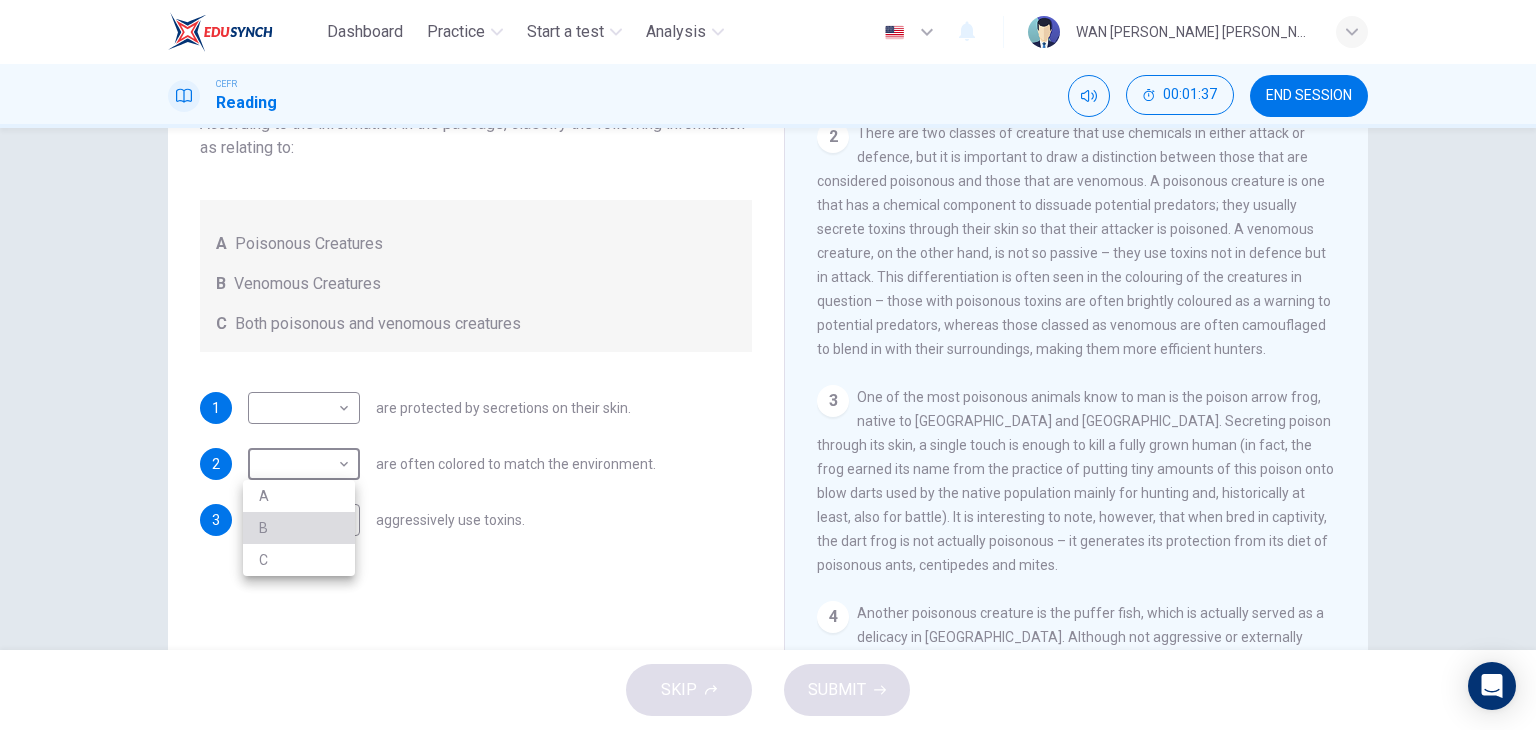 click on "B" at bounding box center (299, 528) 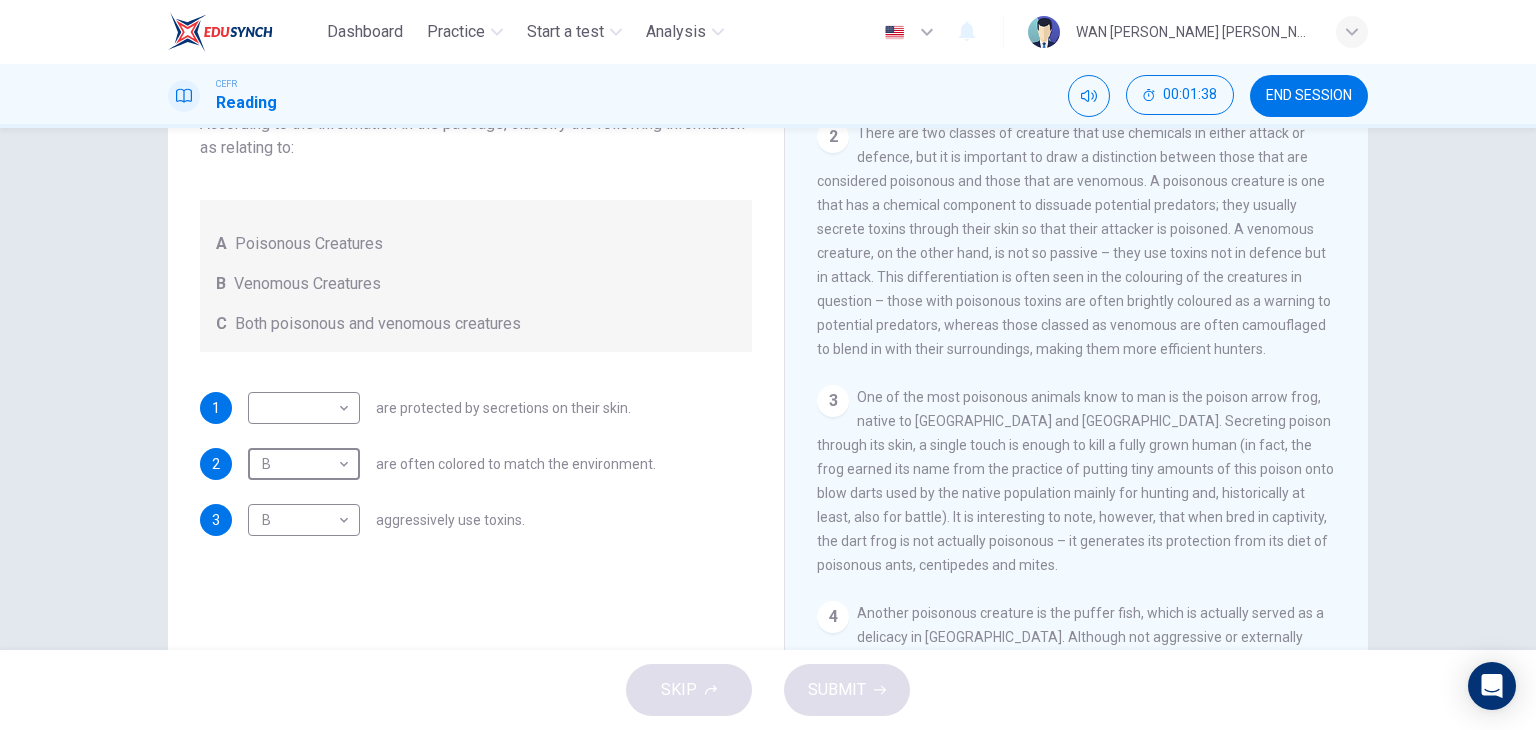 click on "Dashboard Practice Start a test Analysis English en ​ WAN NURUL HANNAN BINTI WAN ABDUL FATTAH CEFR Reading 00:01:38 END SESSION Questions 1 - 3 Write the correct letter,  A ,  B  or  C  in the boxes below.
According to the information in the passage, classify the following information
as relating to: A Poisonous Creatures B Venomous Creatures C Both poisonous and venomous creatures 1 ​ ​ are protected by secretions on their skin. 2 B B ​ are often colored to match the environment. 3 B B ​ aggressively use toxins. Poisonous Animals CLICK TO ZOOM Click to Zoom 1 Often benign and beautiful, there are so many potential dangers, often lethal, hidden in the natural world that our continued existence on the planet is actually quite astounding. Earthquakes, tsunami and volcanoes are some of natures more cataclysmic risks, but fade in comparison to the dangers presented by the more aggressive flora and fauna around the world. 2 3 4 5 6 SKIP SUBMIT EduSynch - Online Language Proficiency Testing Highlight" at bounding box center (768, 365) 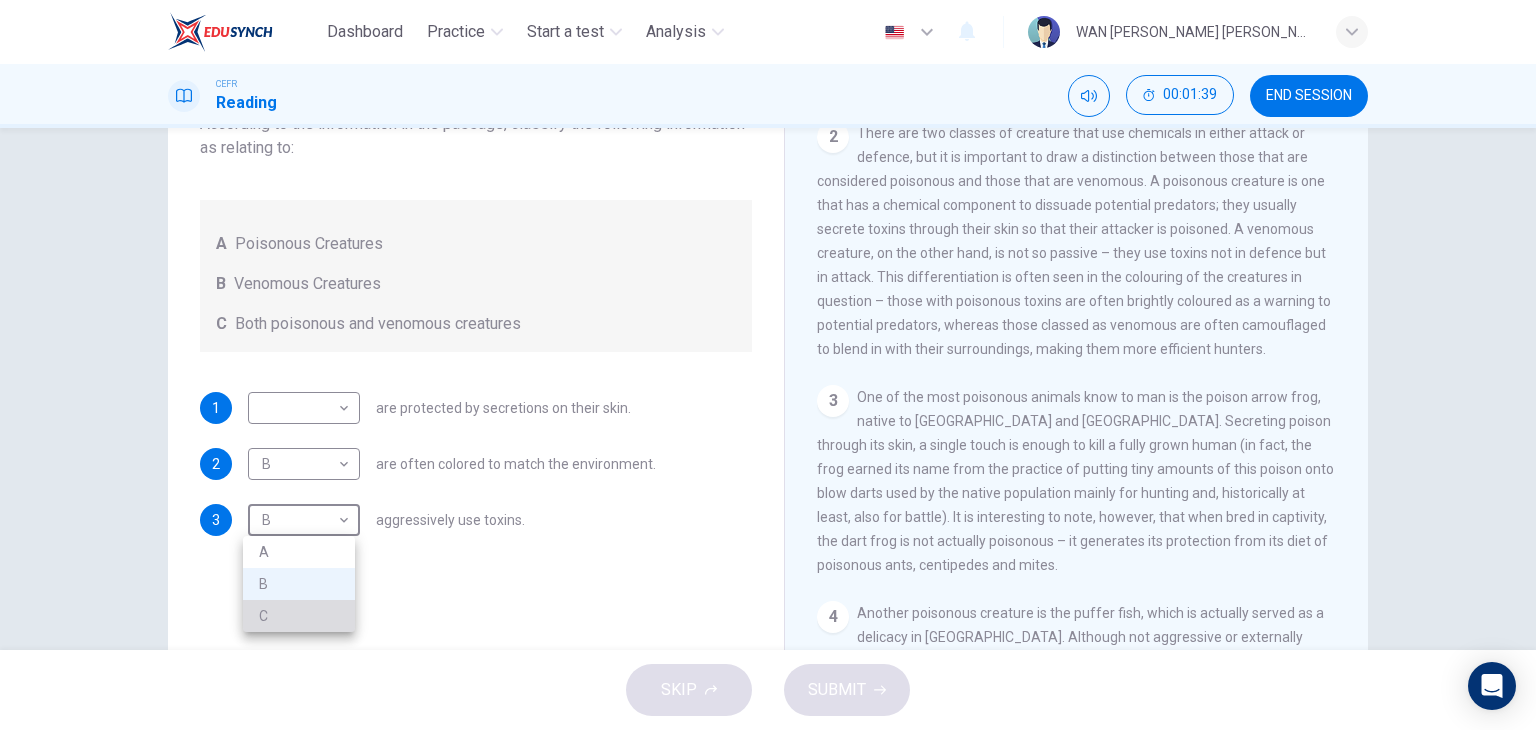 click on "C" at bounding box center [299, 616] 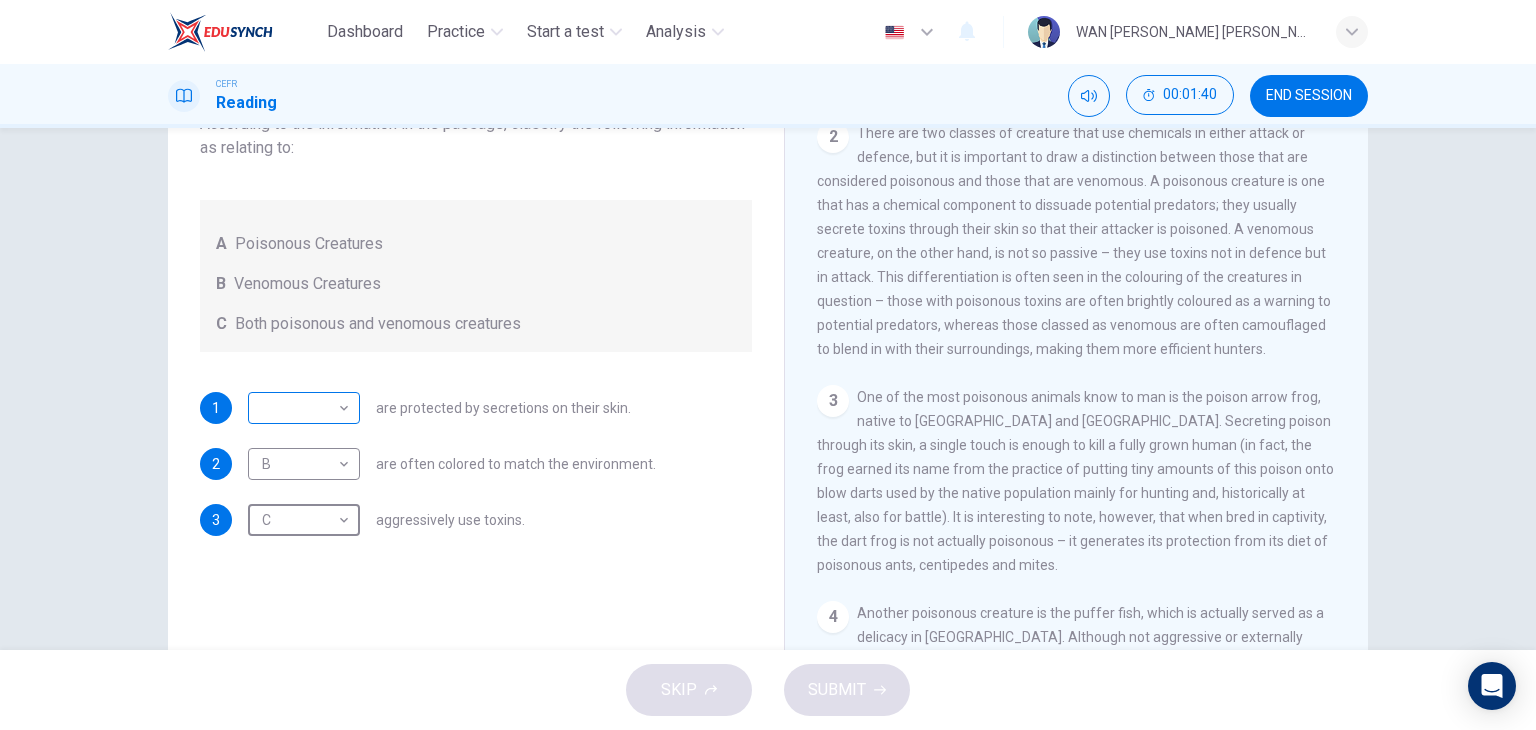 click on "Dashboard Practice Start a test Analysis English en ​ WAN NURUL HANNAN BINTI WAN ABDUL FATTAH CEFR Reading 00:01:40 END SESSION Questions 1 - 3 Write the correct letter,  A ,  B  or  C  in the boxes below.
According to the information in the passage, classify the following information
as relating to: A Poisonous Creatures B Venomous Creatures C Both poisonous and venomous creatures 1 ​ ​ are protected by secretions on their skin. 2 B B ​ are often colored to match the environment. 3 C C ​ aggressively use toxins. Poisonous Animals CLICK TO ZOOM Click to Zoom 1 Often benign and beautiful, there are so many potential dangers, often lethal, hidden in the natural world that our continued existence on the planet is actually quite astounding. Earthquakes, tsunami and volcanoes are some of natures more cataclysmic risks, but fade in comparison to the dangers presented by the more aggressive flora and fauna around the world. 2 3 4 5 6 SKIP SUBMIT EduSynch - Online Language Proficiency Testing Highlight" at bounding box center (768, 365) 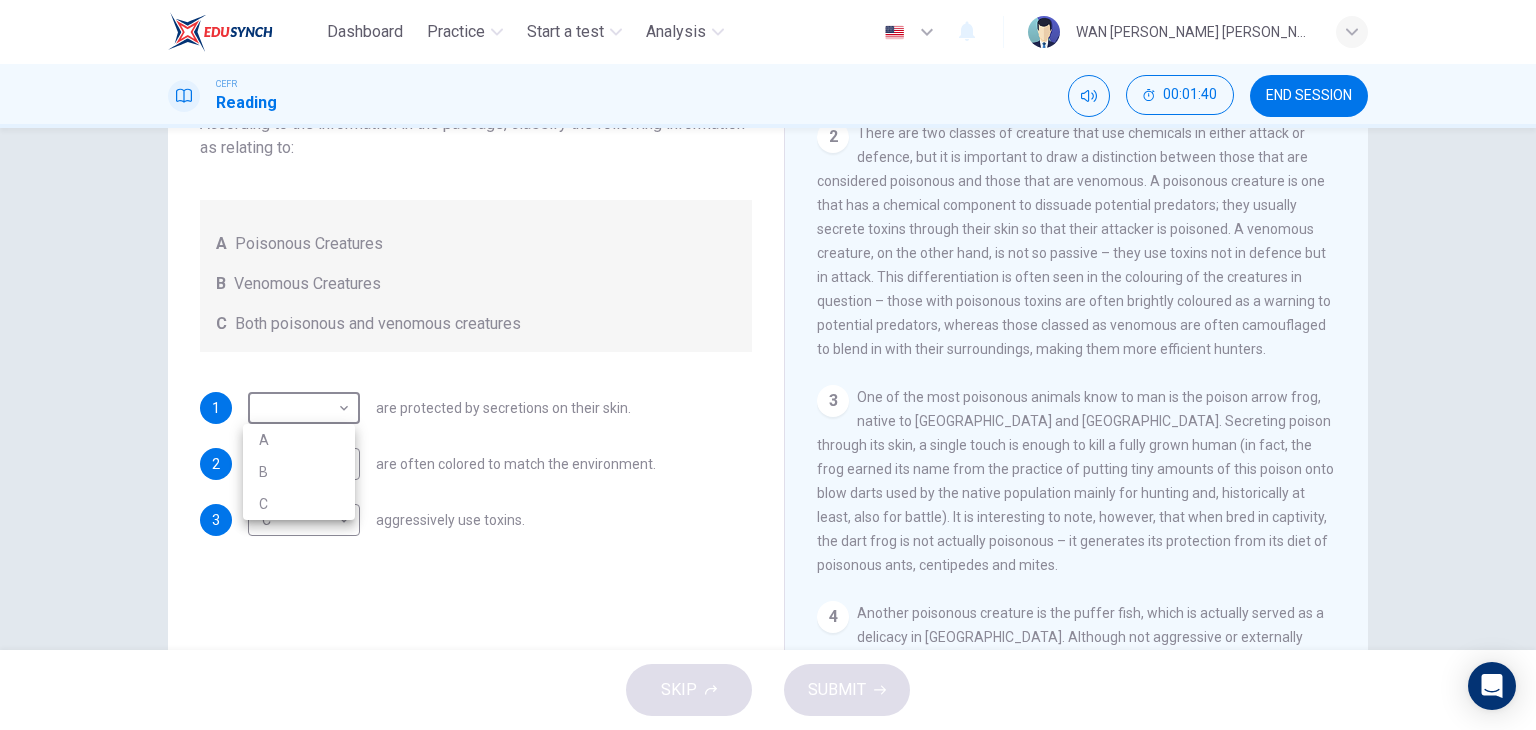 click on "A" at bounding box center [299, 440] 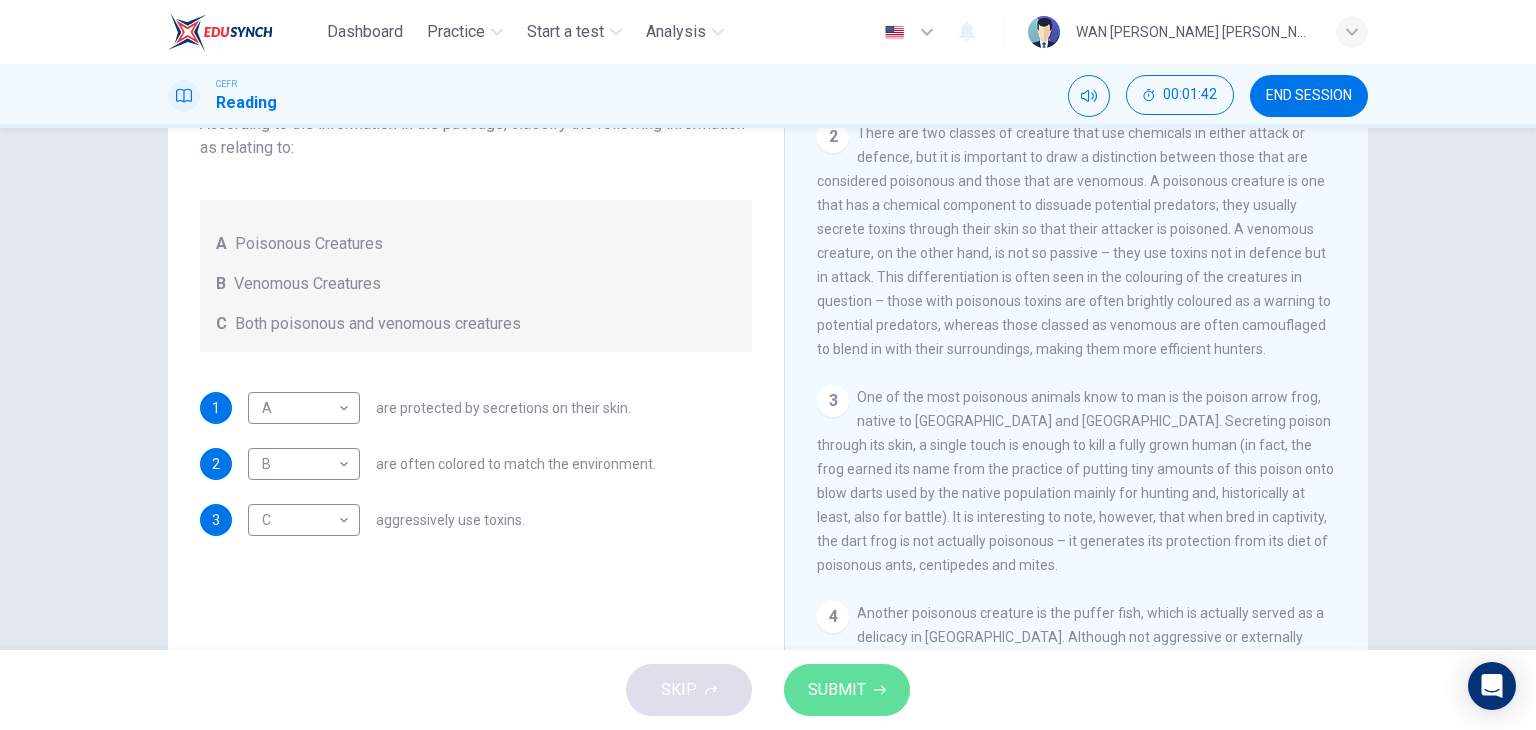 click on "SUBMIT" at bounding box center [837, 690] 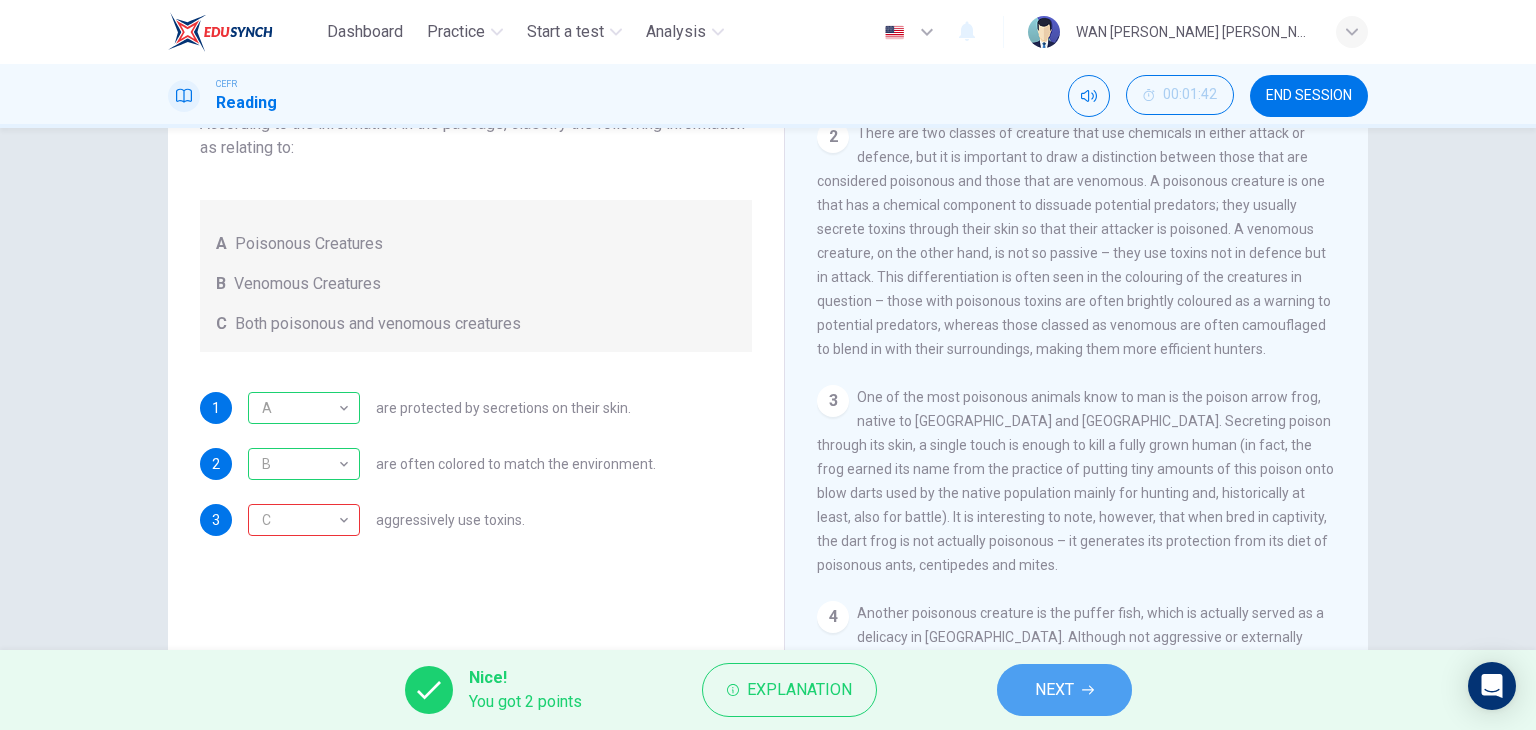 click on "NEXT" at bounding box center [1054, 690] 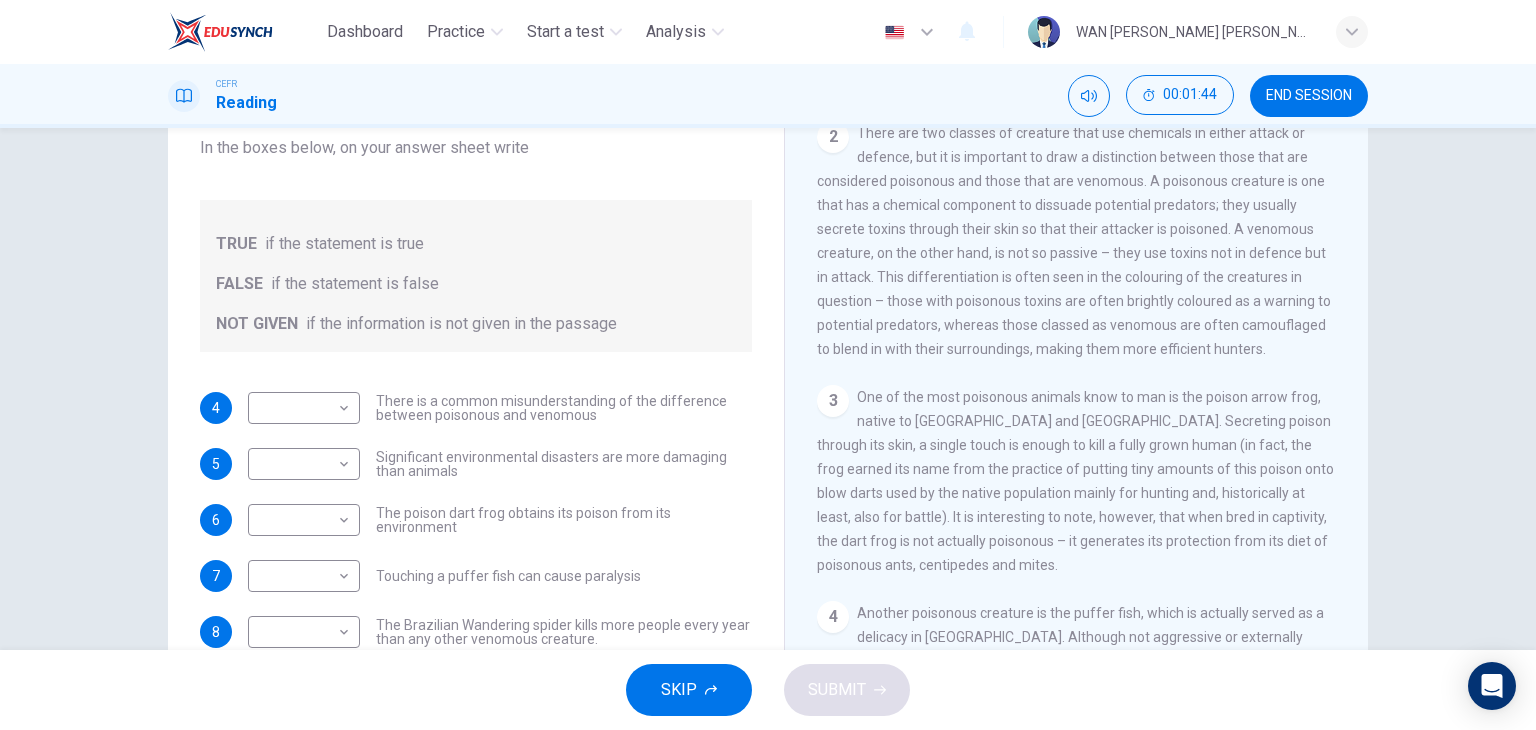 scroll, scrollTop: 100, scrollLeft: 0, axis: vertical 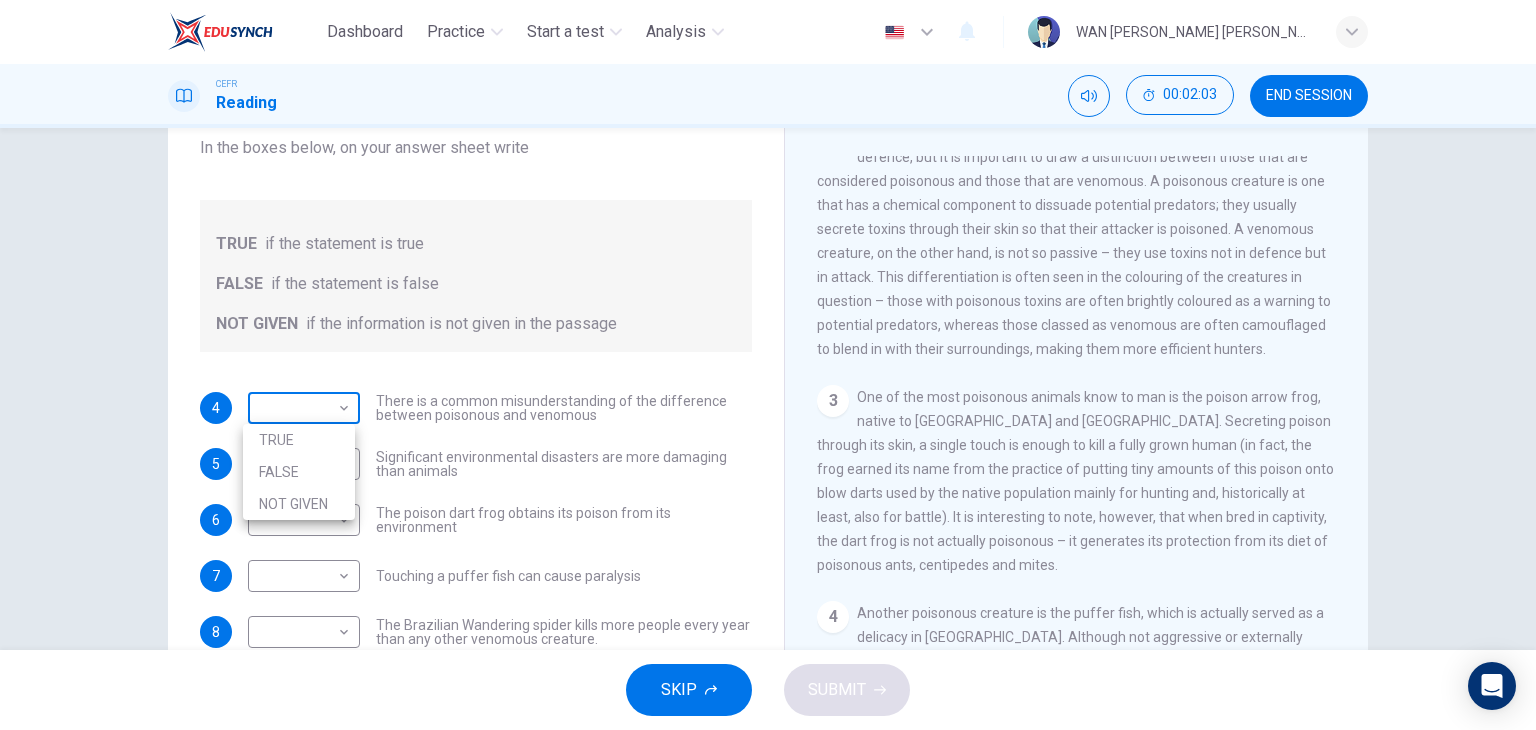 click on "Dashboard Practice Start a test Analysis English en ​ WAN NURUL HANNAN BINTI WAN ABDUL FATTAH CEFR Reading 00:02:03 END SESSION Questions 4 - 10 Do the following statements agree with the information given in the Reading Passage?
In the boxes below, on your answer sheet write TRUE if the statement is true FALSE if the statement is false NOT GIVEN if the information is not given in the passage 4 ​ ​ There is a common misunderstanding of the difference between poisonous and venomous 5 ​ ​ Significant environmental disasters are more damaging than animals 6 ​ ​ The poison dart frog obtains its poison from its environment 7 ​ ​ Touching a puffer fish can cause paralysis 8 ​ ​ The Brazilian Wandering spider kills more people every year than any other venomous creature. 9 ​ ​ The box jellyfish can cause death by drowning 10 ​ ​ The tentacles on a box jellyfish are used for movement Poisonous Animals CLICK TO ZOOM Click to Zoom 1 2 3 4 5 6 SKIP SUBMIT Highlight an image Highlight" at bounding box center (768, 365) 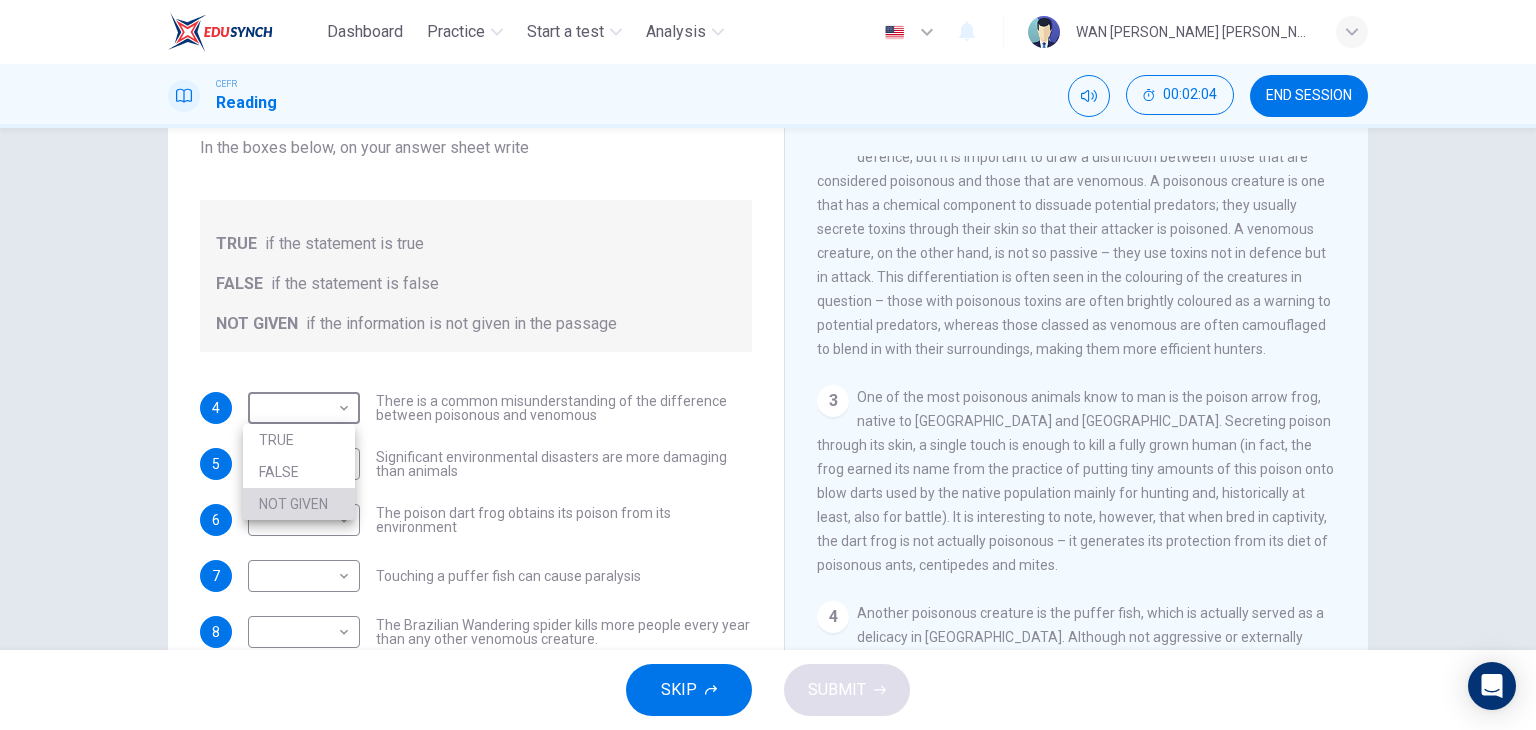 click on "NOT GIVEN" at bounding box center (299, 504) 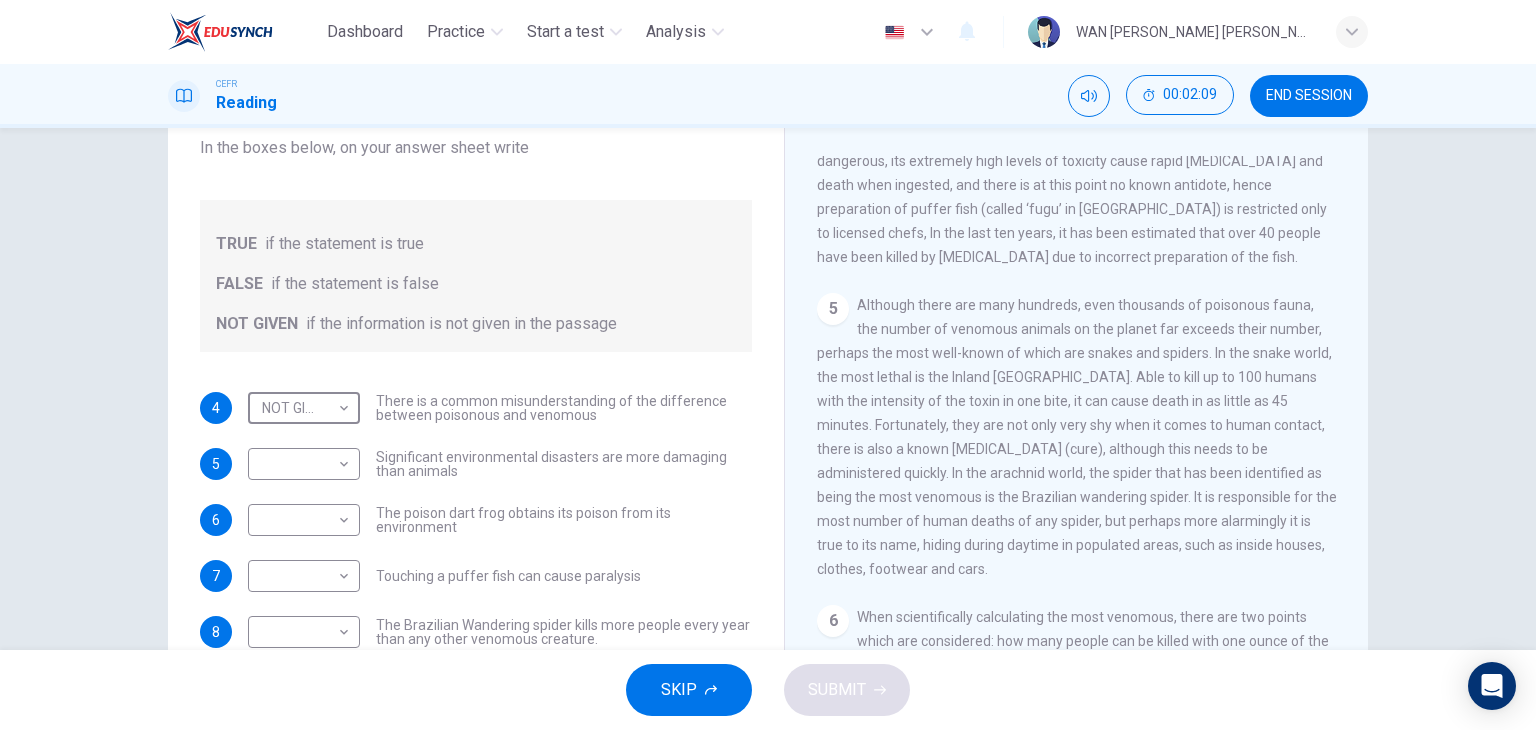 scroll, scrollTop: 1296, scrollLeft: 0, axis: vertical 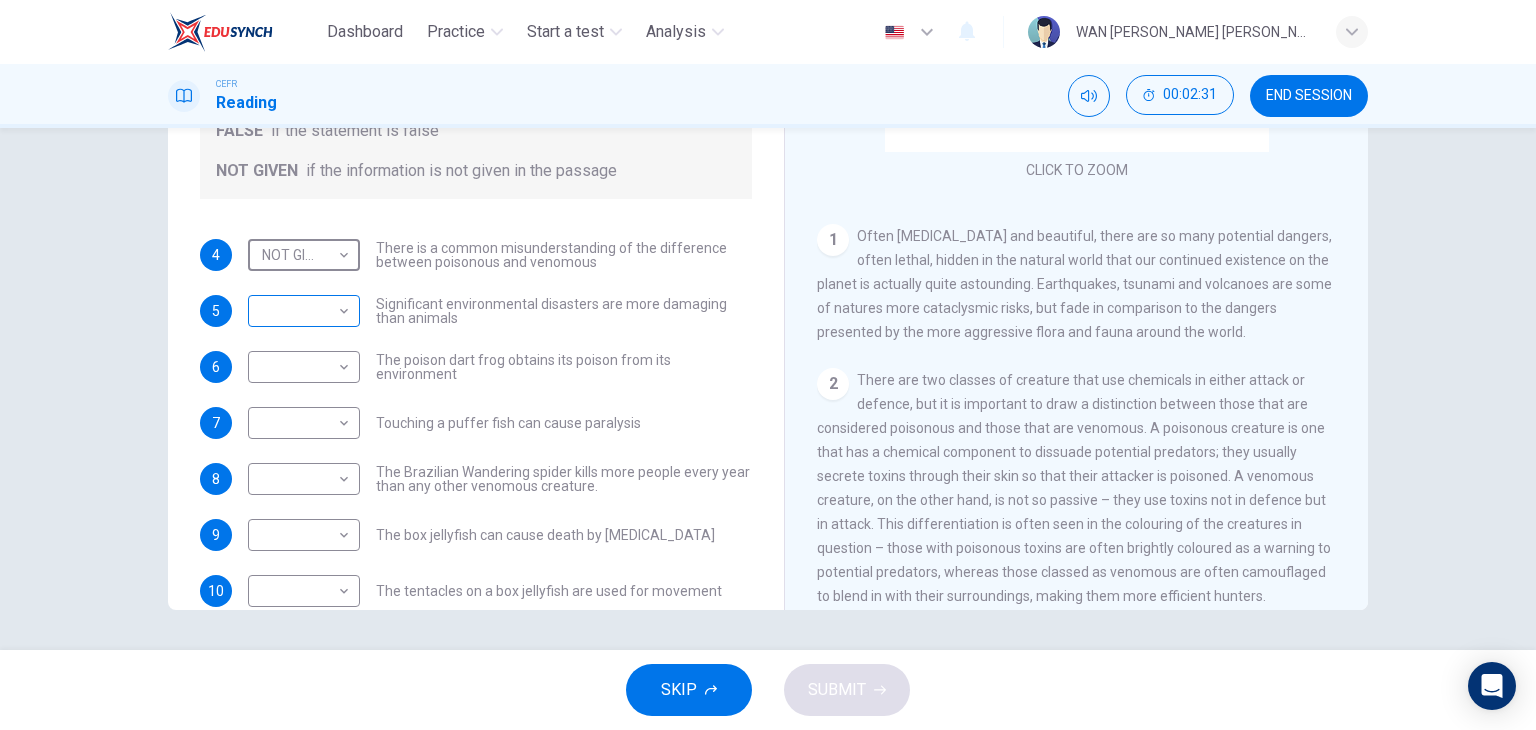 click on "Dashboard Practice Start a test Analysis English en ​ WAN NURUL HANNAN BINTI WAN ABDUL FATTAH CEFR Reading 00:02:31 END SESSION Questions 4 - 10 Do the following statements agree with the information given in the Reading Passage?
In the boxes below, on your answer sheet write TRUE if the statement is true FALSE if the statement is false NOT GIVEN if the information is not given in the passage 4 NOT GIVEN NOT GIVEN ​ There is a common misunderstanding of the difference between poisonous and venomous 5 ​ ​ Significant environmental disasters are more damaging than animals 6 ​ ​ The poison dart frog obtains its poison from its environment 7 ​ ​ Touching a puffer fish can cause paralysis 8 ​ ​ The Brazilian Wandering spider kills more people every year than any other venomous creature. 9 ​ ​ The box jellyfish can cause death by drowning 10 ​ ​ The tentacles on a box jellyfish are used for movement Poisonous Animals CLICK TO ZOOM Click to Zoom 1 2 3 4 5 6 SKIP SUBMIT Highlight an image" at bounding box center (768, 365) 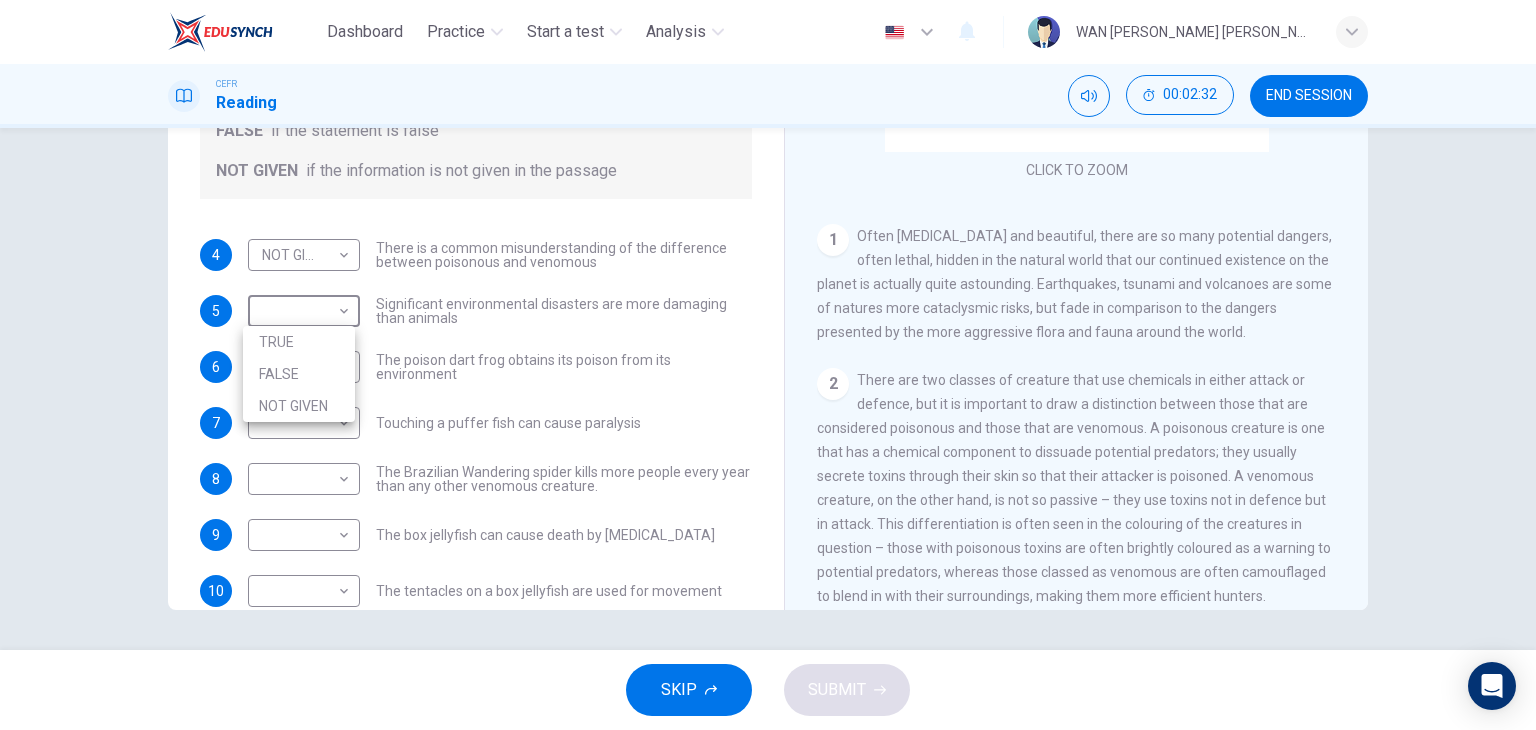 click on "FALSE" at bounding box center [299, 374] 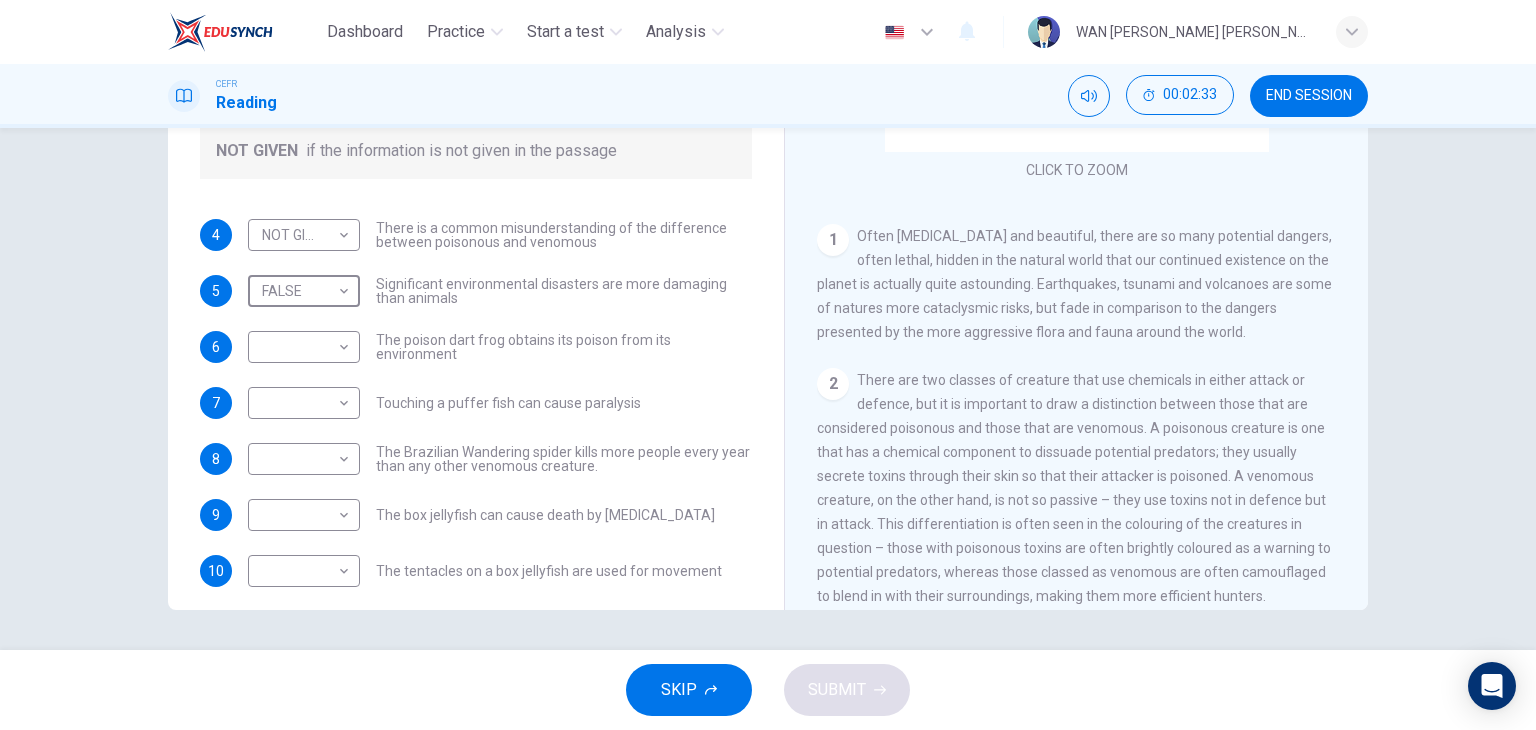 scroll, scrollTop: 136, scrollLeft: 0, axis: vertical 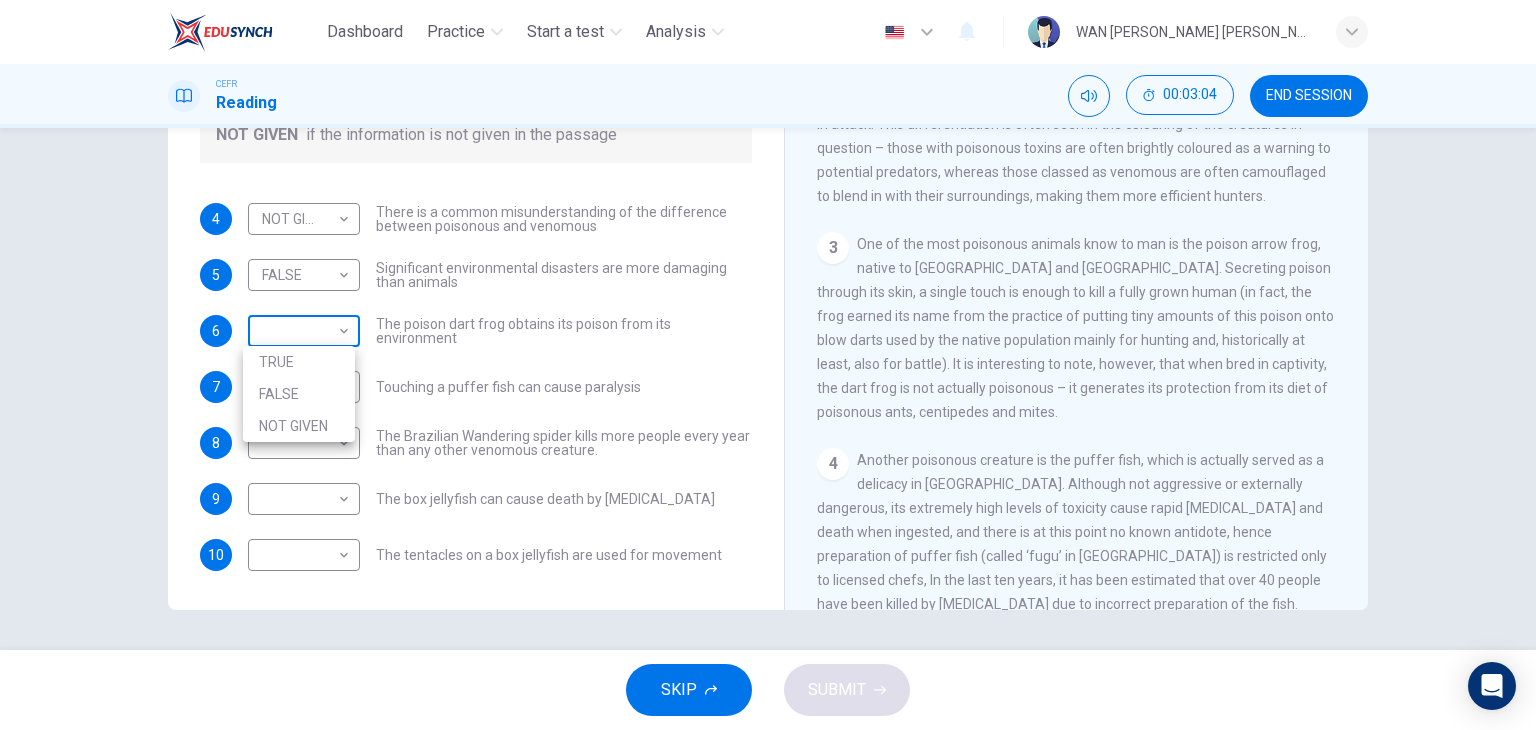 click on "Dashboard Practice Start a test Analysis English en ​ WAN NURUL HANNAN BINTI WAN ABDUL FATTAH CEFR Reading 00:03:04 END SESSION Questions 4 - 10 Do the following statements agree with the information given in the Reading Passage?
In the boxes below, on your answer sheet write TRUE if the statement is true FALSE if the statement is false NOT GIVEN if the information is not given in the passage 4 NOT GIVEN NOT GIVEN ​ There is a common misunderstanding of the difference between poisonous and venomous 5 FALSE FALSE ​ Significant environmental disasters are more damaging than animals 6 ​ ​ The poison dart frog obtains its poison from its environment 7 ​ ​ Touching a puffer fish can cause paralysis 8 ​ ​ The Brazilian Wandering spider kills more people every year than any other venomous creature. 9 ​ ​ The box jellyfish can cause death by drowning 10 ​ ​ The tentacles on a box jellyfish are used for movement Poisonous Animals CLICK TO ZOOM Click to Zoom 1 2 3 4 5 6 SKIP SUBMIT Highlight" at bounding box center [768, 365] 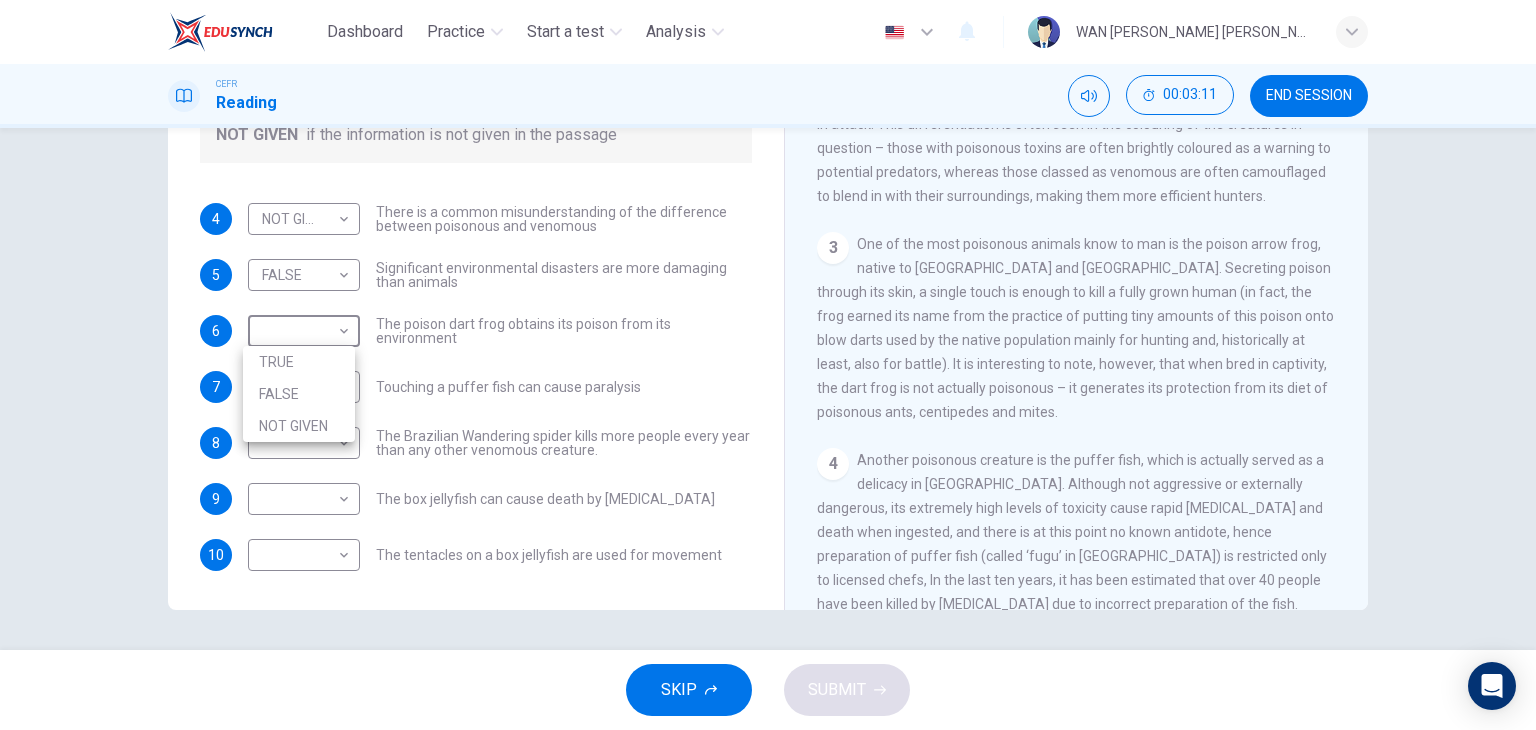 click on "FALSE" at bounding box center (299, 394) 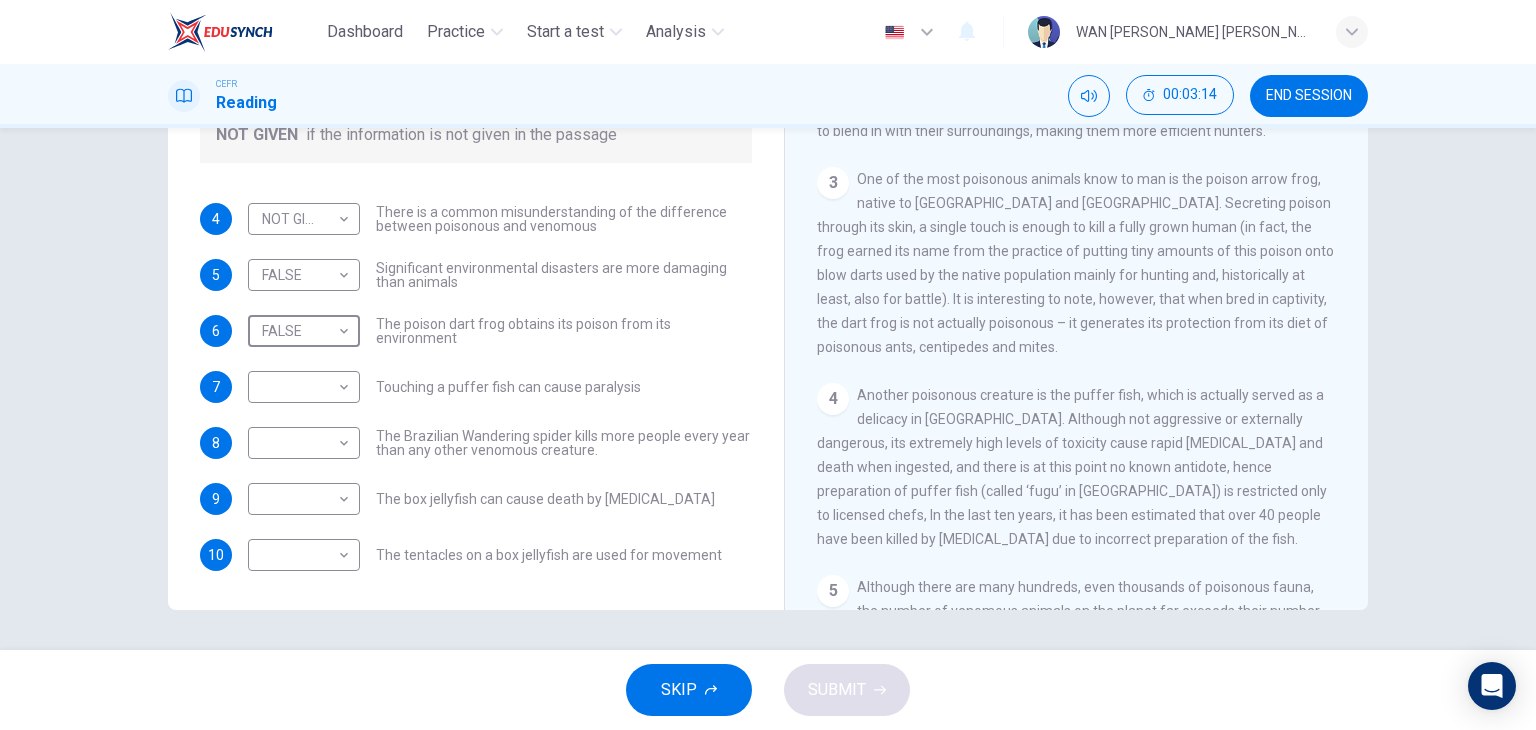 scroll, scrollTop: 700, scrollLeft: 0, axis: vertical 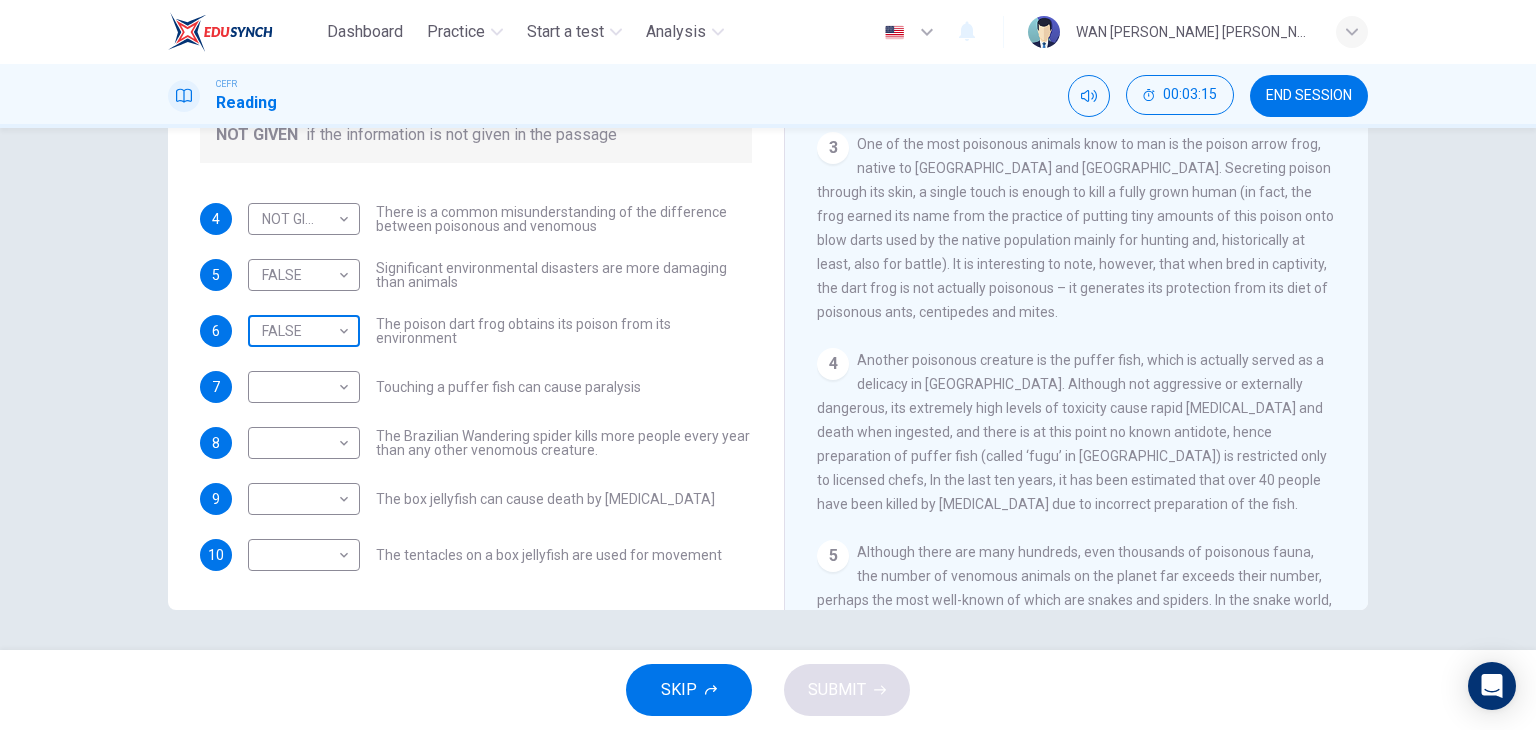click on "Dashboard Practice Start a test Analysis English en ​ WAN NURUL HANNAN BINTI WAN ABDUL FATTAH CEFR Reading 00:03:15 END SESSION Questions 4 - 10 Do the following statements agree with the information given in the Reading Passage?
In the boxes below, on your answer sheet write TRUE if the statement is true FALSE if the statement is false NOT GIVEN if the information is not given in the passage 4 NOT GIVEN NOT GIVEN ​ There is a common misunderstanding of the difference between poisonous and venomous 5 FALSE FALSE ​ Significant environmental disasters are more damaging than animals 6 FALSE FALSE ​ The poison dart frog obtains its poison from its environment 7 ​ ​ Touching a puffer fish can cause paralysis 8 ​ ​ The Brazilian Wandering spider kills more people every year than any other venomous creature. 9 ​ ​ The box jellyfish can cause death by drowning 10 ​ ​ The tentacles on a box jellyfish are used for movement Poisonous Animals CLICK TO ZOOM Click to Zoom 1 2 3 4 5 6 SKIP SUBMIT" at bounding box center (768, 365) 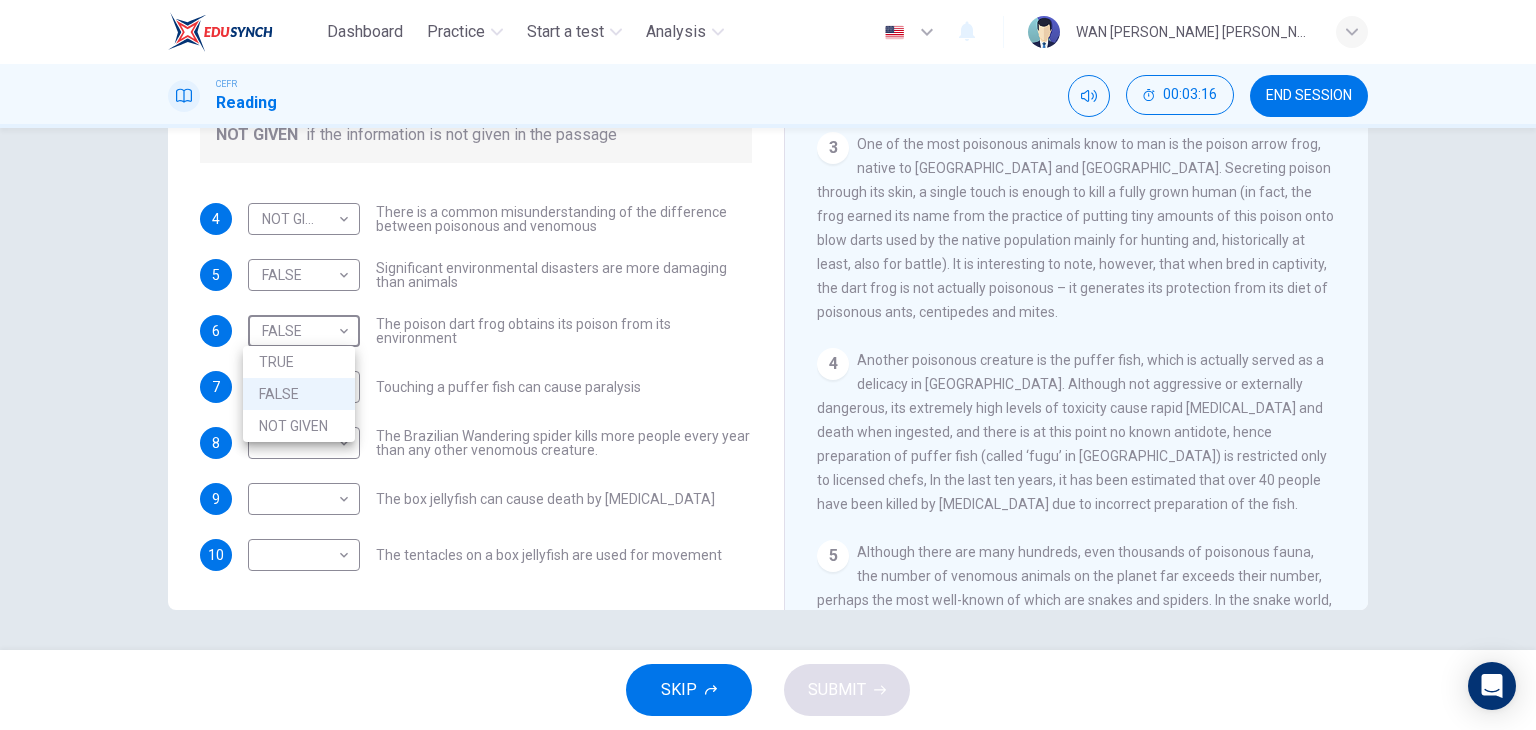 click on "TRUE" at bounding box center [299, 362] 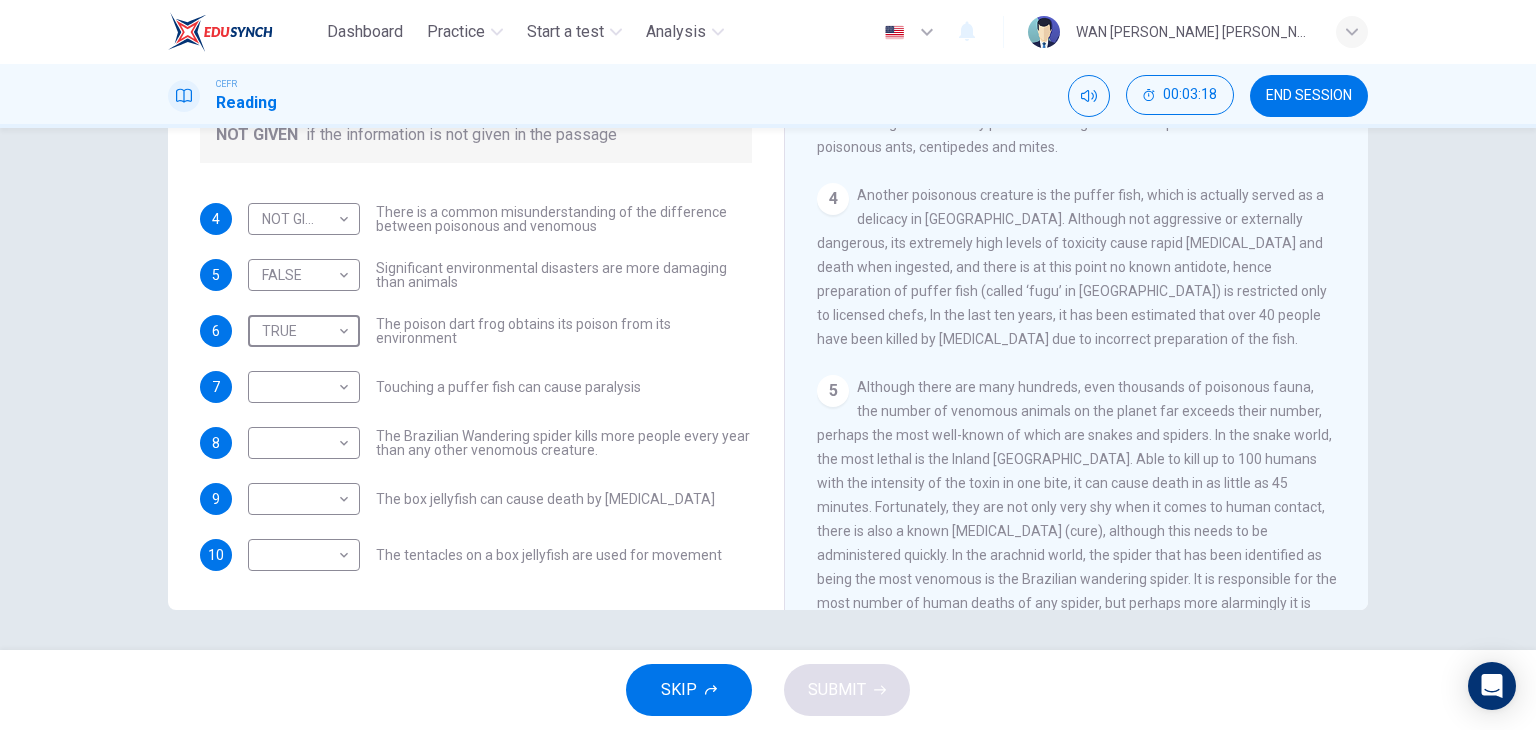 scroll, scrollTop: 900, scrollLeft: 0, axis: vertical 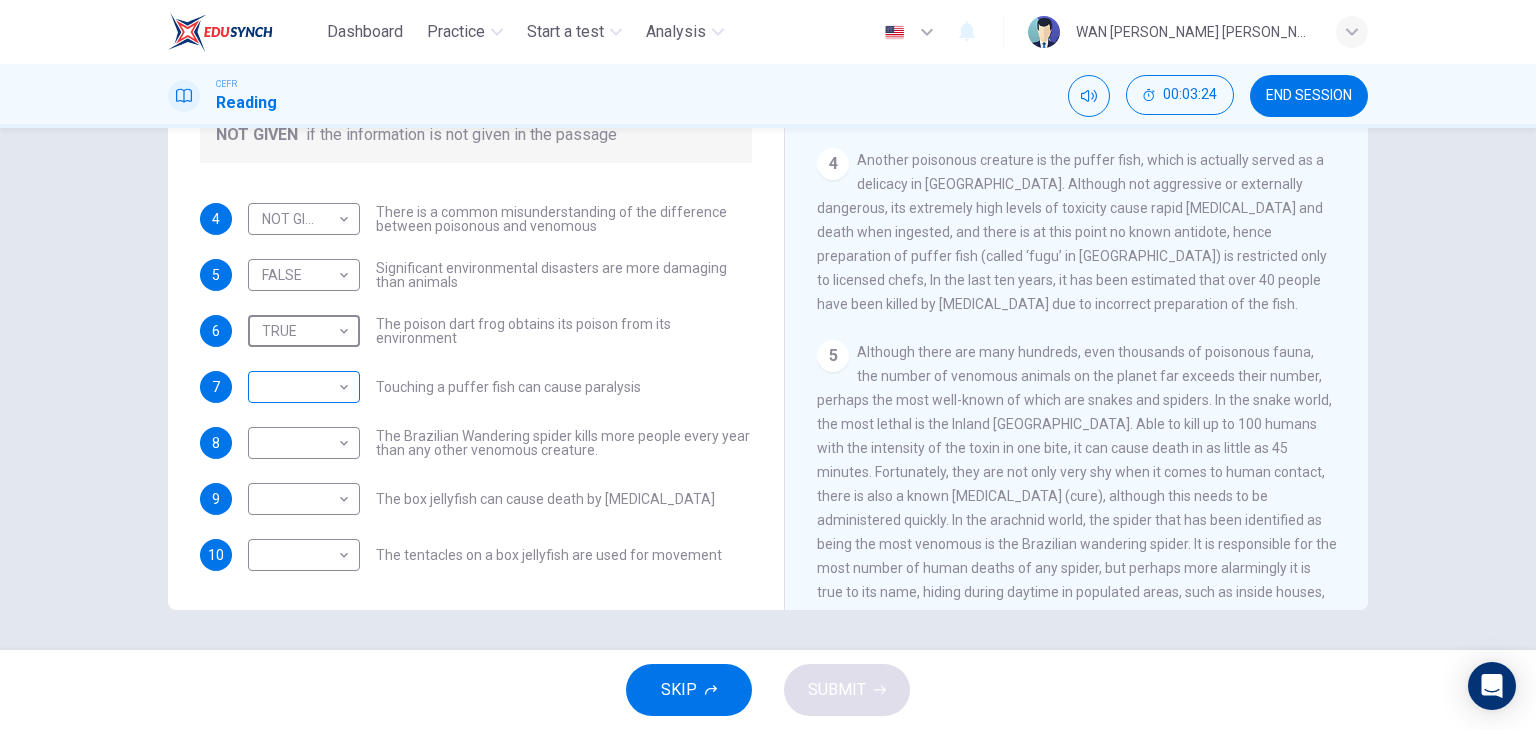 click on "Dashboard Practice Start a test Analysis English en ​ WAN NURUL HANNAN BINTI WAN ABDUL FATTAH CEFR Reading 00:03:24 END SESSION Questions 4 - 10 Do the following statements agree with the information given in the Reading Passage?
In the boxes below, on your answer sheet write TRUE if the statement is true FALSE if the statement is false NOT GIVEN if the information is not given in the passage 4 NOT GIVEN NOT GIVEN ​ There is a common misunderstanding of the difference between poisonous and venomous 5 FALSE FALSE ​ Significant environmental disasters are more damaging than animals 6 TRUE TRUE ​ The poison dart frog obtains its poison from its environment 7 ​ ​ Touching a puffer fish can cause paralysis 8 ​ ​ The Brazilian Wandering spider kills more people every year than any other venomous creature. 9 ​ ​ The box jellyfish can cause death by drowning 10 ​ ​ The tentacles on a box jellyfish are used for movement Poisonous Animals CLICK TO ZOOM Click to Zoom 1 2 3 4 5 6 SKIP SUBMIT" at bounding box center [768, 365] 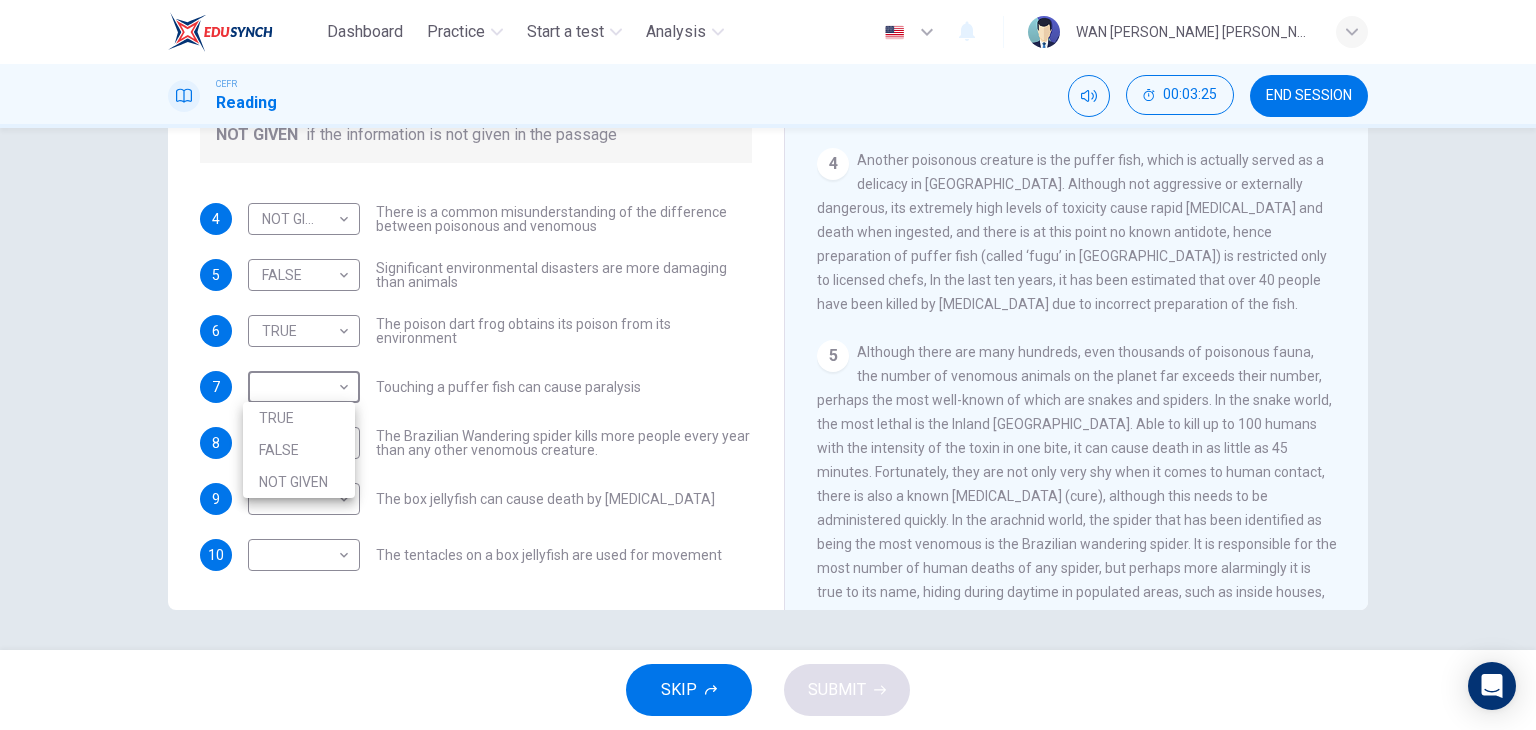 click on "TRUE" at bounding box center (299, 418) 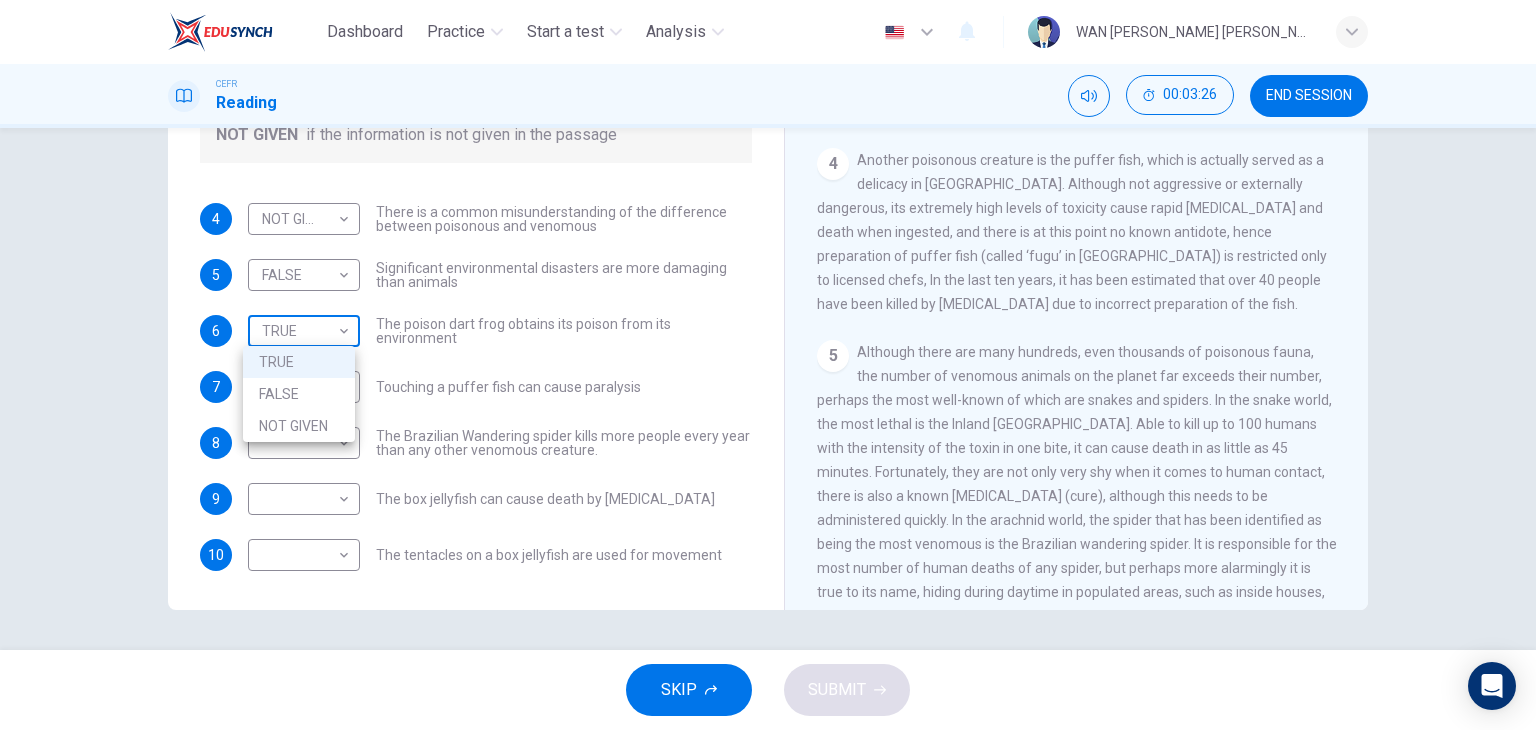 click on "Dashboard Practice Start a test Analysis English en ​ WAN NURUL HANNAN BINTI WAN ABDUL FATTAH CEFR Reading 00:03:26 END SESSION Questions 4 - 10 Do the following statements agree with the information given in the Reading Passage?
In the boxes below, on your answer sheet write TRUE if the statement is true FALSE if the statement is false NOT GIVEN if the information is not given in the passage 4 NOT GIVEN NOT GIVEN ​ There is a common misunderstanding of the difference between poisonous and venomous 5 FALSE FALSE ​ Significant environmental disasters are more damaging than animals 6 TRUE TRUE ​ The poison dart frog obtains its poison from its environment 7 TRUE TRUE ​ Touching a puffer fish can cause paralysis 8 ​ ​ The Brazilian Wandering spider kills more people every year than any other venomous creature. 9 ​ ​ The box jellyfish can cause death by drowning 10 ​ ​ The tentacles on a box jellyfish are used for movement Poisonous Animals CLICK TO ZOOM Click to Zoom 1 2 3 4 5 6 SKIP" at bounding box center (768, 365) 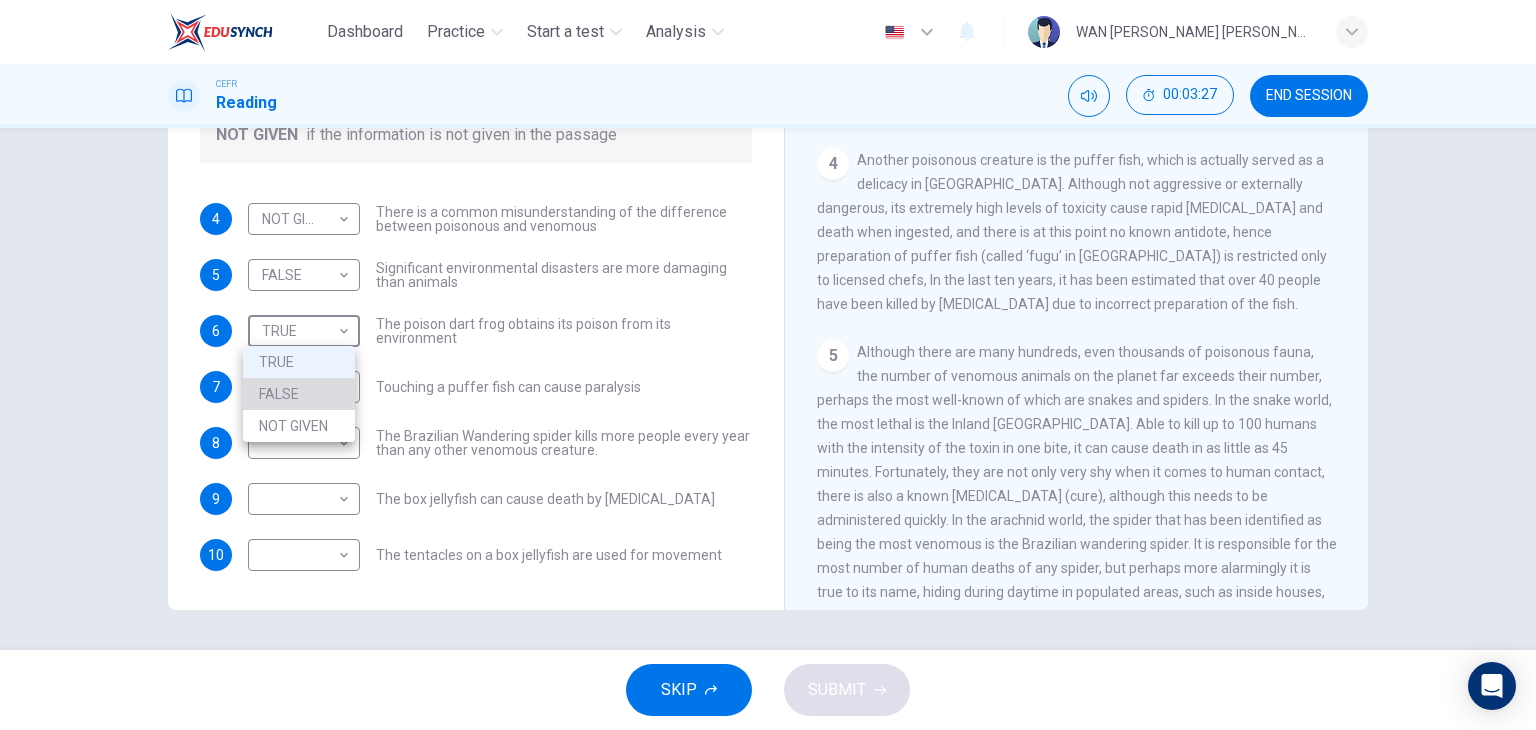 click on "FALSE" at bounding box center [299, 394] 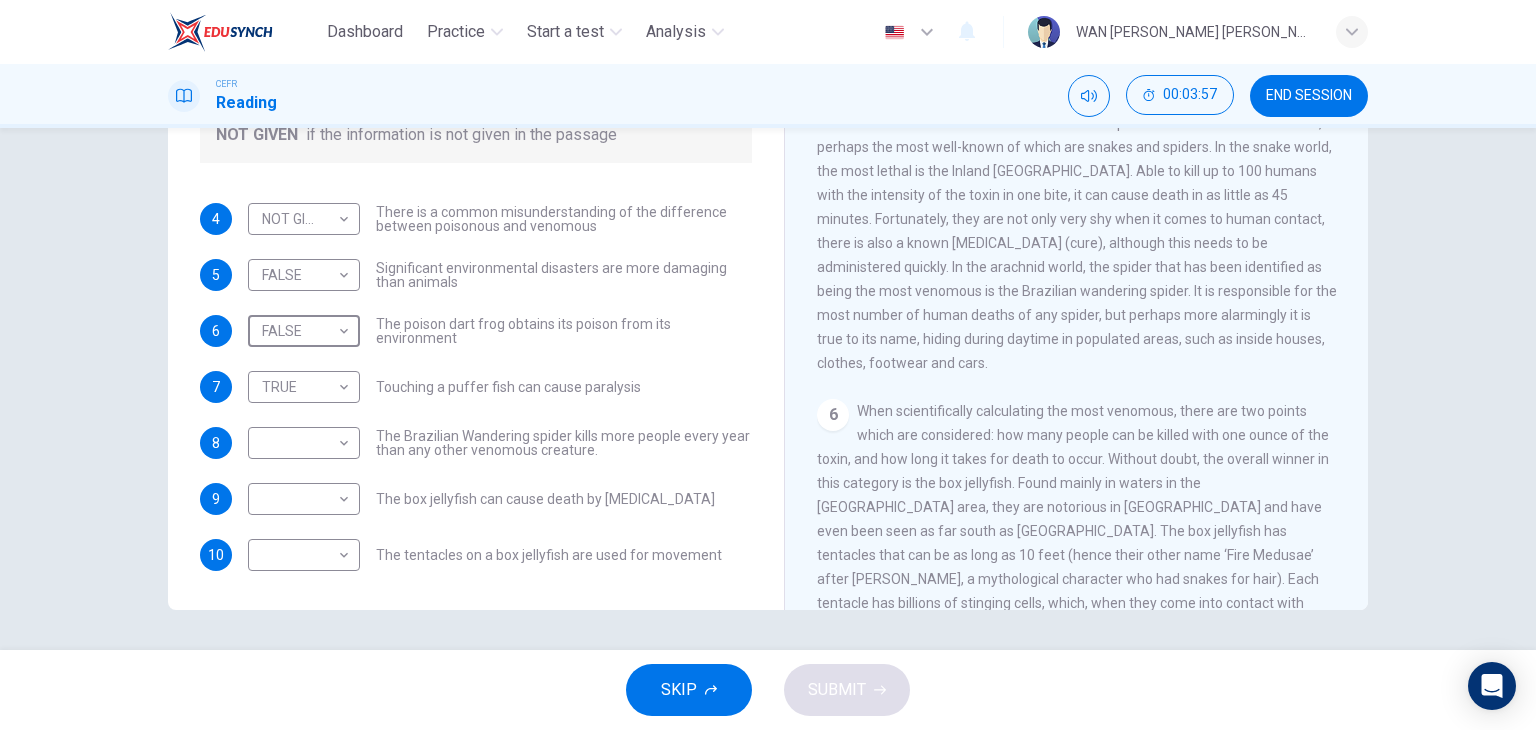 scroll, scrollTop: 1200, scrollLeft: 0, axis: vertical 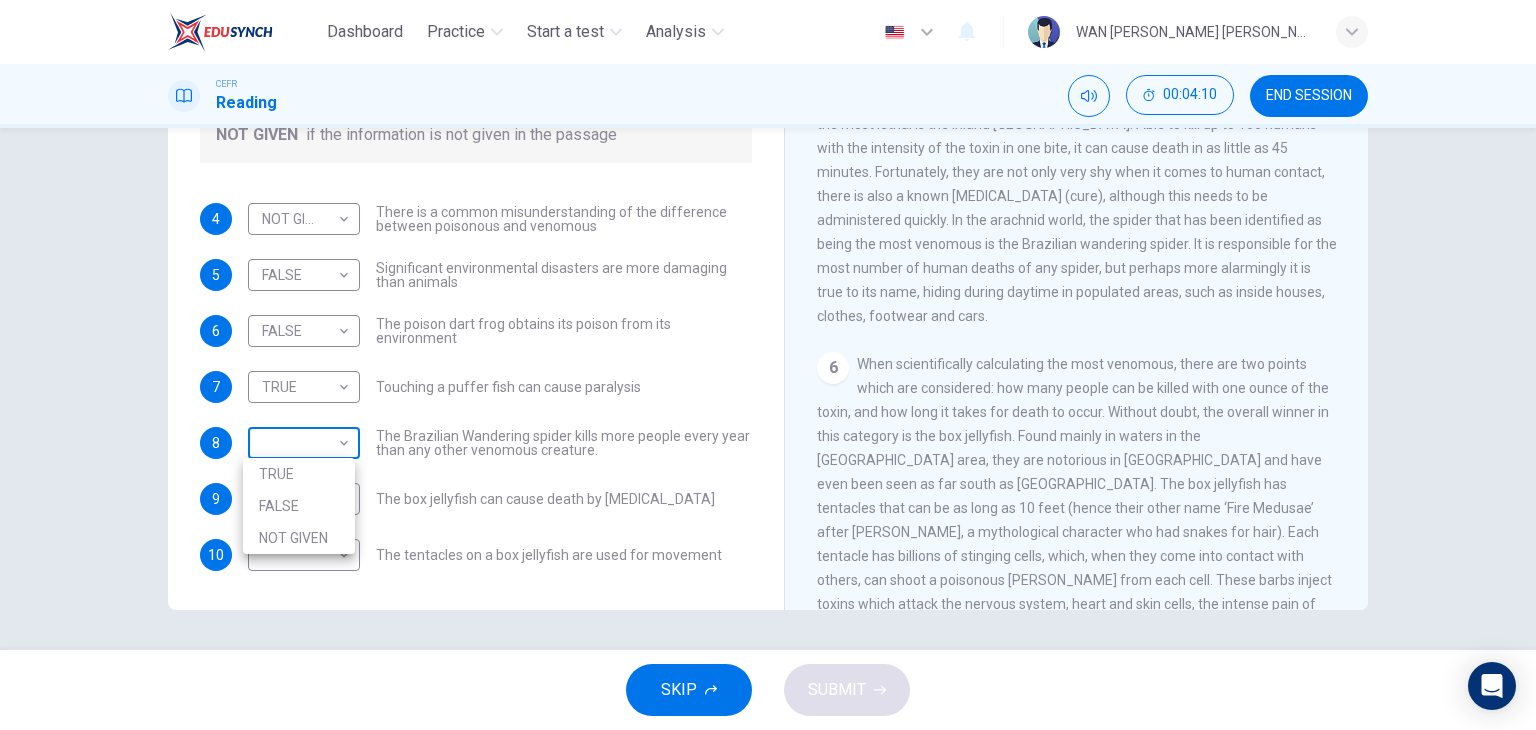 click on "Dashboard Practice Start a test Analysis English en ​ WAN NURUL HANNAN BINTI WAN ABDUL FATTAH CEFR Reading 00:04:10 END SESSION Questions 4 - 10 Do the following statements agree with the information given in the Reading Passage?
In the boxes below, on your answer sheet write TRUE if the statement is true FALSE if the statement is false NOT GIVEN if the information is not given in the passage 4 NOT GIVEN NOT GIVEN ​ There is a common misunderstanding of the difference between poisonous and venomous 5 FALSE FALSE ​ Significant environmental disasters are more damaging than animals 6 FALSE FALSE ​ The poison dart frog obtains its poison from its environment 7 TRUE TRUE ​ Touching a puffer fish can cause paralysis 8 ​ ​ The Brazilian Wandering spider kills more people every year than any other venomous creature. 9 ​ ​ The box jellyfish can cause death by drowning 10 ​ ​ The tentacles on a box jellyfish are used for movement Poisonous Animals CLICK TO ZOOM Click to Zoom 1 2 3 4 5 6 SKIP" at bounding box center [768, 365] 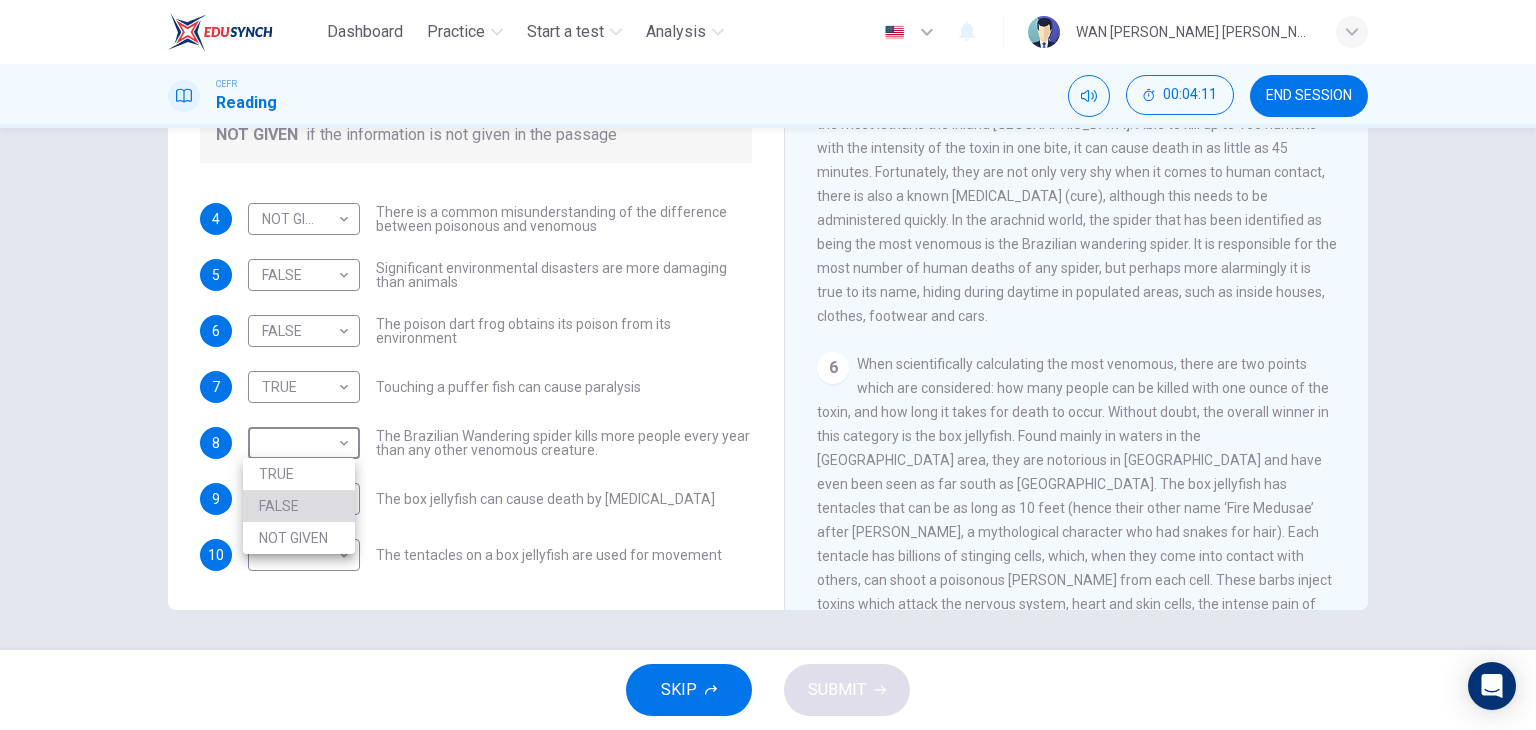 click on "FALSE" at bounding box center (299, 506) 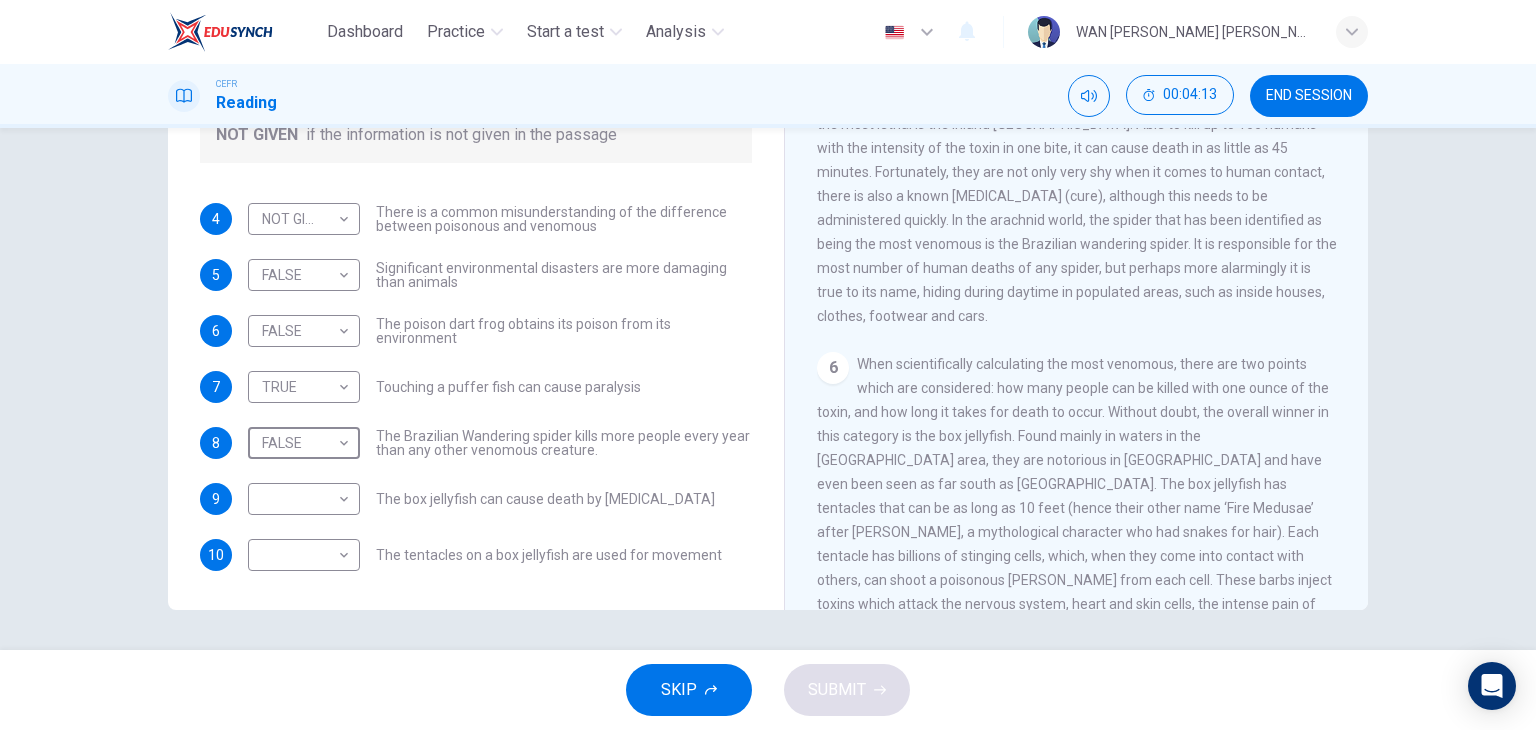 scroll, scrollTop: 1296, scrollLeft: 0, axis: vertical 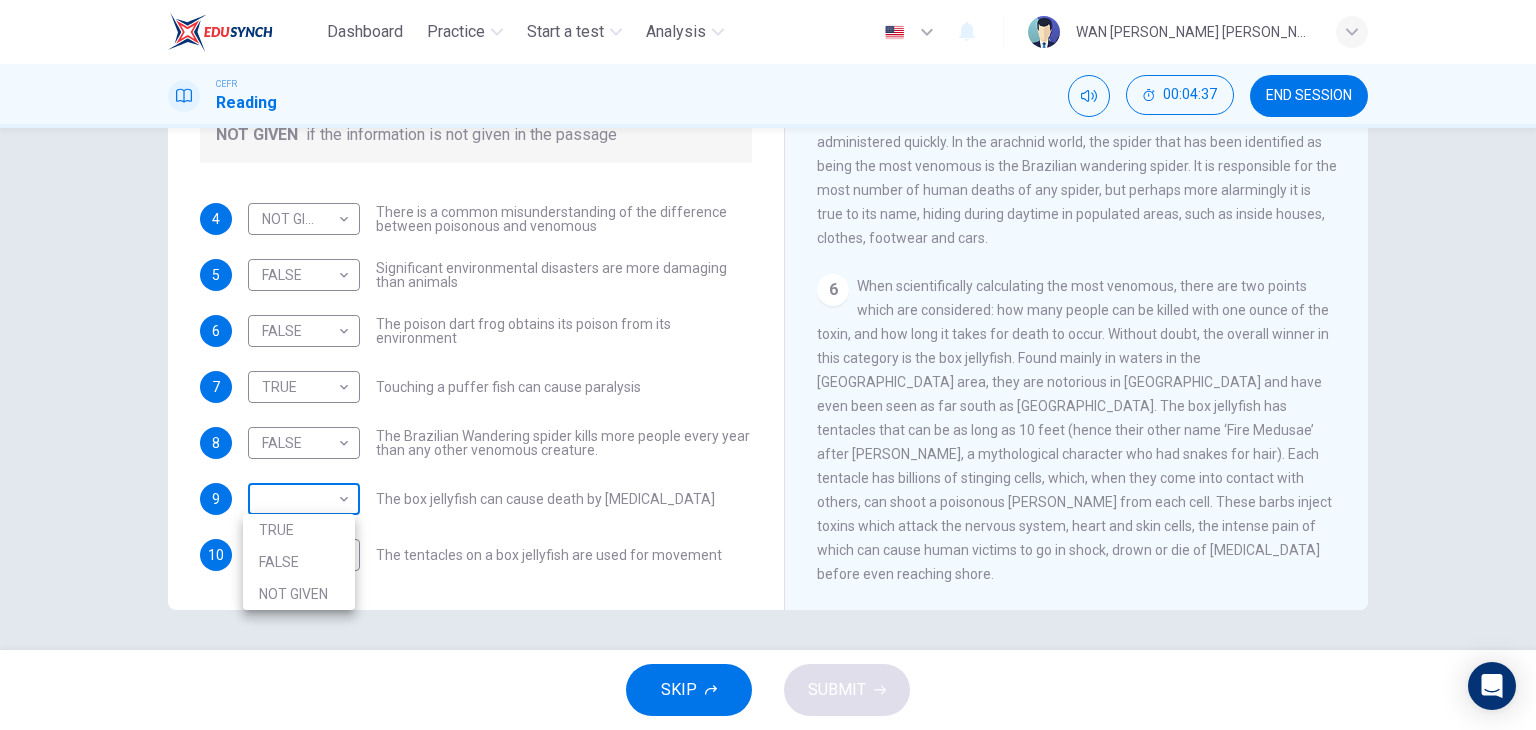 click on "Dashboard Practice Start a test Analysis English en ​ WAN NURUL HANNAN BINTI WAN ABDUL FATTAH CEFR Reading 00:04:37 END SESSION Questions 4 - 10 Do the following statements agree with the information given in the Reading Passage?
In the boxes below, on your answer sheet write TRUE if the statement is true FALSE if the statement is false NOT GIVEN if the information is not given in the passage 4 NOT GIVEN NOT GIVEN ​ There is a common misunderstanding of the difference between poisonous and venomous 5 FALSE FALSE ​ Significant environmental disasters are more damaging than animals 6 FALSE FALSE ​ The poison dart frog obtains its poison from its environment 7 TRUE TRUE ​ Touching a puffer fish can cause paralysis 8 FALSE FALSE ​ The Brazilian Wandering spider kills more people every year than any other venomous creature. 9 ​ ​ The box jellyfish can cause death by drowning 10 ​ ​ The tentacles on a box jellyfish are used for movement Poisonous Animals CLICK TO ZOOM Click to Zoom 1 2 3 4 5 6" at bounding box center (768, 365) 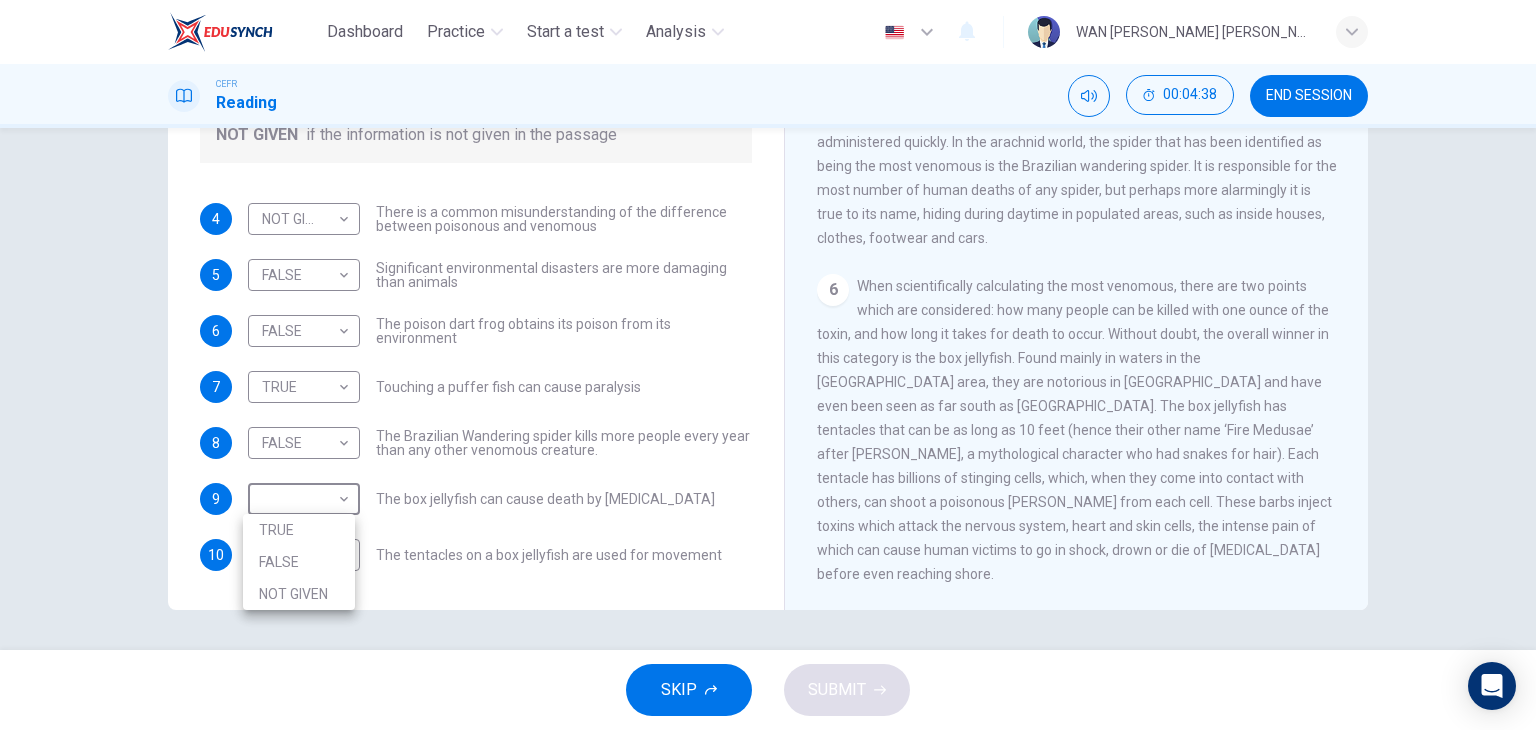 click on "FALSE" at bounding box center [299, 562] 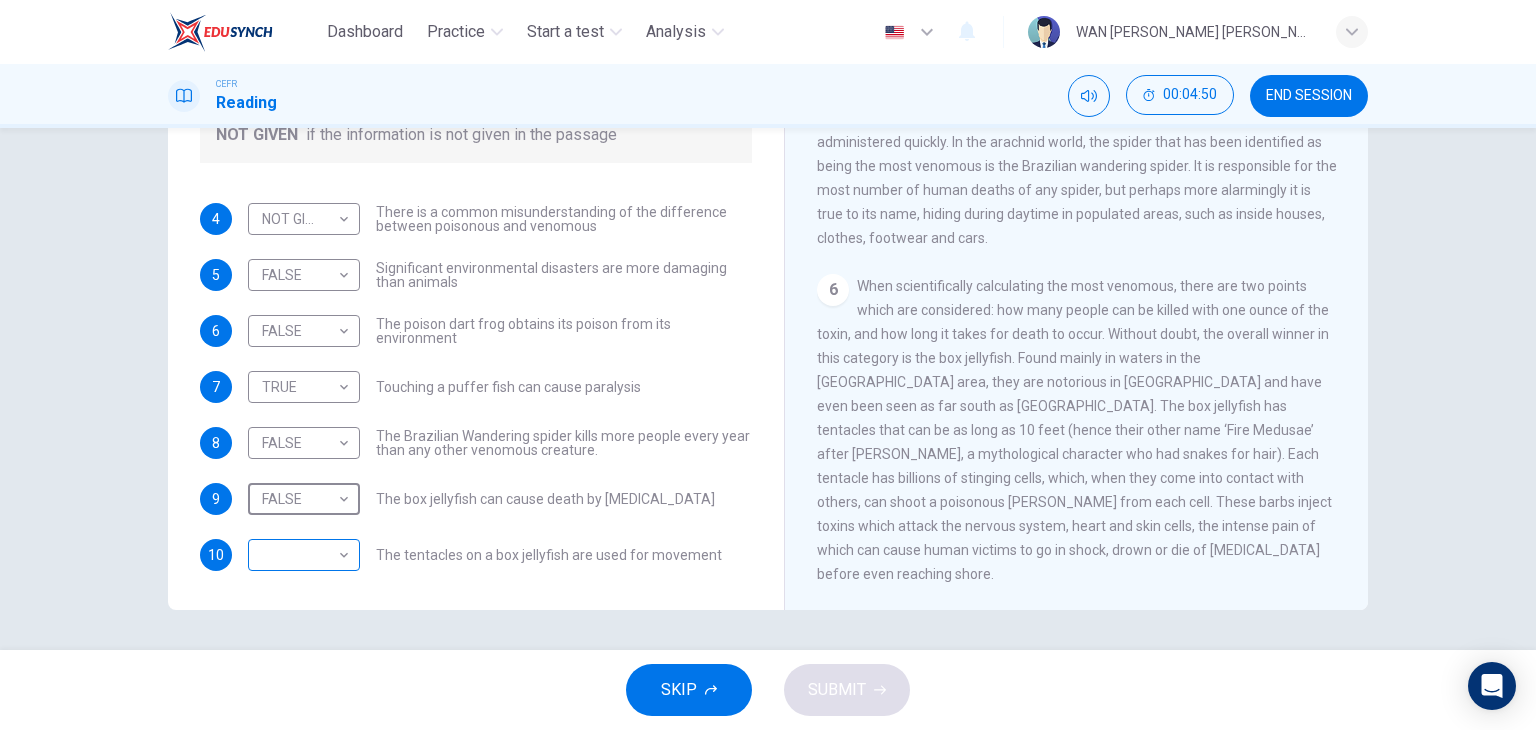 click on "Dashboard Practice Start a test Analysis English en ​ WAN NURUL HANNAN BINTI WAN ABDUL FATTAH CEFR Reading 00:04:50 END SESSION Questions 4 - 10 Do the following statements agree with the information given in the Reading Passage?
In the boxes below, on your answer sheet write TRUE if the statement is true FALSE if the statement is false NOT GIVEN if the information is not given in the passage 4 NOT GIVEN NOT GIVEN ​ There is a common misunderstanding of the difference between poisonous and venomous 5 FALSE FALSE ​ Significant environmental disasters are more damaging than animals 6 FALSE FALSE ​ The poison dart frog obtains its poison from its environment 7 TRUE TRUE ​ Touching a puffer fish can cause paralysis 8 FALSE FALSE ​ The Brazilian Wandering spider kills more people every year than any other venomous creature. 9 FALSE FALSE ​ The box jellyfish can cause death by drowning 10 ​ ​ The tentacles on a box jellyfish are used for movement Poisonous Animals CLICK TO ZOOM Click to Zoom 1 2" at bounding box center (768, 365) 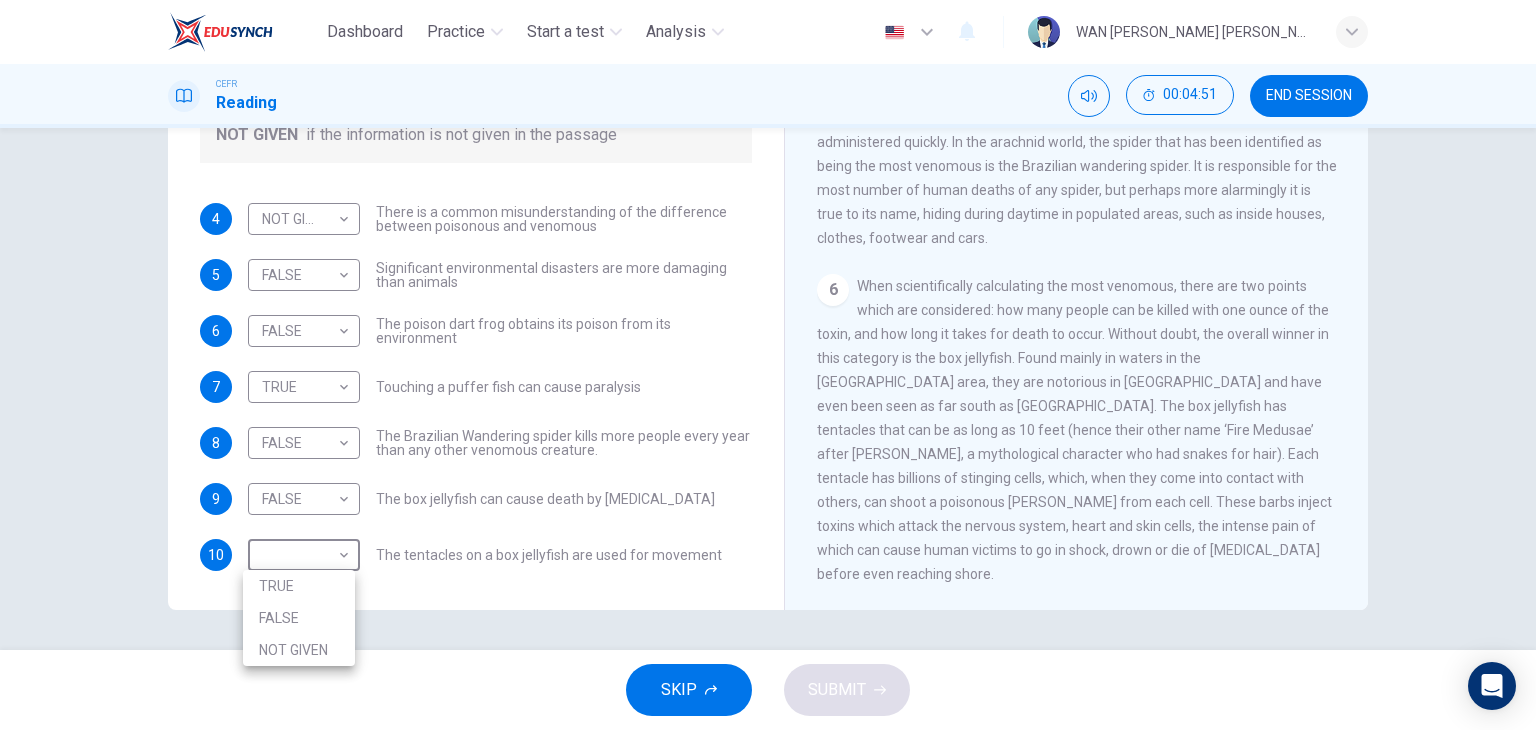 click on "FALSE" at bounding box center [299, 618] 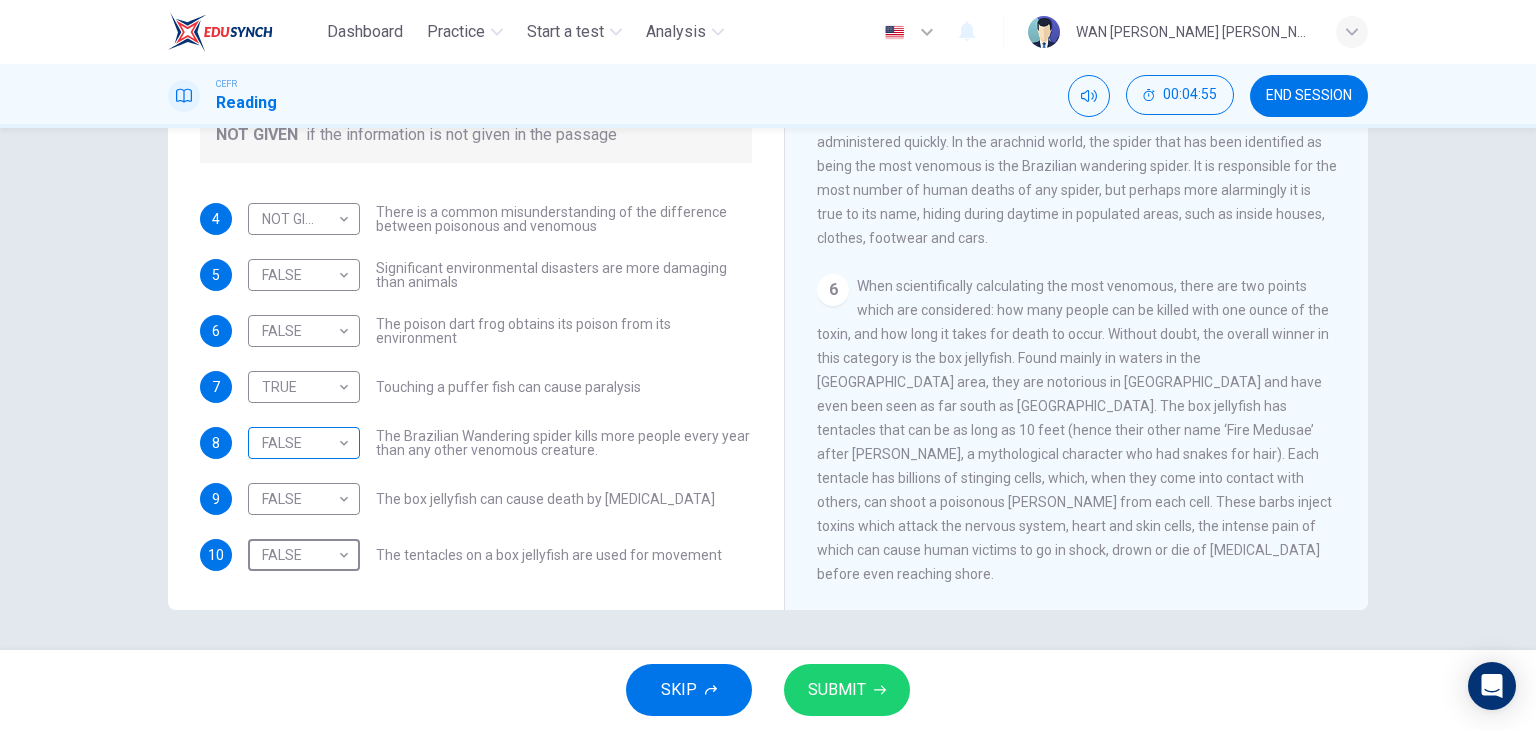 click on "Dashboard Practice Start a test Analysis English en ​ WAN NURUL HANNAN BINTI WAN ABDUL FATTAH CEFR Reading 00:04:55 END SESSION Questions 4 - 10 Do the following statements agree with the information given in the Reading Passage?
In the boxes below, on your answer sheet write TRUE if the statement is true FALSE if the statement is false NOT GIVEN if the information is not given in the passage 4 NOT GIVEN NOT GIVEN ​ There is a common misunderstanding of the difference between poisonous and venomous 5 FALSE FALSE ​ Significant environmental disasters are more damaging than animals 6 FALSE FALSE ​ The poison dart frog obtains its poison from its environment 7 TRUE TRUE ​ Touching a puffer fish can cause paralysis 8 FALSE FALSE ​ The Brazilian Wandering spider kills more people every year than any other venomous creature. 9 FALSE FALSE ​ The box jellyfish can cause death by drowning 10 FALSE FALSE ​ The tentacles on a box jellyfish are used for movement Poisonous Animals CLICK TO ZOOM 1 2 3 4 5" at bounding box center [768, 365] 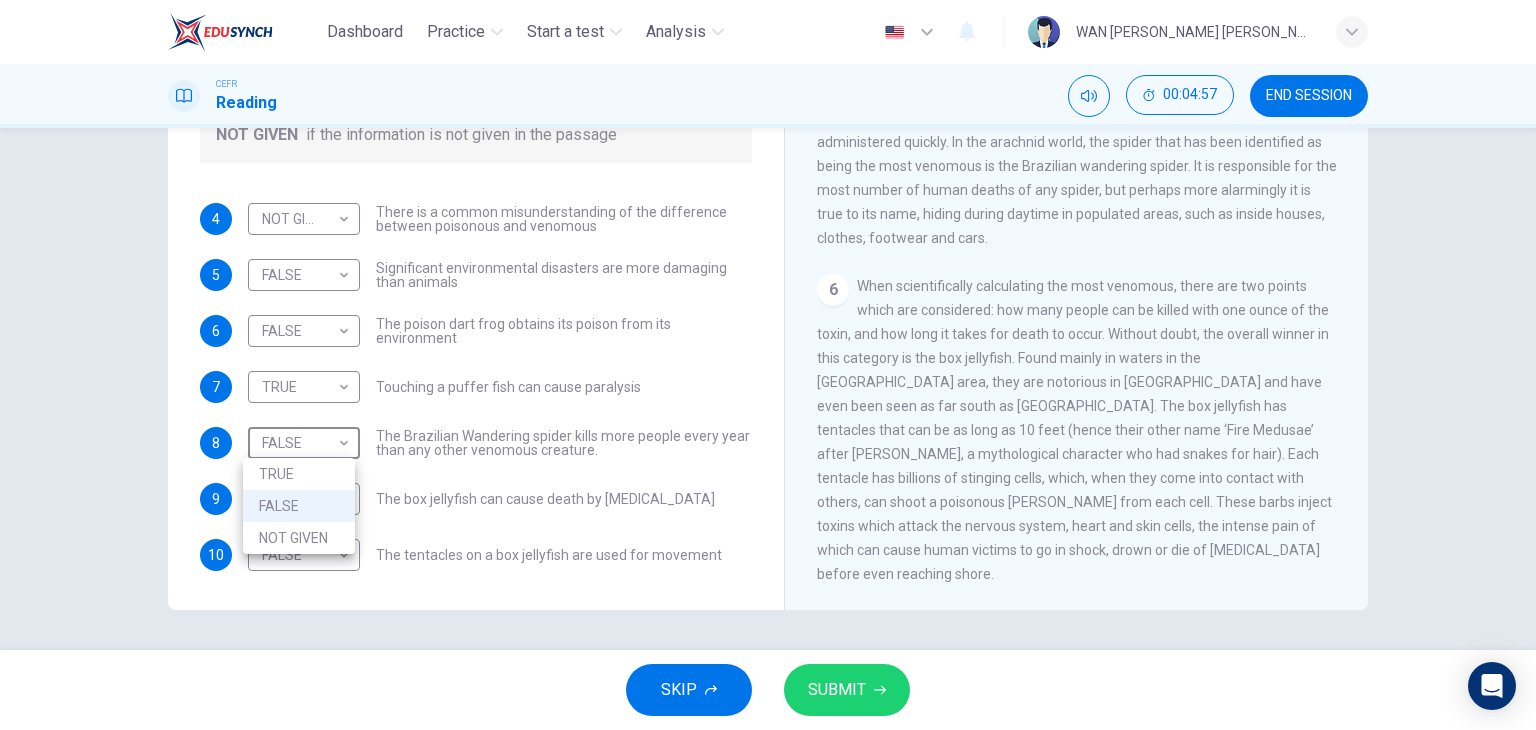 drag, startPoint x: 853, startPoint y: 689, endPoint x: 843, endPoint y: 687, distance: 10.198039 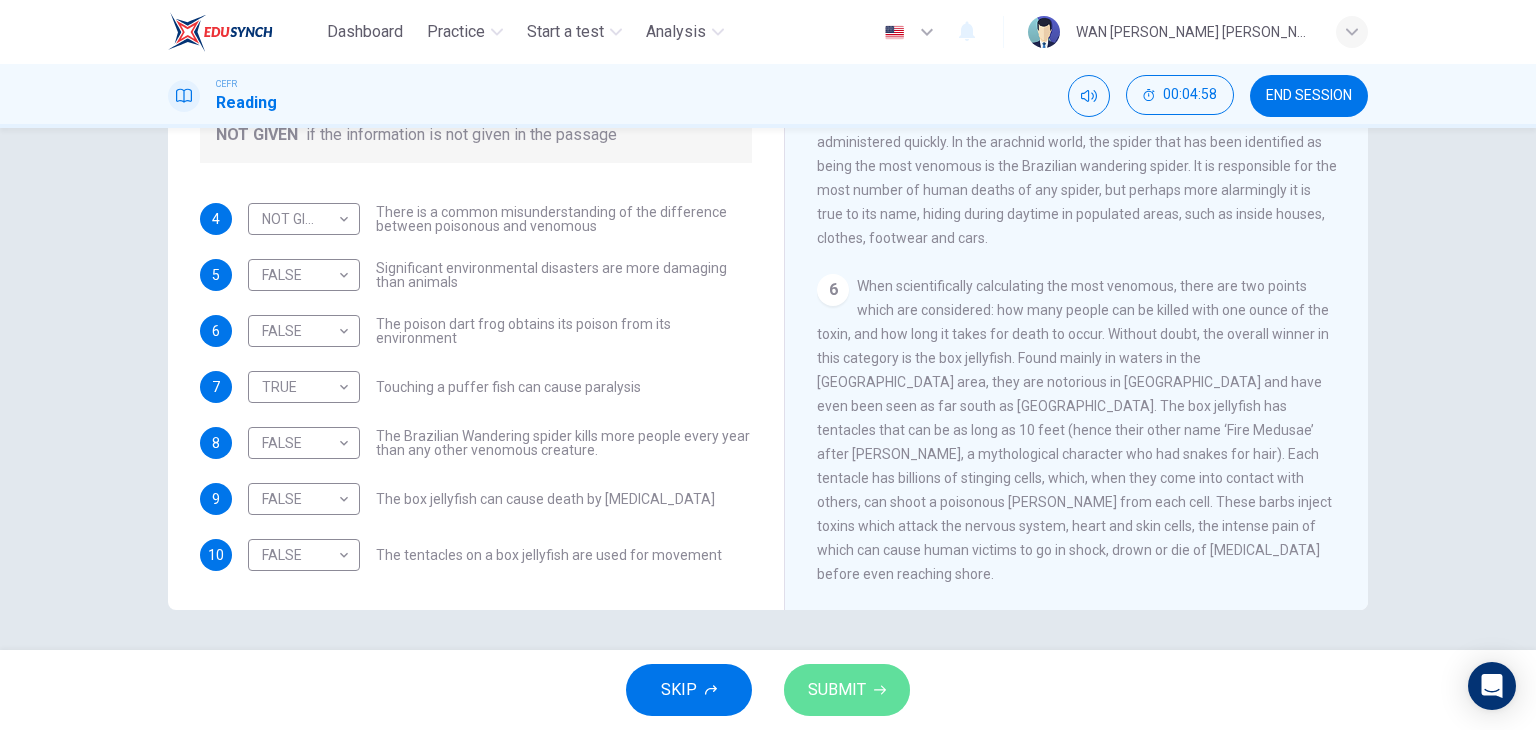 click on "SUBMIT" at bounding box center [837, 690] 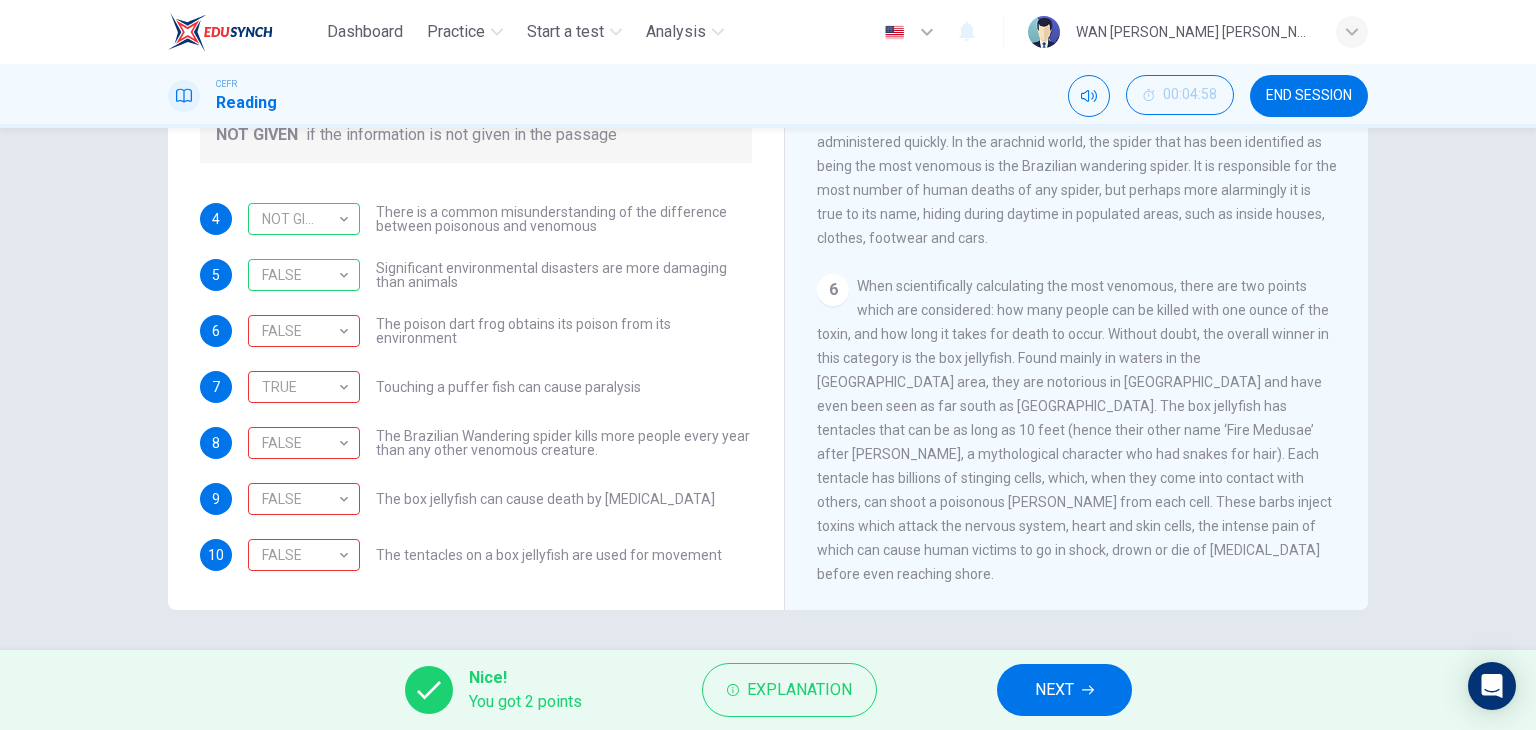 click on "NEXT" at bounding box center (1054, 690) 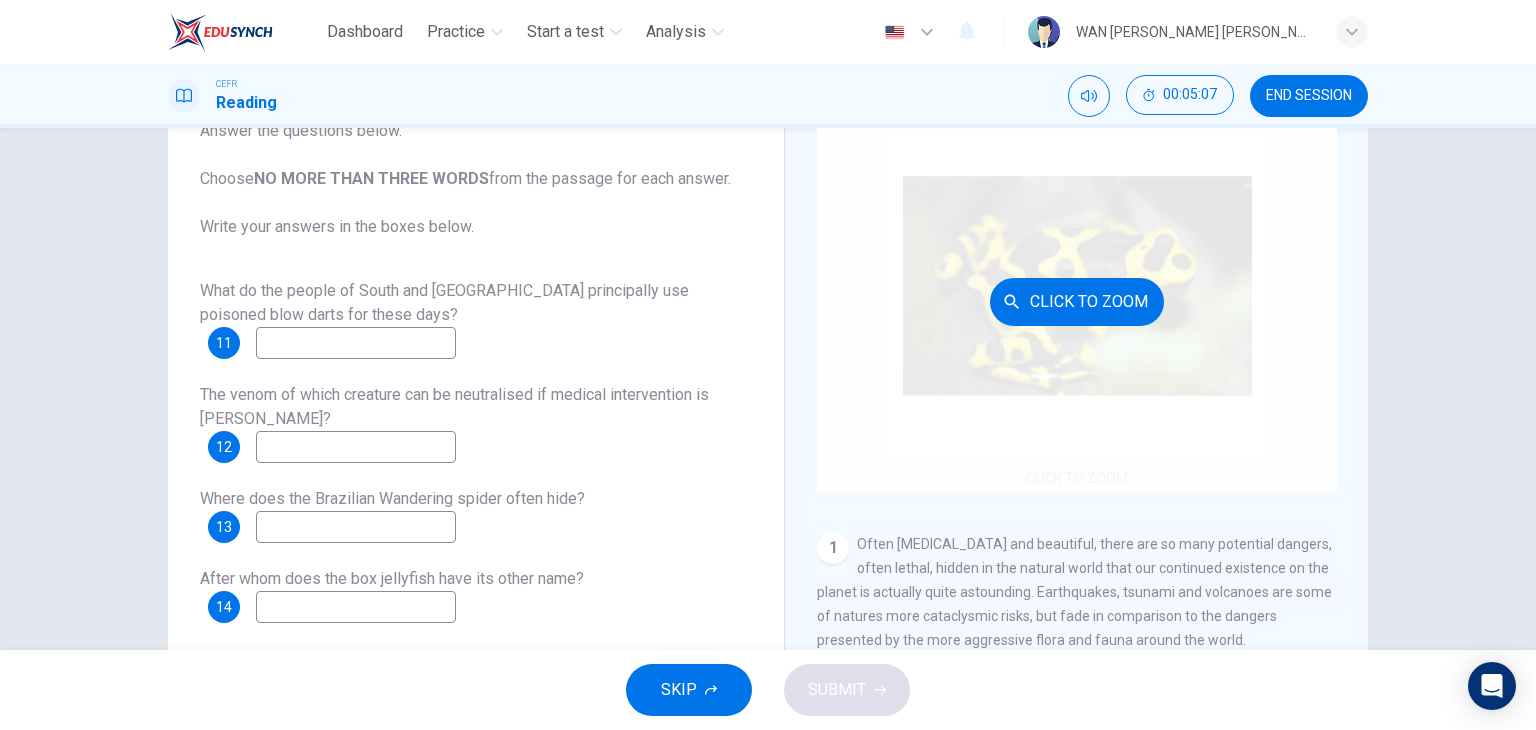 scroll, scrollTop: 53, scrollLeft: 0, axis: vertical 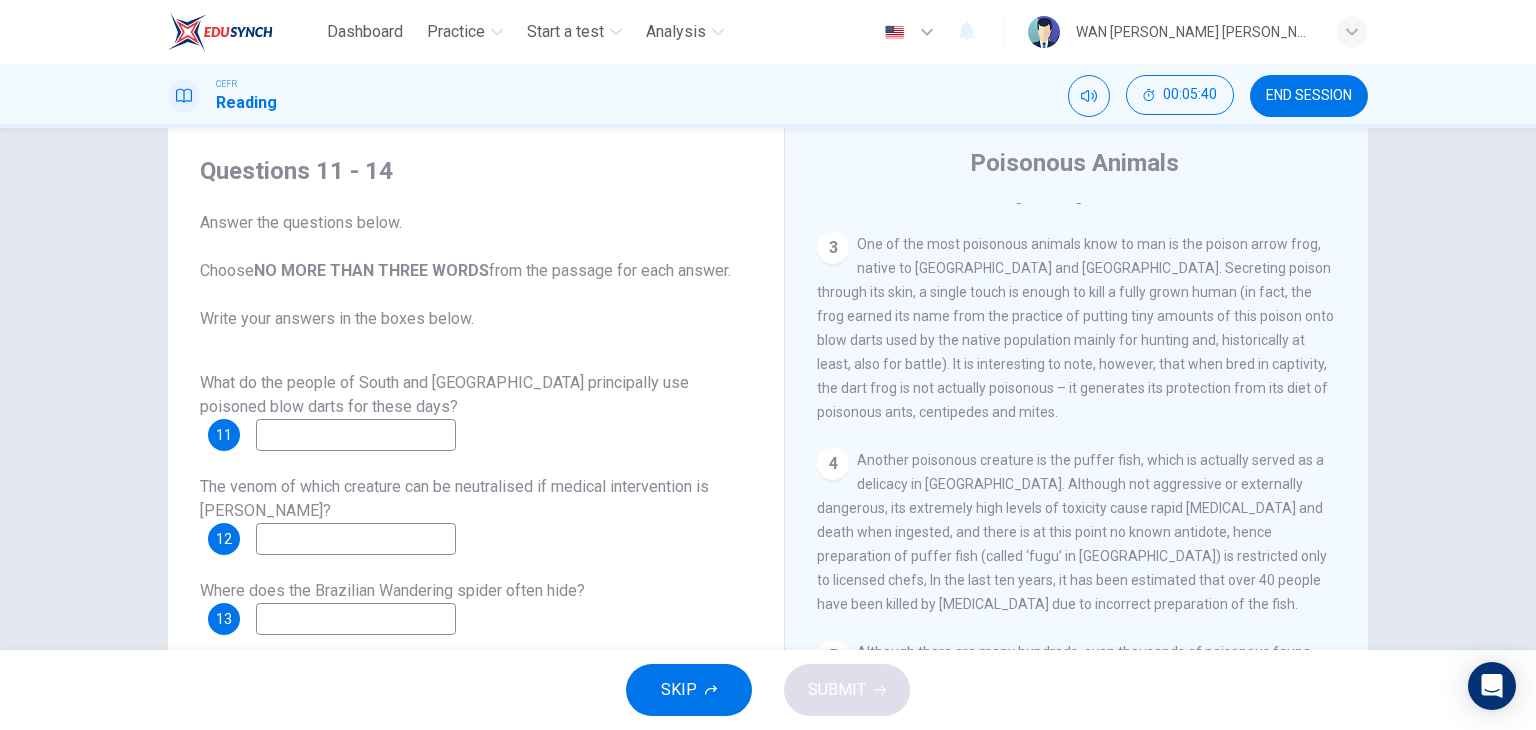 click at bounding box center [356, 435] 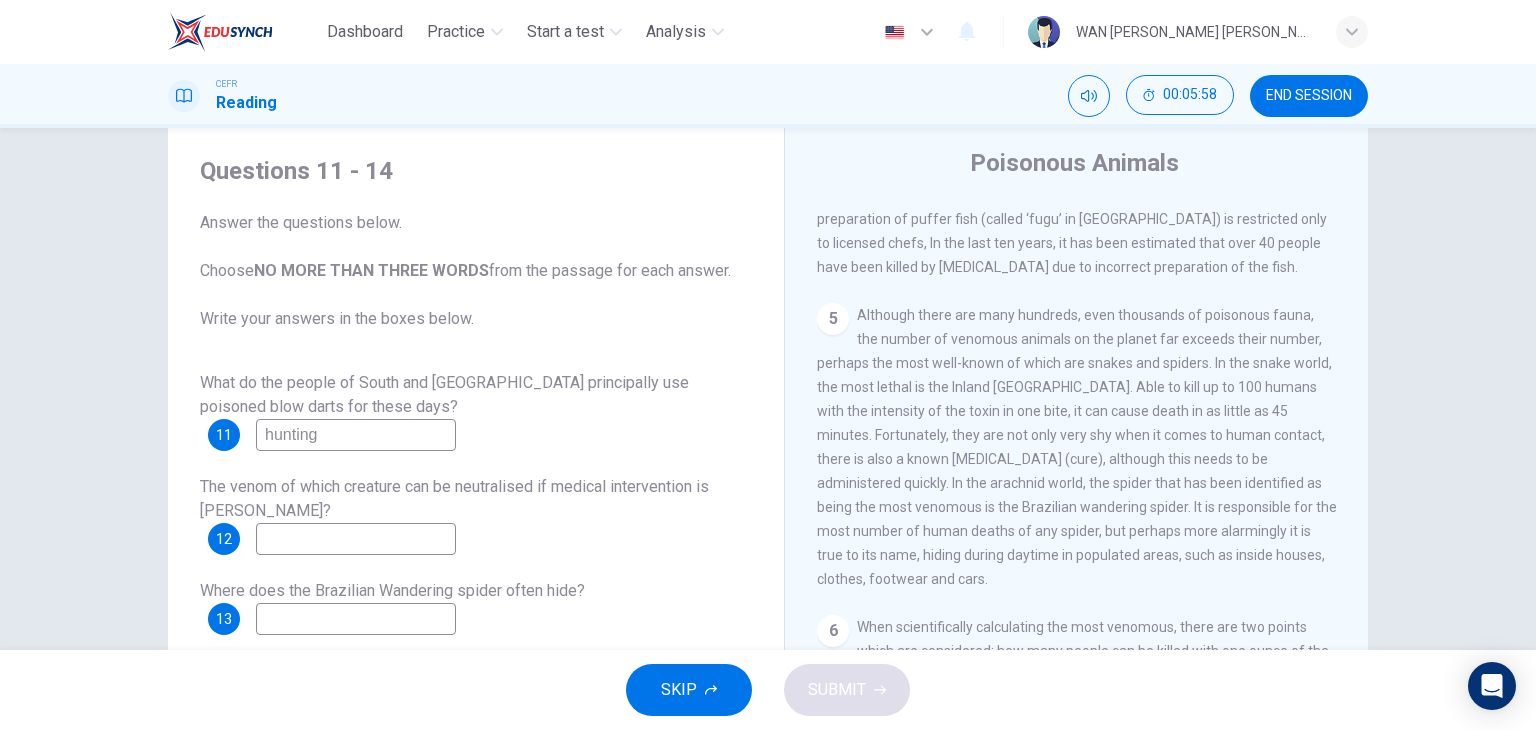scroll, scrollTop: 1200, scrollLeft: 0, axis: vertical 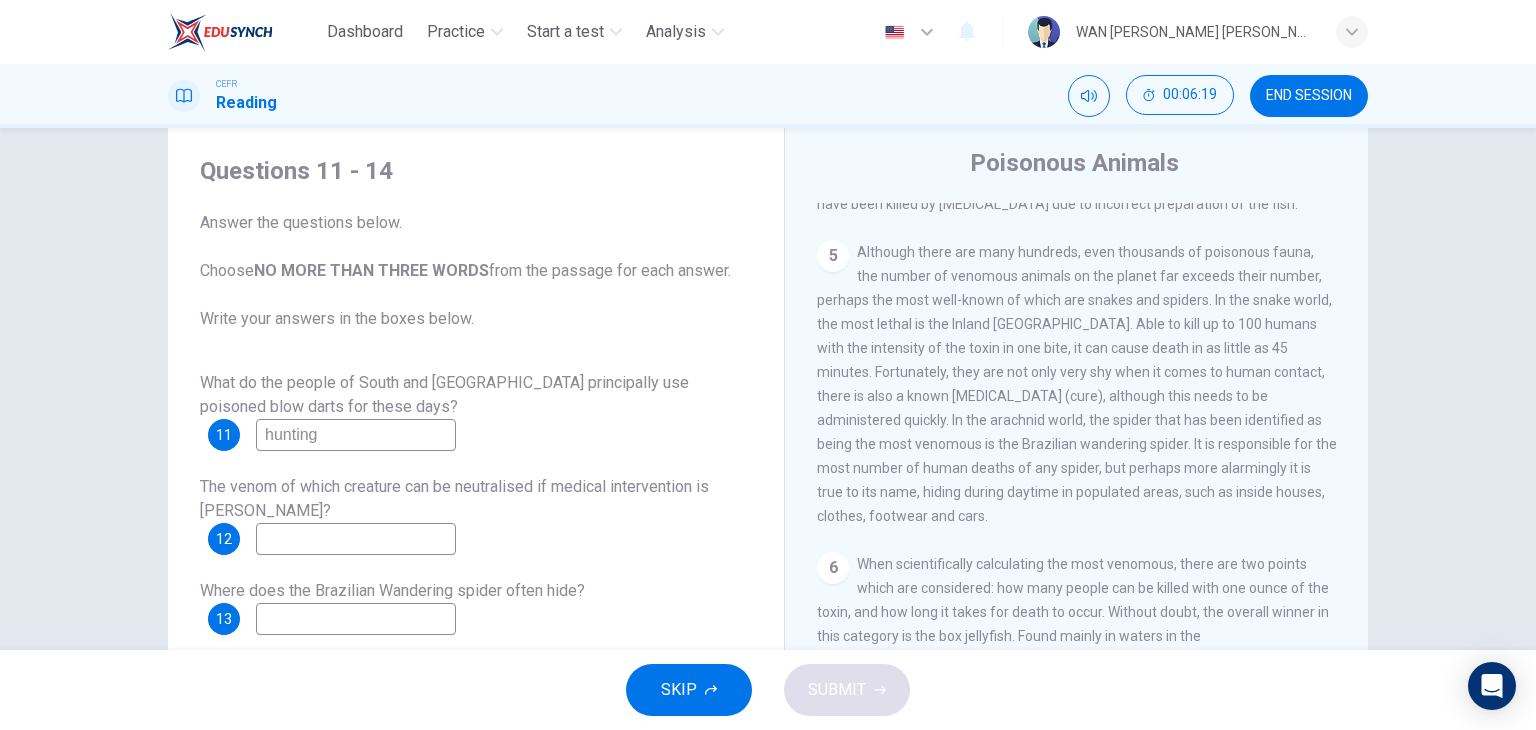 type on "hunting" 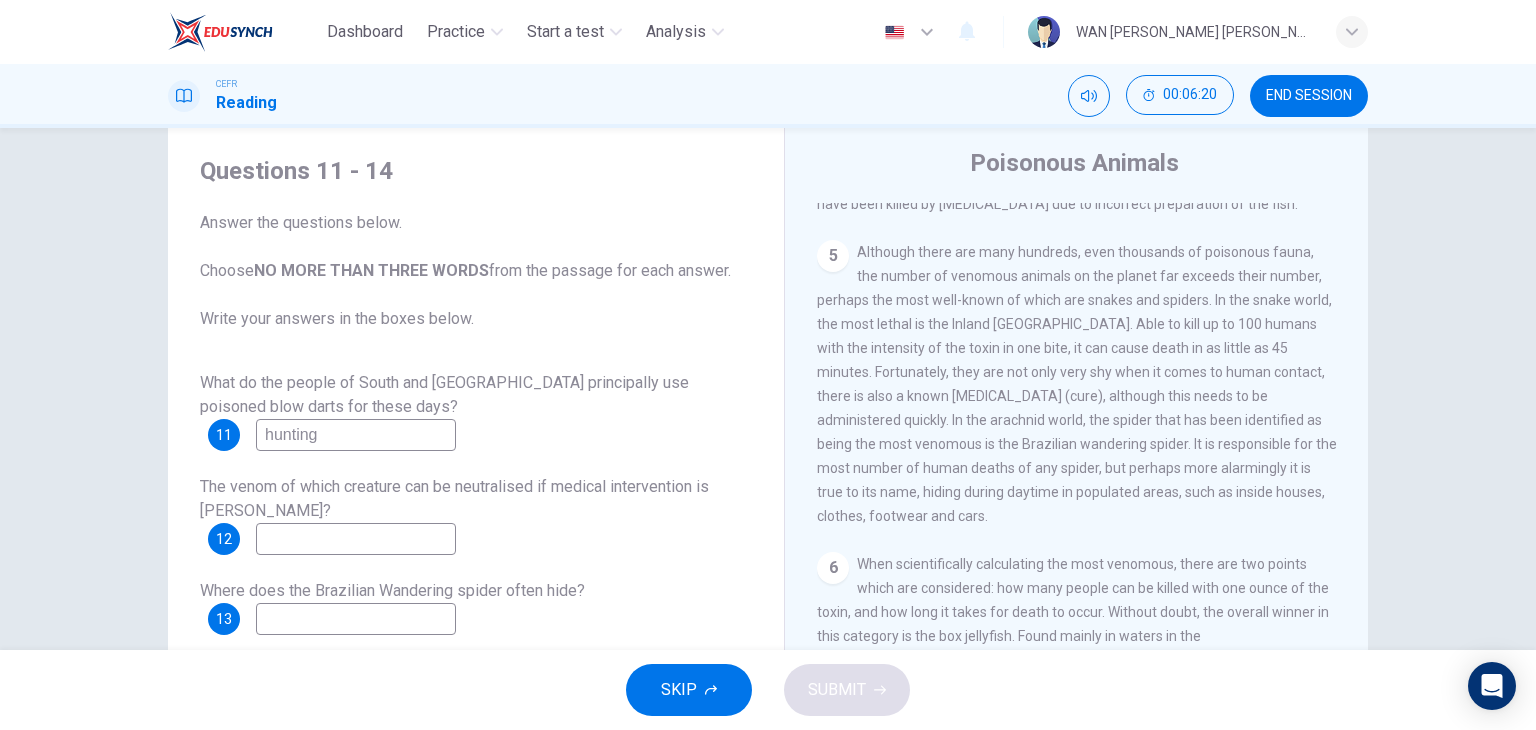 click at bounding box center [356, 539] 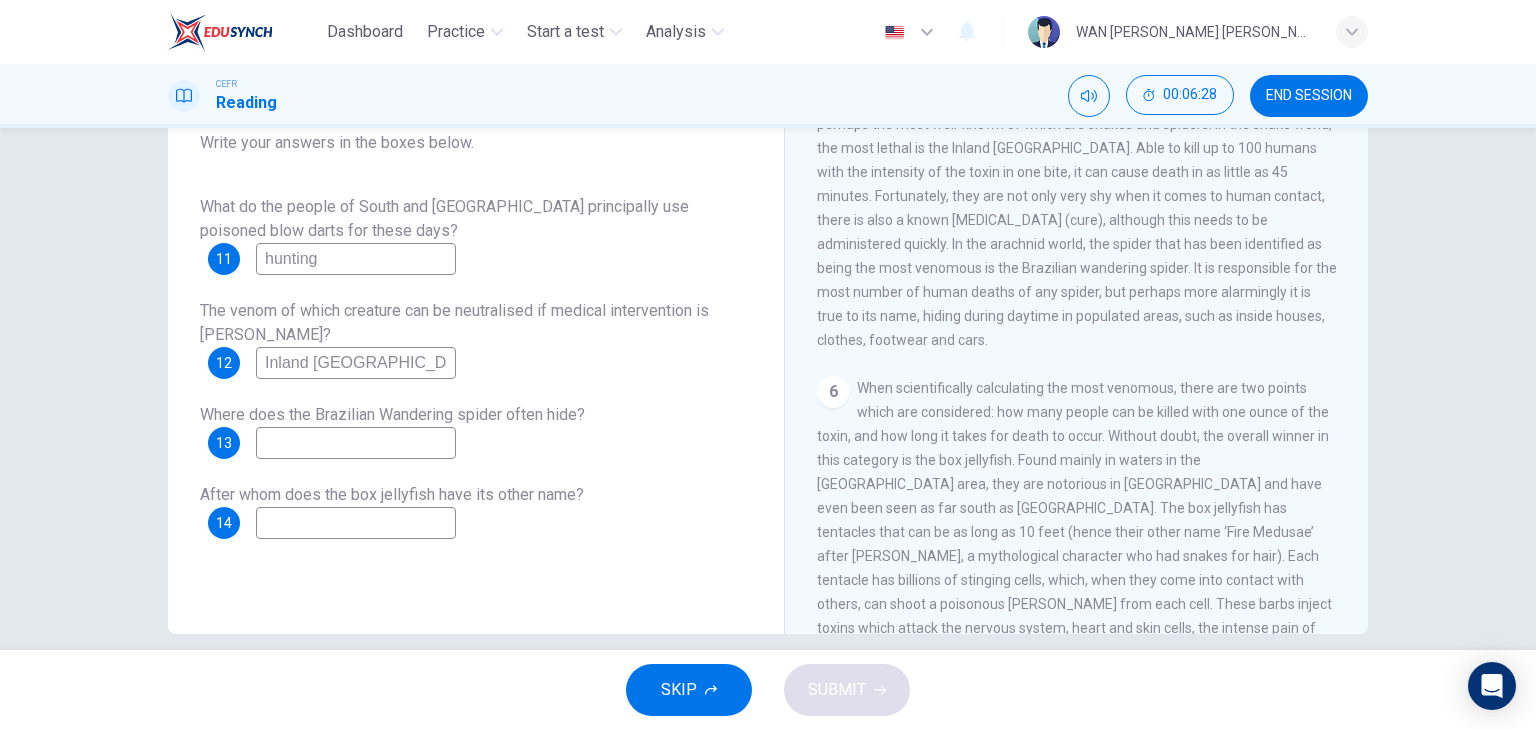 scroll, scrollTop: 253, scrollLeft: 0, axis: vertical 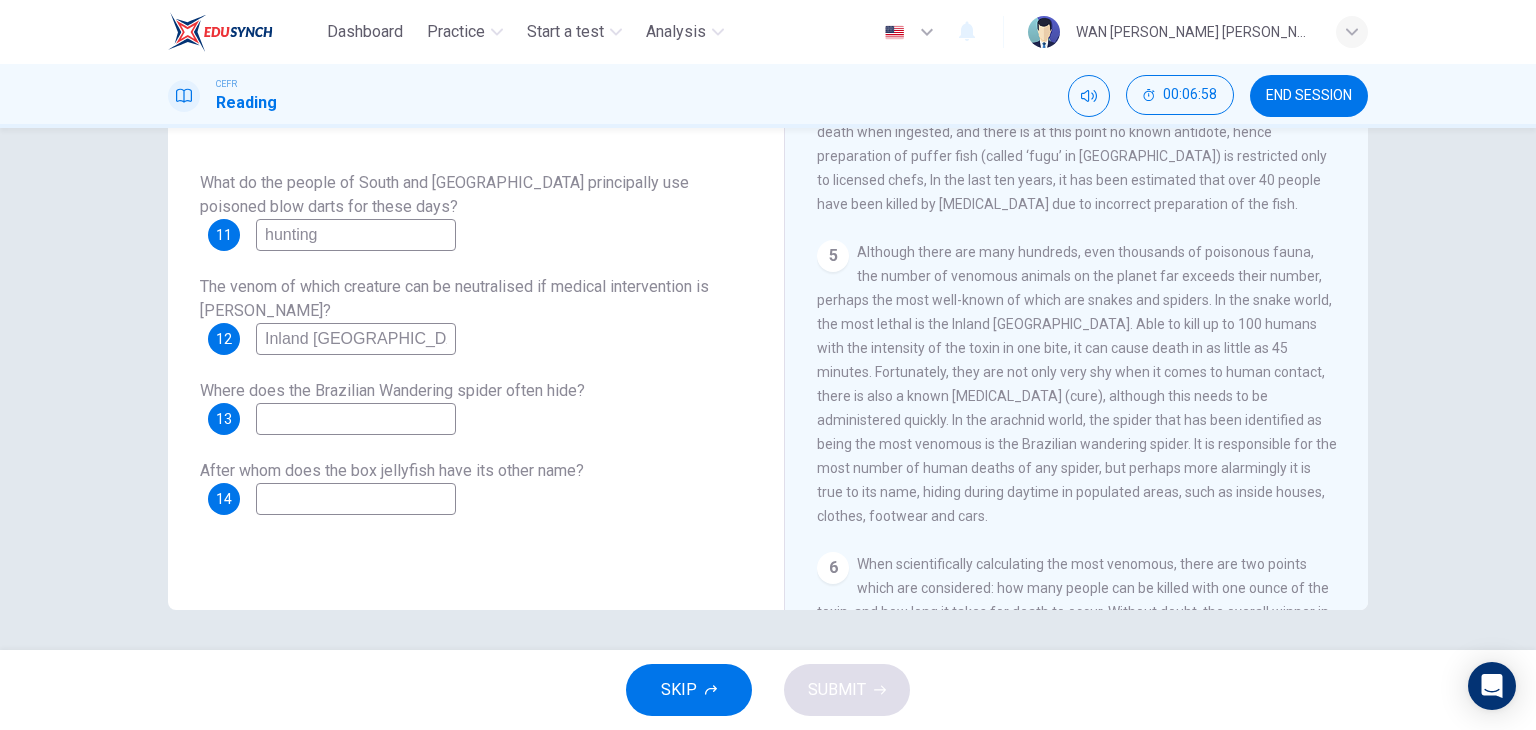 type on "Inland Taipan" 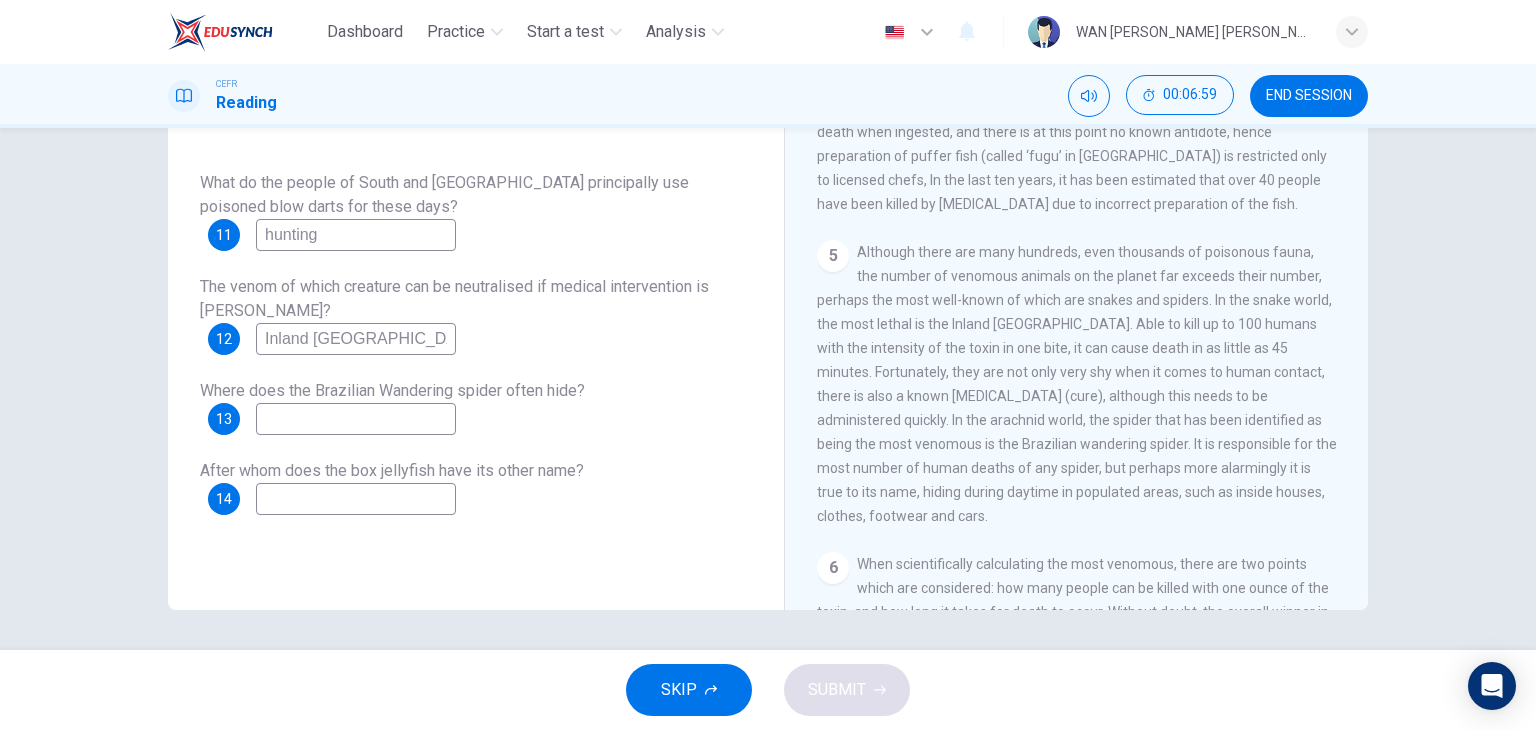 click at bounding box center [356, 419] 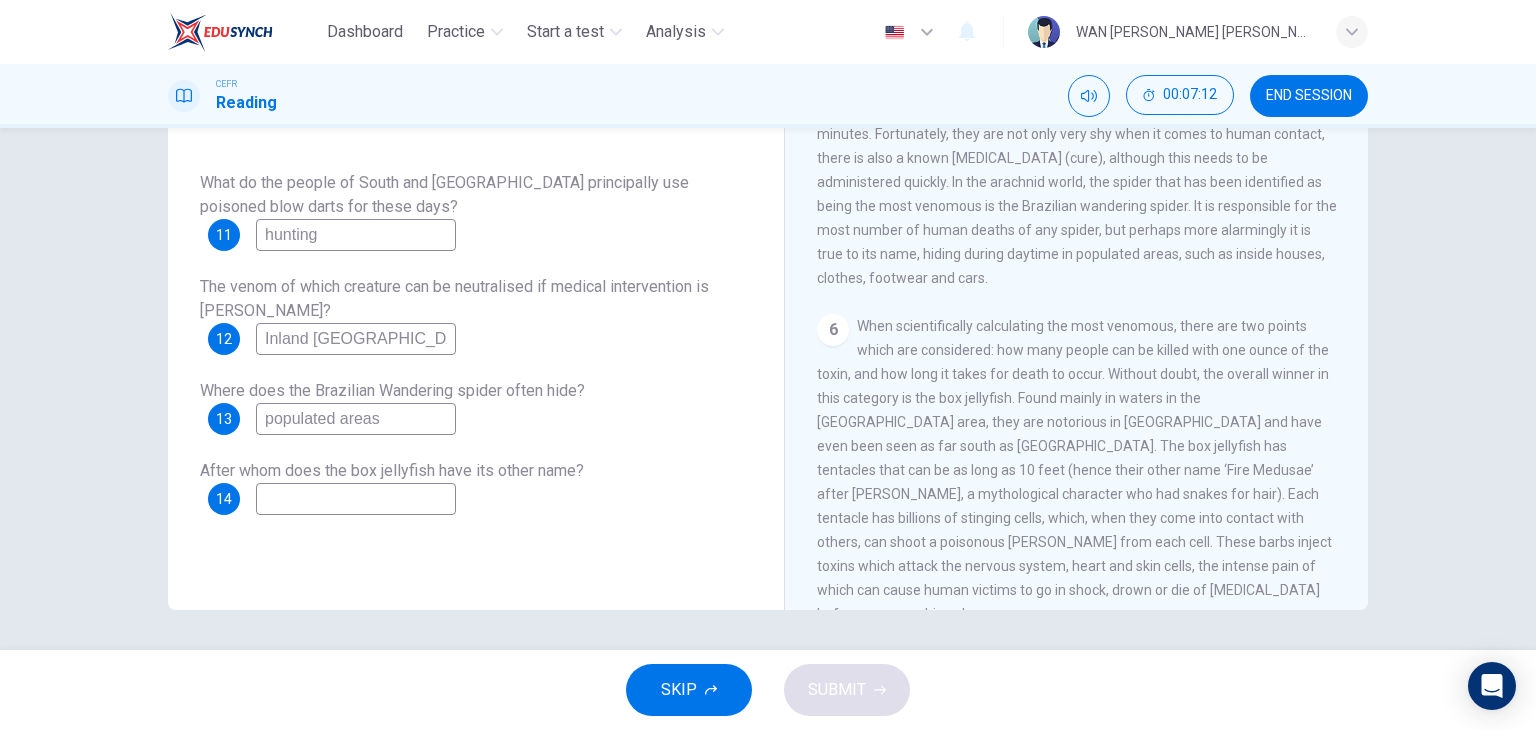 scroll, scrollTop: 1296, scrollLeft: 0, axis: vertical 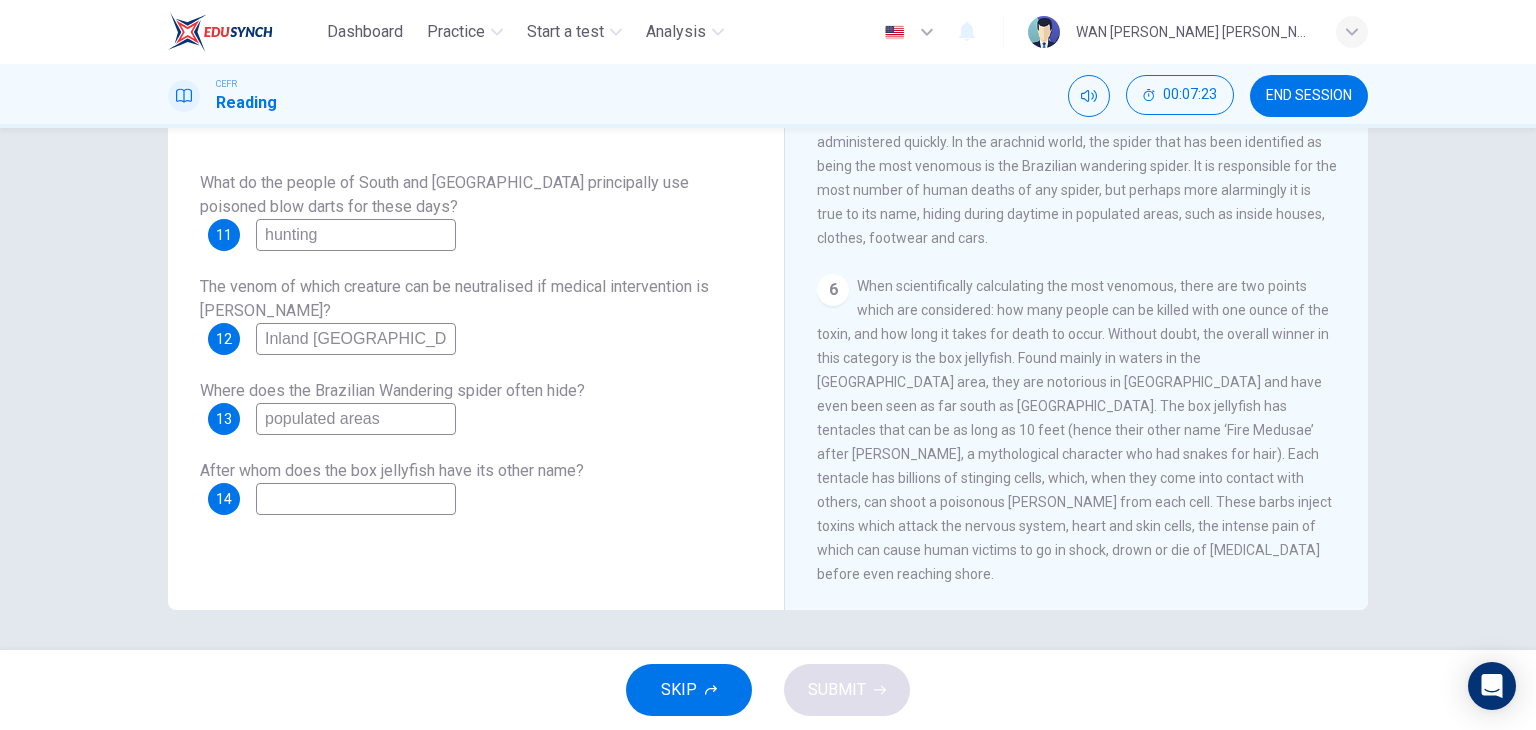 type on "populated areas" 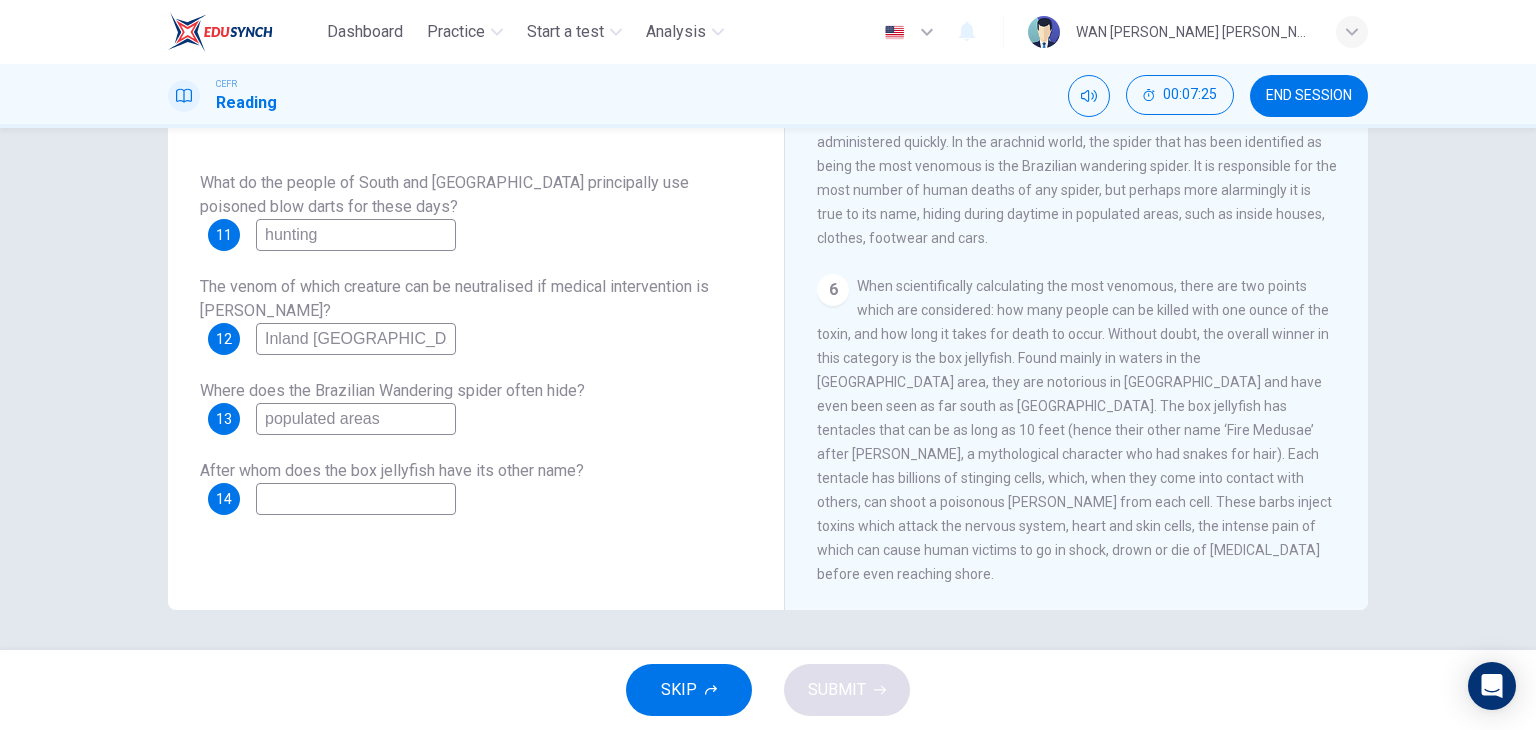 click at bounding box center (356, 499) 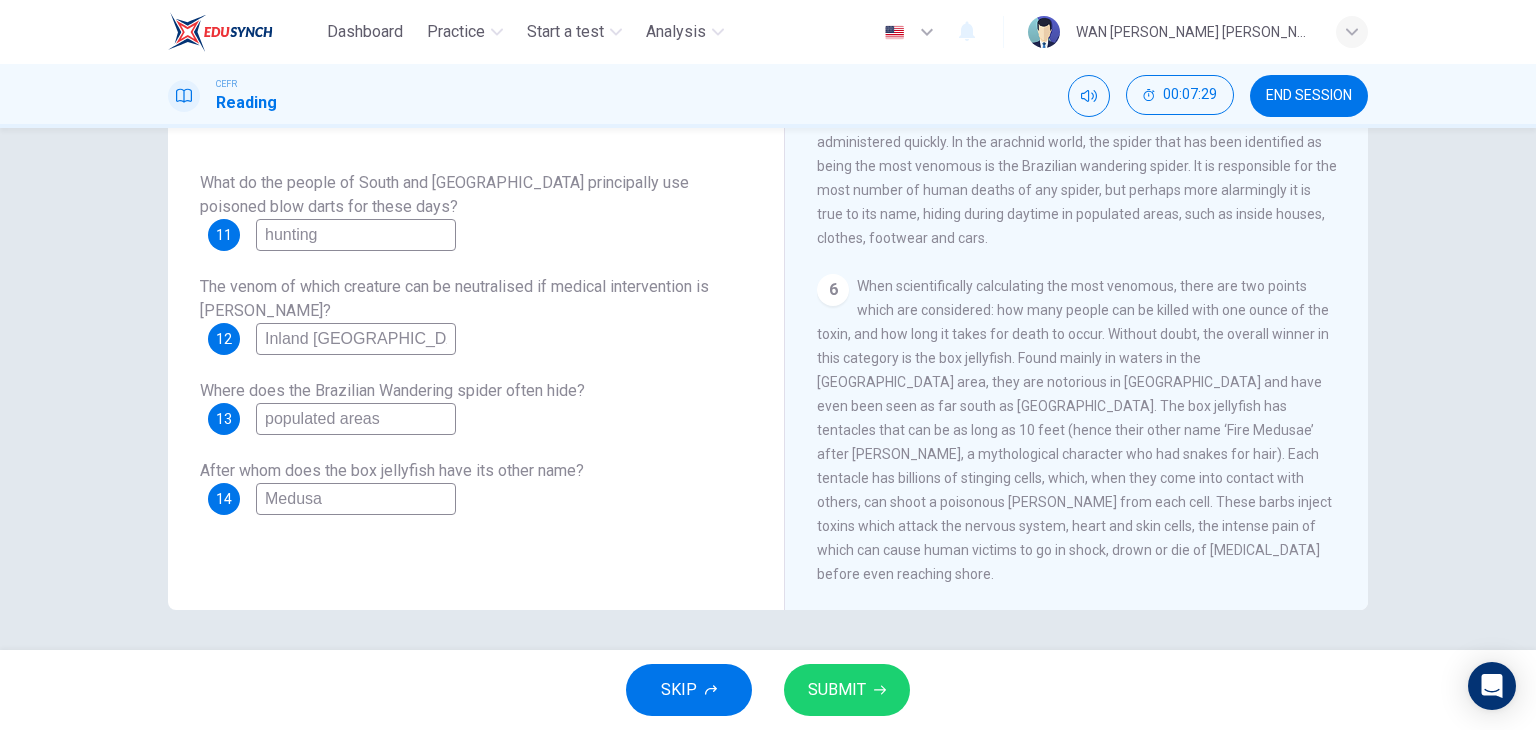 type on "Medusa" 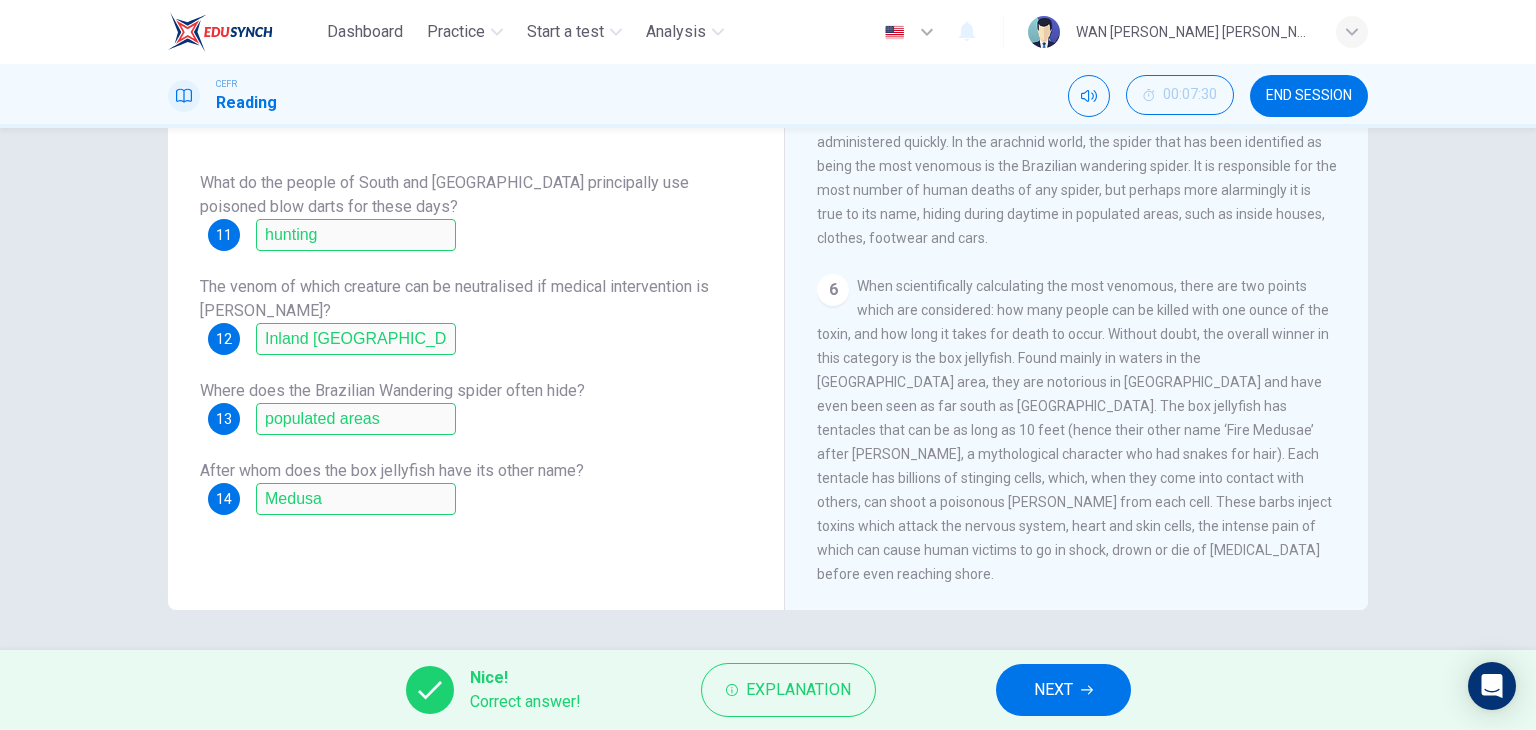 click on "NEXT" at bounding box center (1053, 690) 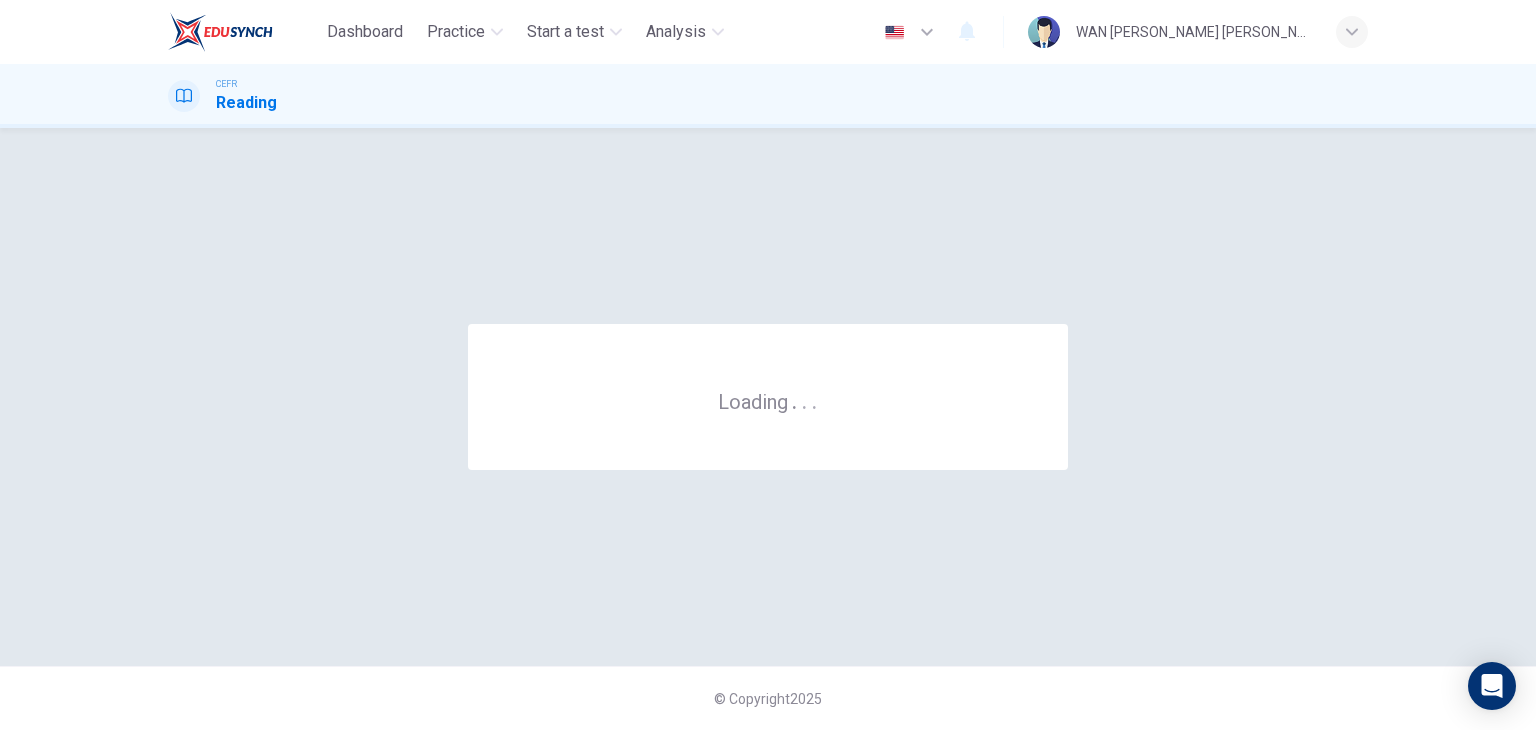 scroll, scrollTop: 0, scrollLeft: 0, axis: both 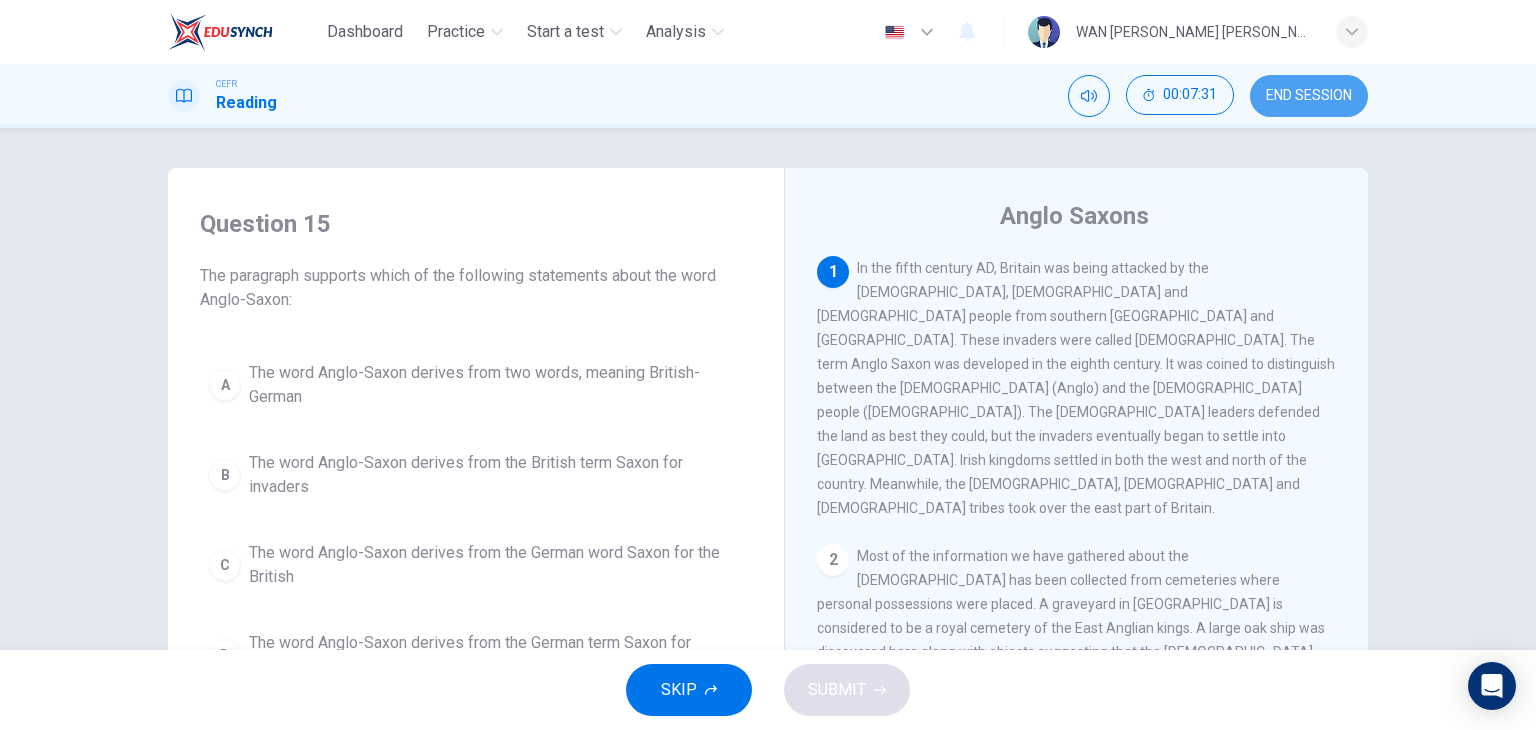 click on "END SESSION" at bounding box center (1309, 96) 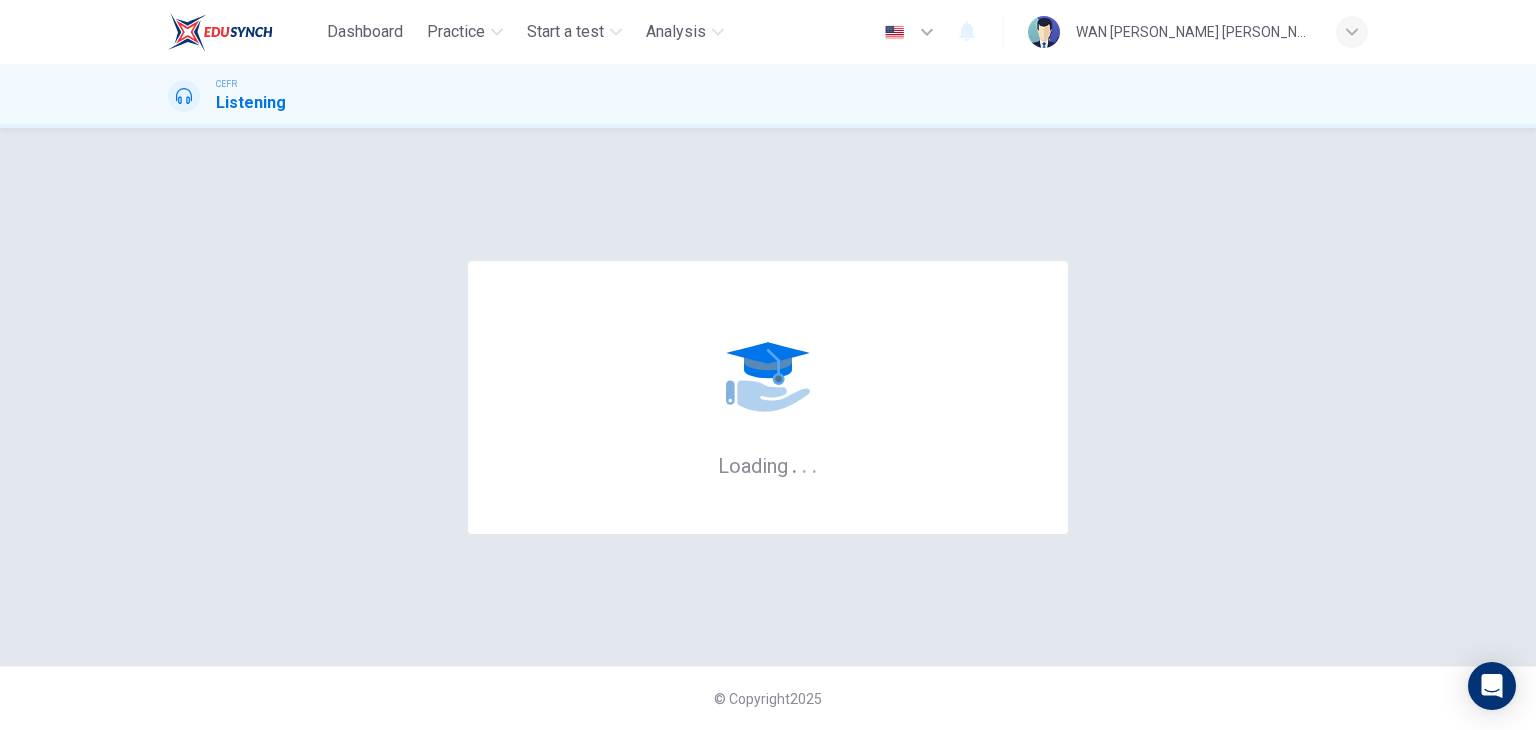 scroll, scrollTop: 0, scrollLeft: 0, axis: both 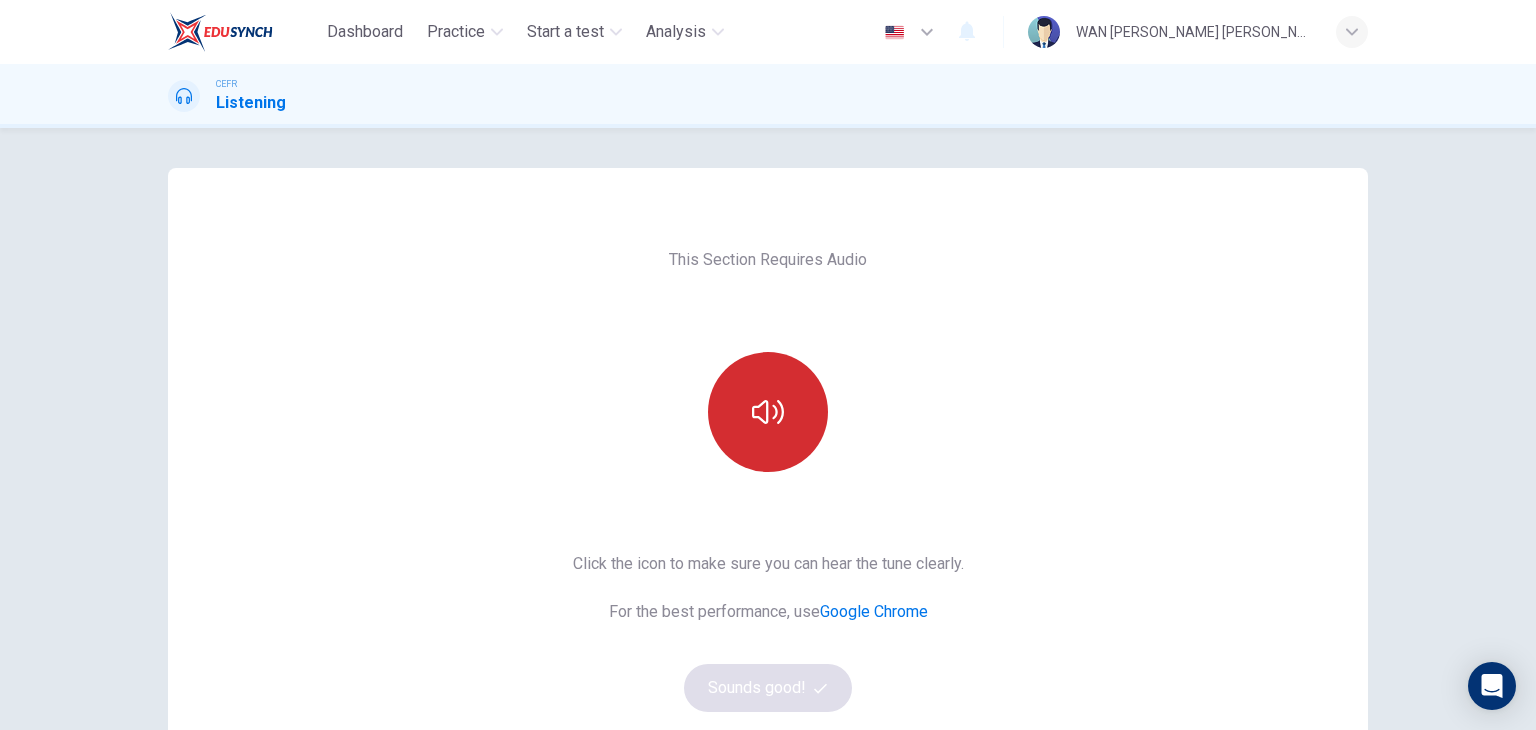 click at bounding box center (768, 412) 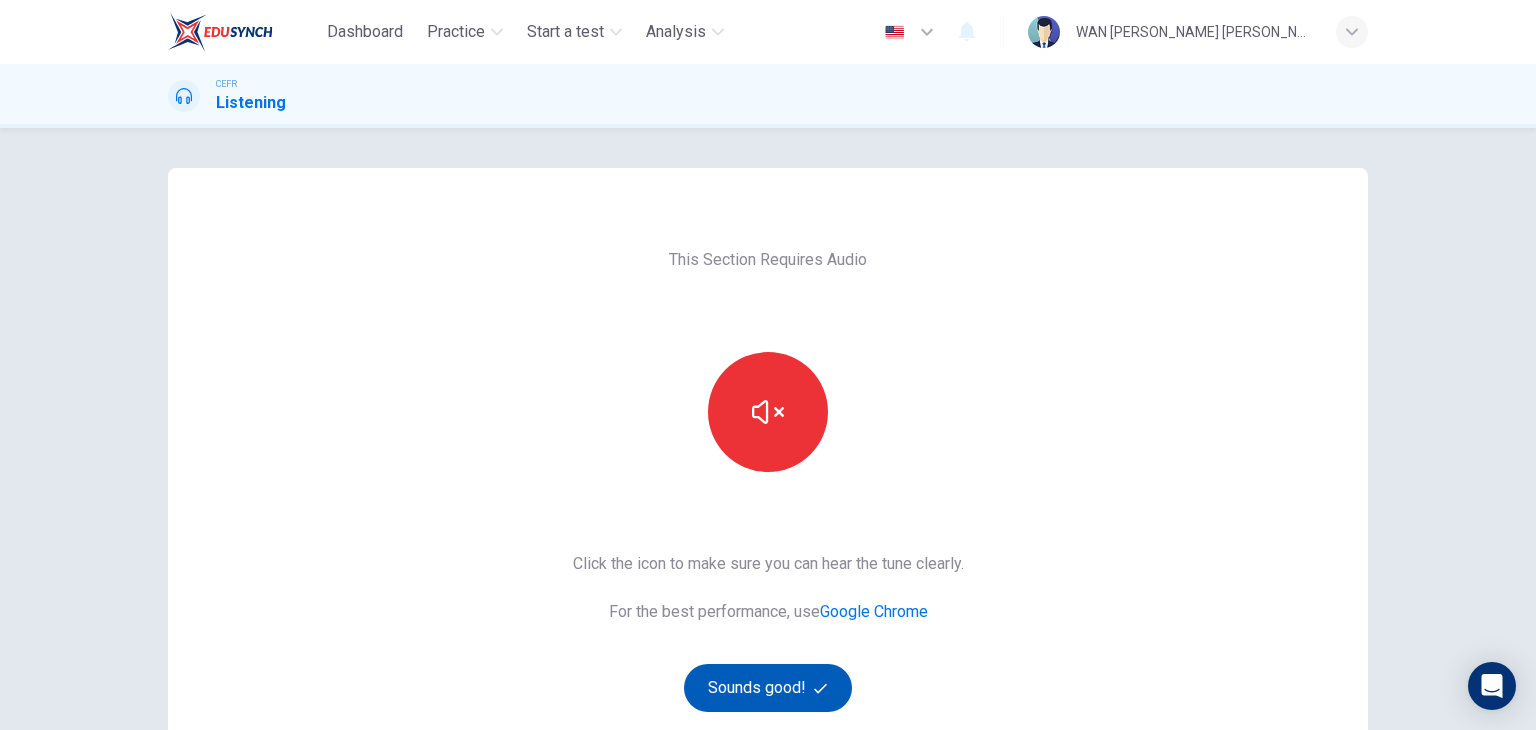 click on "Sounds good!" at bounding box center (768, 688) 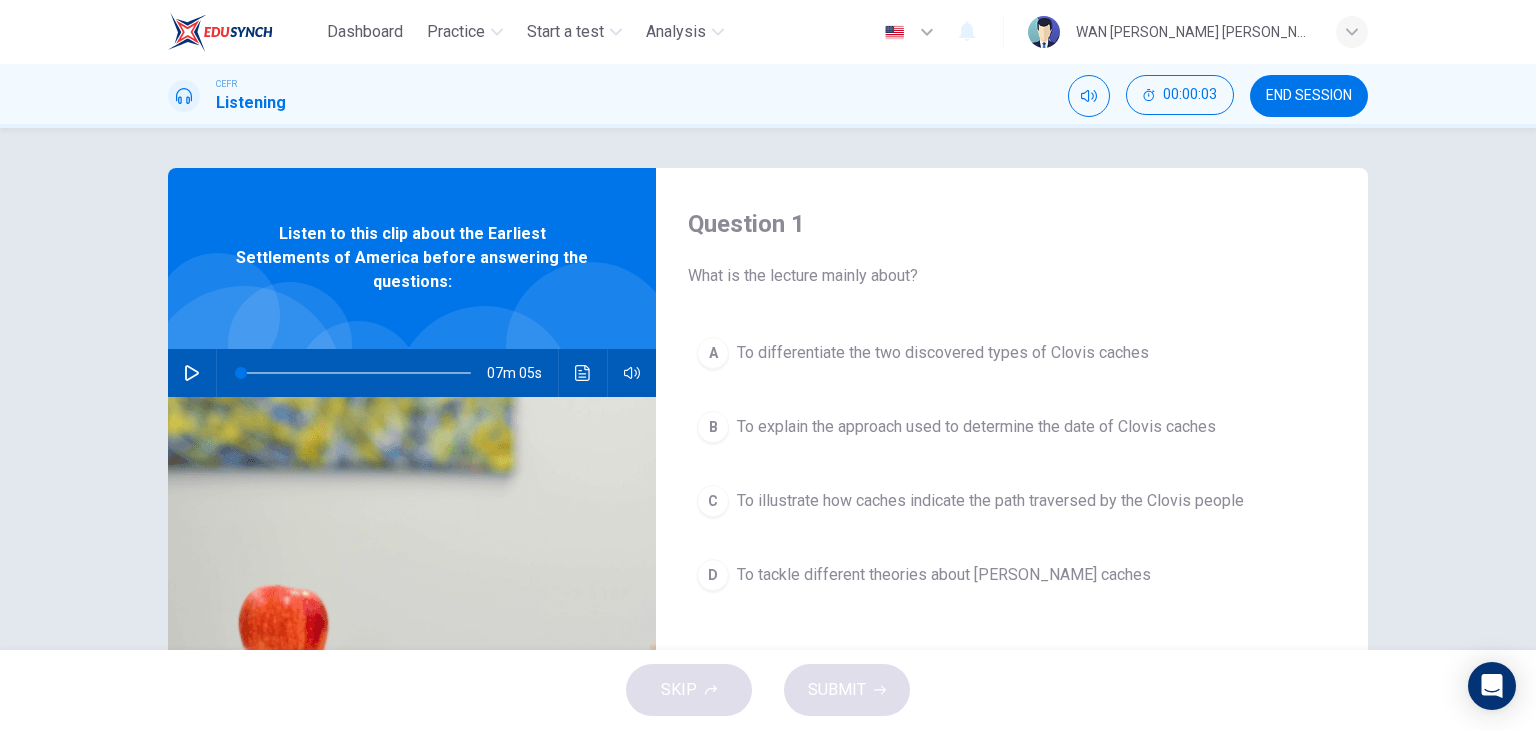 click 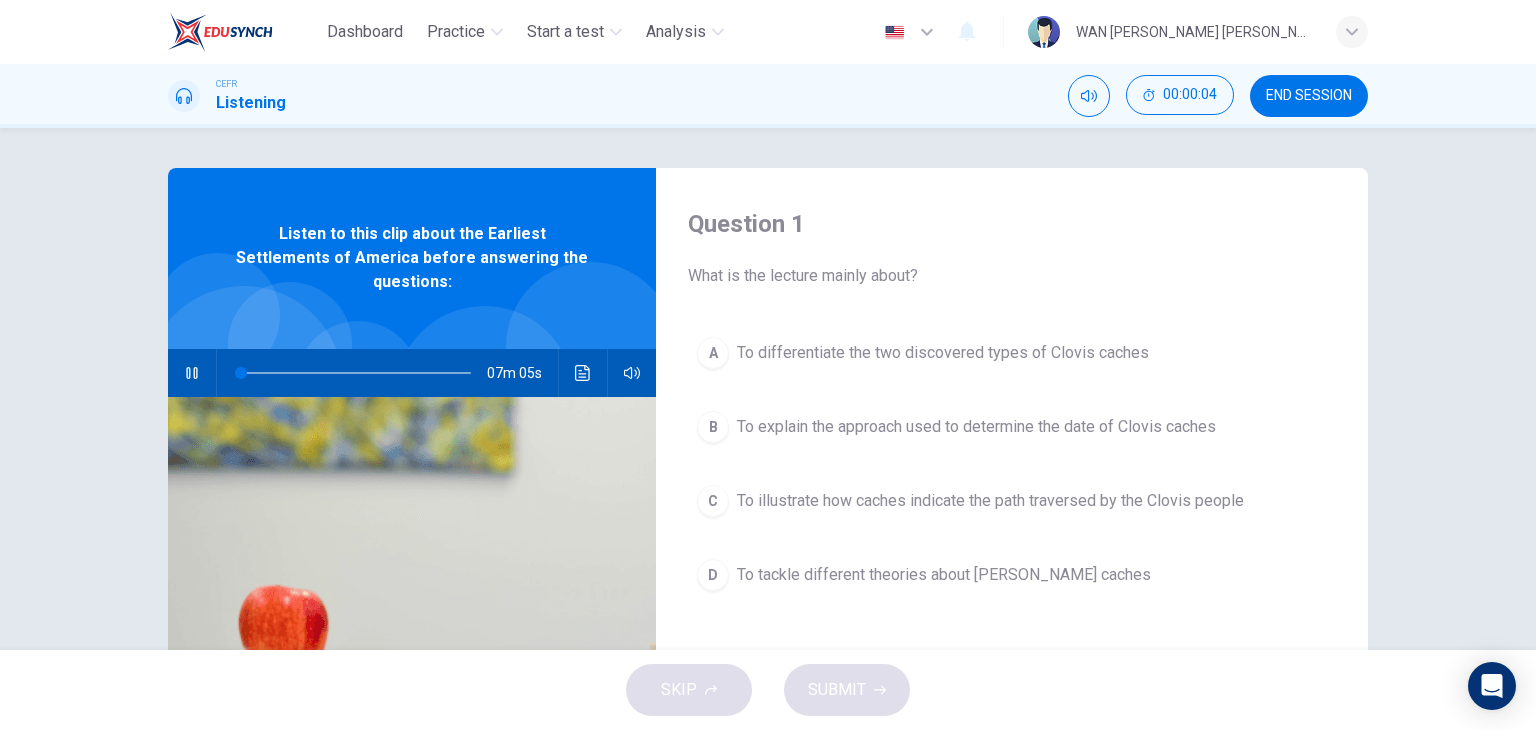 type 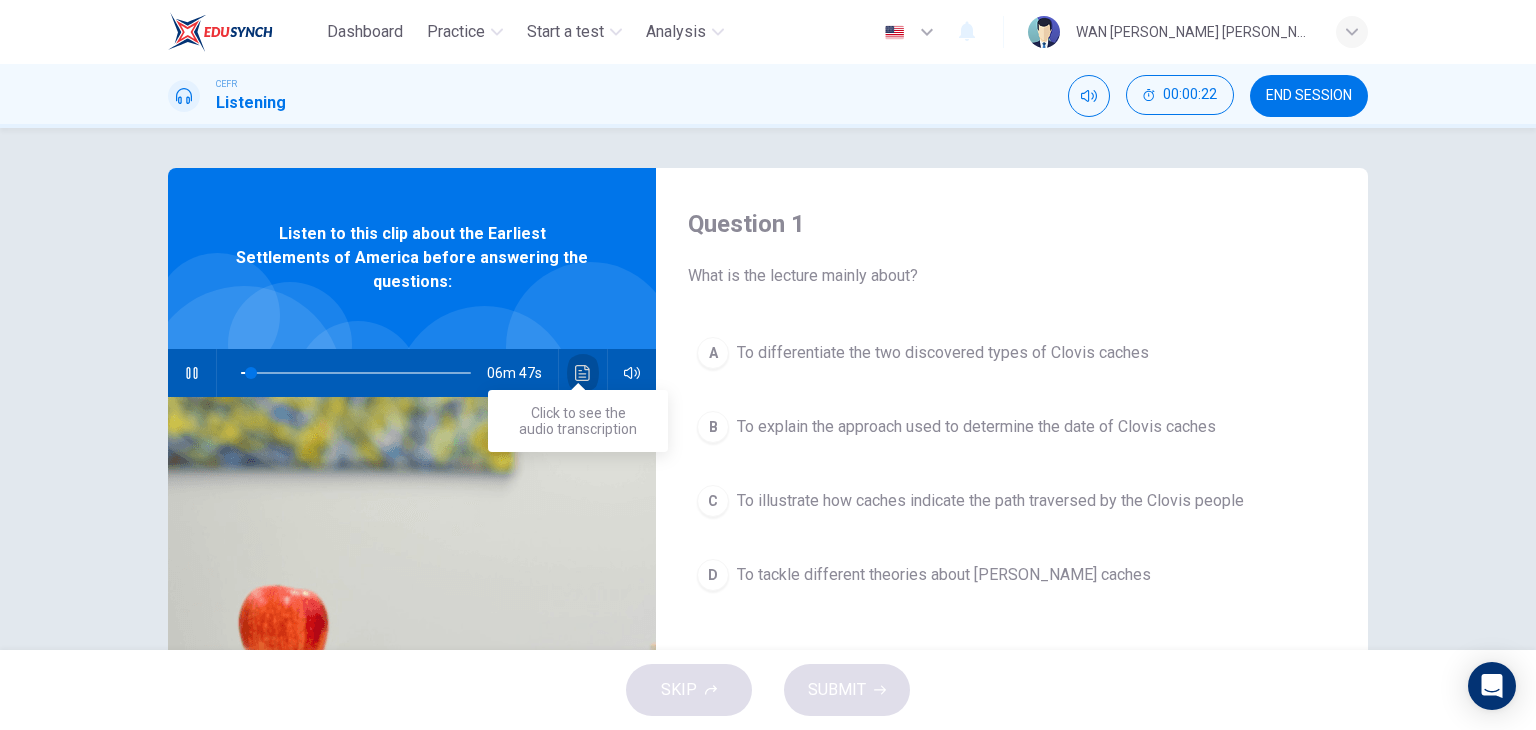 click 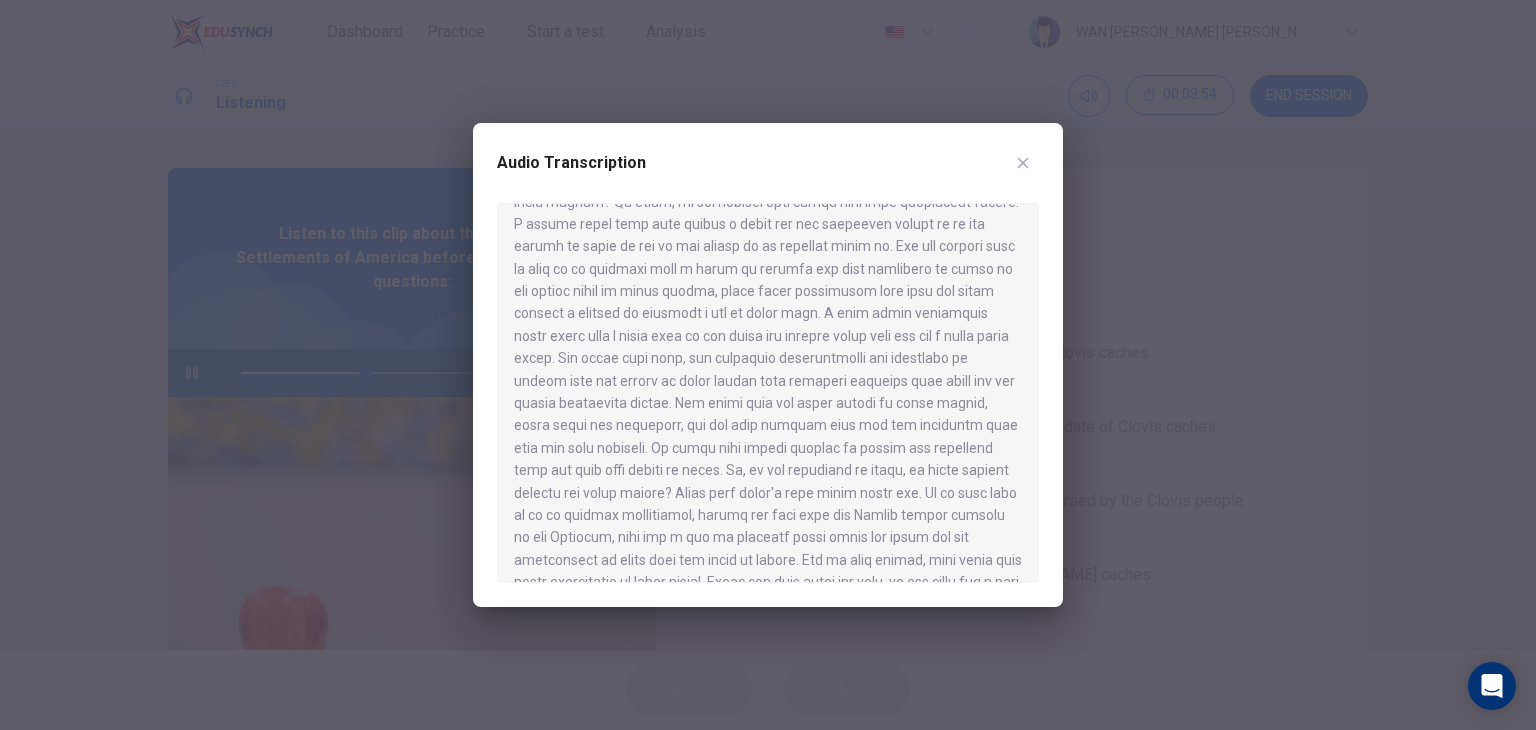 scroll, scrollTop: 1244, scrollLeft: 0, axis: vertical 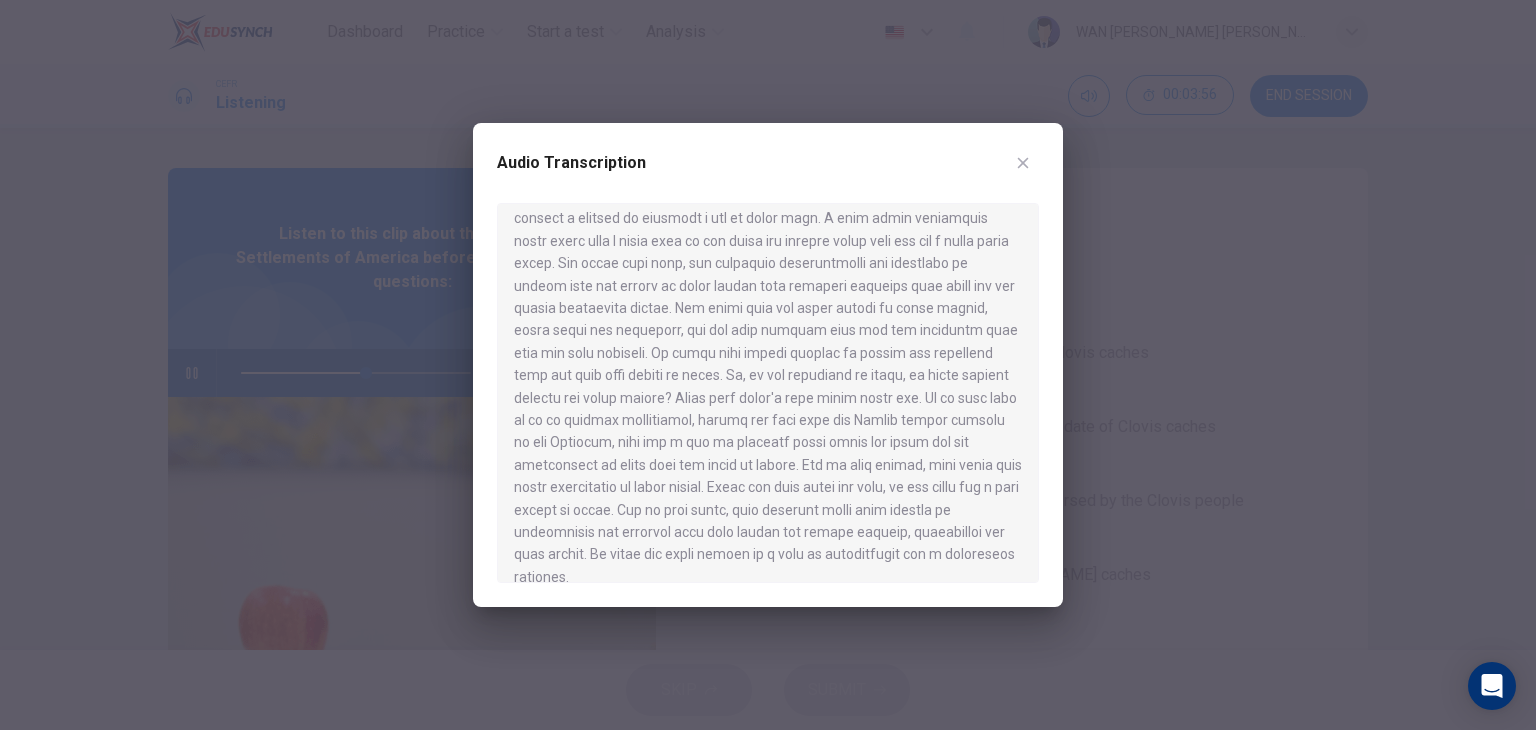 click 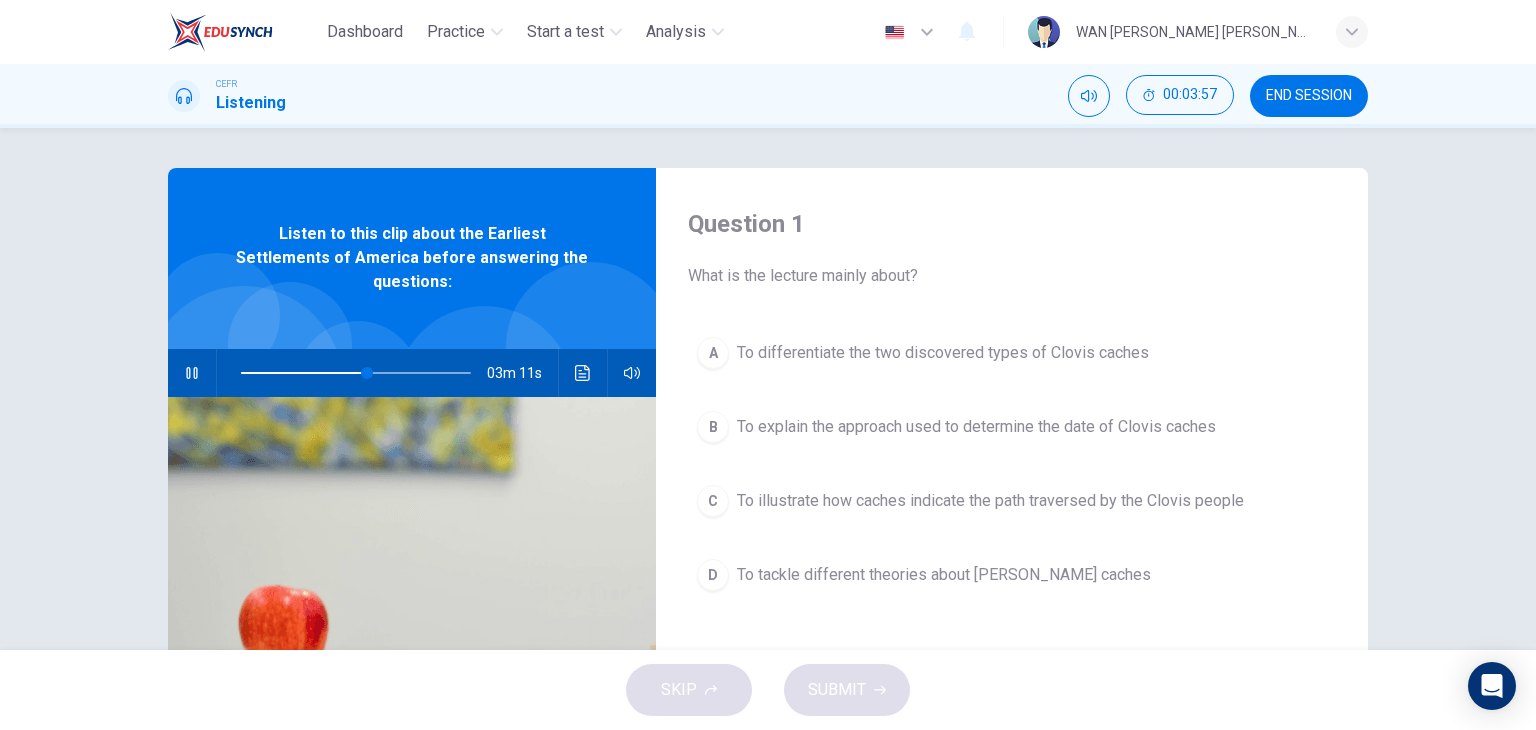 click at bounding box center (192, 373) 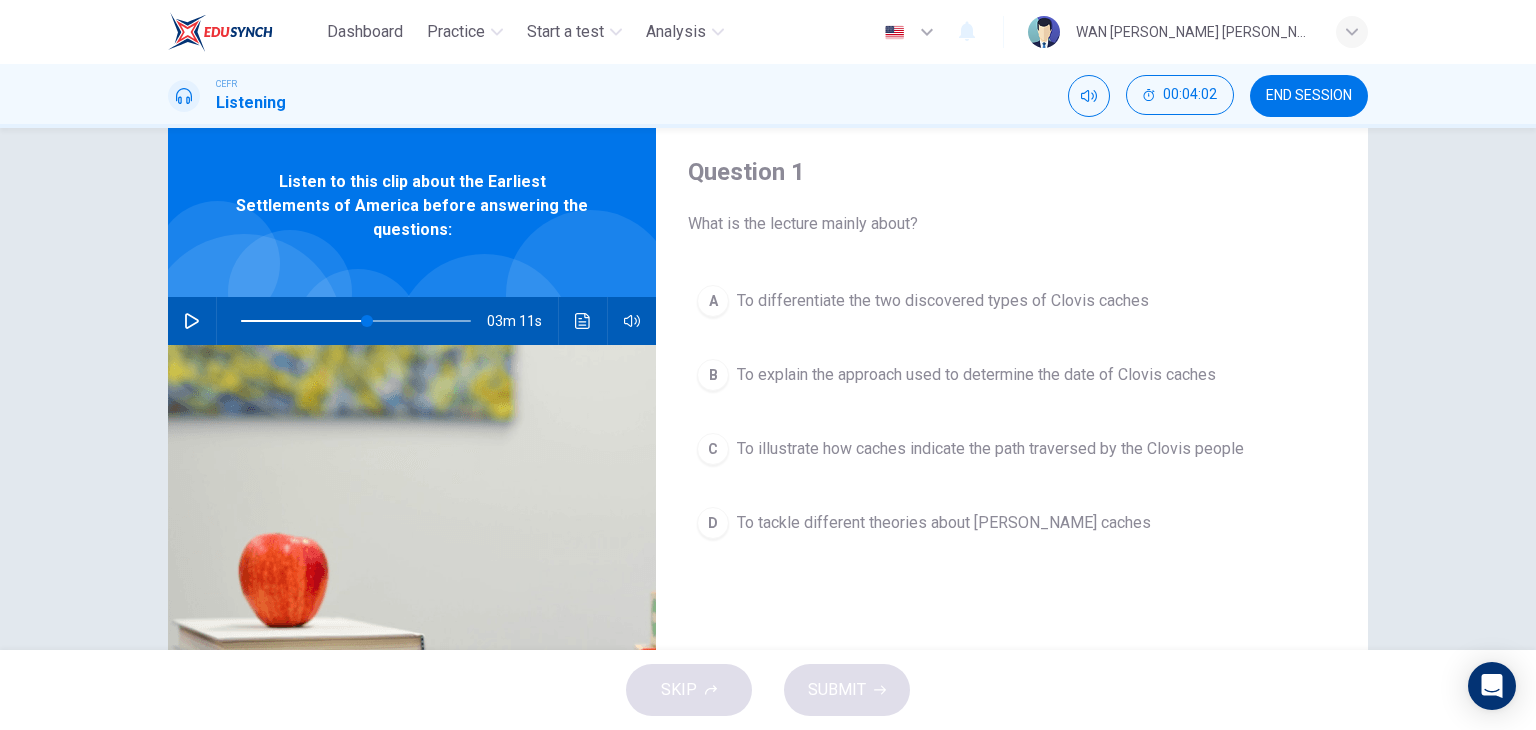 scroll, scrollTop: 100, scrollLeft: 0, axis: vertical 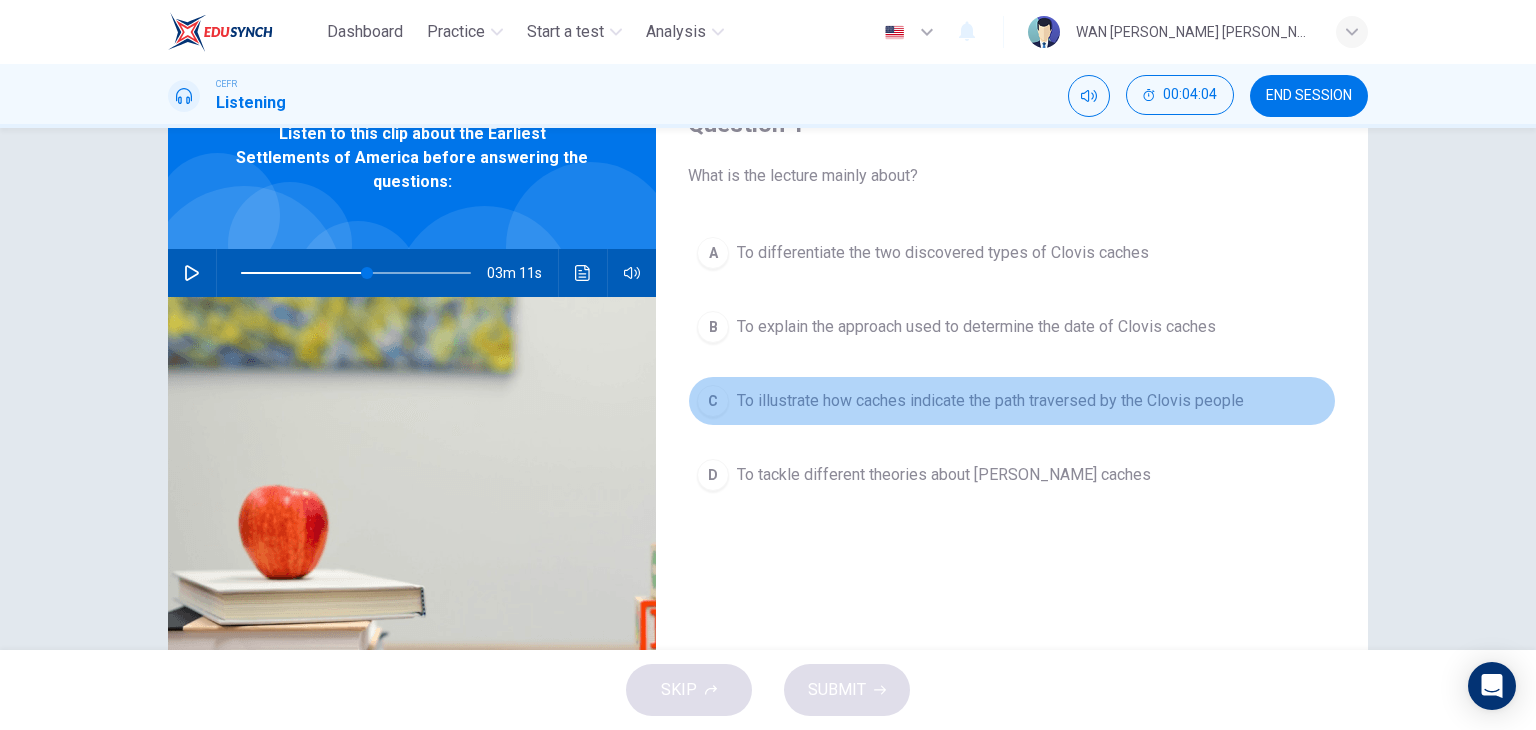click on "To illustrate how caches indicate the path traversed by the Clovis people" at bounding box center (990, 401) 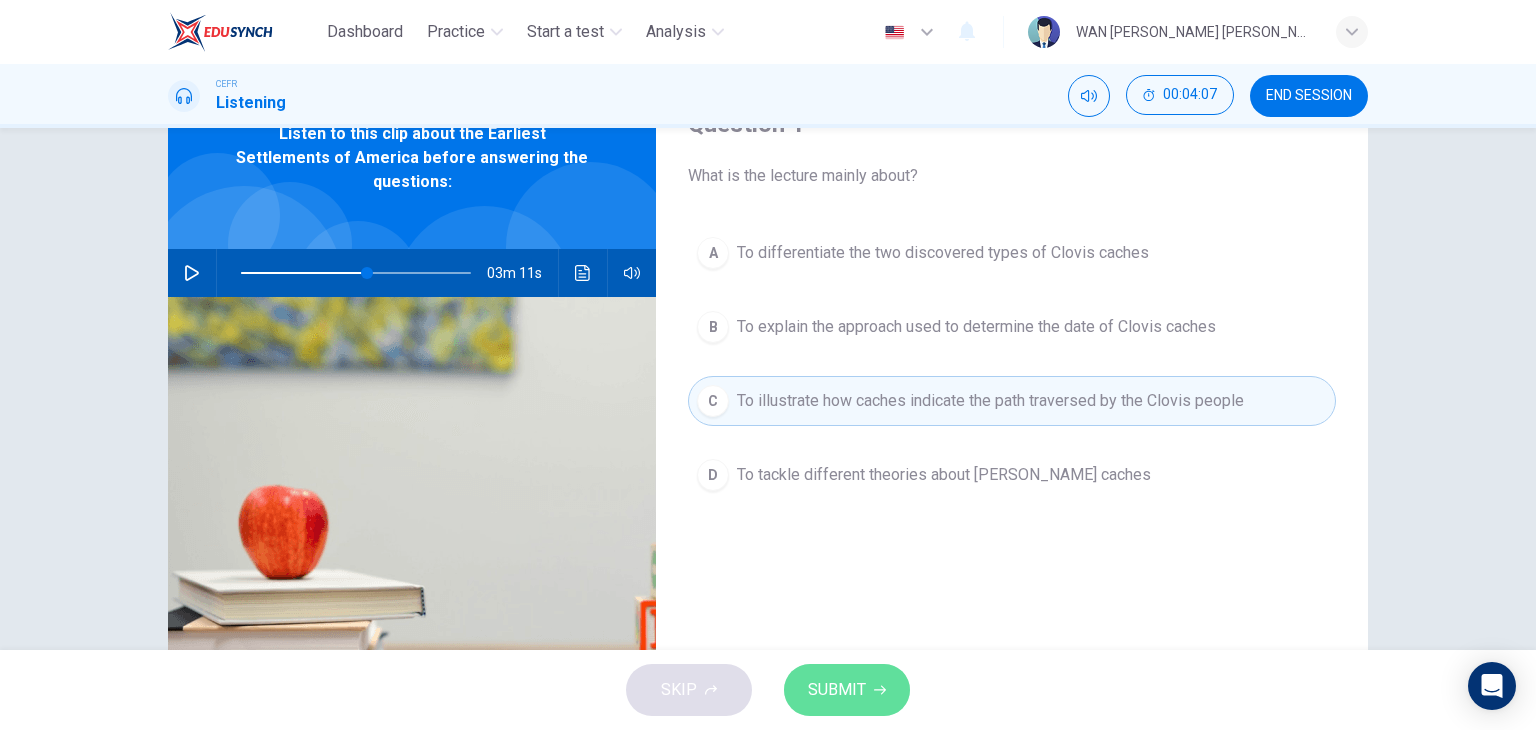 click on "SUBMIT" at bounding box center [837, 690] 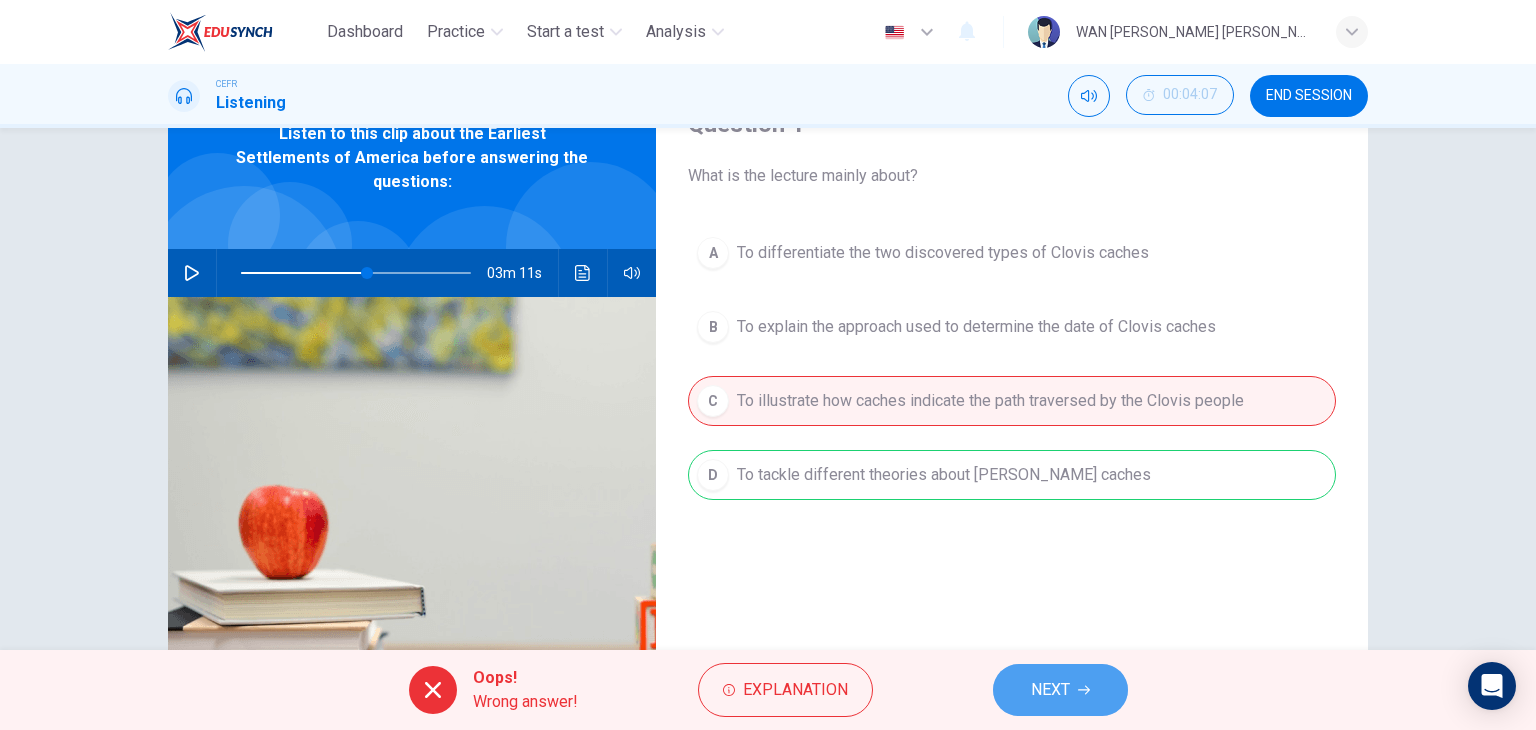 click on "NEXT" at bounding box center (1050, 690) 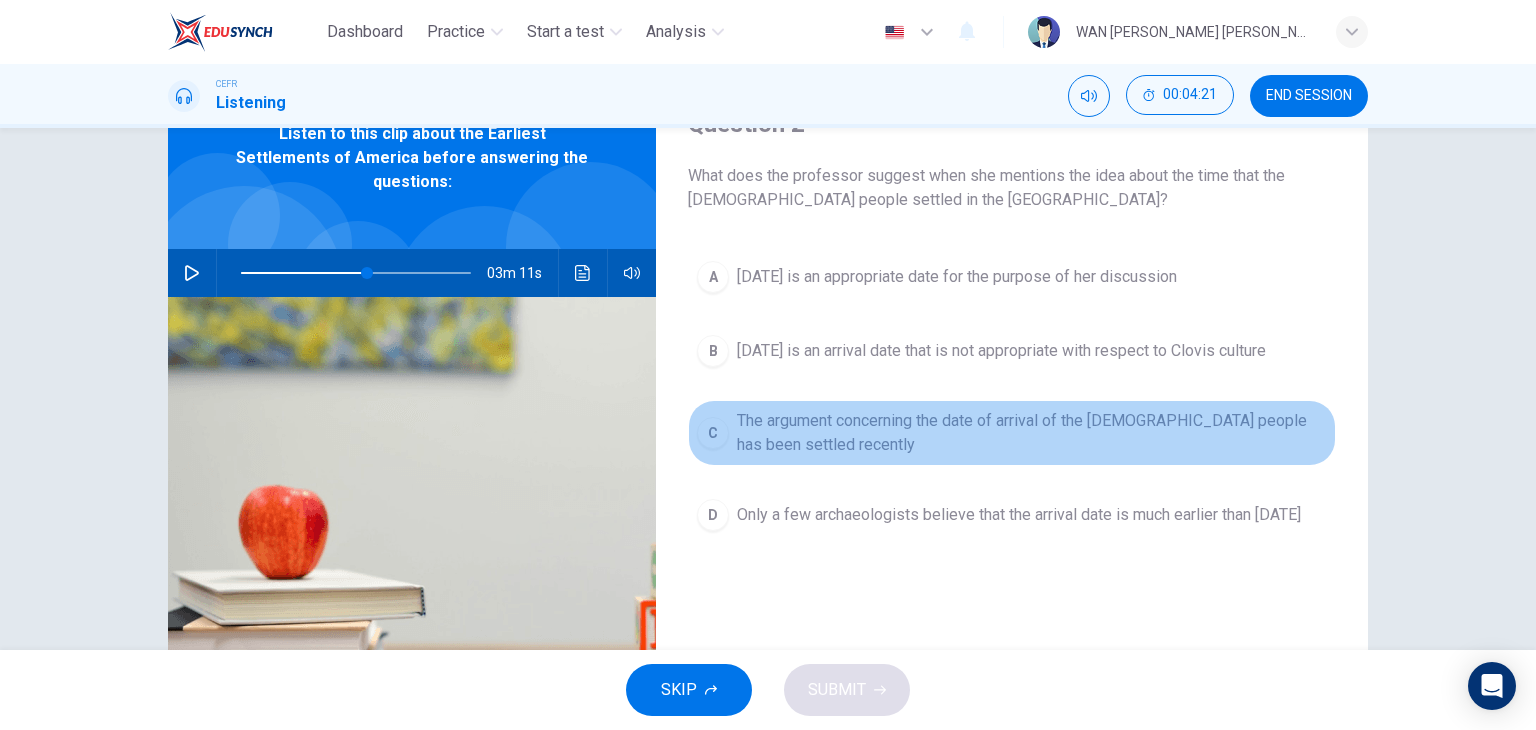 click on "The argument concerning the date of arrival of the Clovis people has been settled recently" at bounding box center [1032, 433] 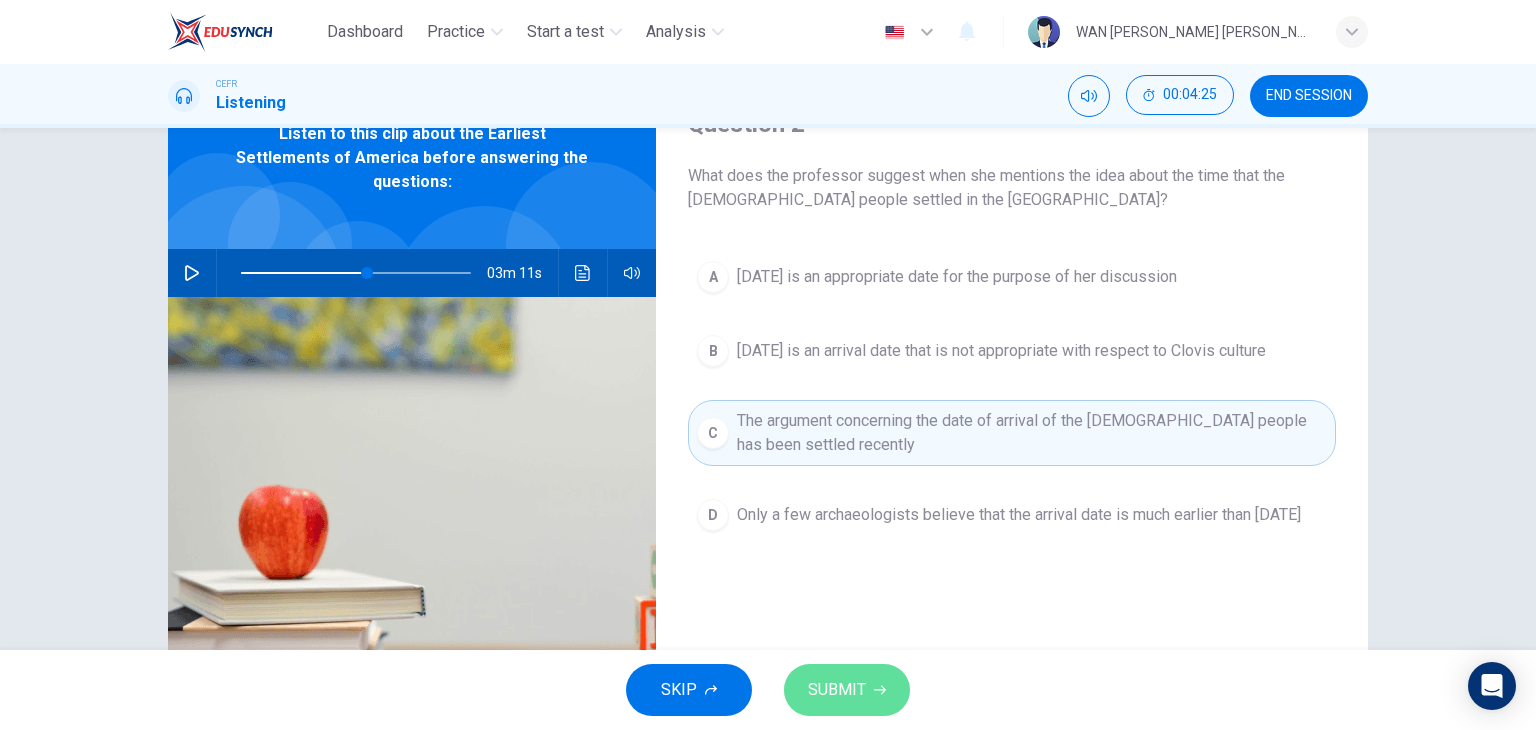 click on "SUBMIT" at bounding box center (837, 690) 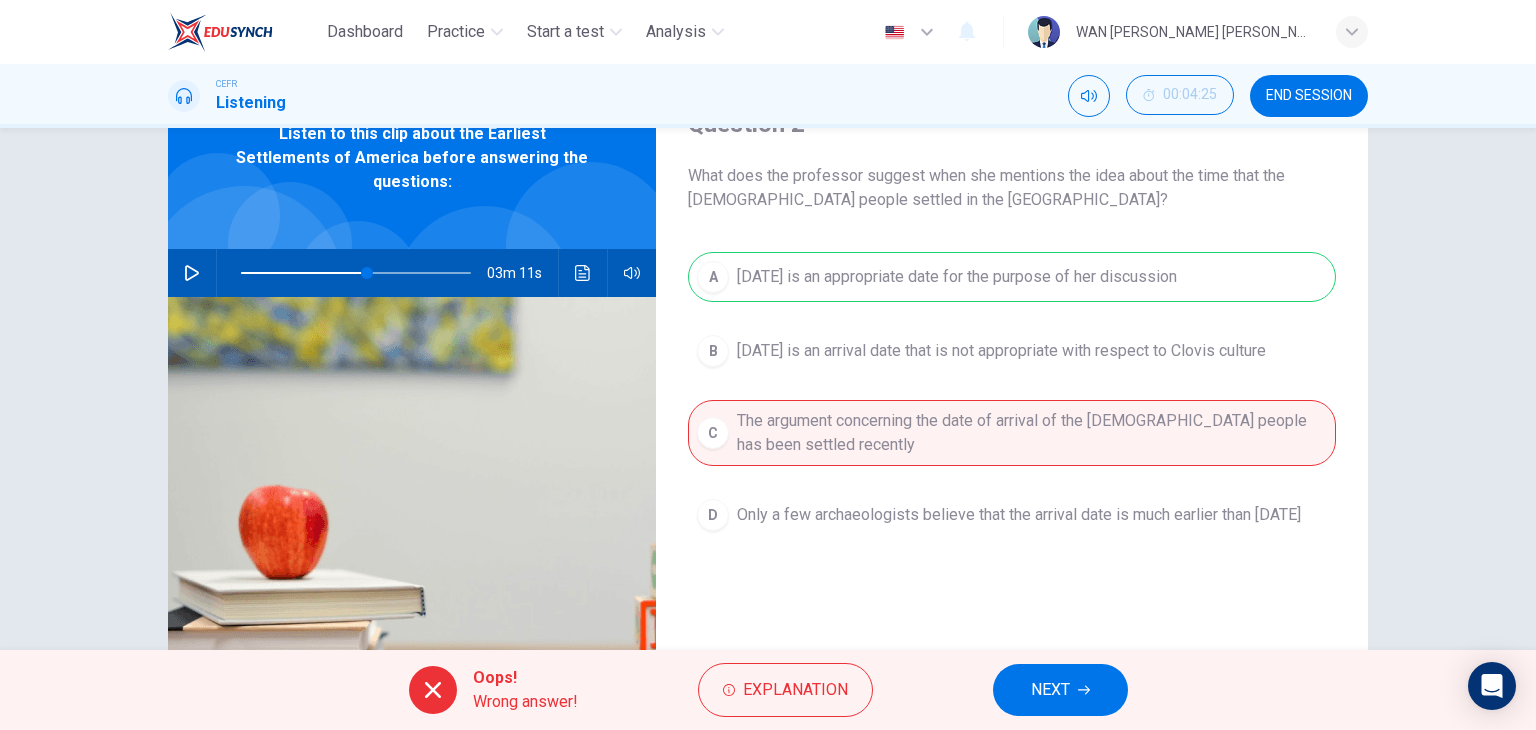 click on "NEXT" at bounding box center [1050, 690] 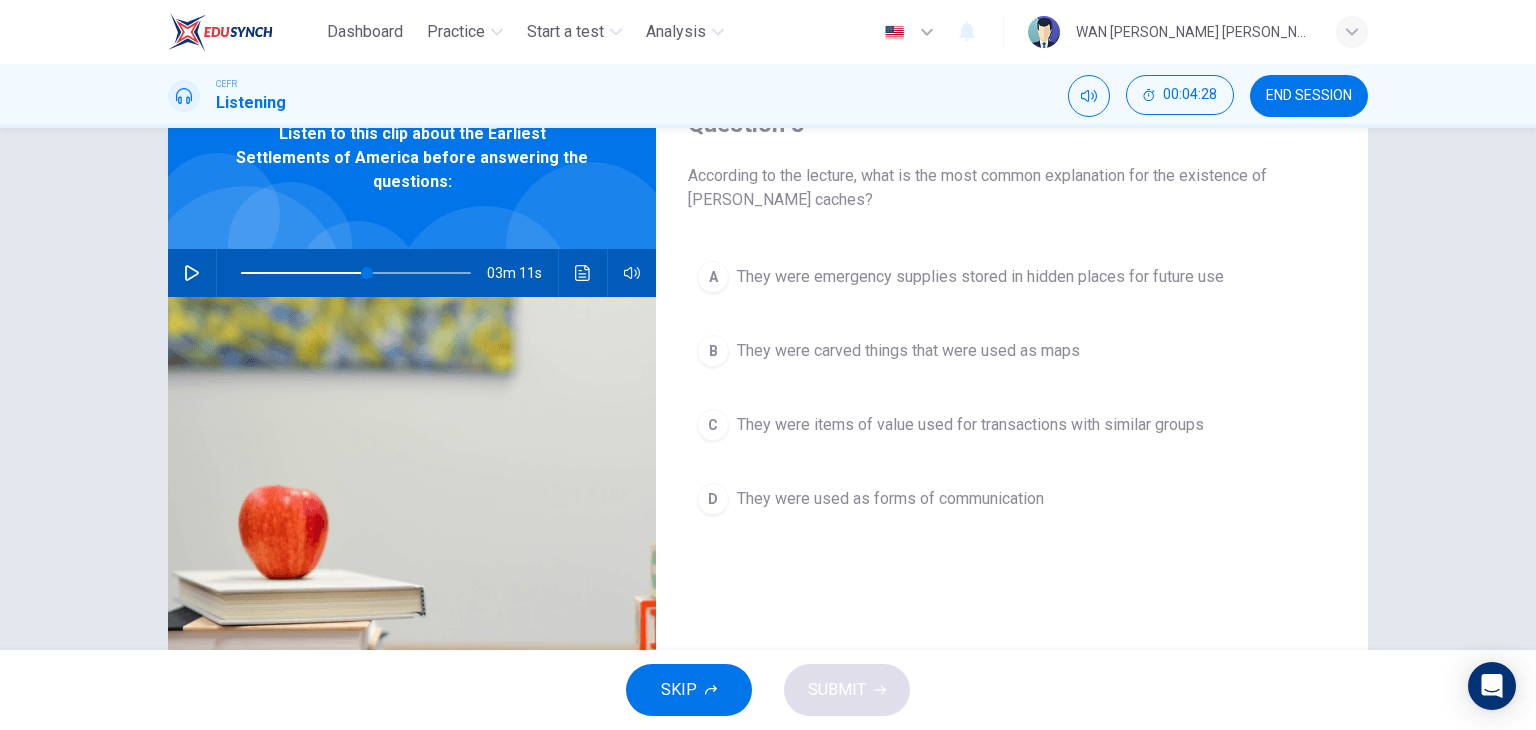 click on "END SESSION" at bounding box center [1309, 96] 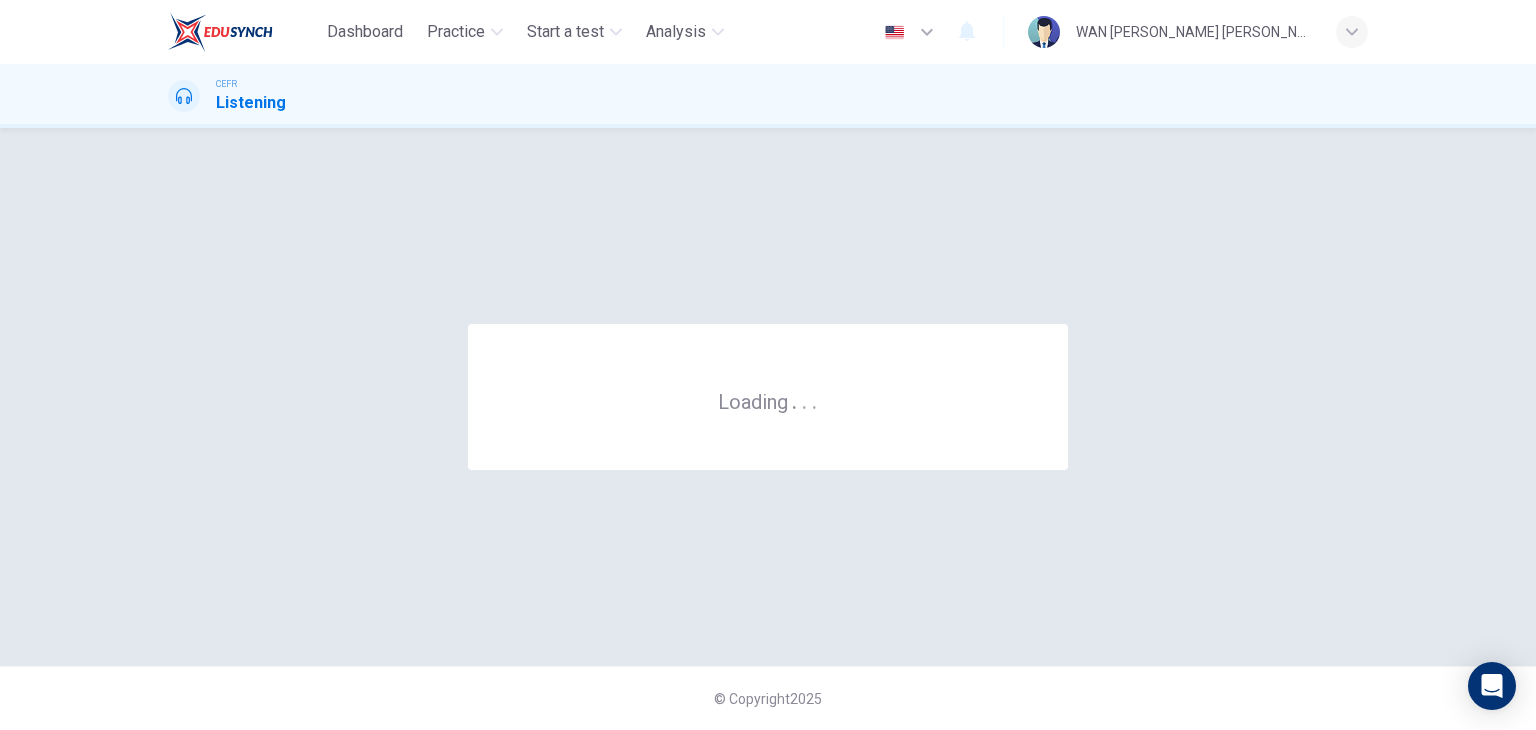 scroll, scrollTop: 0, scrollLeft: 0, axis: both 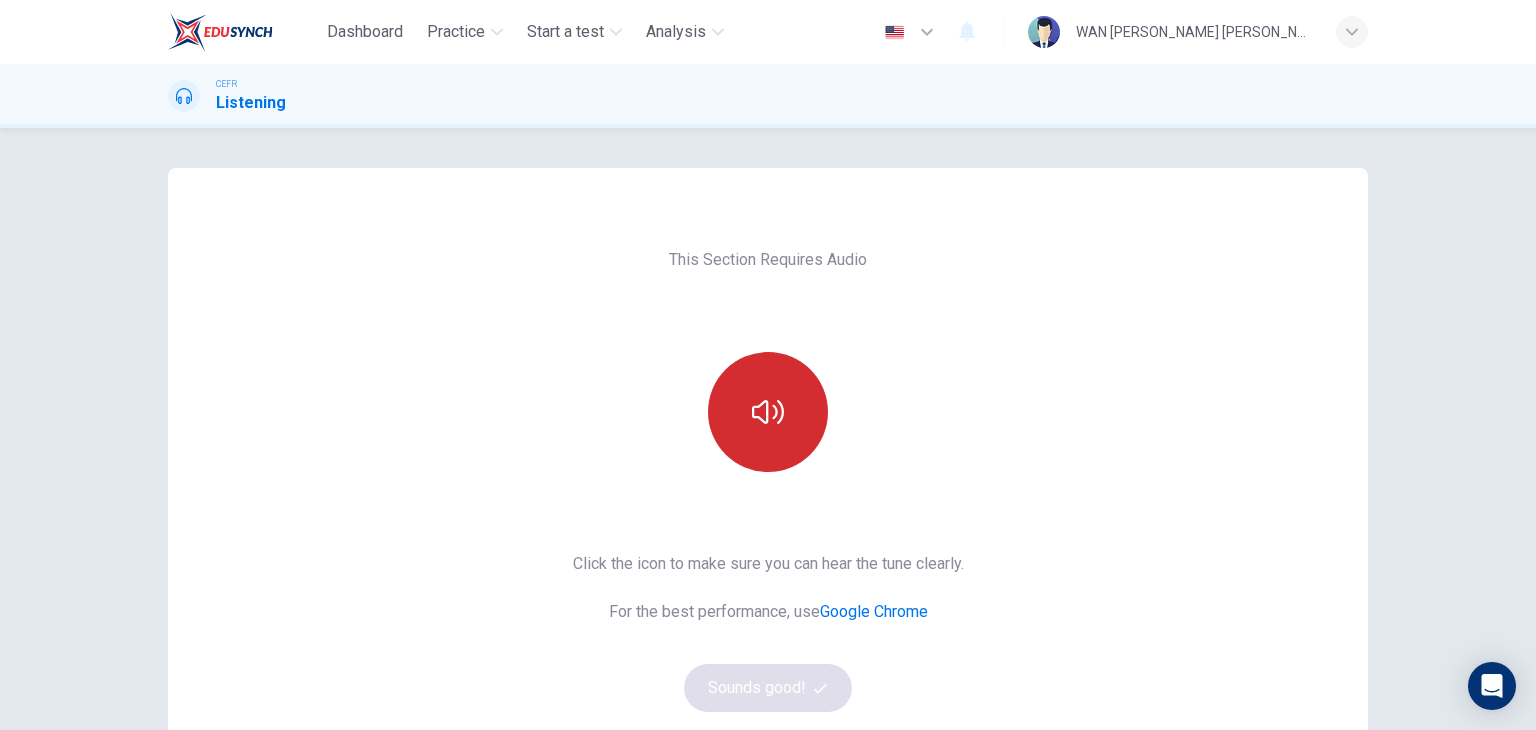 click at bounding box center (768, 412) 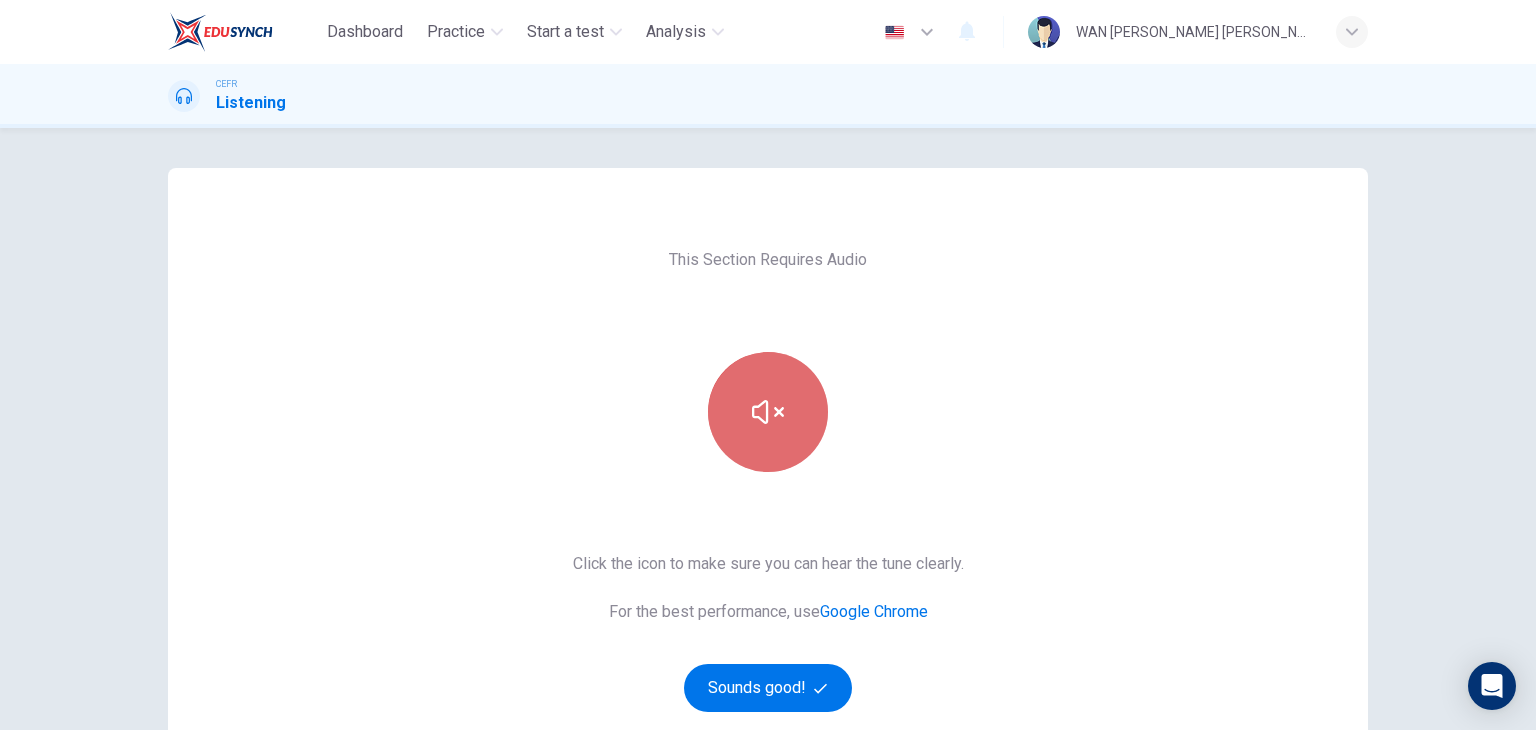 click at bounding box center [768, 412] 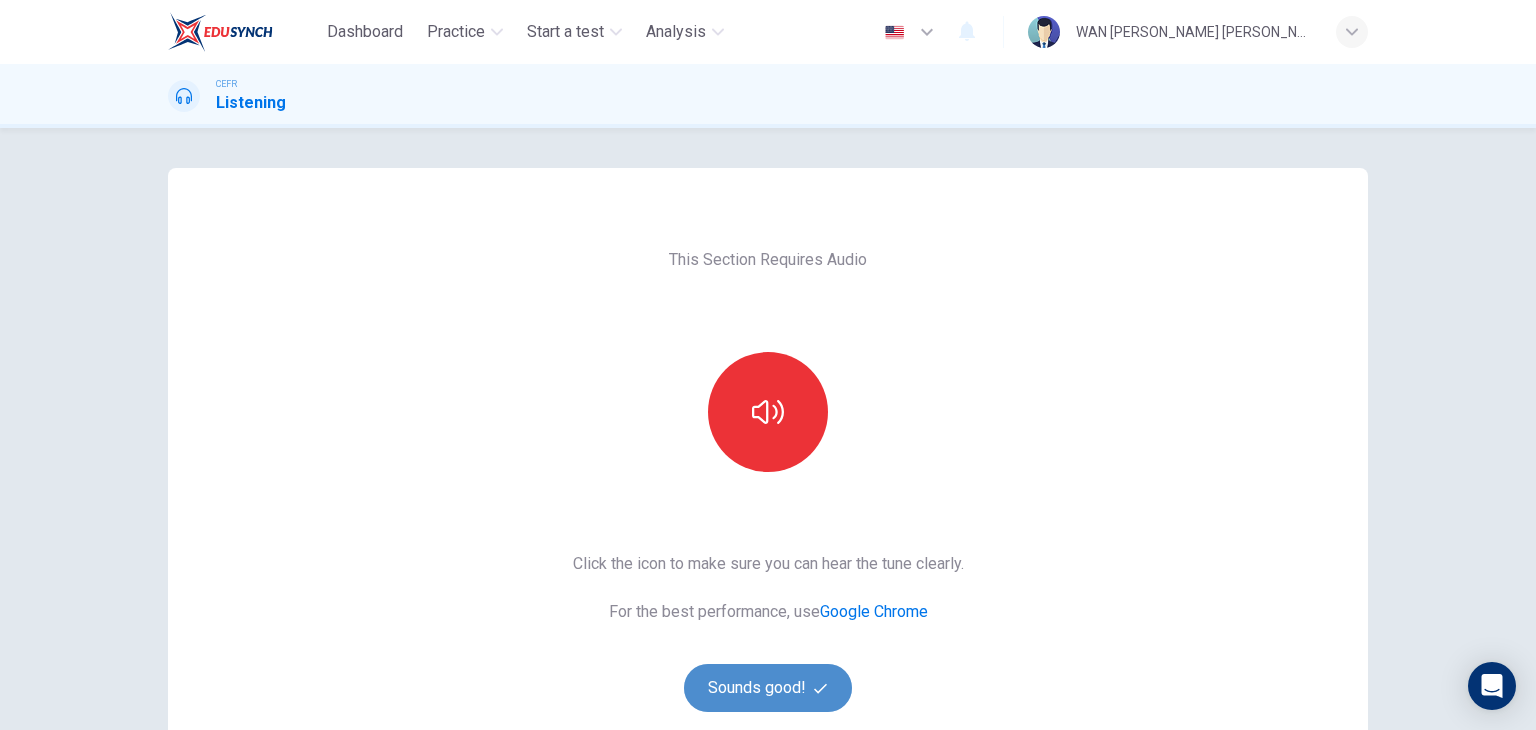 click on "Sounds good!" at bounding box center [768, 688] 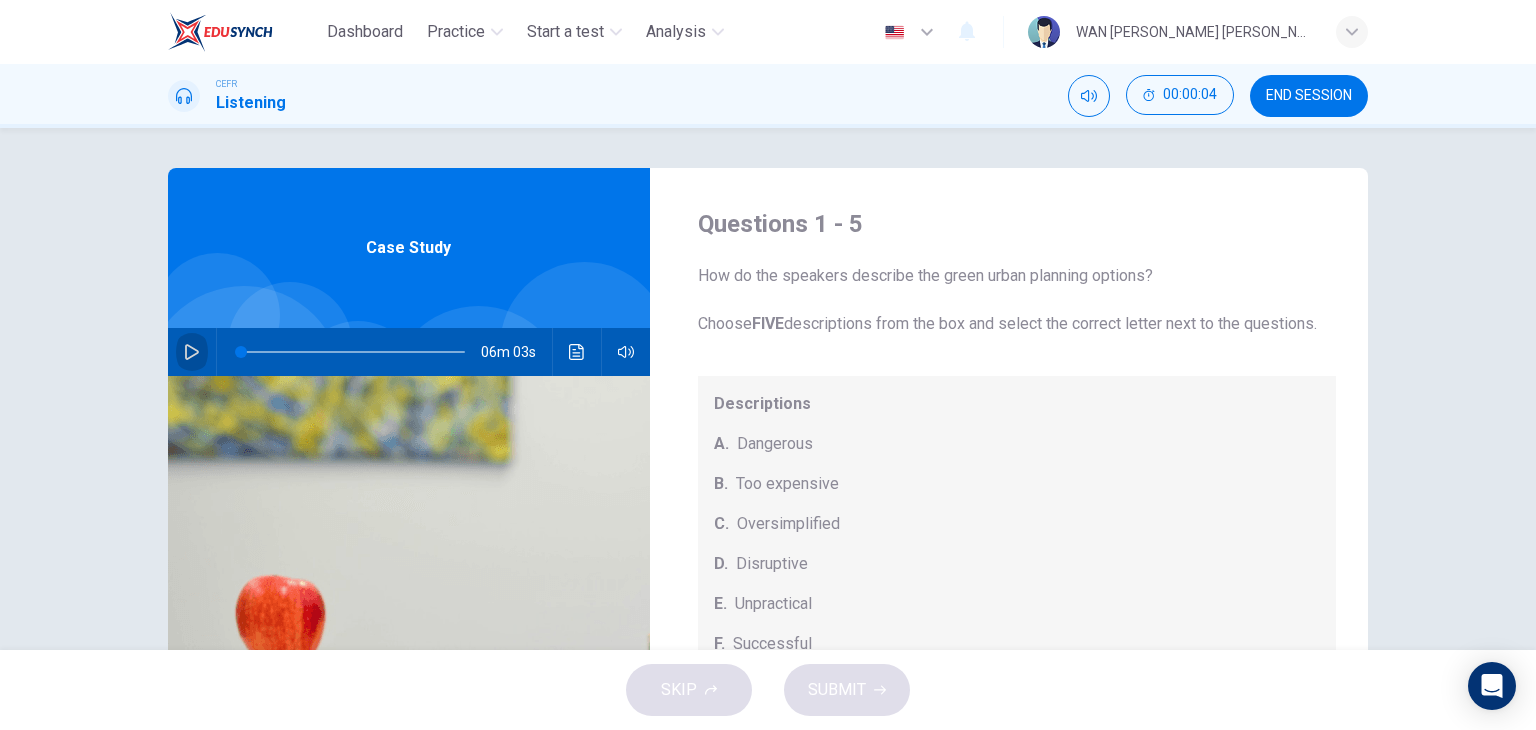 click 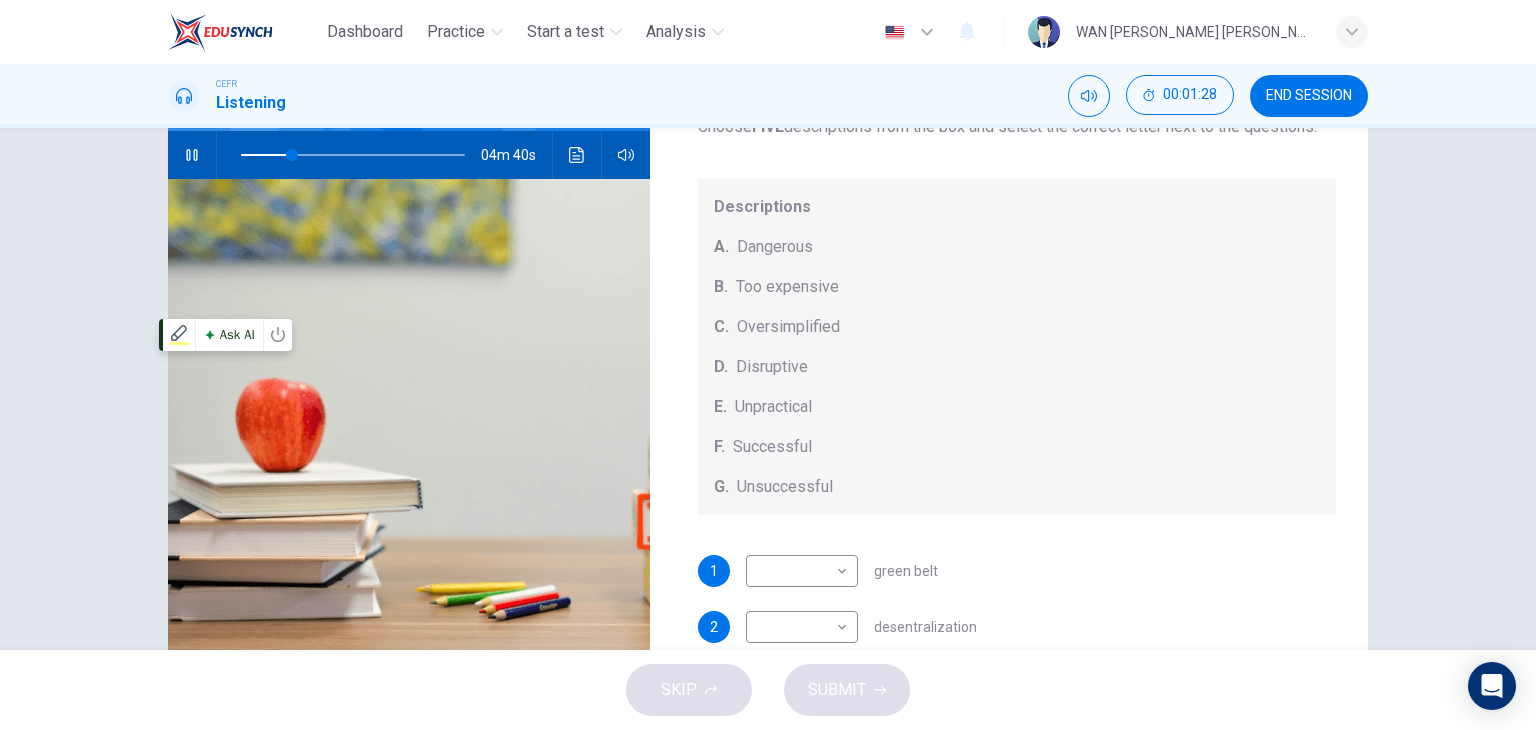 scroll, scrollTop: 153, scrollLeft: 0, axis: vertical 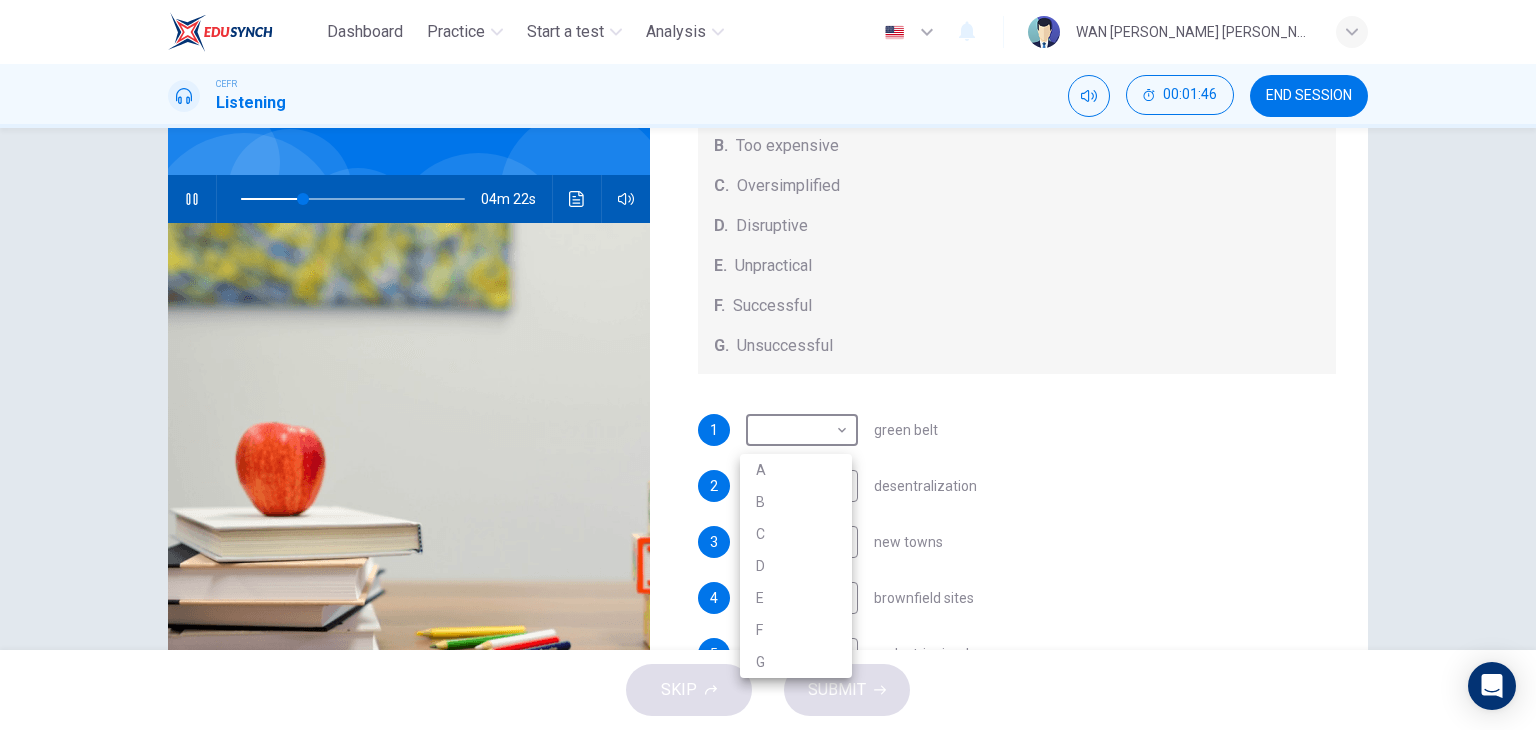 drag, startPoint x: 789, startPoint y: 439, endPoint x: 801, endPoint y: 444, distance: 13 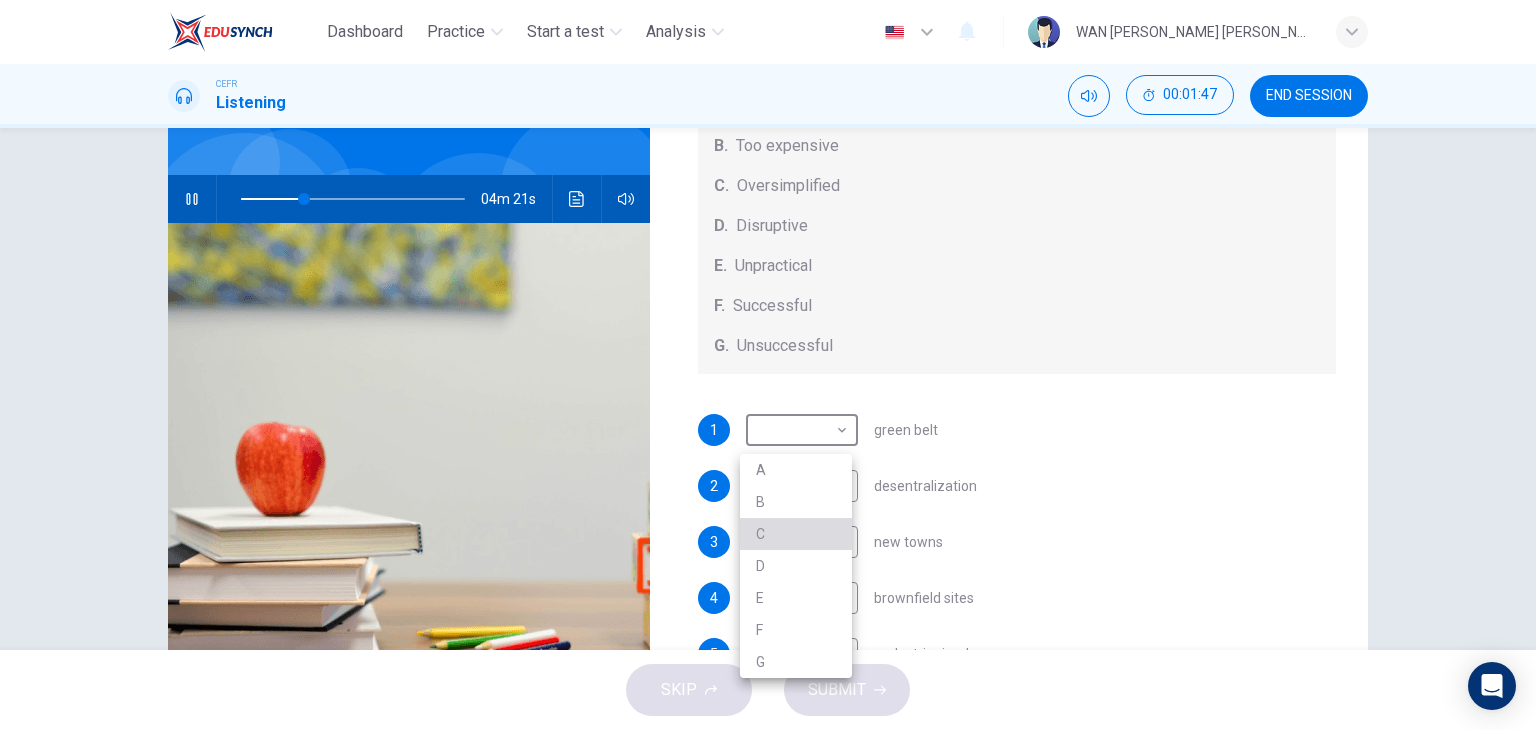 click on "C" at bounding box center (796, 534) 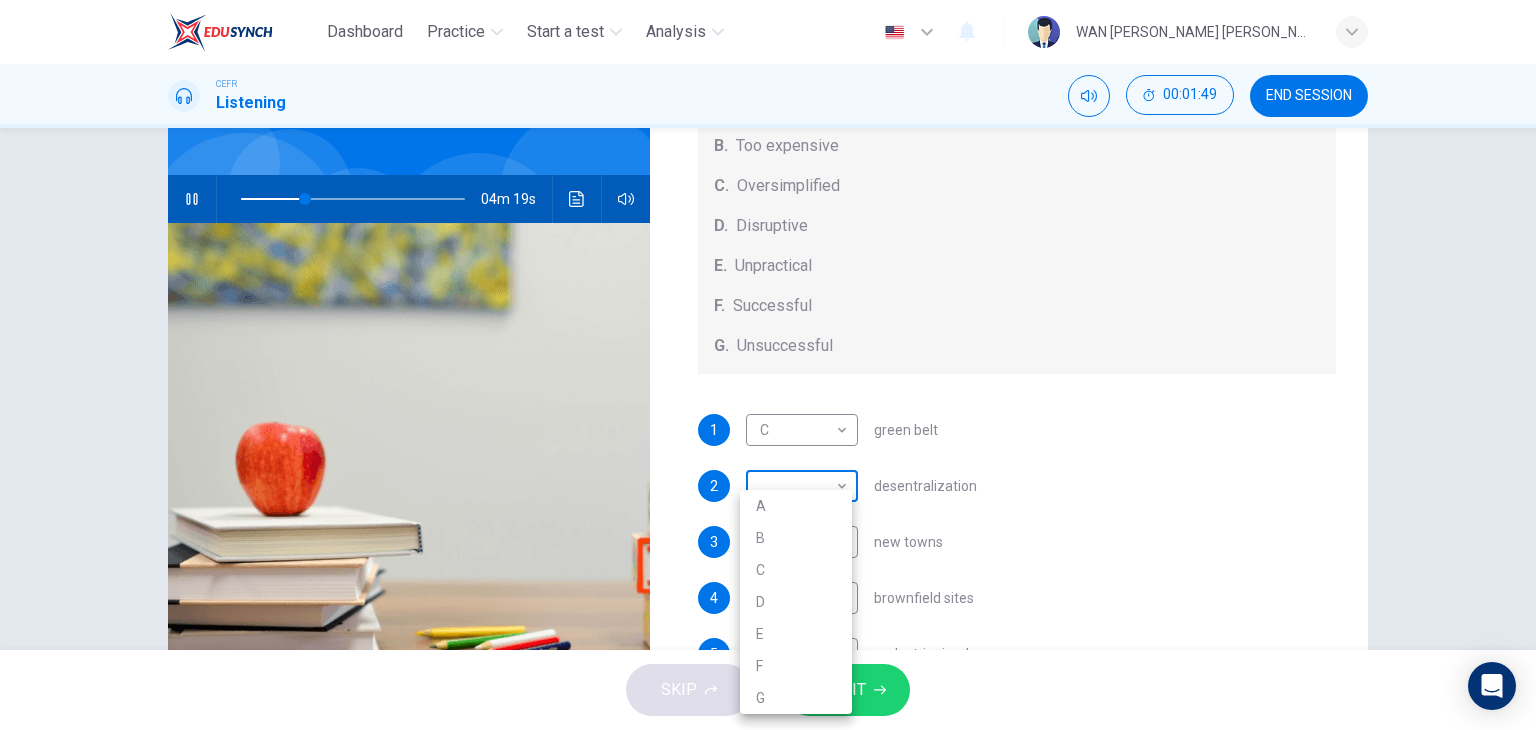 click on "Dashboard Practice Start a test Analysis English en ​ WAN NURUL HANNAN BINTI WAN ABDUL FATTAH CEFR Listening 00:01:49 END SESSION Questions 1 - 5 How do the speakers describe the green urban planning options? Choose  FIVE  descriptions from the box and select the correct letter next to the questions. Descriptions A. Dangerous B. Too expensive C. Oversimplified  D. Disruptive E. Unpractical F. Successful G. Unsuccessful 1 C C ​ green belt 2 ​ ​ desentralization 3 ​ ​ new towns 4 ​ ​ brownfield sites 5 ​ ​ pedestrianized zones Case Study 04m 19s SKIP SUBMIT EduSynch - Online Language Proficiency Testing Highlight an image Highlight Ask AI Turn off Delete Important Important Important Important Important Important Change a color Write a memo Go to Liner Ask AI
Dashboard Practice Start a test Analysis Notifications © Copyright  2025 A B C D E F G" at bounding box center [768, 365] 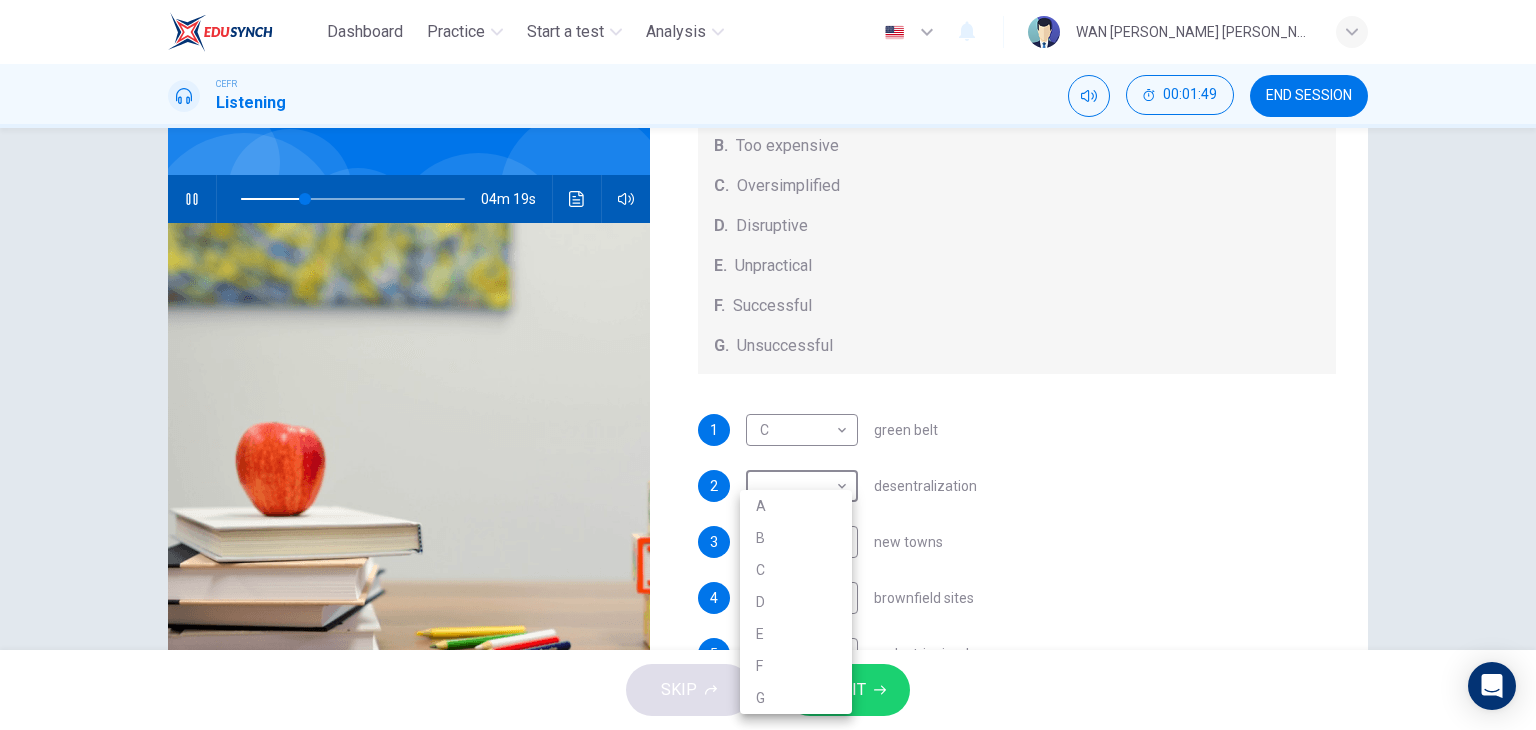 type on "29" 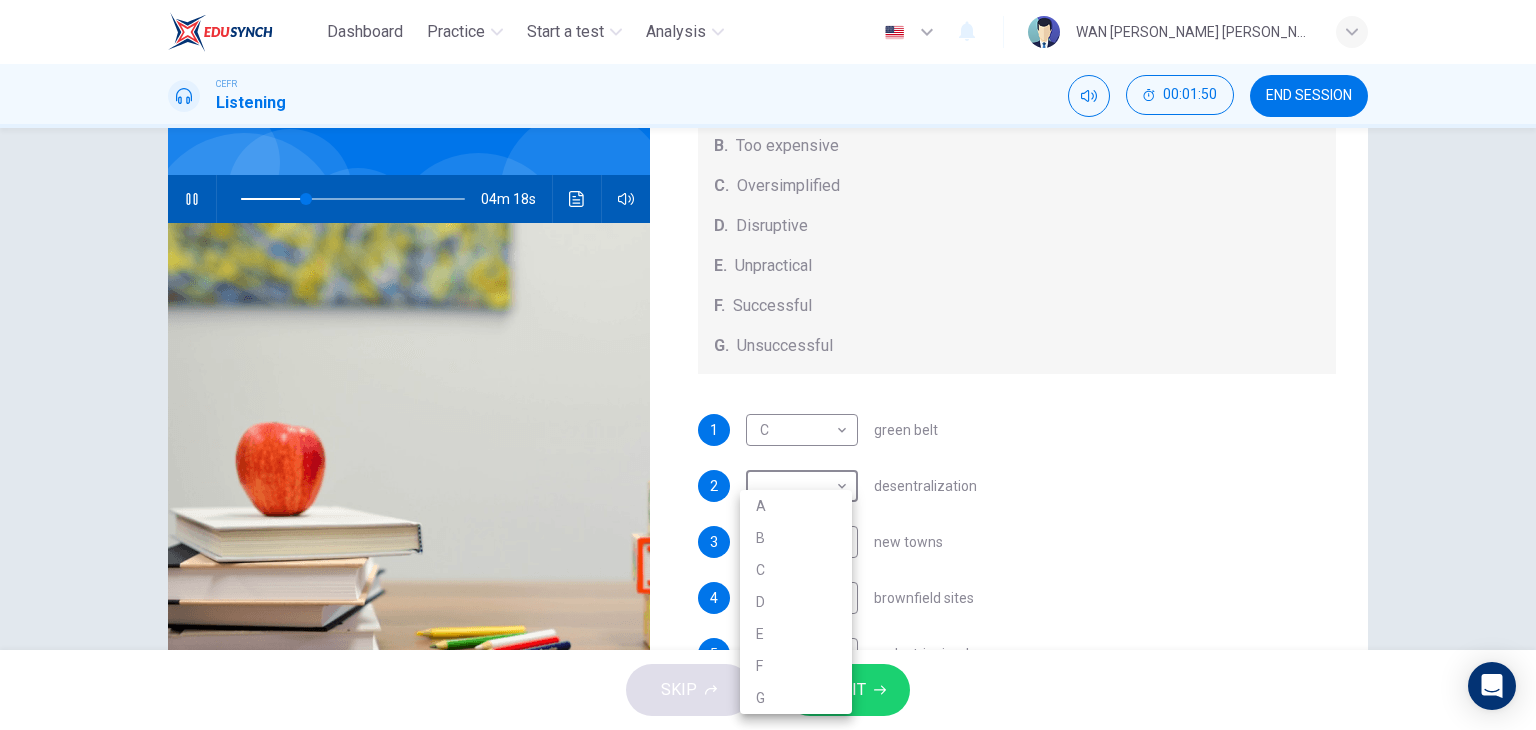 click on "E" at bounding box center (796, 634) 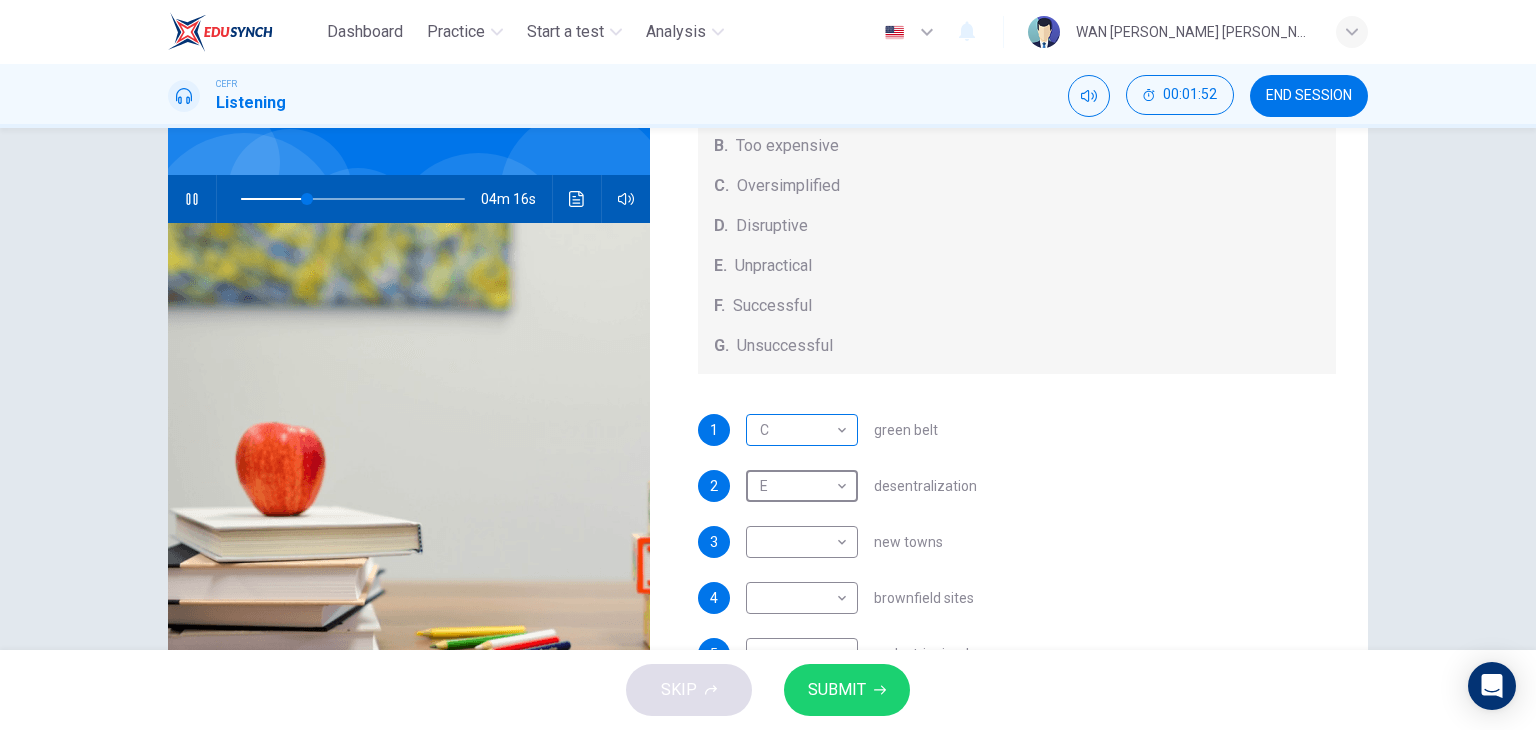 scroll, scrollTop: 208, scrollLeft: 0, axis: vertical 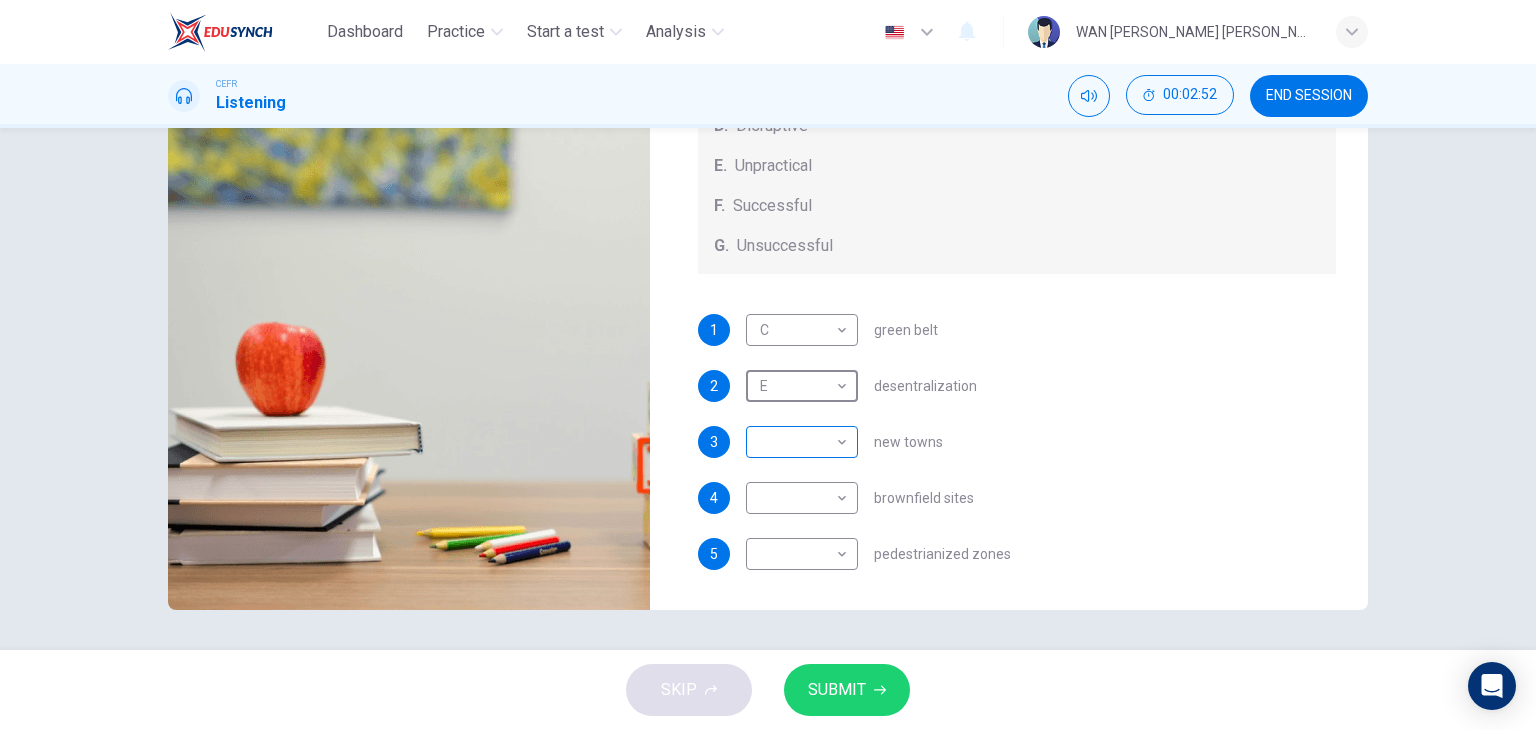 click on "Dashboard Practice Start a test Analysis English en ​ WAN NURUL HANNAN BINTI WAN ABDUL FATTAH CEFR Listening 00:02:52 END SESSION Questions 1 - 5 How do the speakers describe the green urban planning options? Choose  FIVE  descriptions from the box and select the correct letter next to the questions. Descriptions A. Dangerous B. Too expensive C. Oversimplified  D. Disruptive E. Unpractical F. Successful G. Unsuccessful 1 C C ​ green belt 2 E E ​ desentralization 3 ​ ​ new towns 4 ​ ​ brownfield sites 5 ​ ​ pedestrianized zones Case Study 03m 16s SKIP SUBMIT EduSynch - Online Language Proficiency Testing Highlight an image Highlight Ask AI Turn off Delete Important Important Important Important Important Important Change a color Write a memo Go to Liner Ask AI
Dashboard Practice Start a test Analysis Notifications © Copyright  2025" at bounding box center (768, 365) 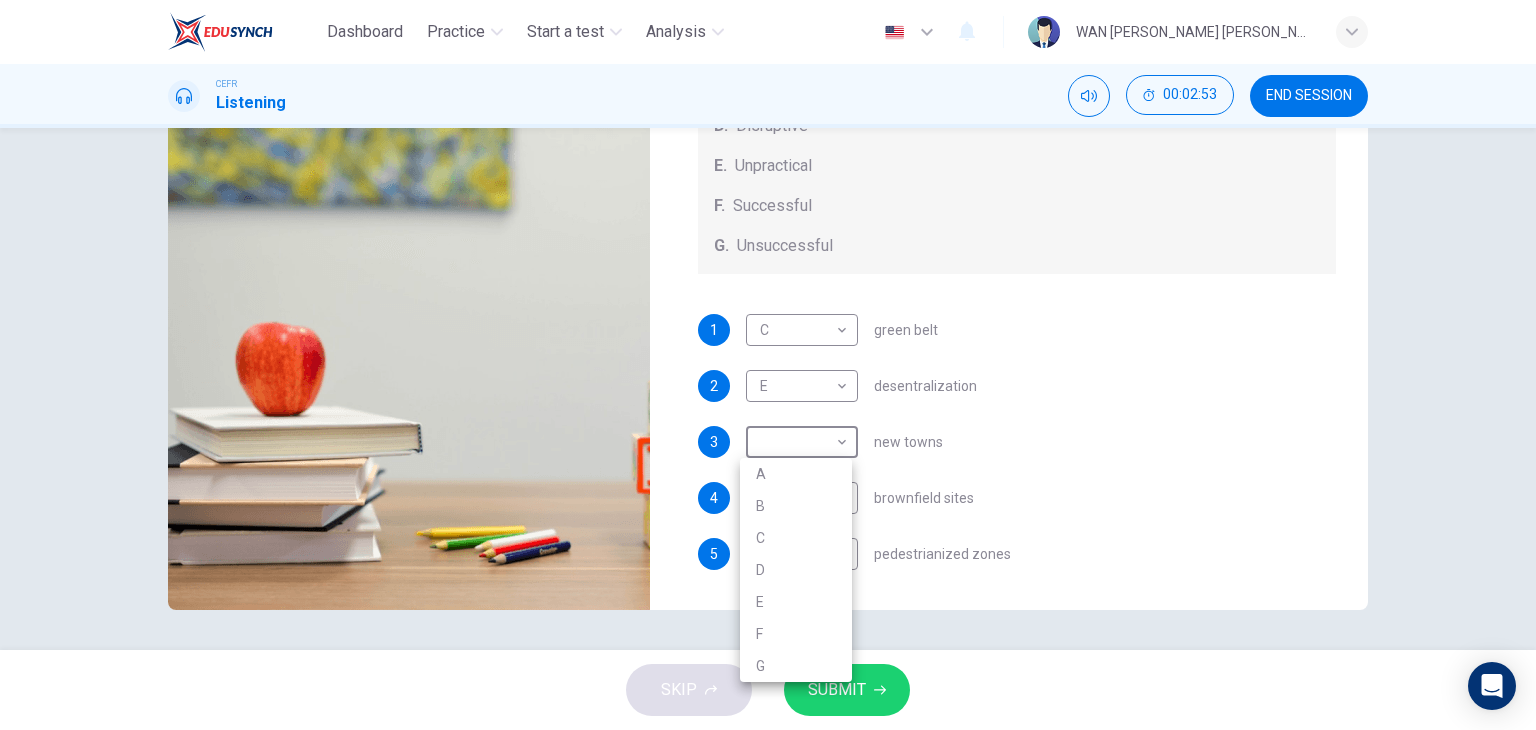 type on "47" 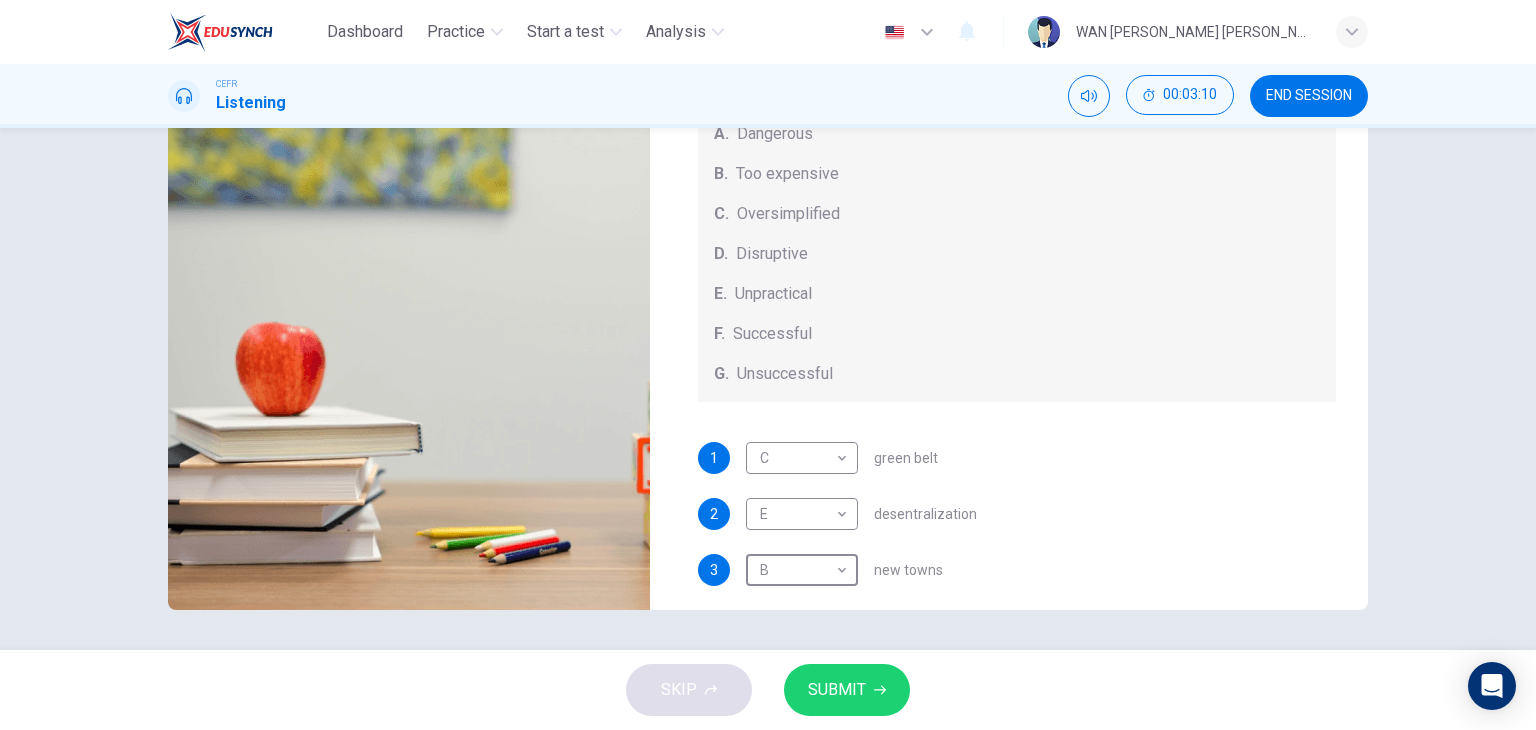 scroll, scrollTop: 8, scrollLeft: 0, axis: vertical 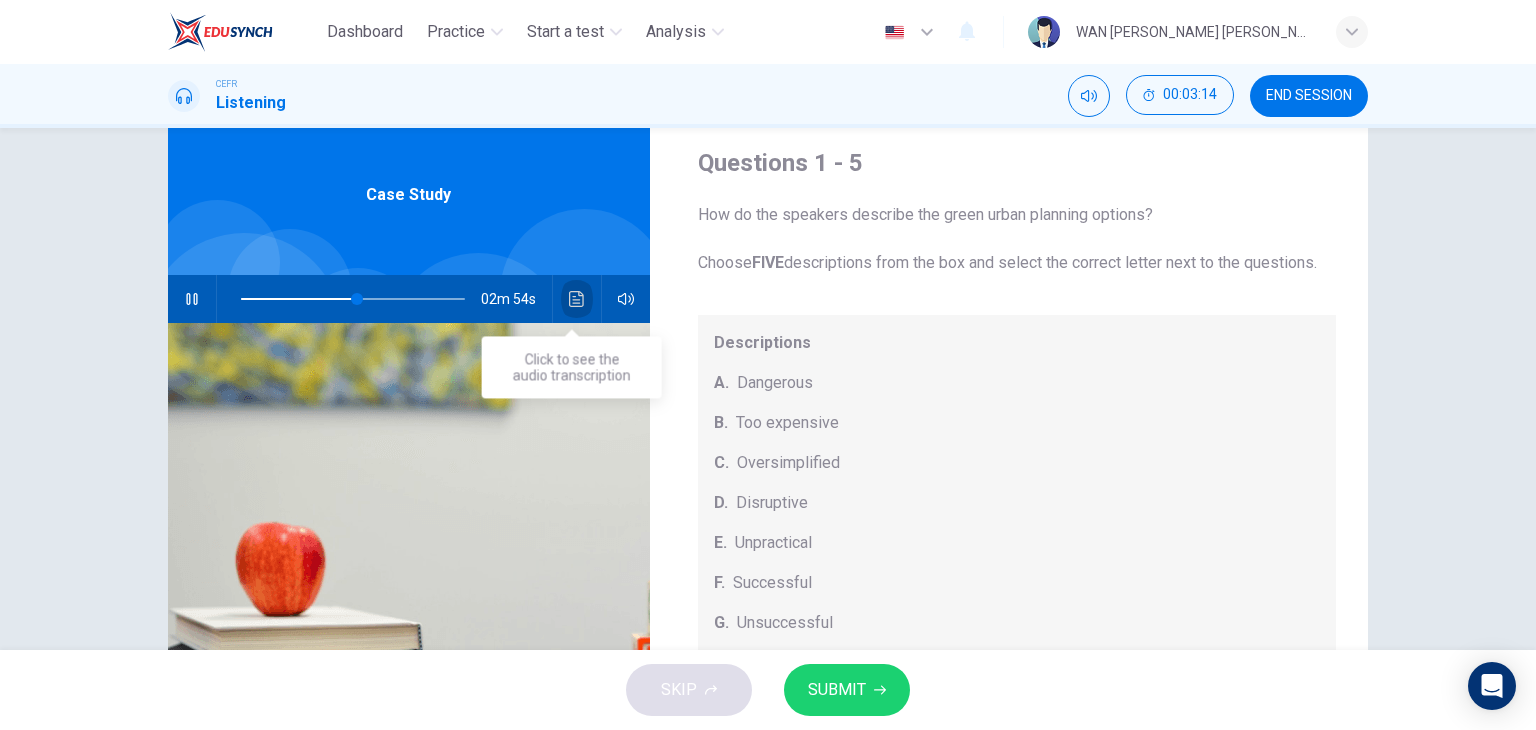 click at bounding box center (577, 299) 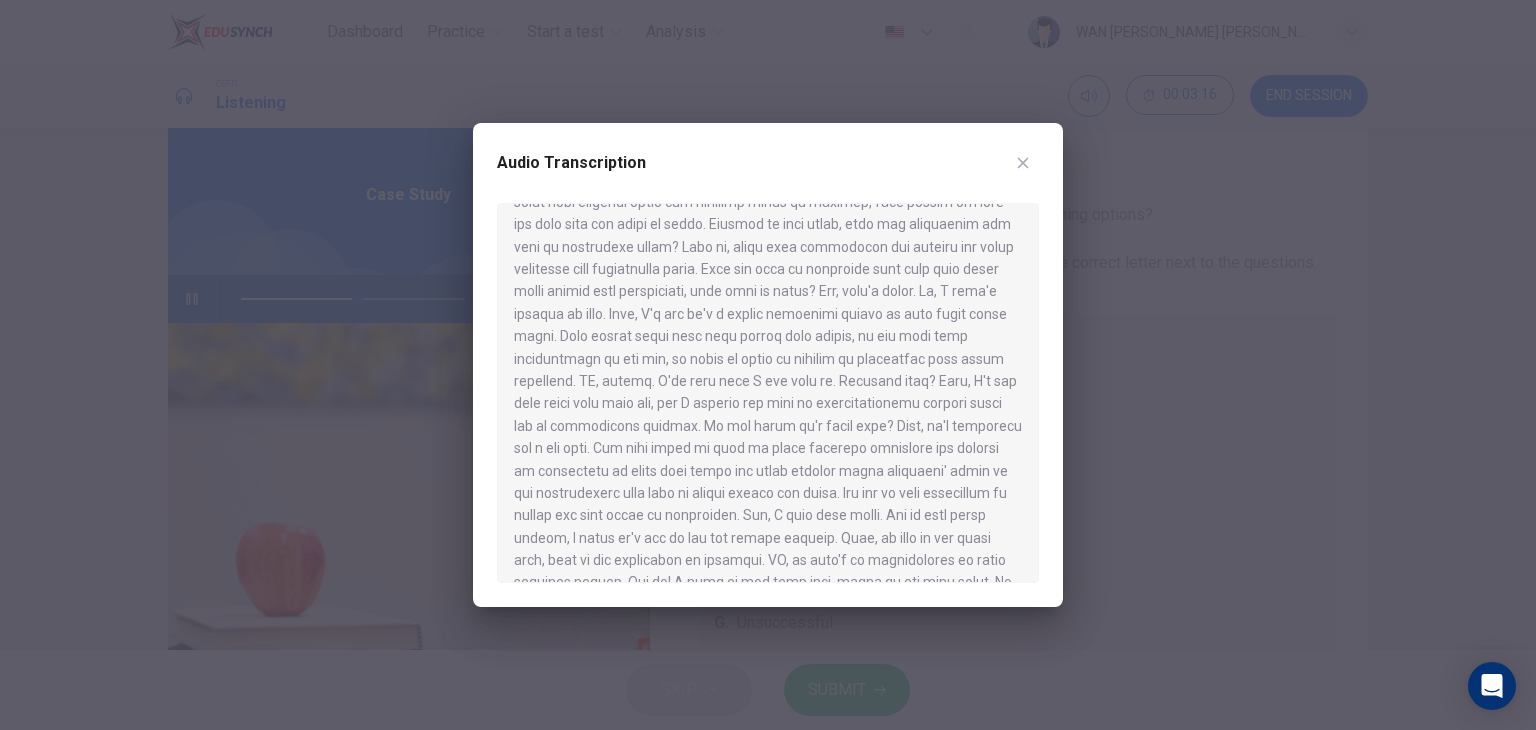 scroll, scrollTop: 500, scrollLeft: 0, axis: vertical 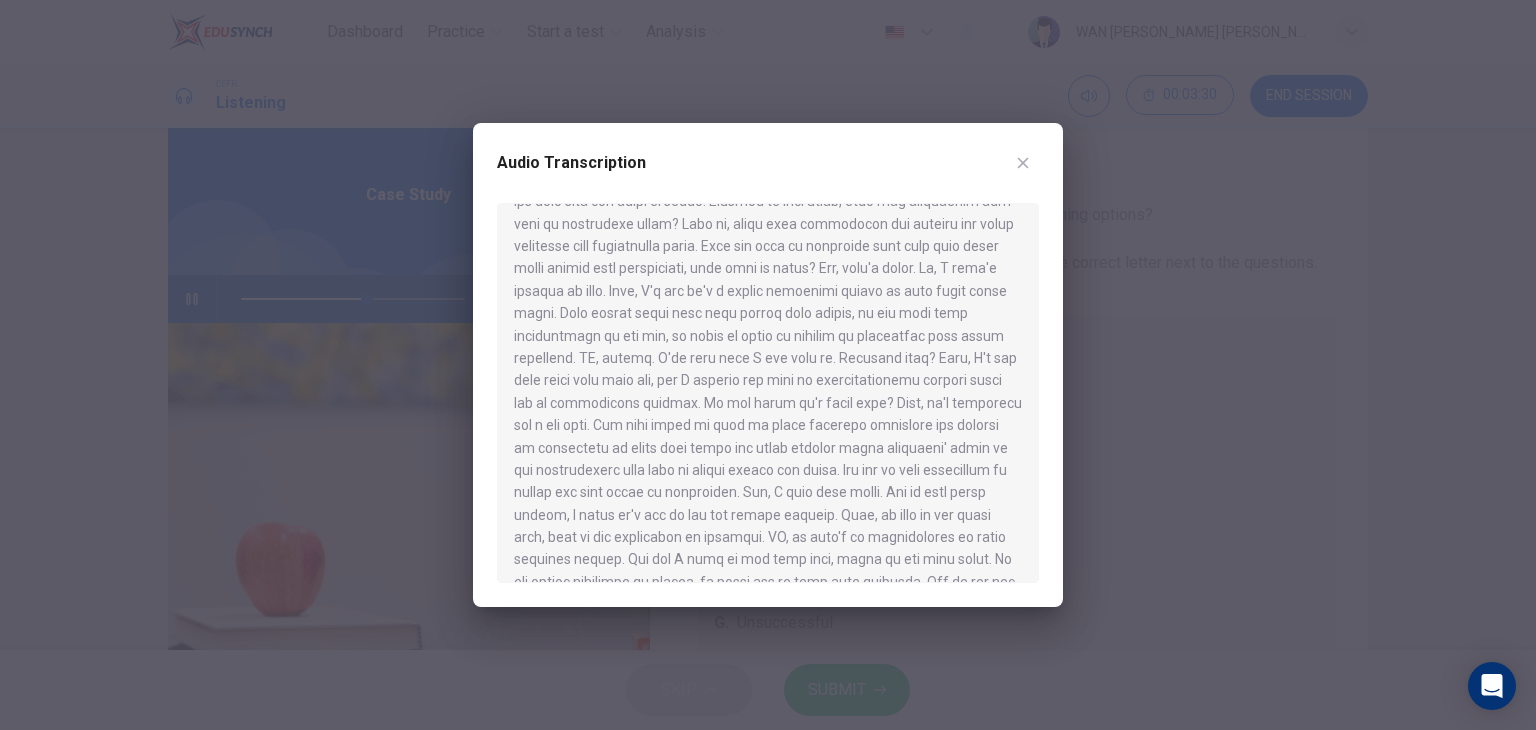 click at bounding box center [768, 365] 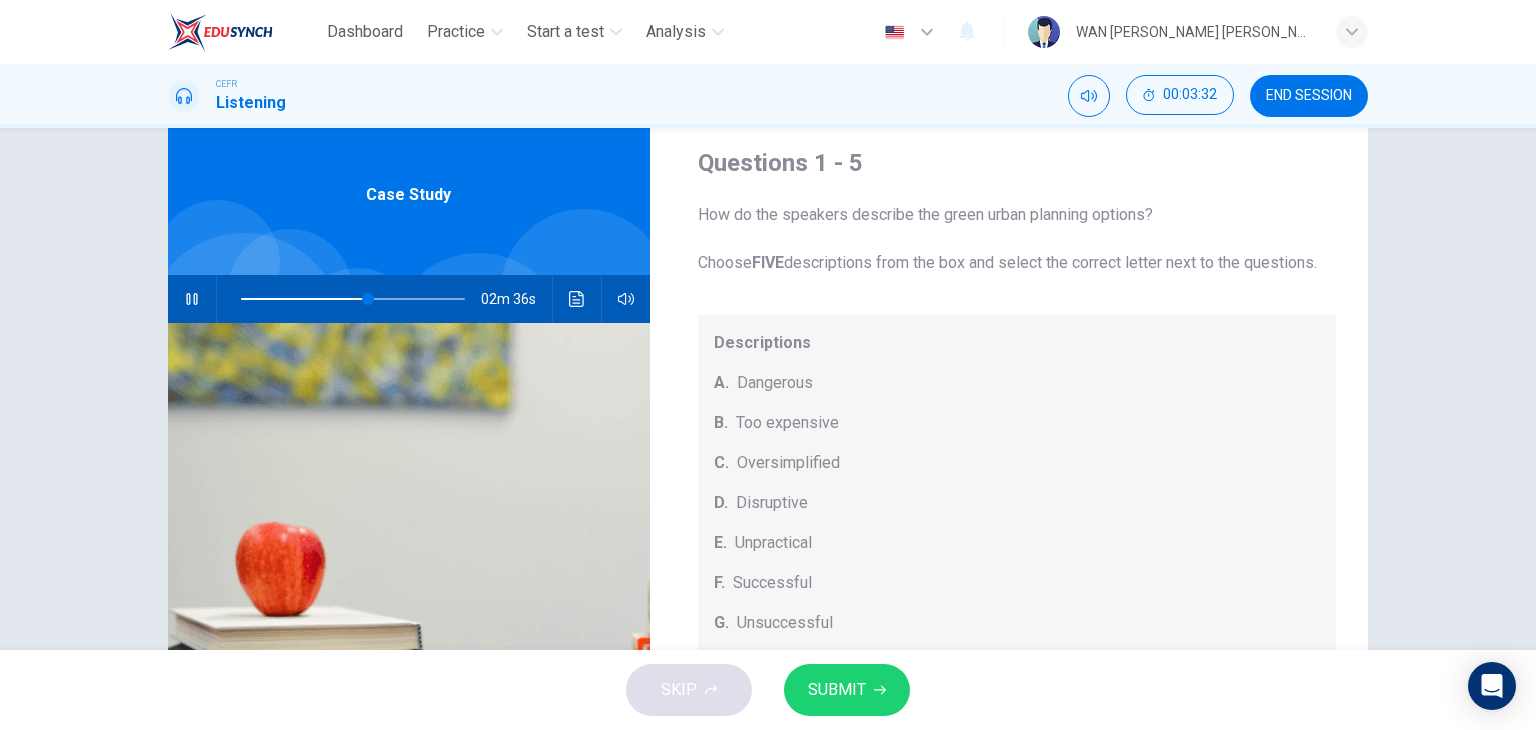 click at bounding box center [192, 299] 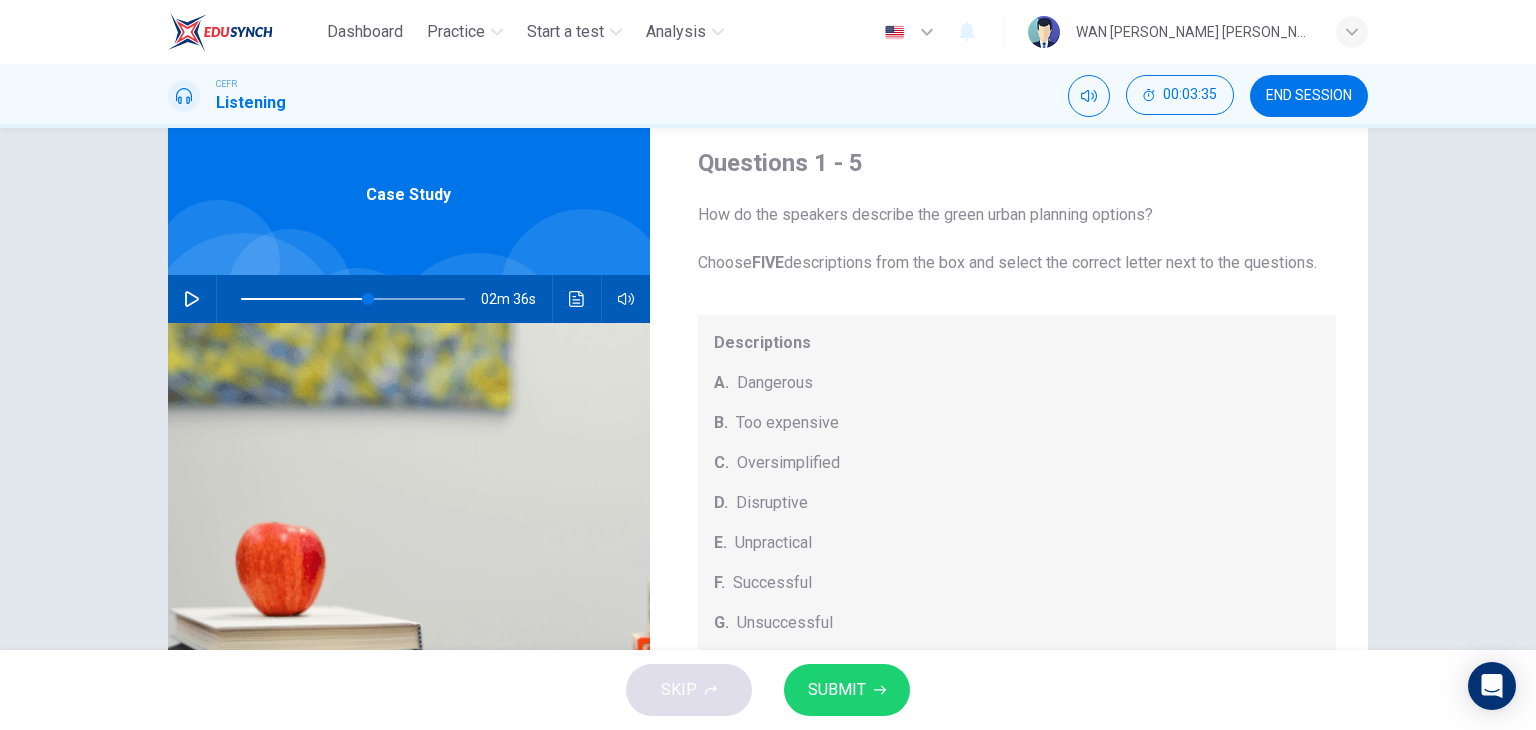 scroll, scrollTop: 208, scrollLeft: 0, axis: vertical 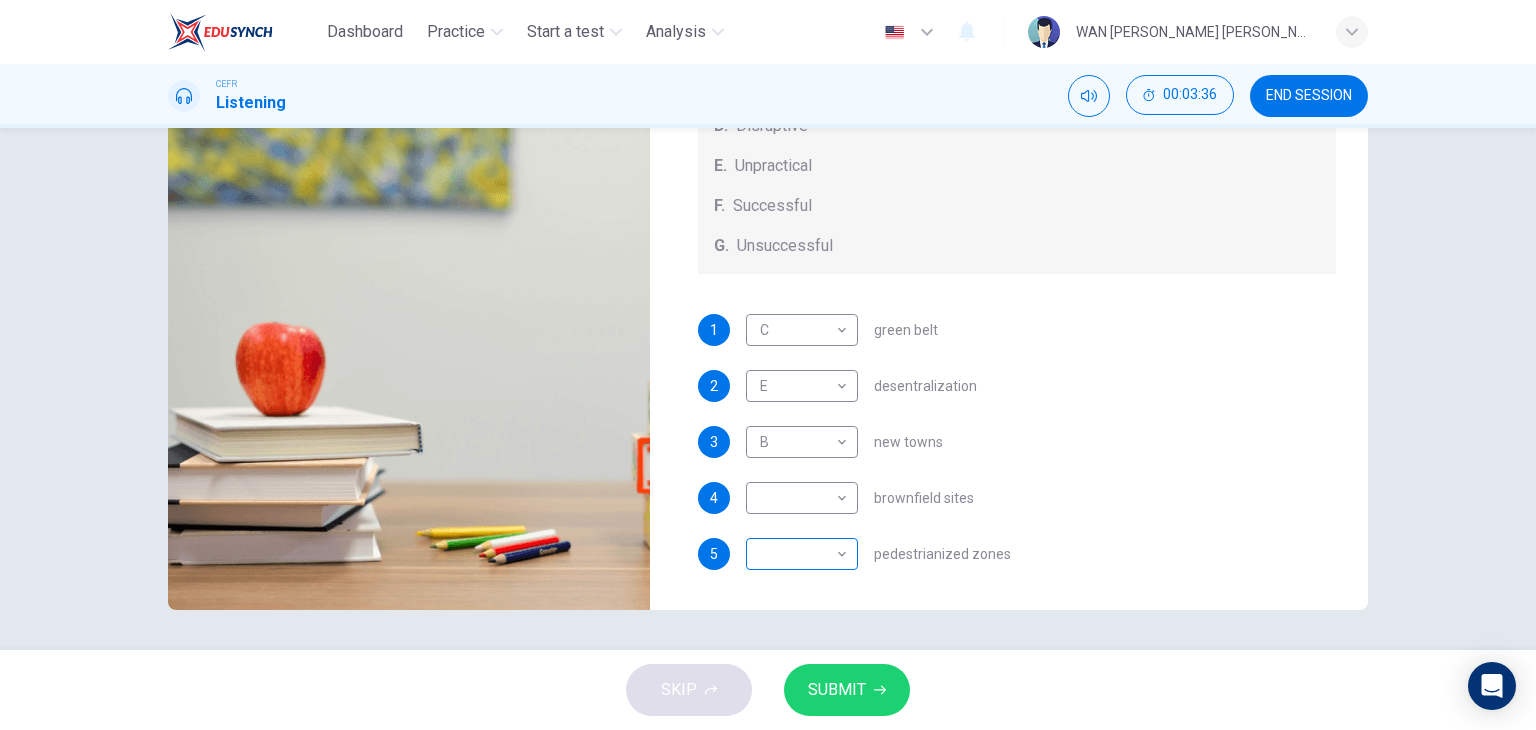 click on "Dashboard Practice Start a test Analysis English en ​ WAN NURUL HANNAN BINTI WAN ABDUL FATTAH CEFR Listening 00:03:36 END SESSION Questions 1 - 5 How do the speakers describe the green urban planning options? Choose  FIVE  descriptions from the box and select the correct letter next to the questions. Descriptions A. Dangerous B. Too expensive C. Oversimplified  D. Disruptive E. Unpractical F. Successful G. Unsuccessful 1 C C ​ green belt 2 E E ​ desentralization 3 B B ​ new towns 4 ​ ​ brownfield sites 5 ​ ​ pedestrianized zones Case Study 02m 36s SKIP SUBMIT EduSynch - Online Language Proficiency Testing Highlight an image Highlight Ask AI Turn off Delete Important Important Important Important Important Important Change a color Write a memo Go to Liner Ask AI
Dashboard Practice Start a test Analysis Notifications © Copyright  2025" at bounding box center [768, 365] 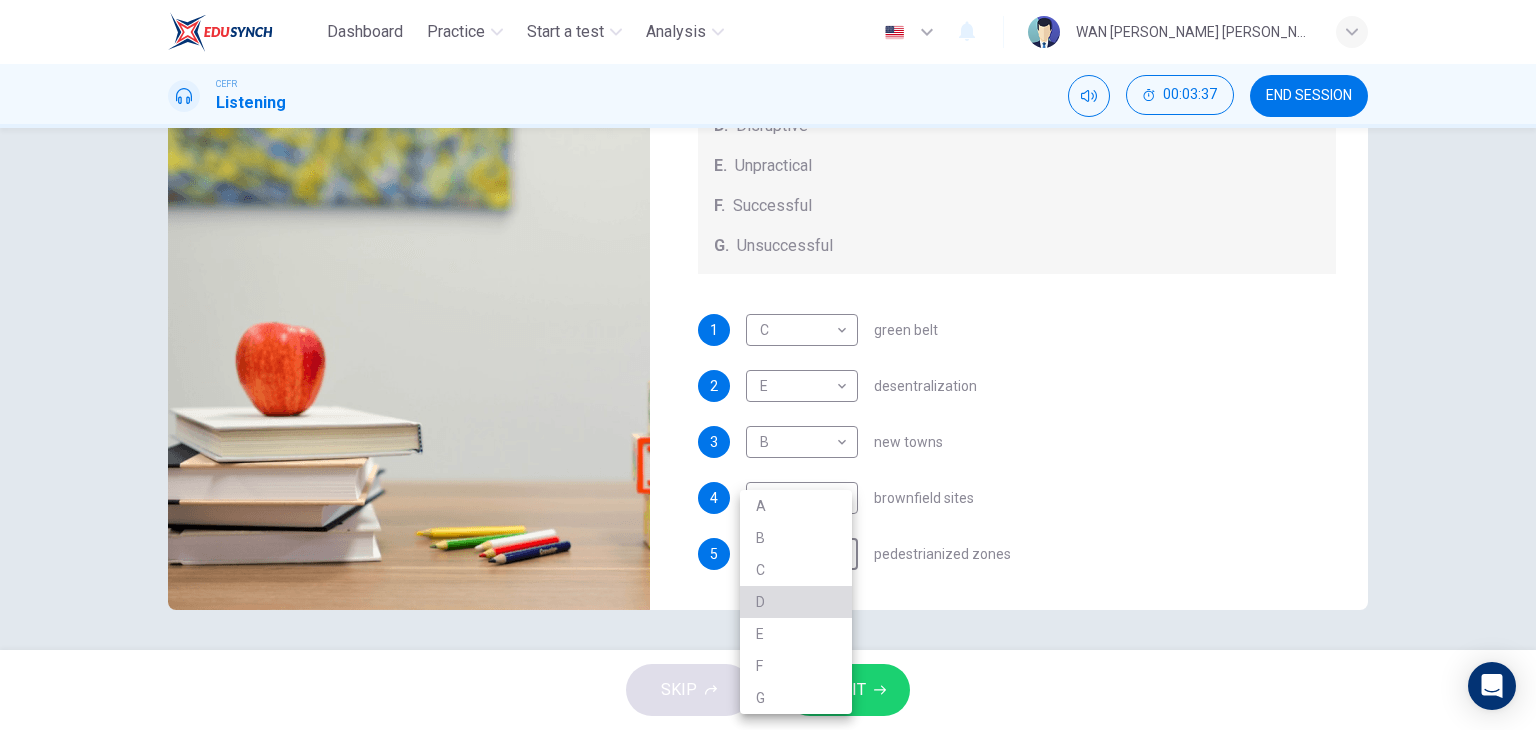 click on "D" at bounding box center [796, 602] 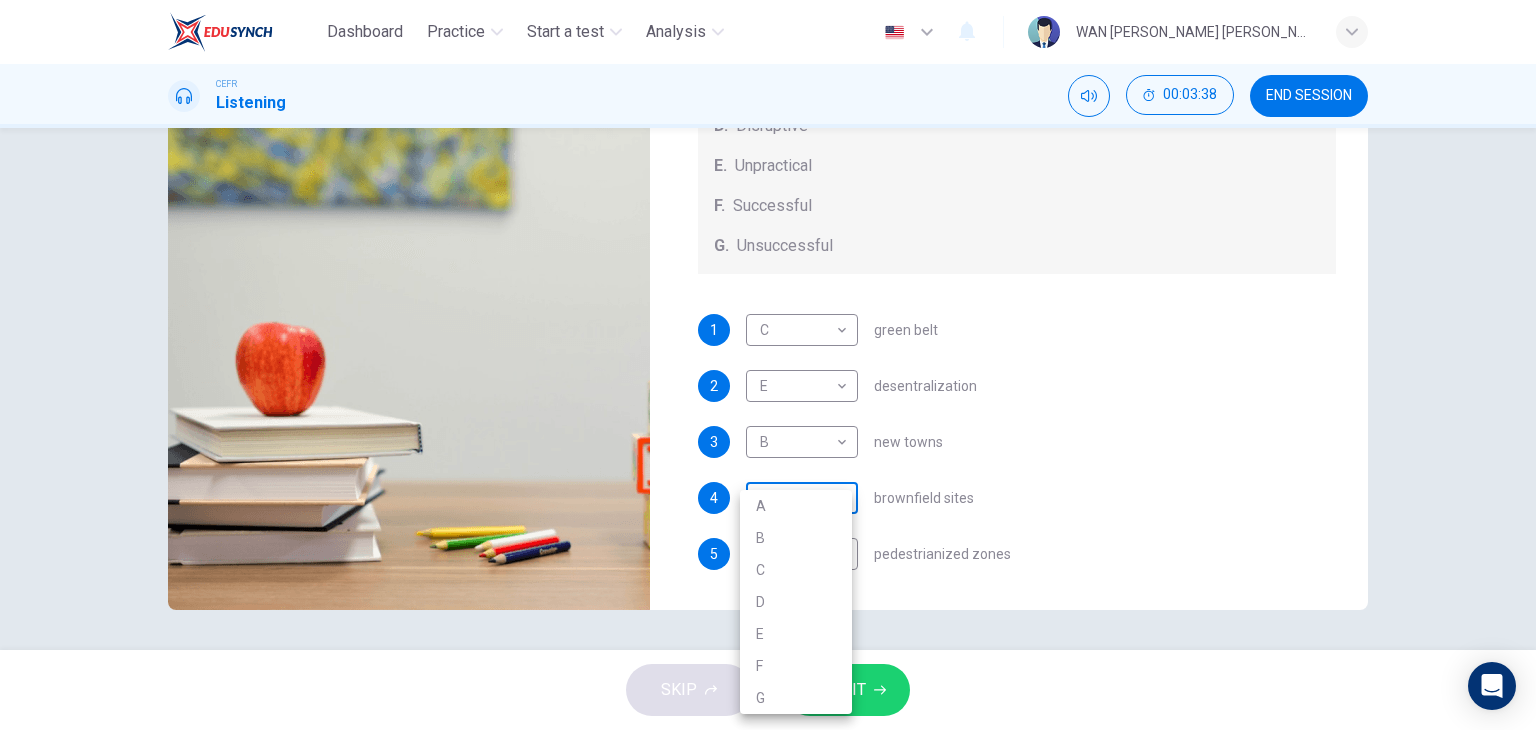 click on "Dashboard Practice Start a test Analysis English en ​ WAN NURUL HANNAN BINTI WAN ABDUL FATTAH CEFR Listening 00:03:38 END SESSION Questions 1 - 5 How do the speakers describe the green urban planning options? Choose  FIVE  descriptions from the box and select the correct letter next to the questions. Descriptions A. Dangerous B. Too expensive C. Oversimplified  D. Disruptive E. Unpractical F. Successful G. Unsuccessful 1 C C ​ green belt 2 E E ​ desentralization 3 B B ​ new towns 4 ​ ​ brownfield sites 5 D D ​ pedestrianized zones Case Study 02m 36s SKIP SUBMIT EduSynch - Online Language Proficiency Testing Highlight an image Highlight Ask AI Turn off Delete Important Important Important Important Important Important Change a color Write a memo Go to Liner Ask AI
Dashboard Practice Start a test Analysis Notifications © Copyright  2025 A B C D E F G" at bounding box center (768, 365) 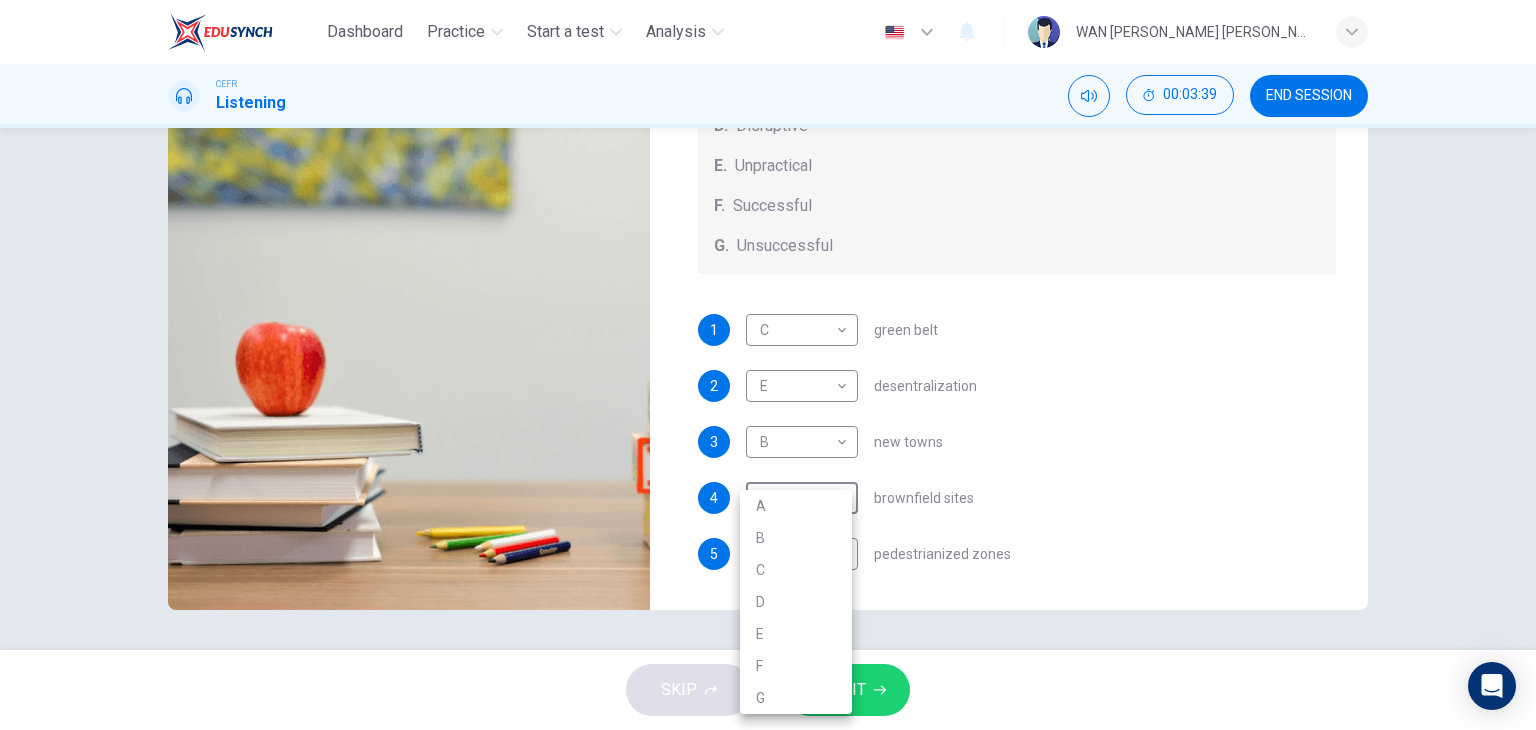 click at bounding box center (768, 365) 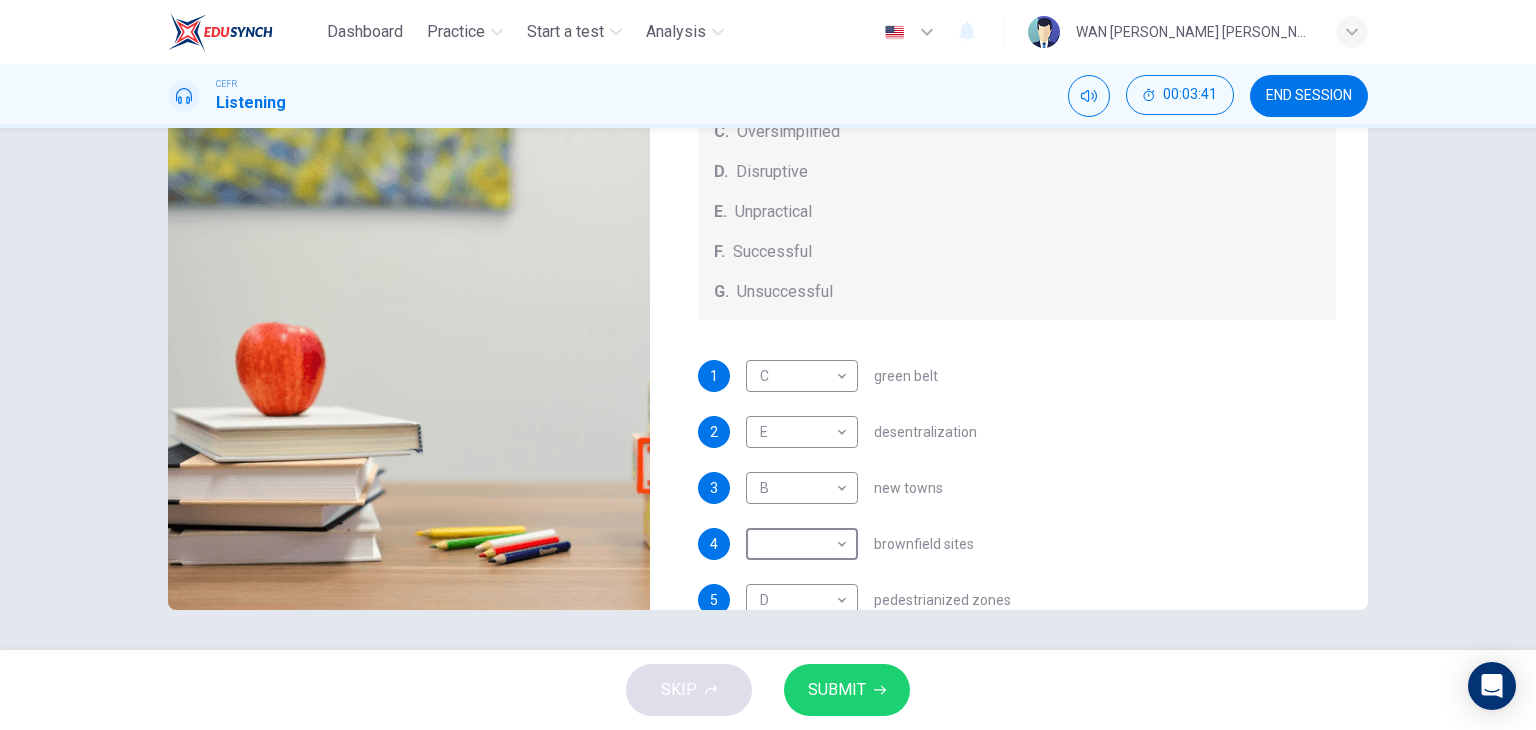 scroll, scrollTop: 208, scrollLeft: 0, axis: vertical 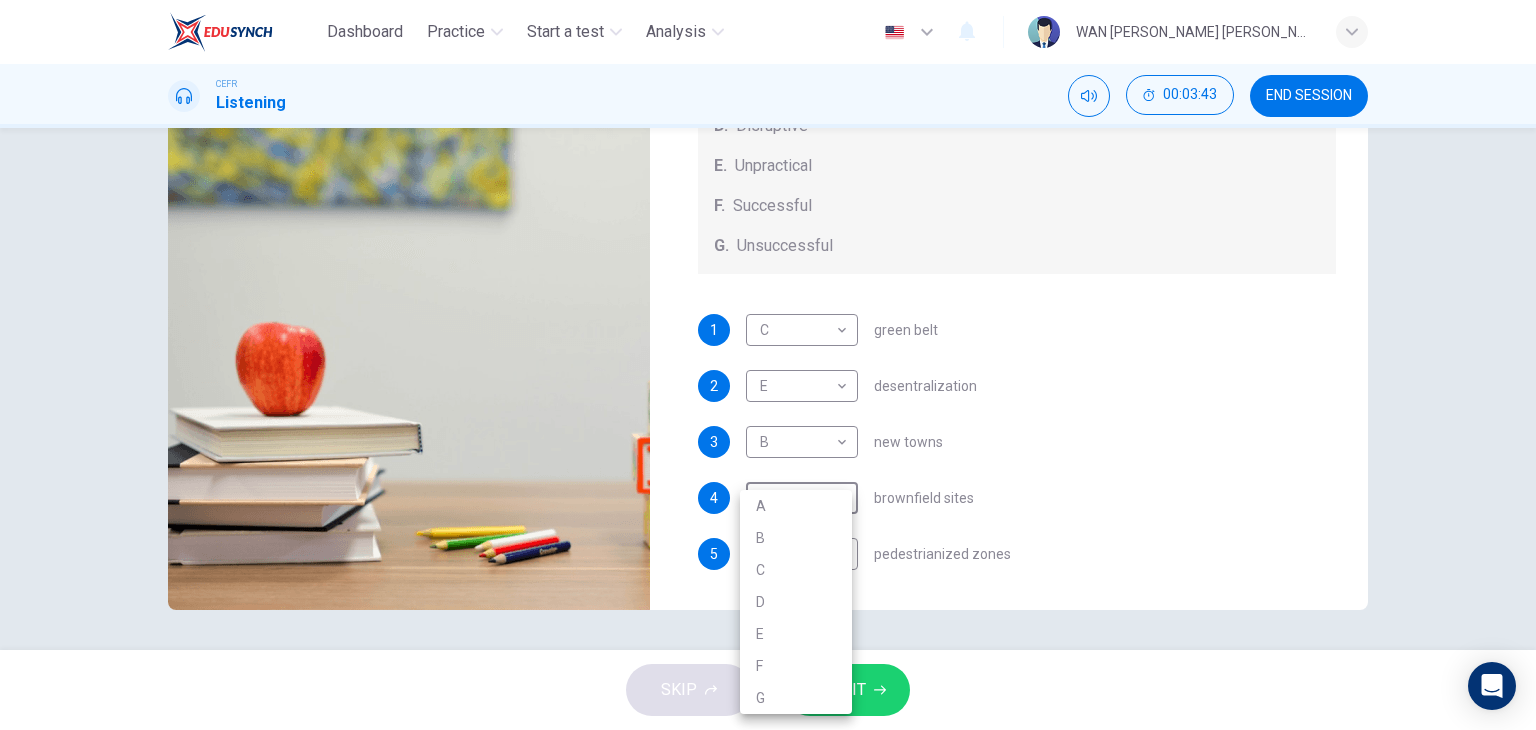 click on "Dashboard Practice Start a test Analysis English en ​ WAN NURUL HANNAN BINTI WAN ABDUL FATTAH CEFR Listening 00:03:43 END SESSION Questions 1 - 5 How do the speakers describe the green urban planning options? Choose  FIVE  descriptions from the box and select the correct letter next to the questions. Descriptions A. Dangerous B. Too expensive C. Oversimplified  D. Disruptive E. Unpractical F. Successful G. Unsuccessful 1 C C ​ green belt 2 E E ​ desentralization 3 B B ​ new towns 4 ​ ​ brownfield sites 5 D D ​ pedestrianized zones Case Study 02m 36s SKIP SUBMIT EduSynch - Online Language Proficiency Testing Highlight an image Highlight Ask AI Turn off Delete Important Important Important Important Important Important Change a color Write a memo Go to Liner Ask AI
Dashboard Practice Start a test Analysis Notifications © Copyright  2025 A B C D E F G" at bounding box center (768, 365) 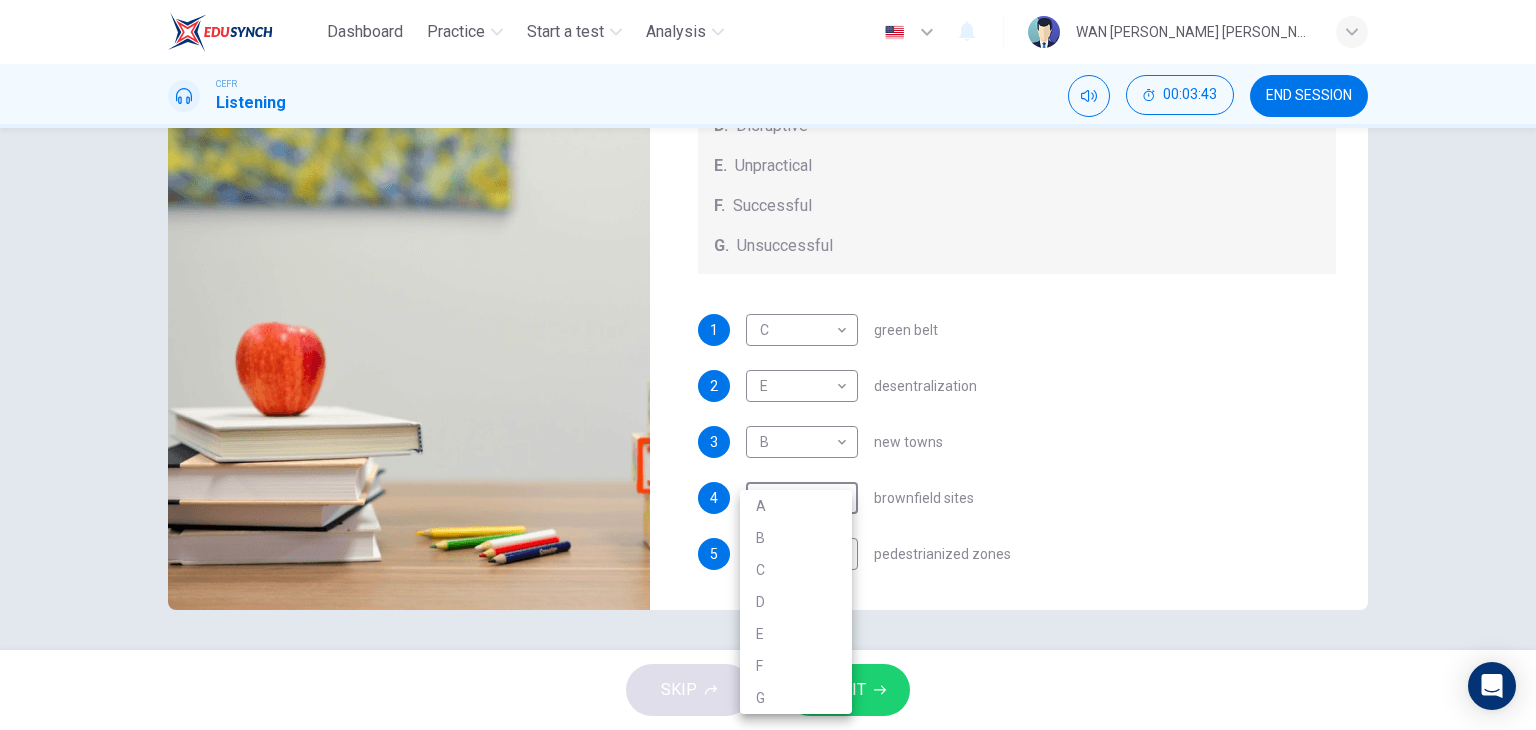 click on "A" at bounding box center [796, 506] 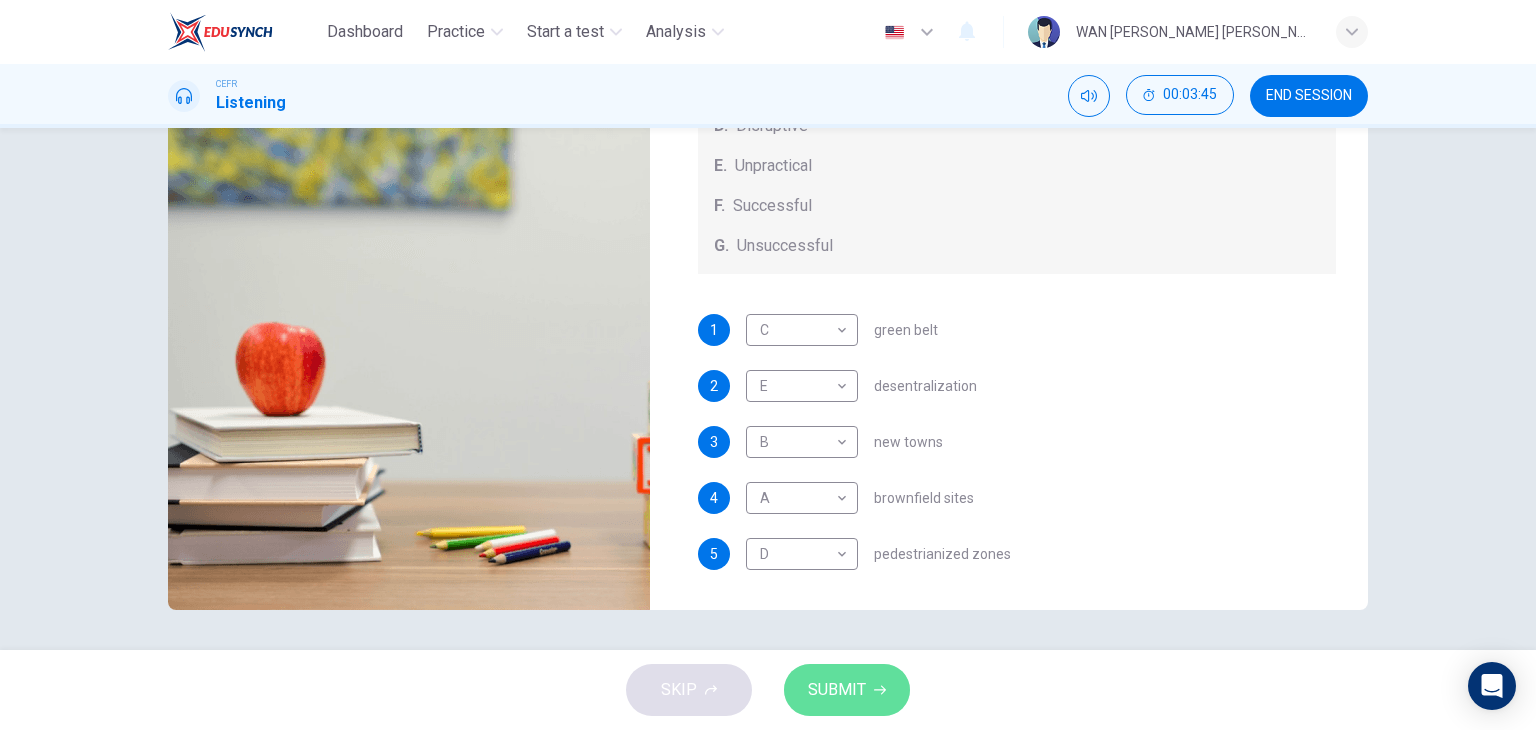 click 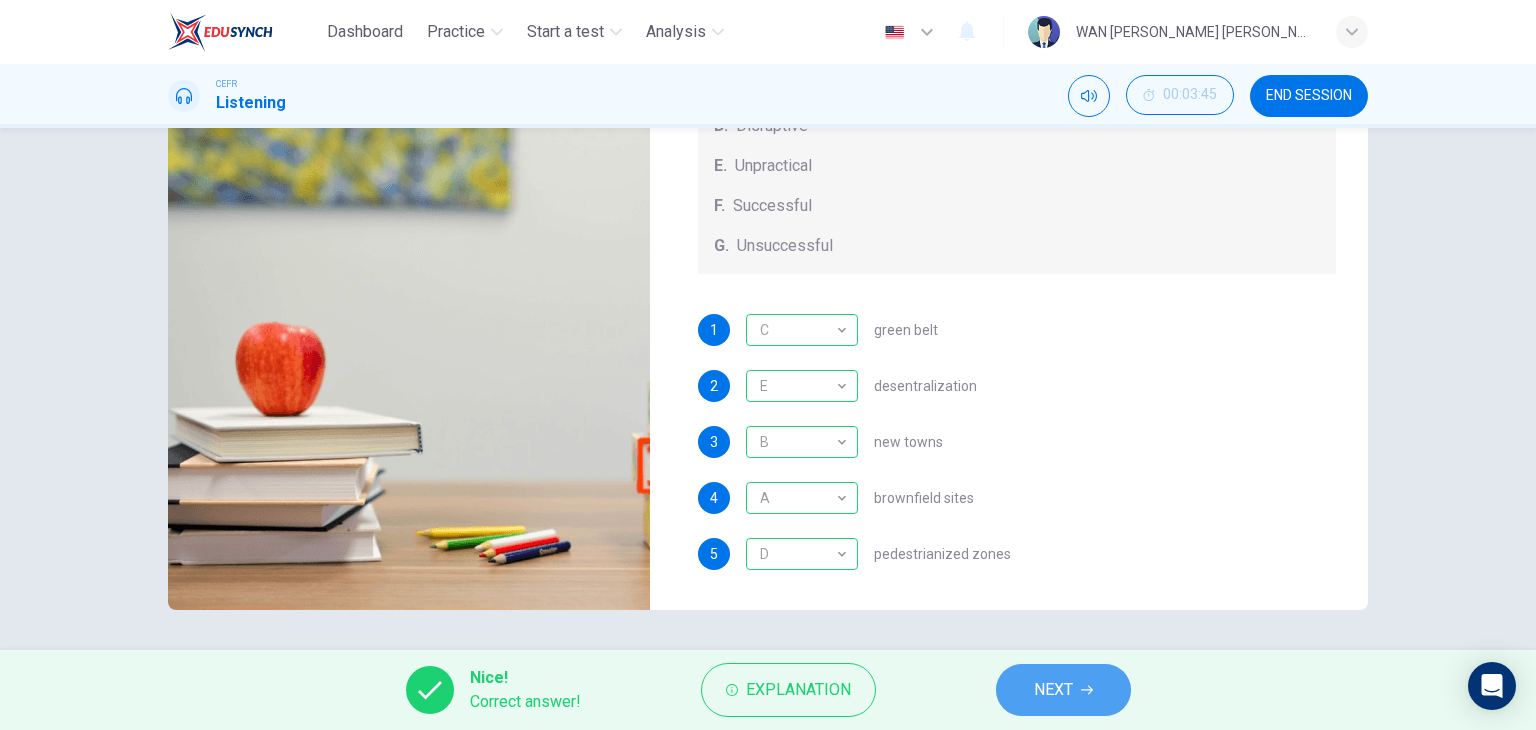 click on "NEXT" at bounding box center [1063, 690] 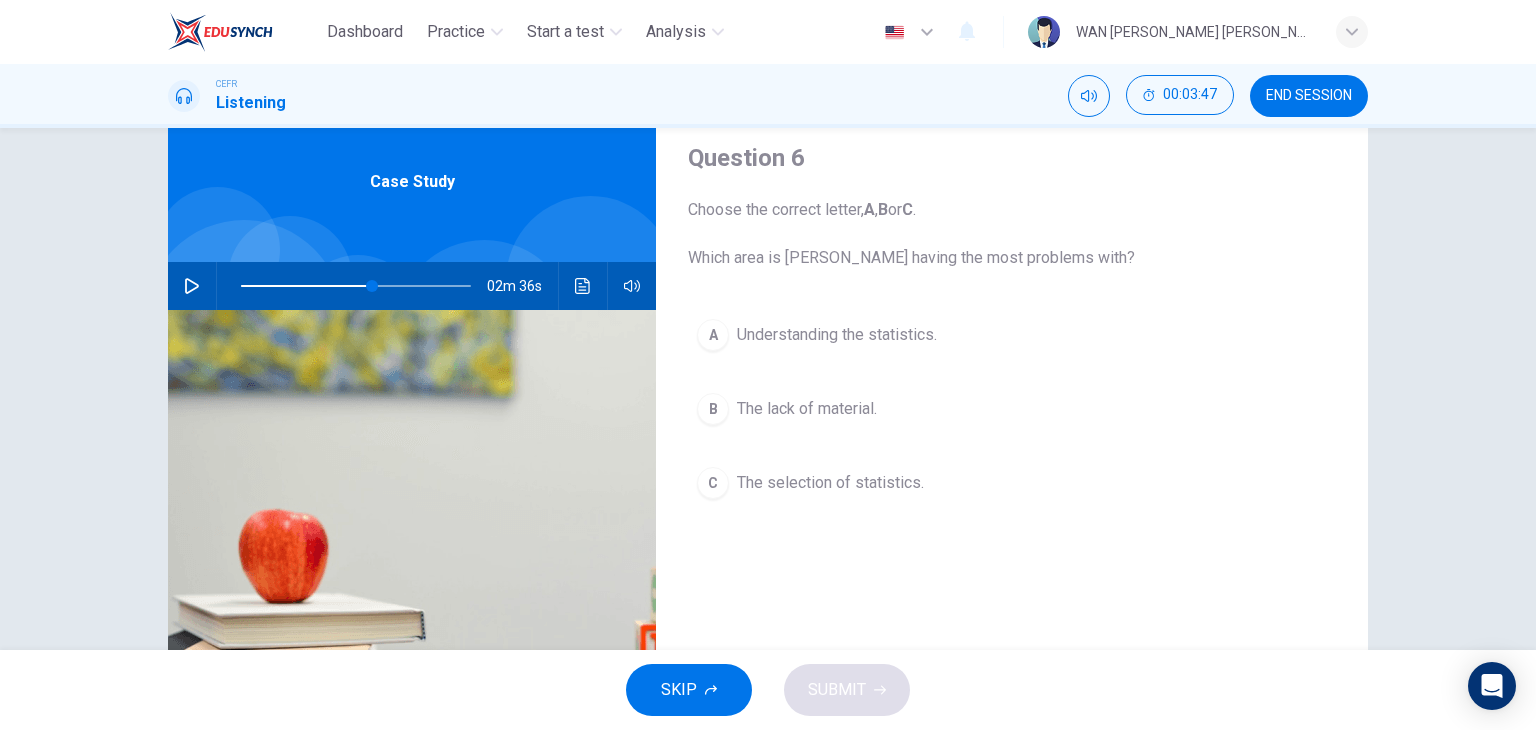 scroll, scrollTop: 100, scrollLeft: 0, axis: vertical 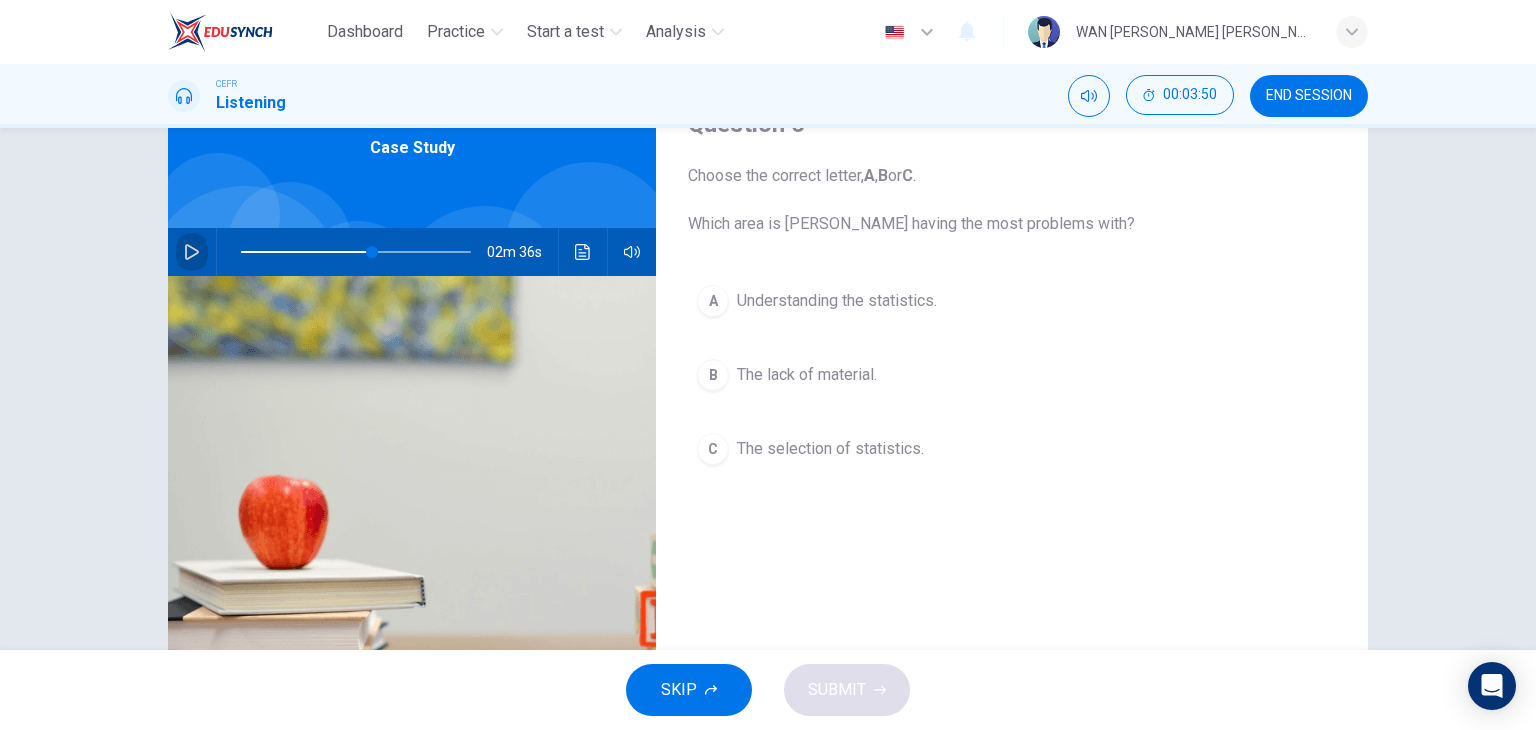 click at bounding box center (192, 252) 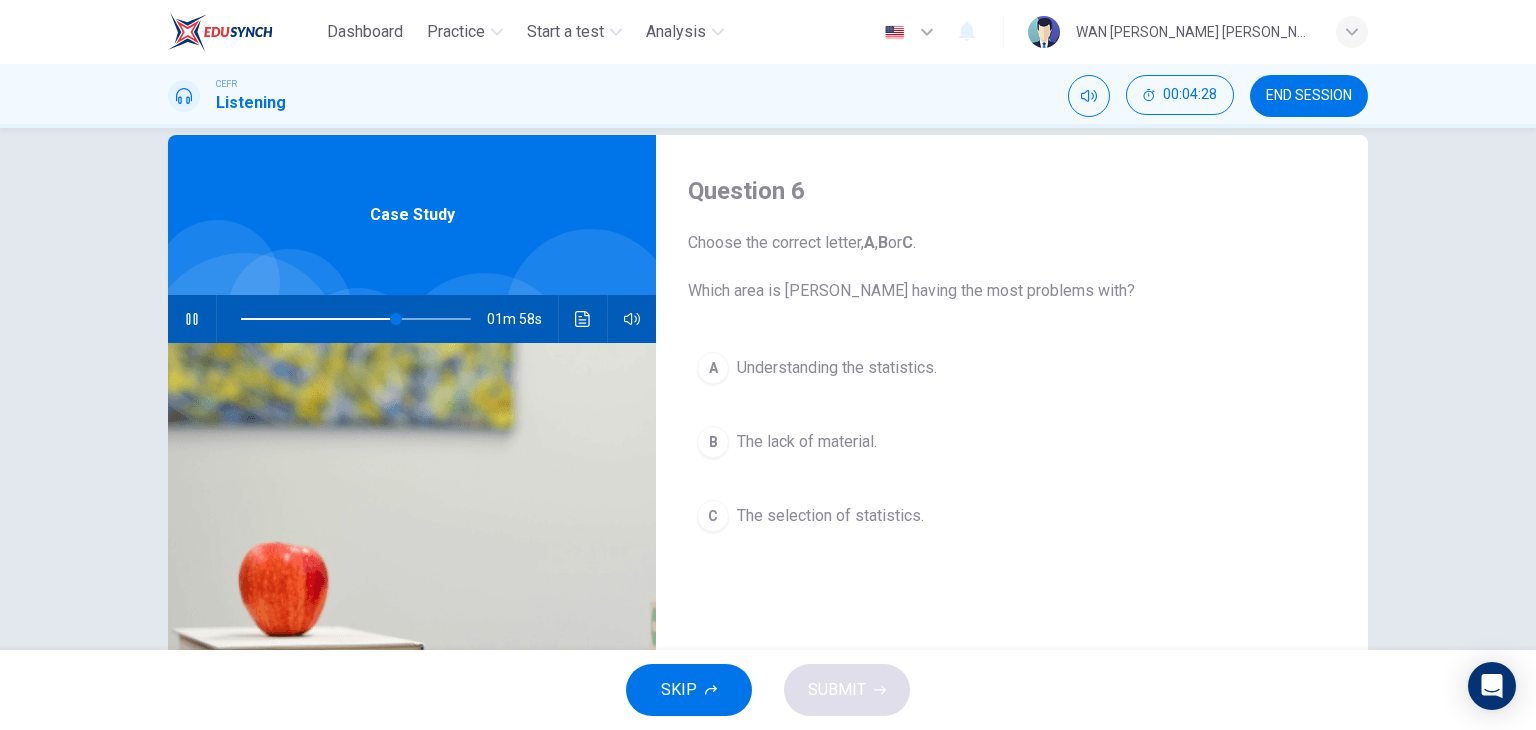 scroll, scrollTop: 0, scrollLeft: 0, axis: both 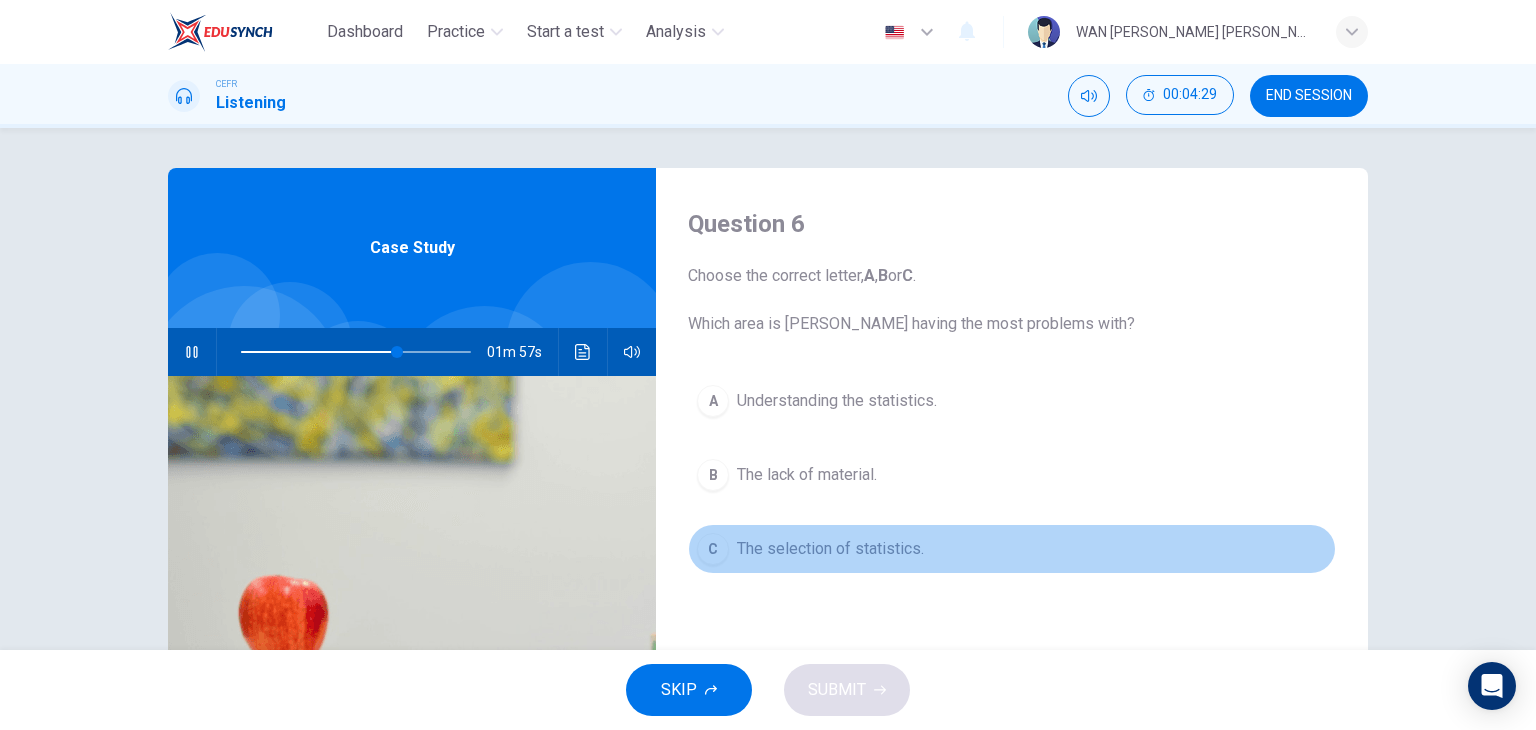 drag, startPoint x: 755, startPoint y: 546, endPoint x: 764, endPoint y: 541, distance: 10.29563 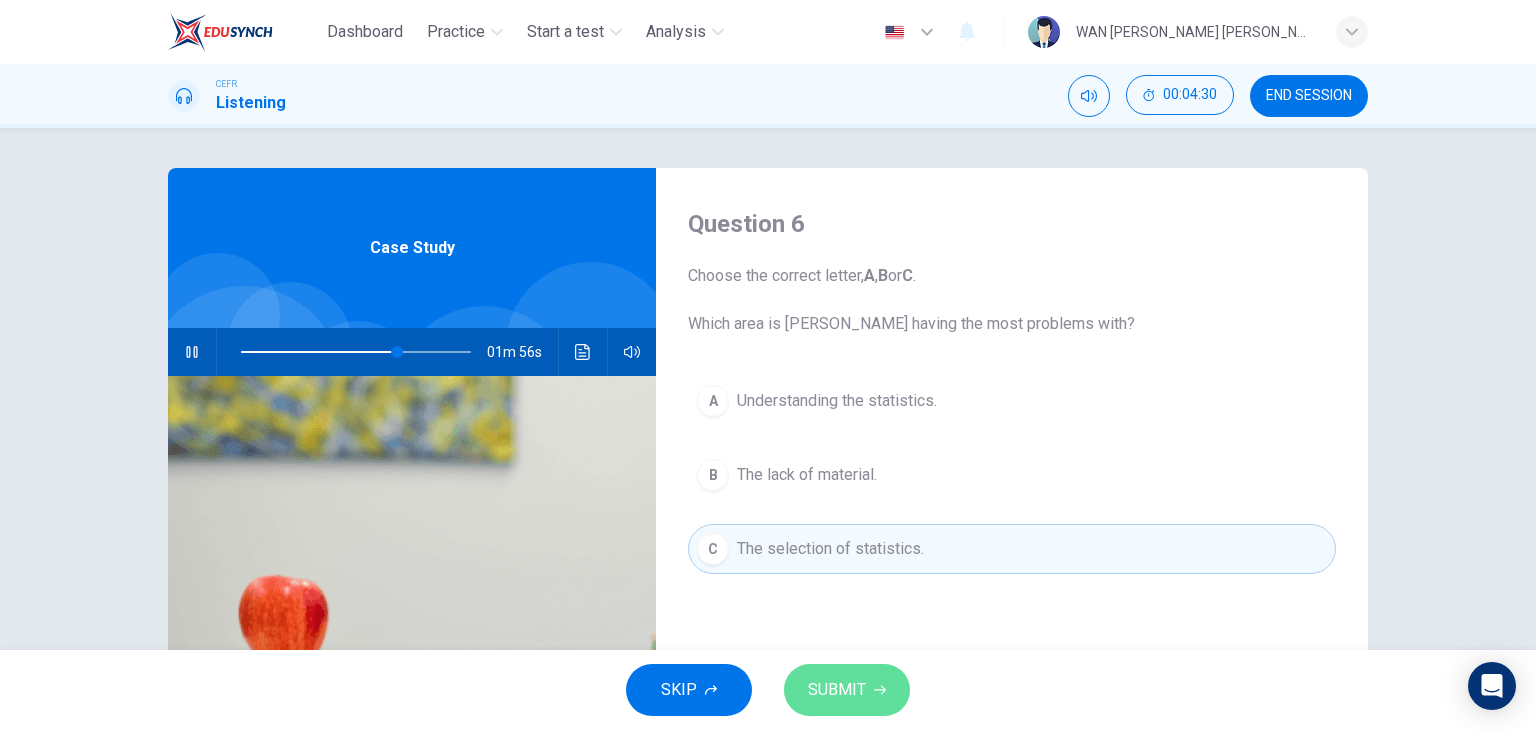click on "SUBMIT" at bounding box center (837, 690) 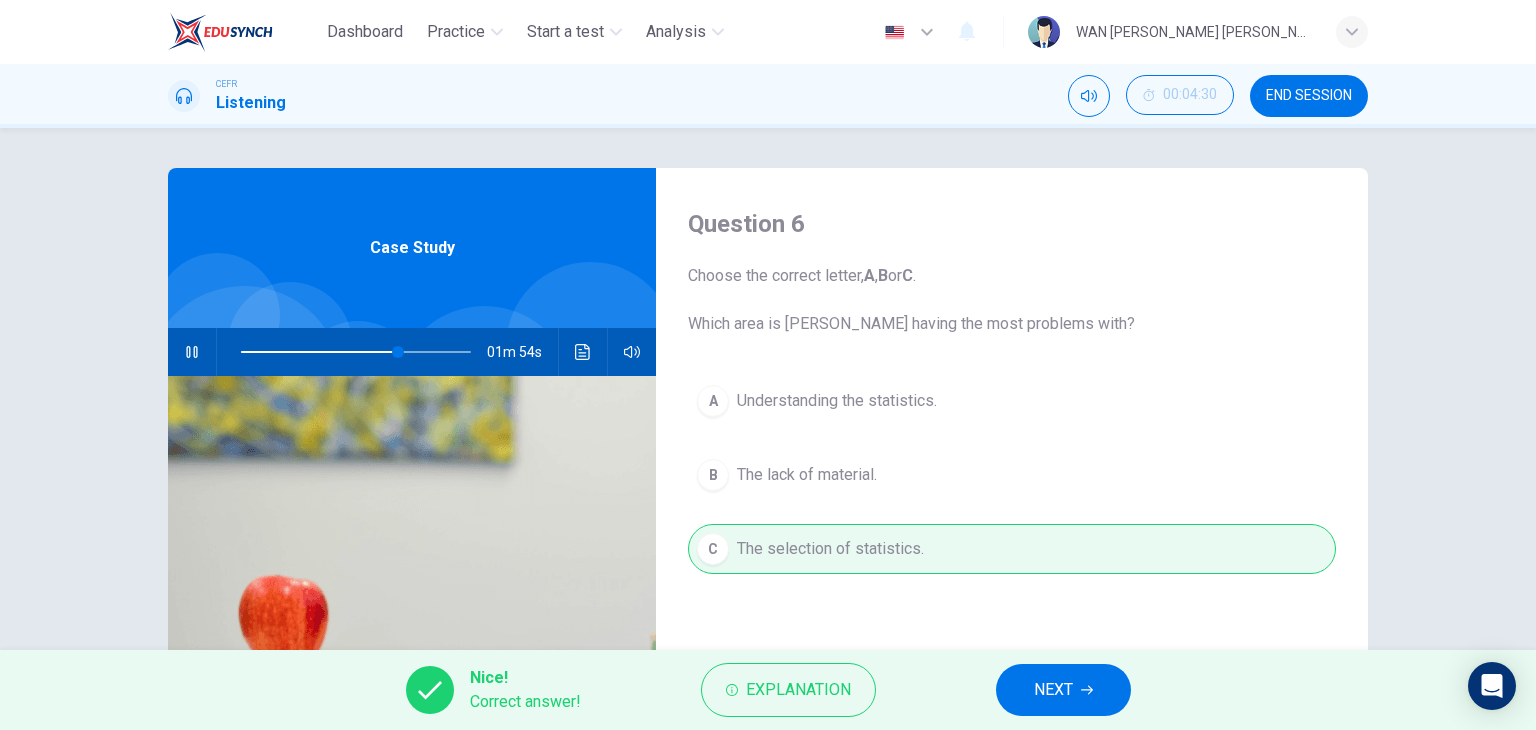 click on "NEXT" at bounding box center (1063, 690) 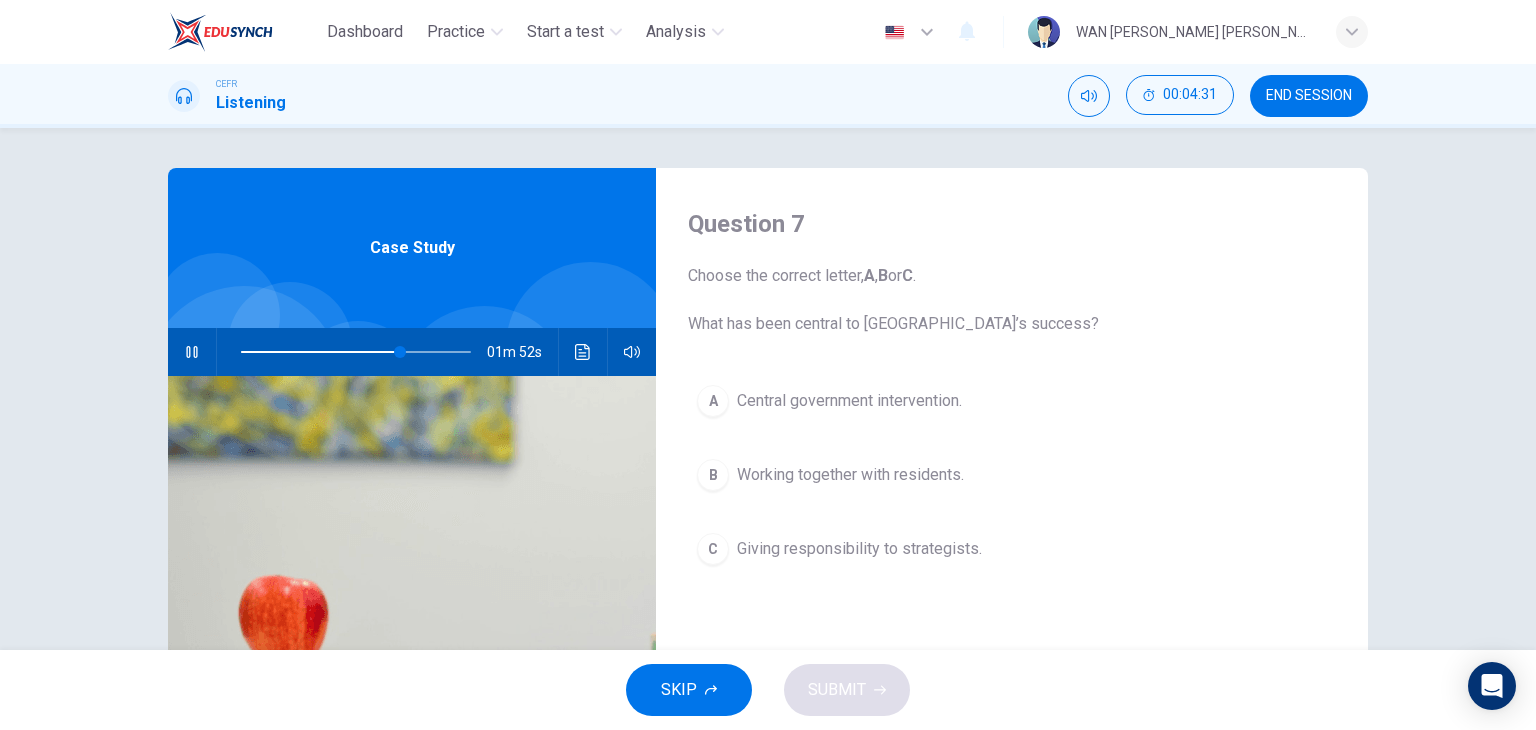 click 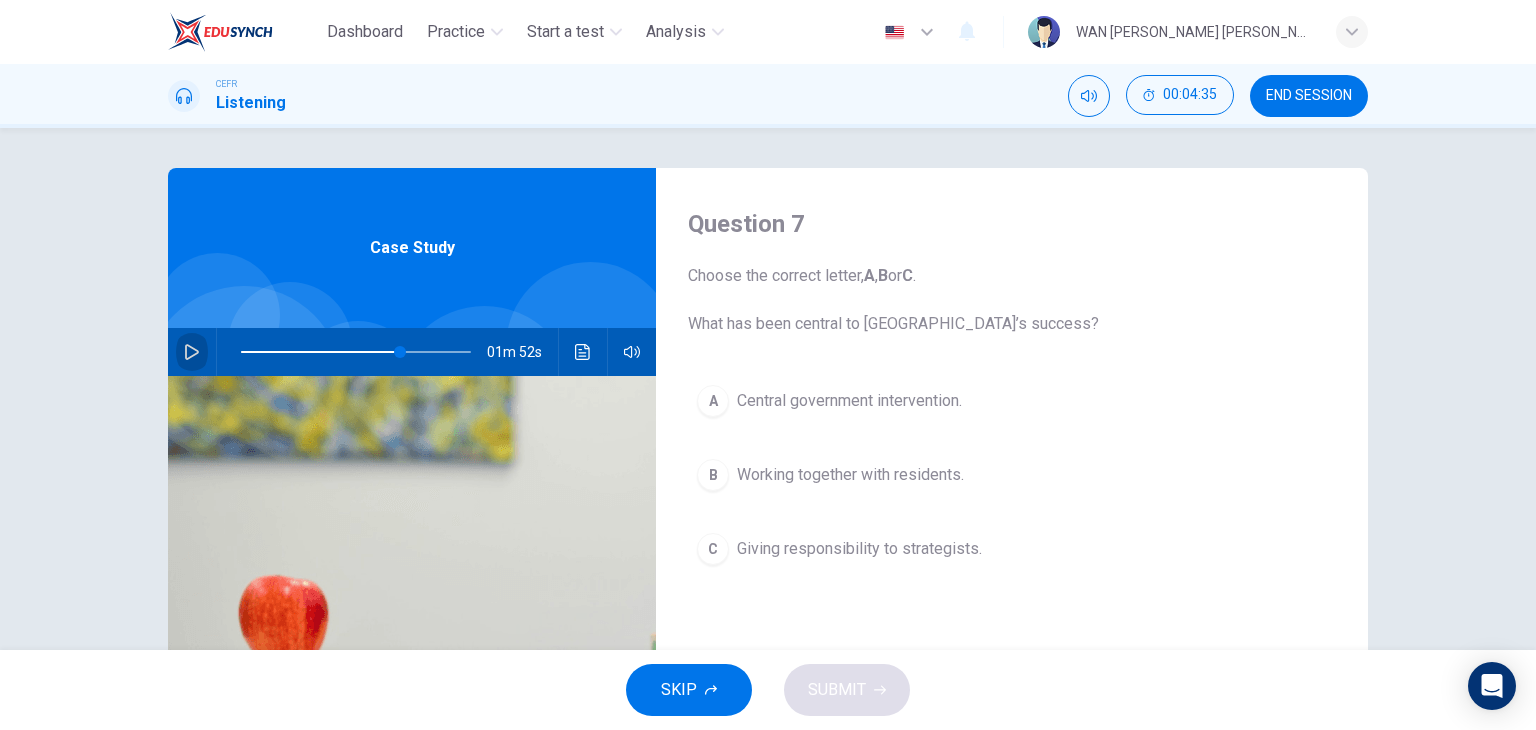 click at bounding box center (192, 352) 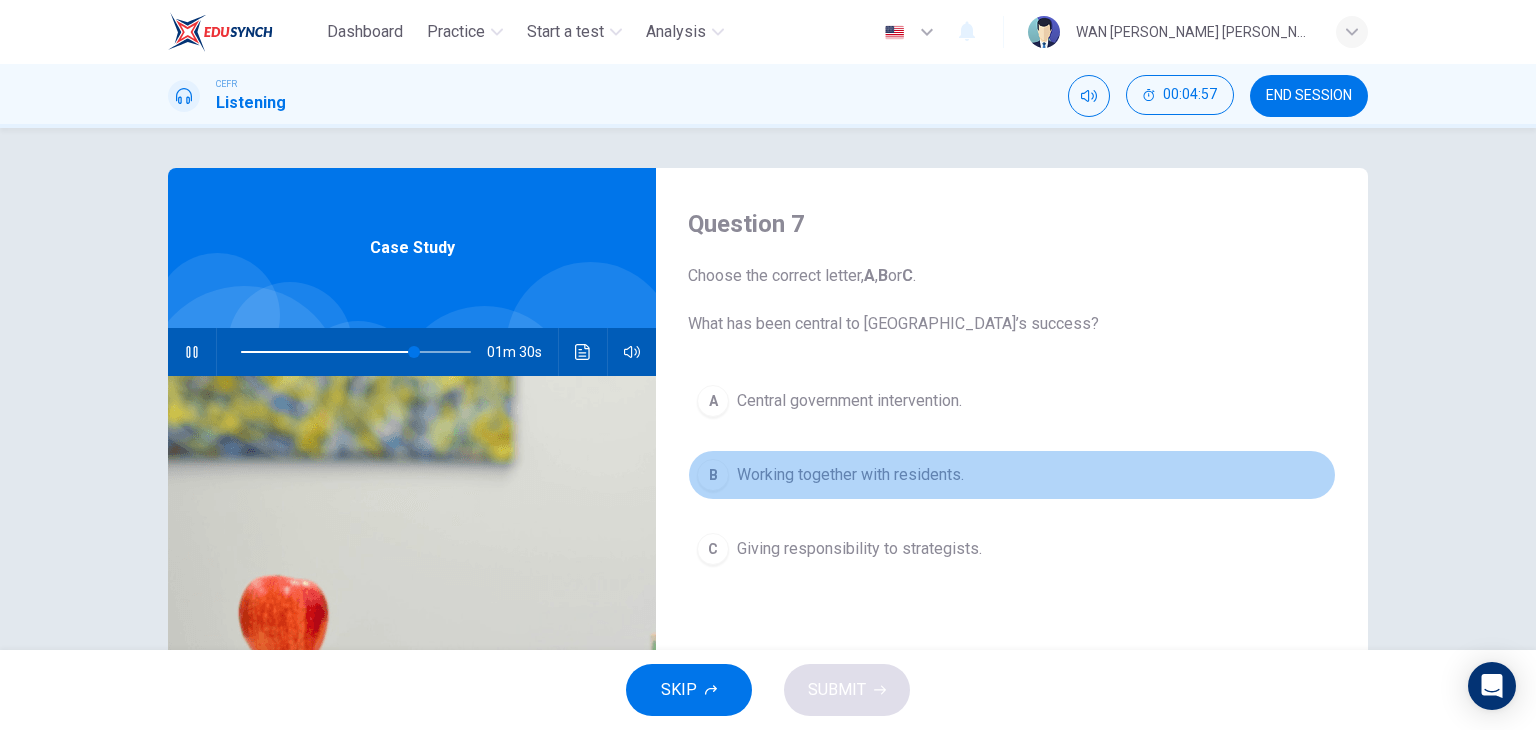 click on "Working together with residents." at bounding box center (850, 475) 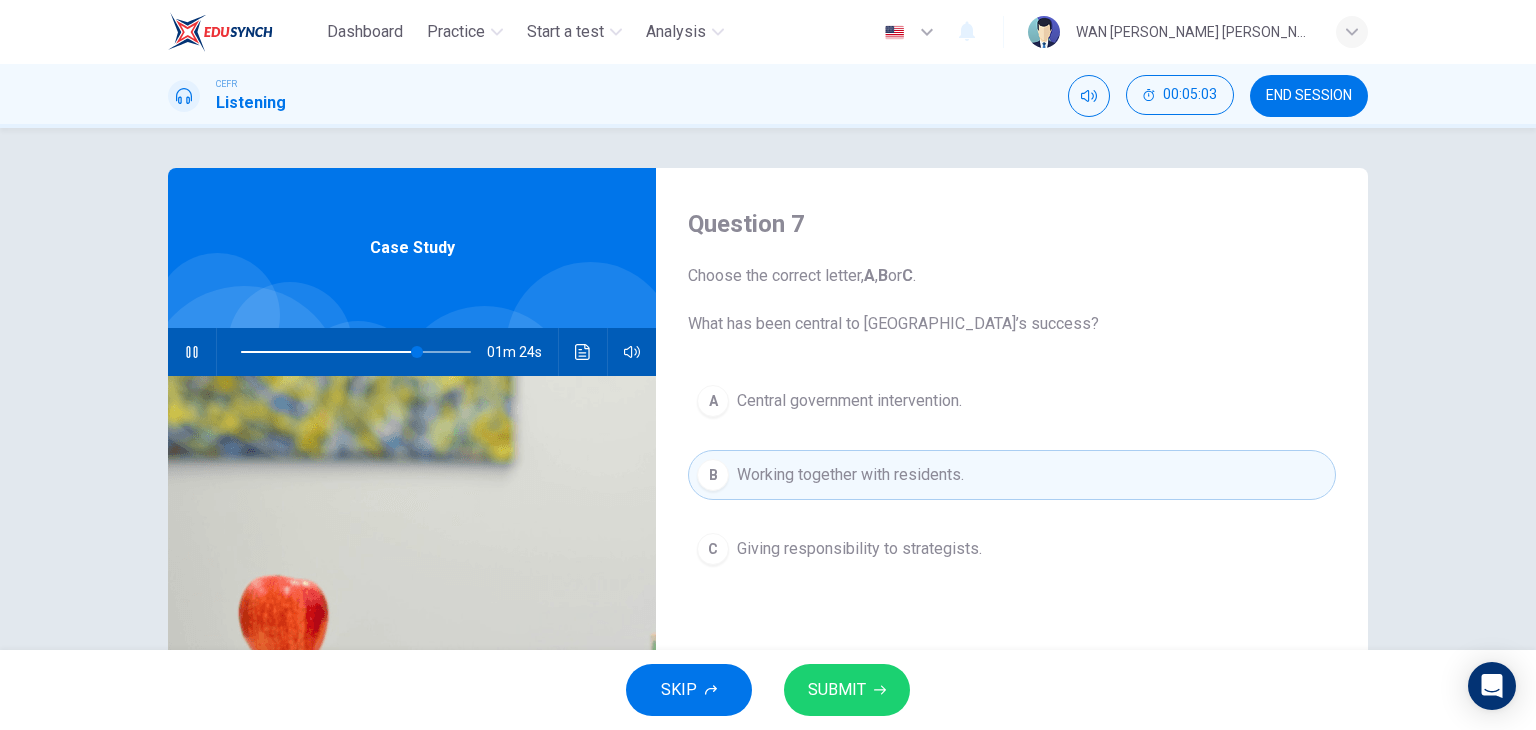 click on "Central government intervention." at bounding box center [849, 401] 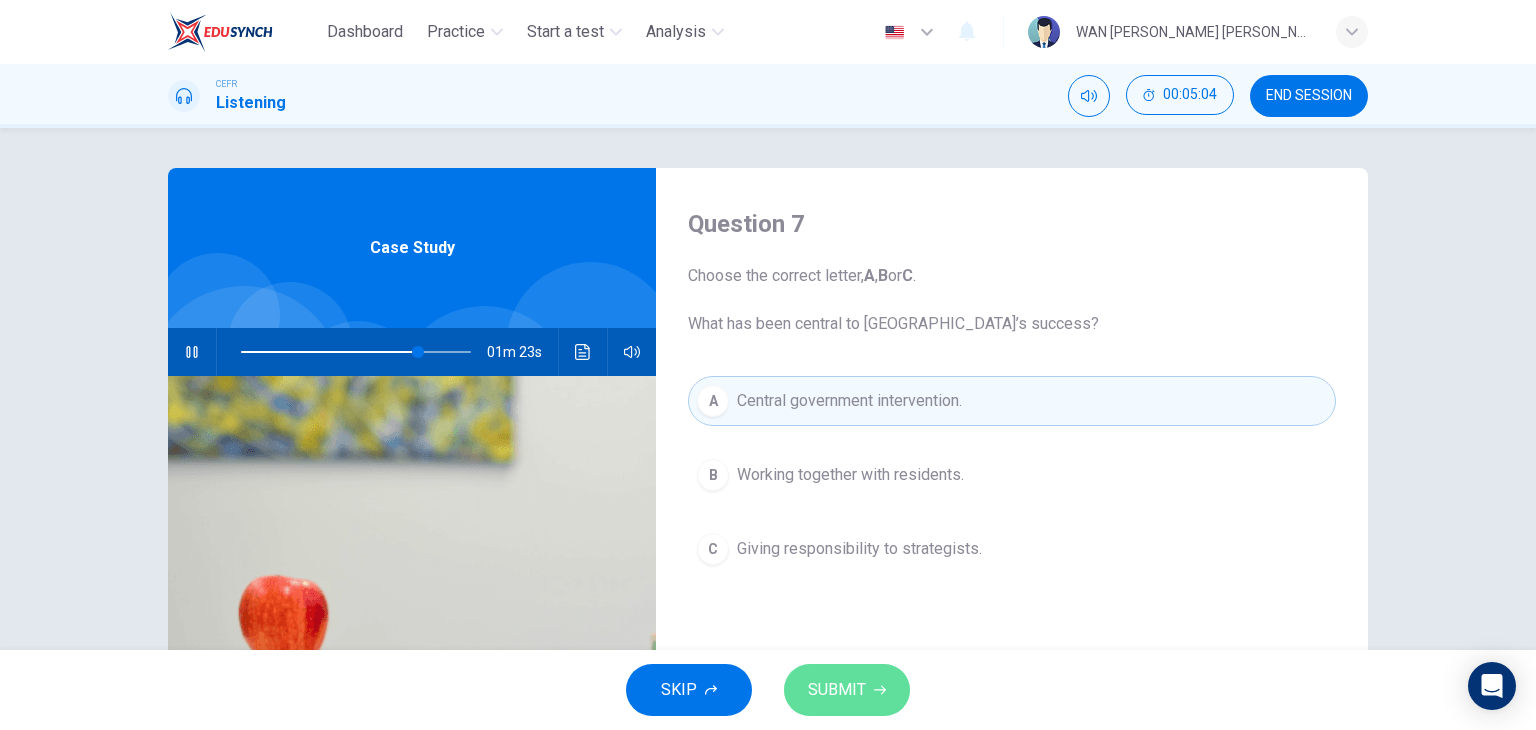 click on "SUBMIT" at bounding box center (837, 690) 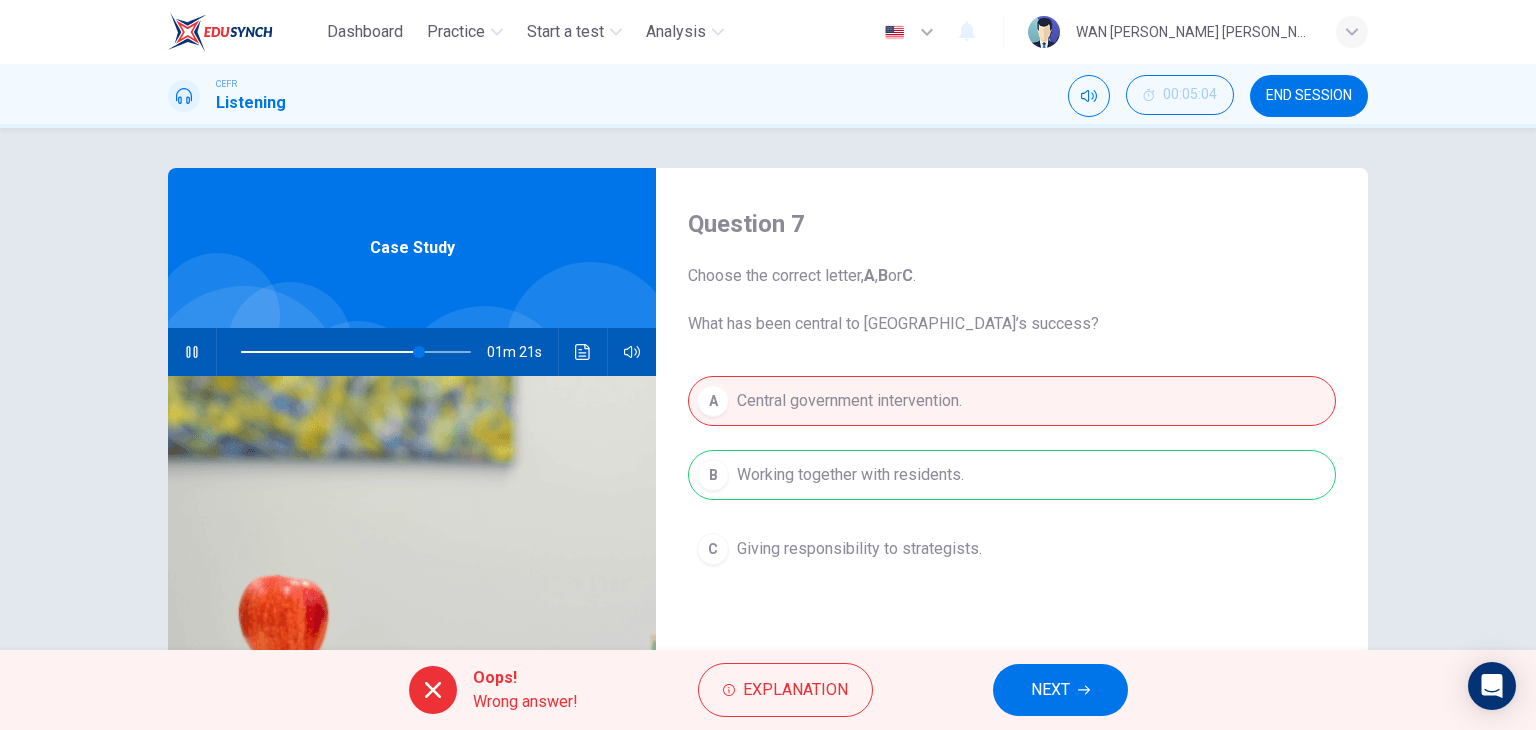 click on "NEXT" at bounding box center [1060, 690] 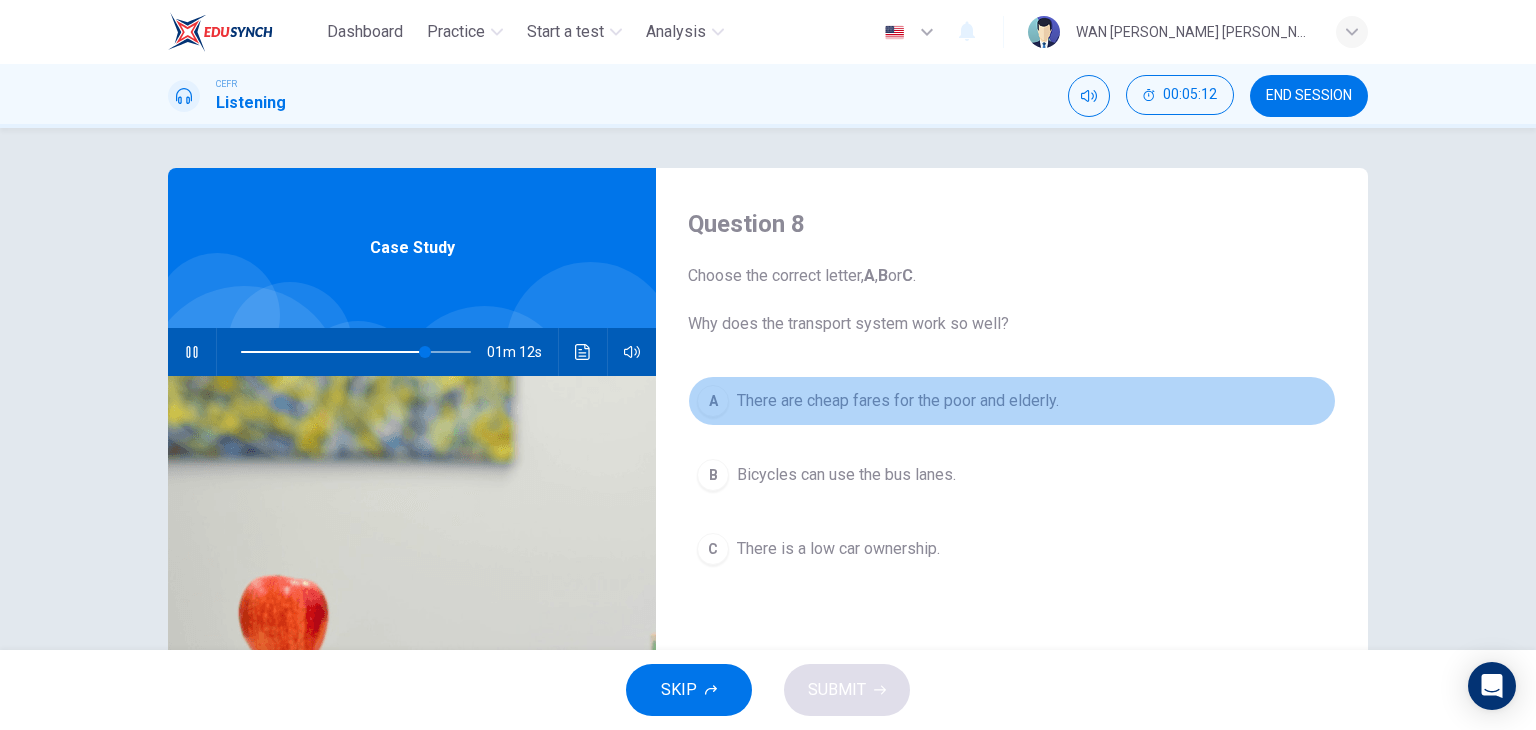 click on "There are cheap fares for the poor and elderly." at bounding box center (898, 401) 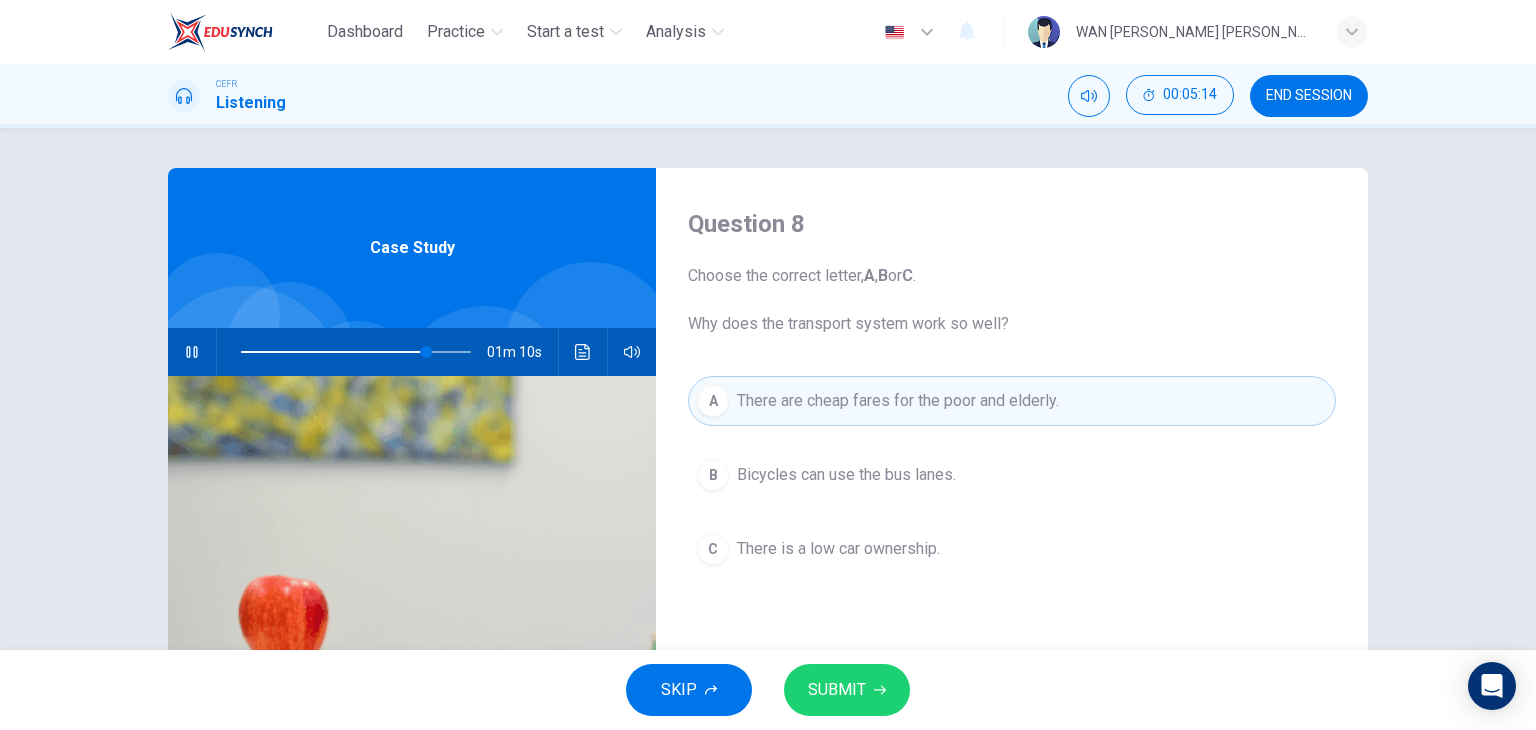 click 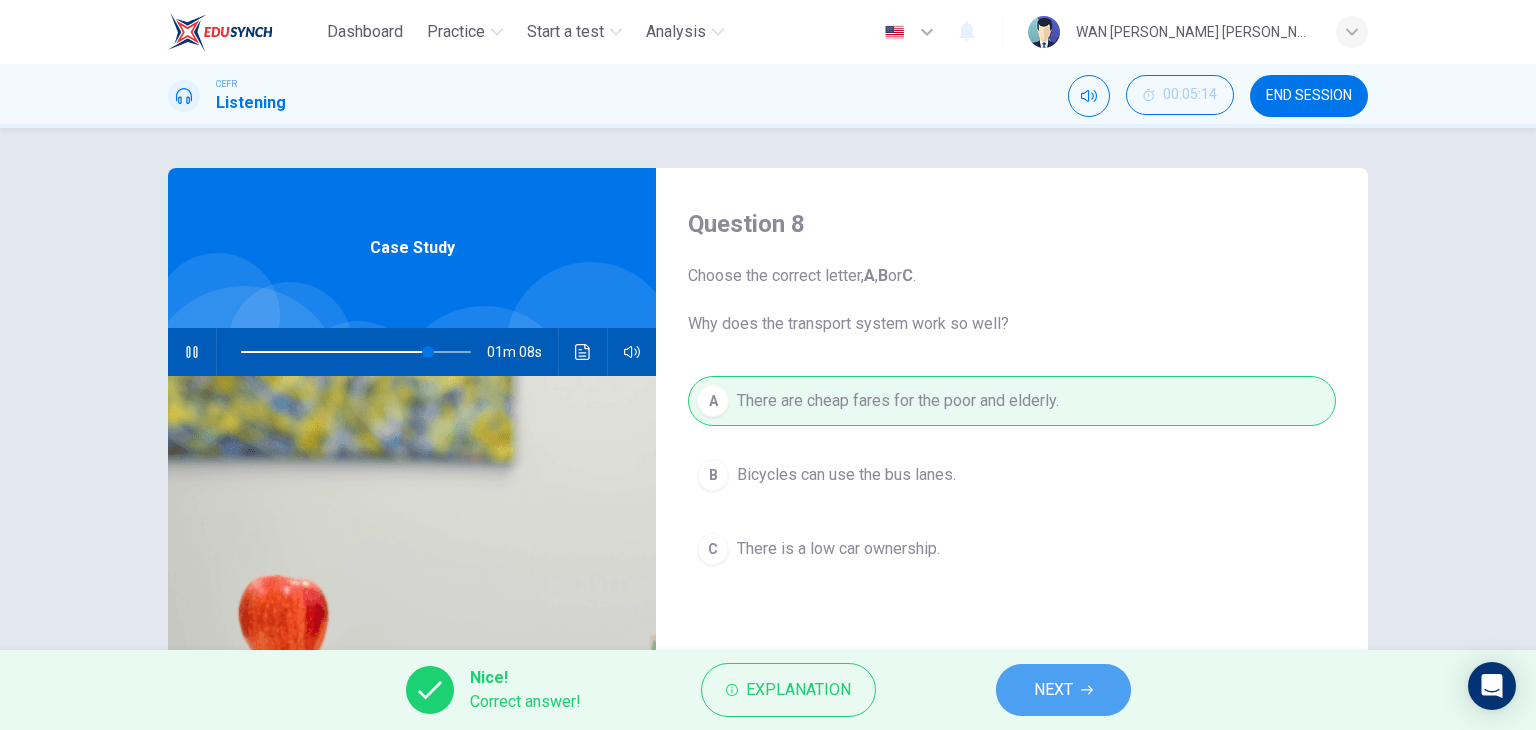 click on "NEXT" at bounding box center (1053, 690) 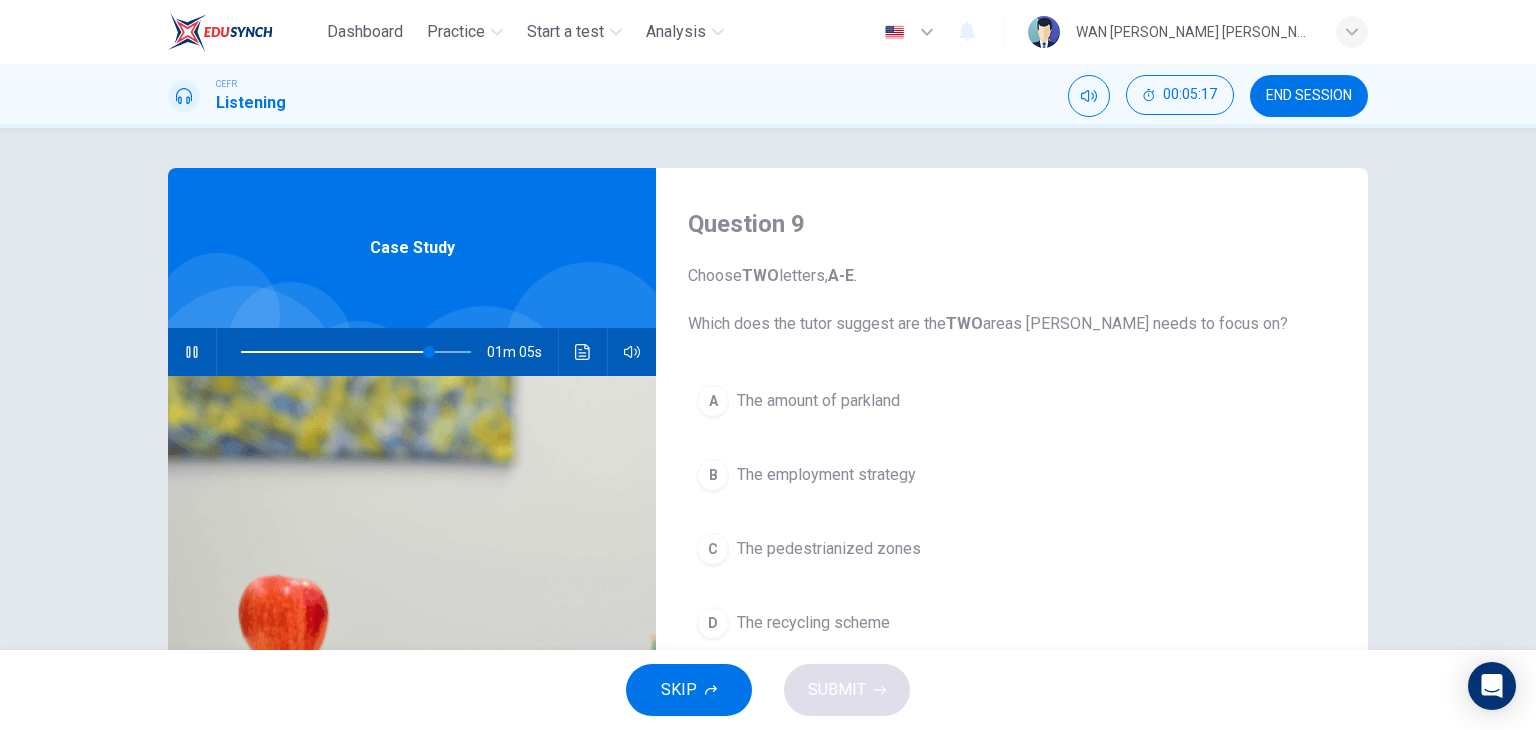 scroll, scrollTop: 100, scrollLeft: 0, axis: vertical 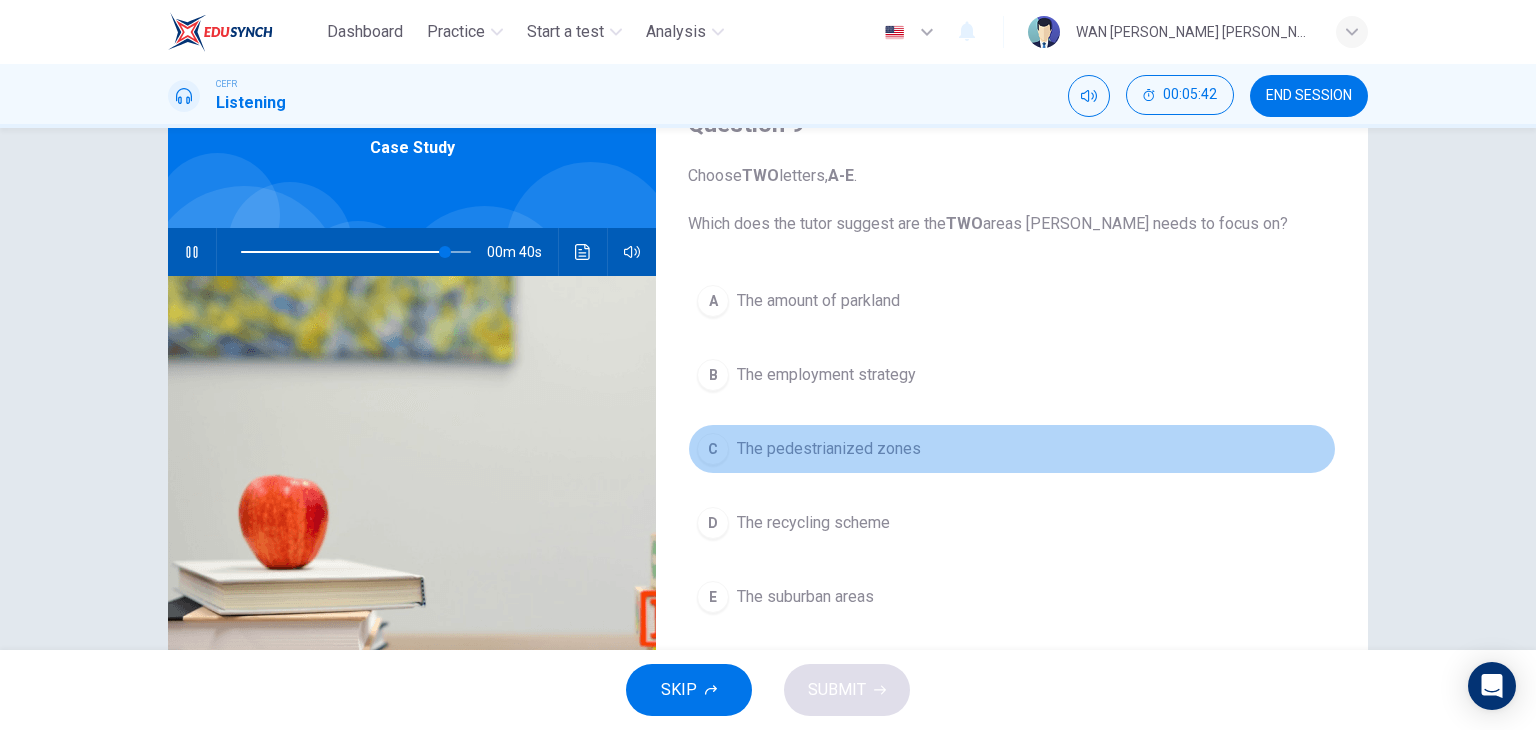 click on "The pedestrianized zones" at bounding box center [829, 449] 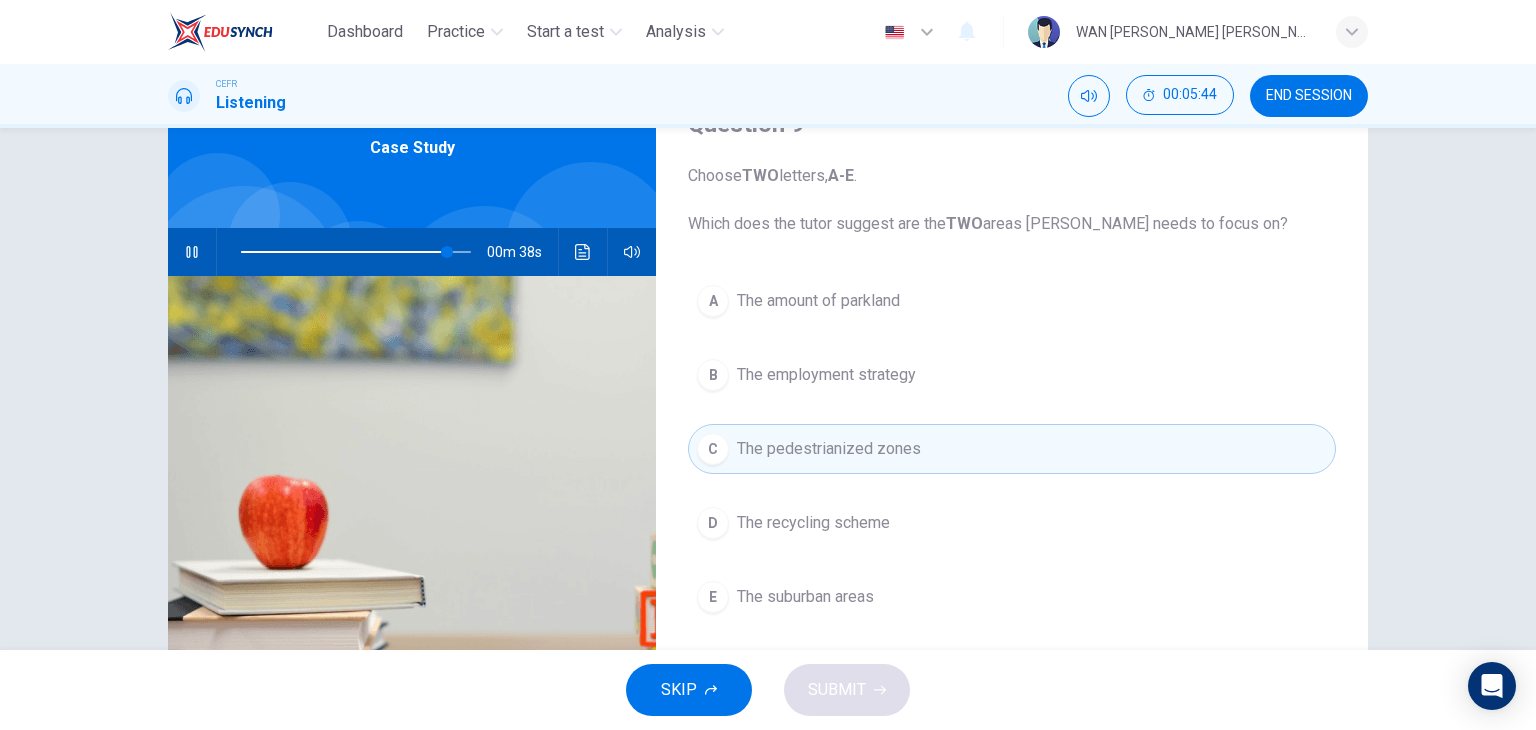 click on "The amount of parkland" at bounding box center (818, 301) 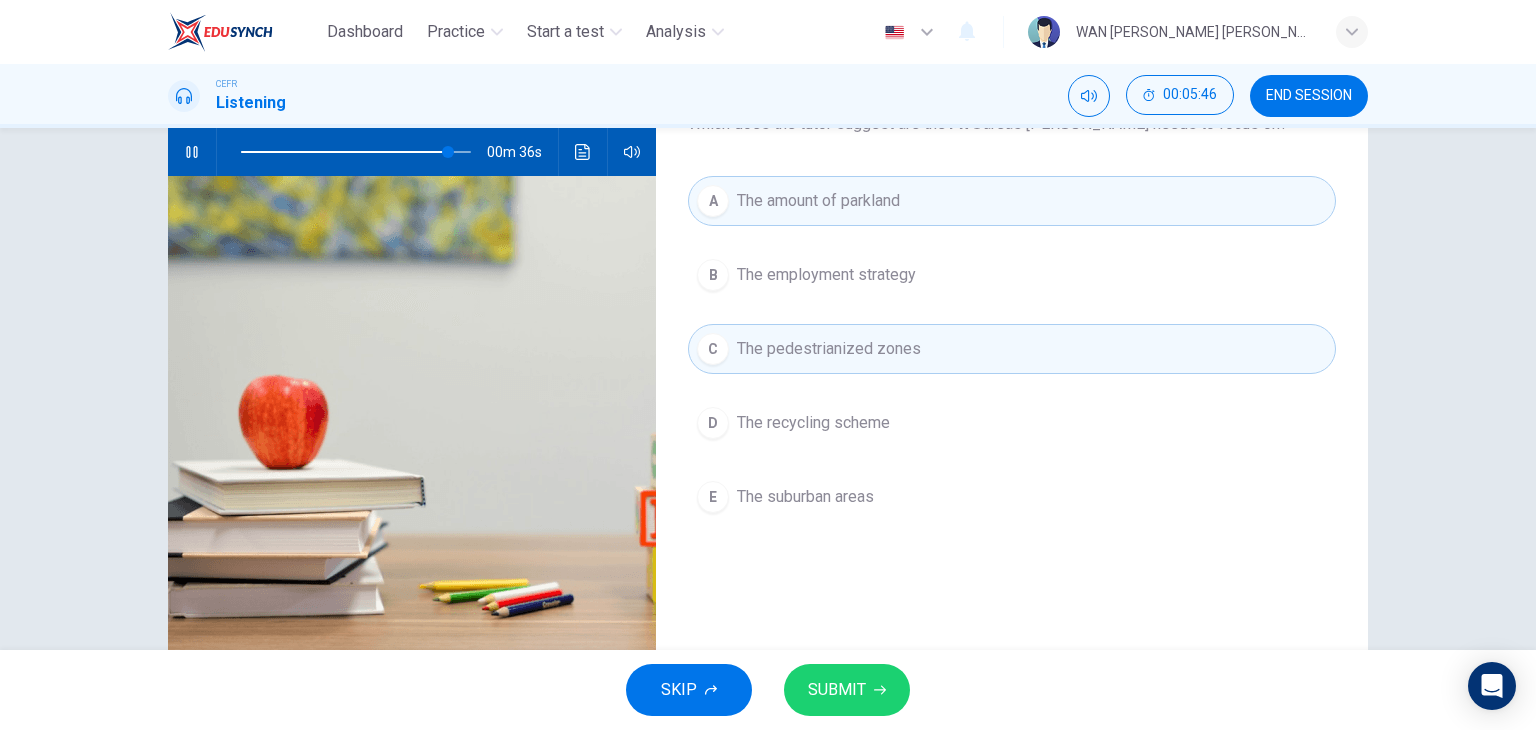 scroll, scrollTop: 100, scrollLeft: 0, axis: vertical 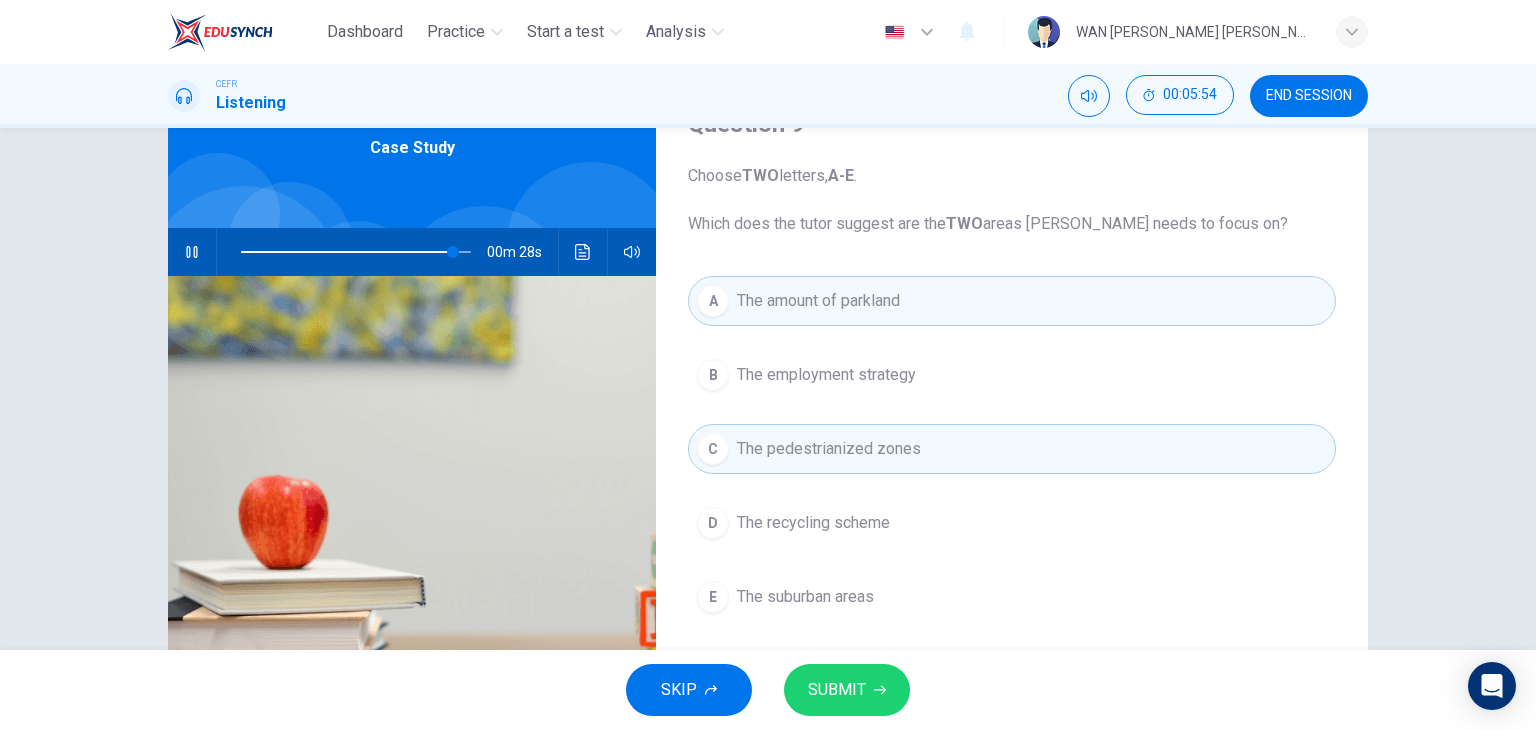 click on "SUBMIT" at bounding box center (847, 690) 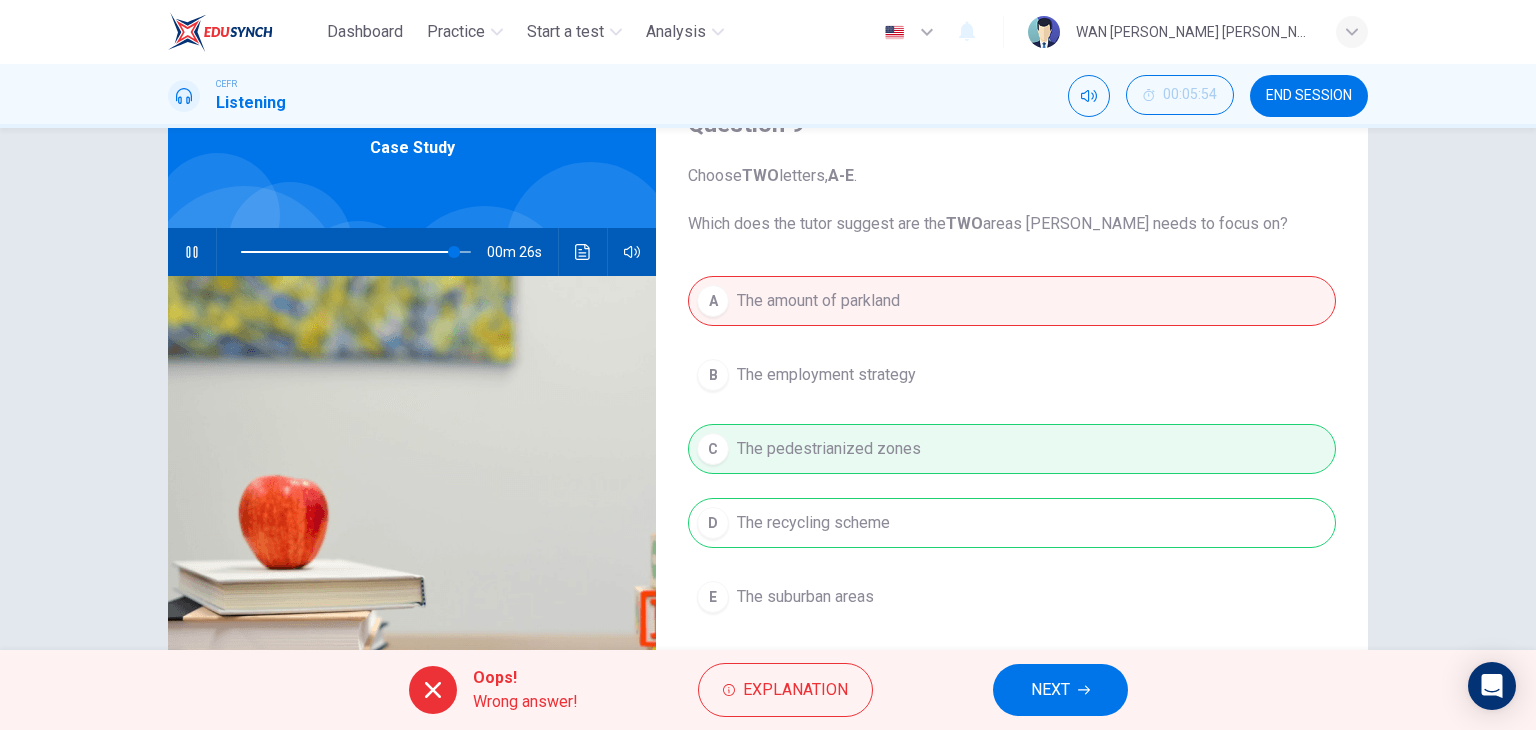 type on "93" 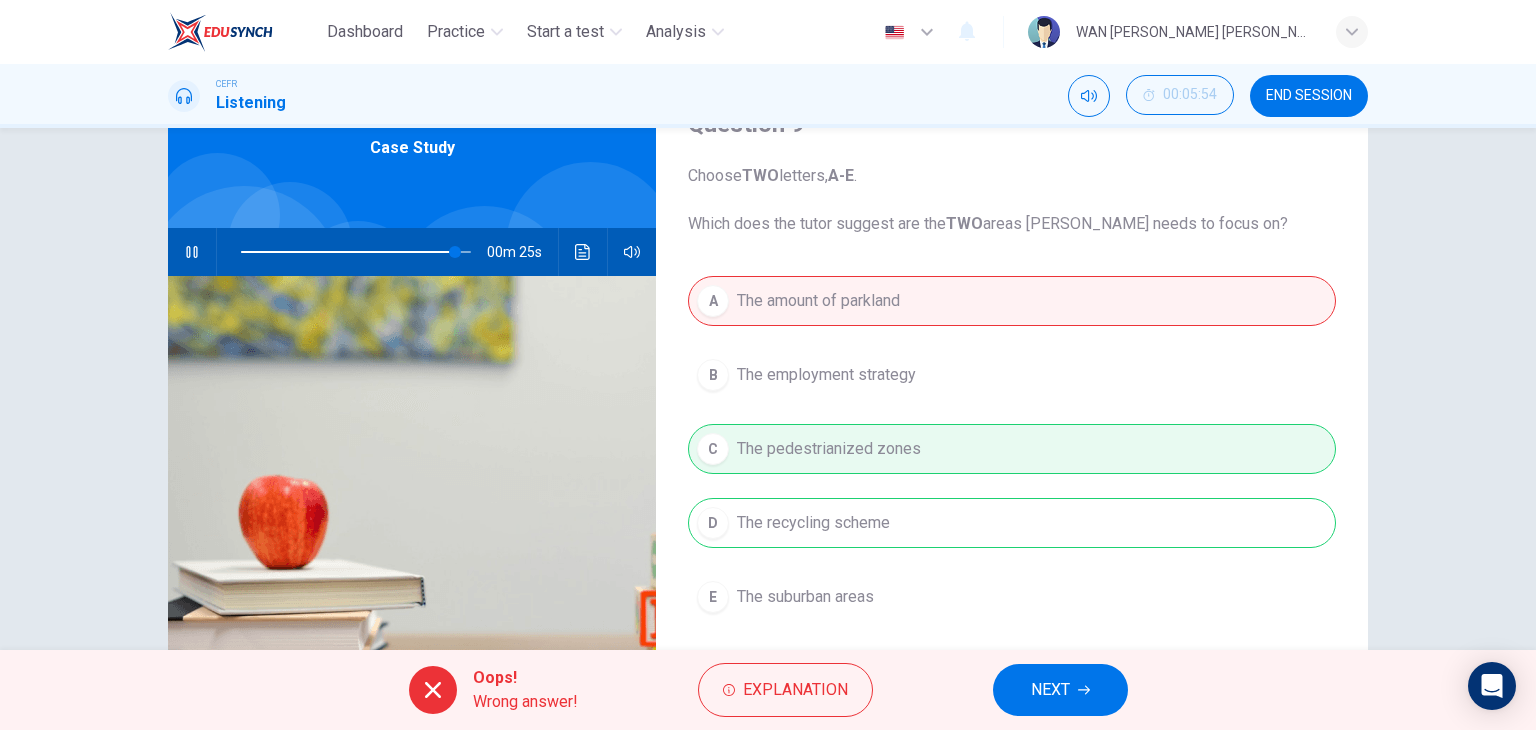 click on "NEXT" at bounding box center [1060, 690] 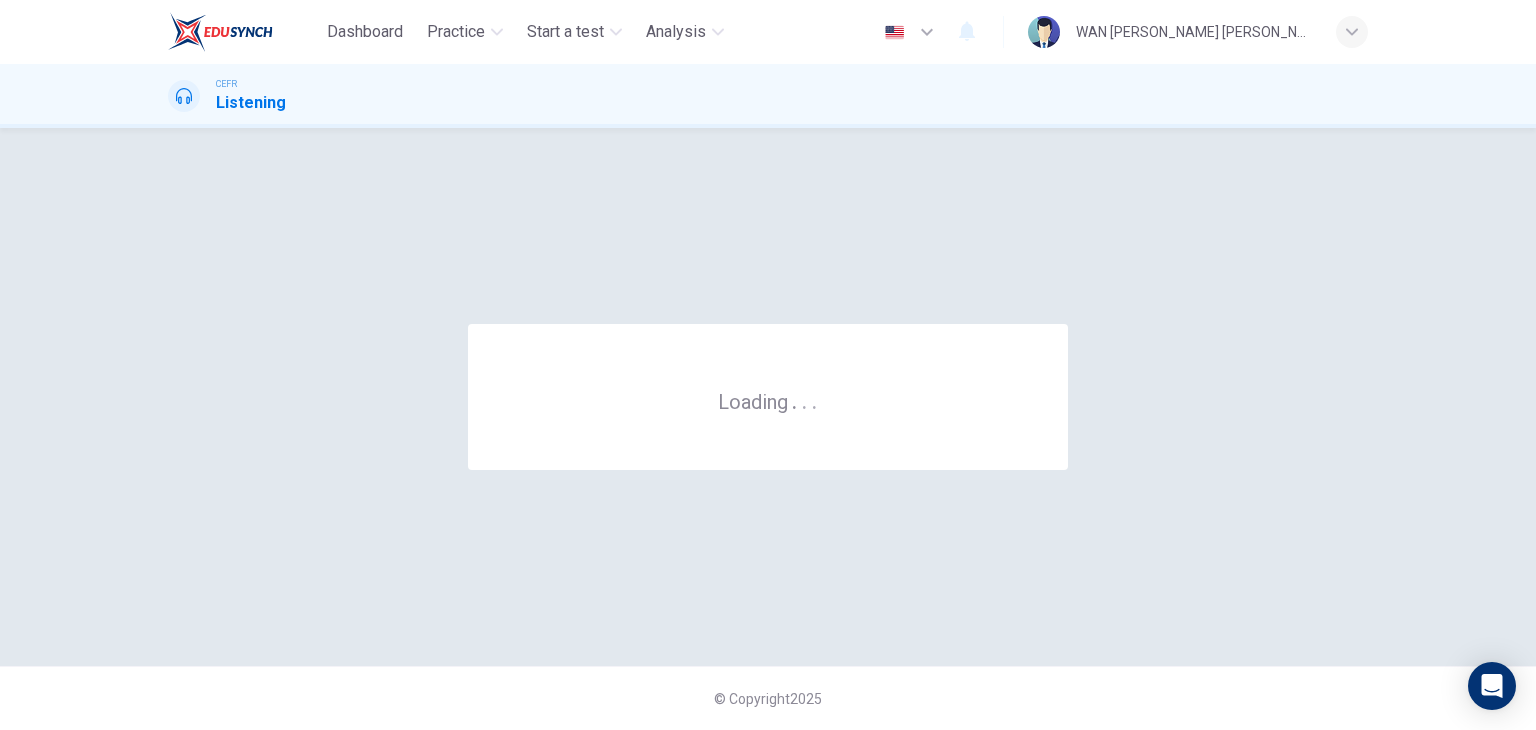 scroll, scrollTop: 0, scrollLeft: 0, axis: both 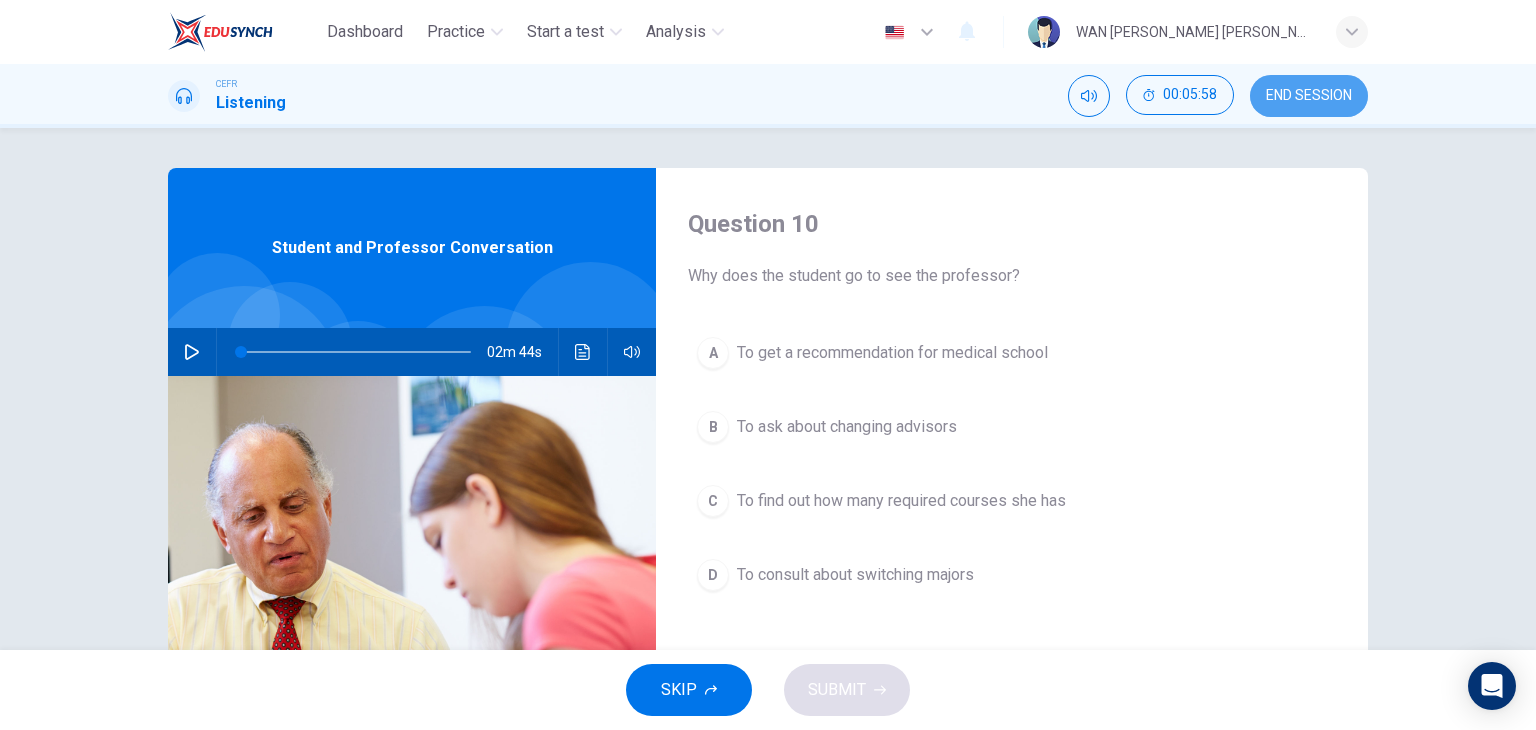 click on "END SESSION" at bounding box center [1309, 96] 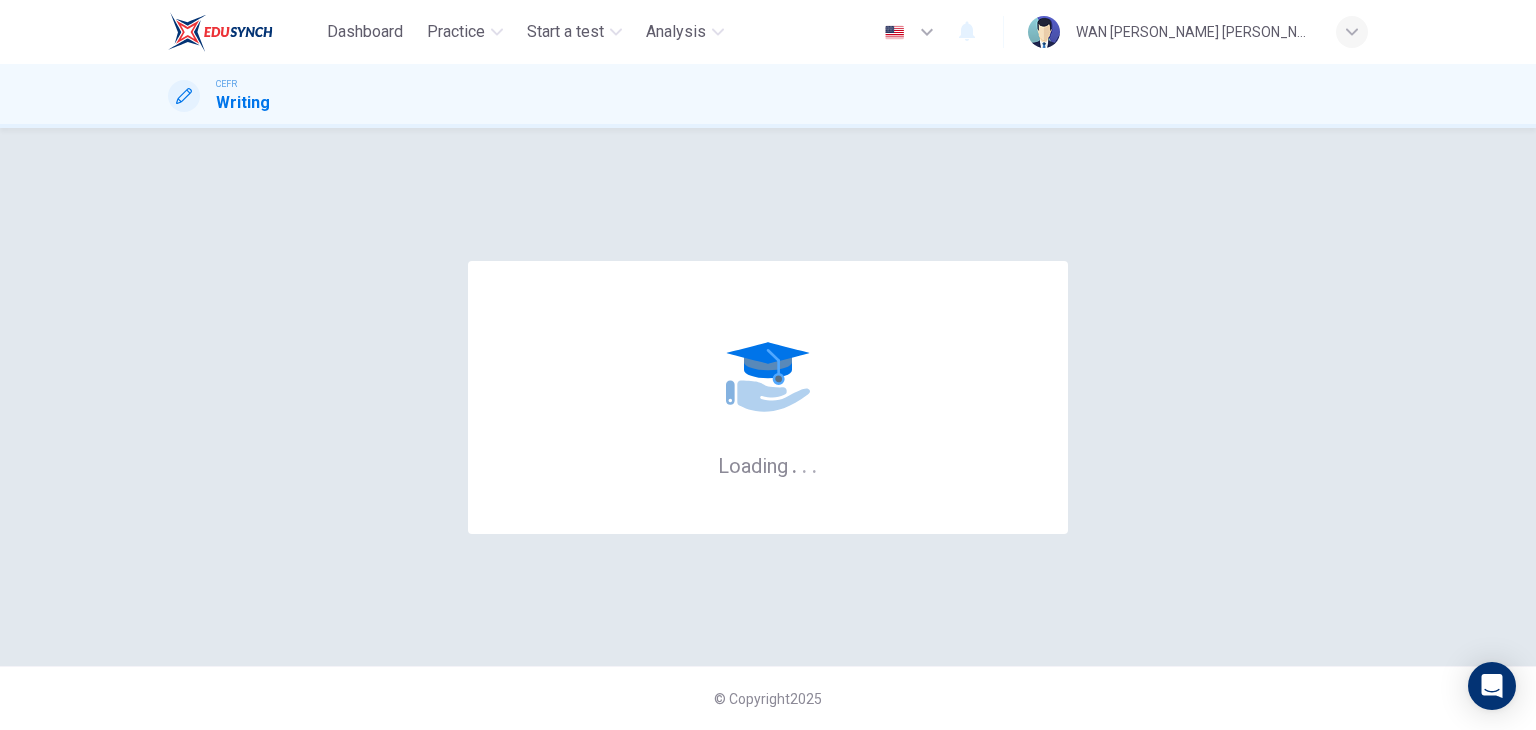 scroll, scrollTop: 0, scrollLeft: 0, axis: both 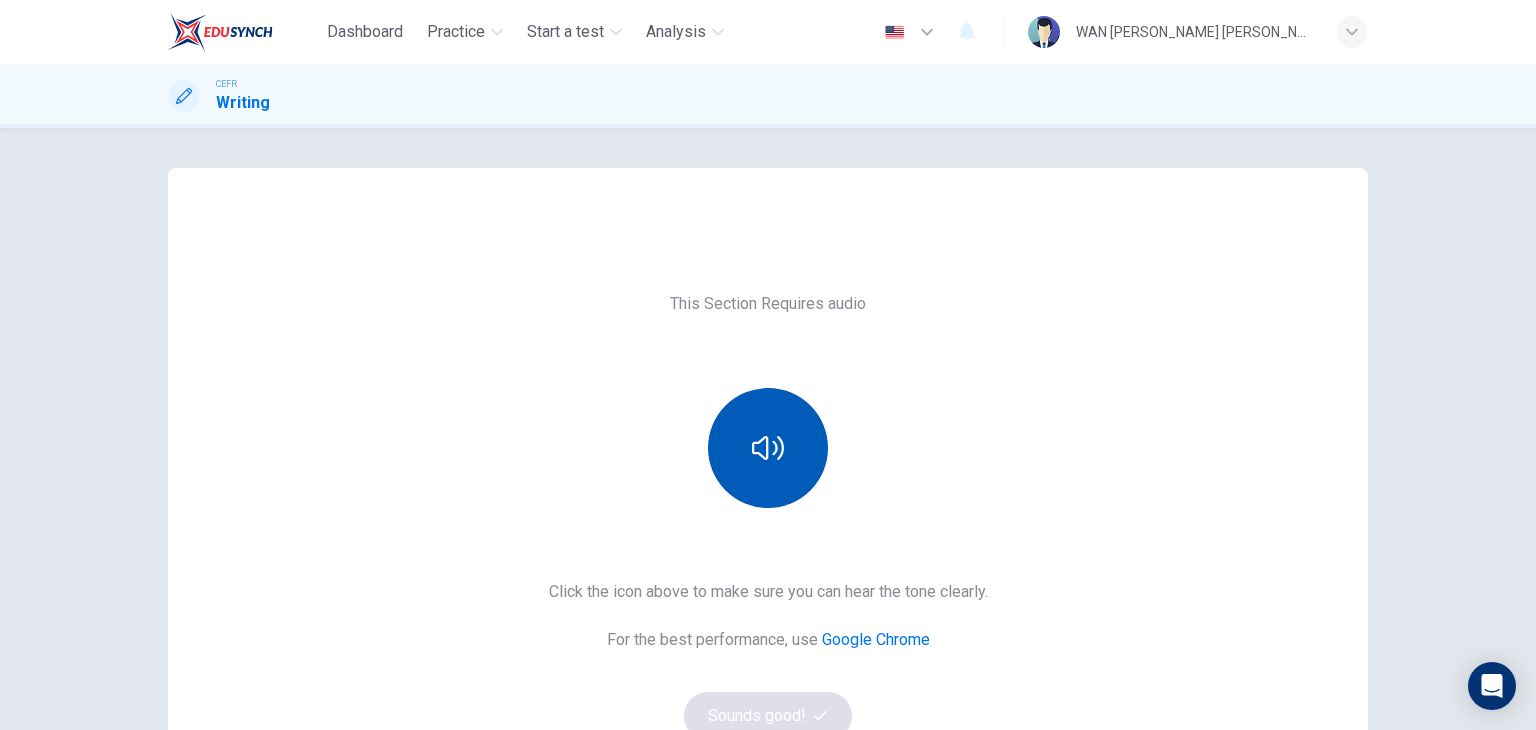 click at bounding box center (768, 448) 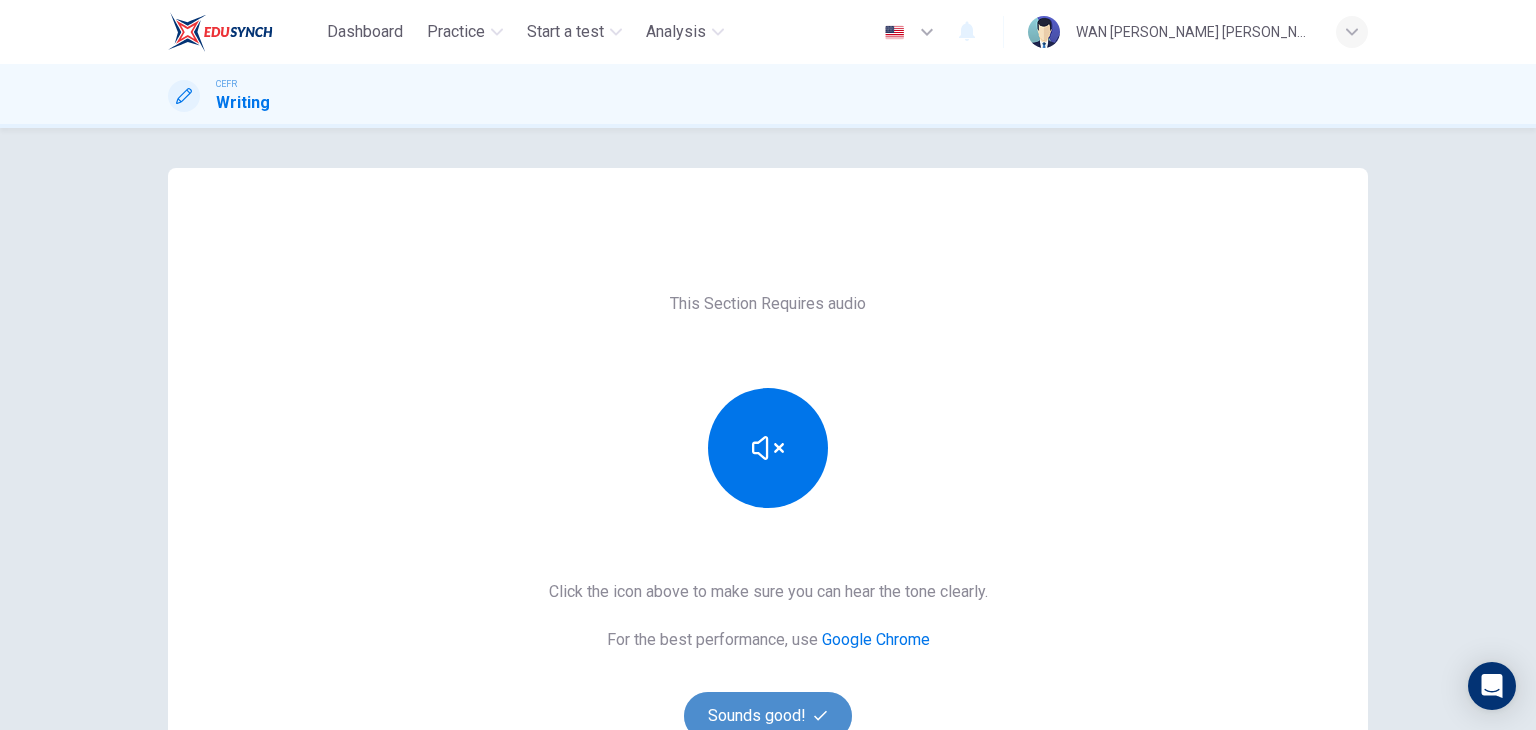 click on "Sounds good!" at bounding box center [768, 716] 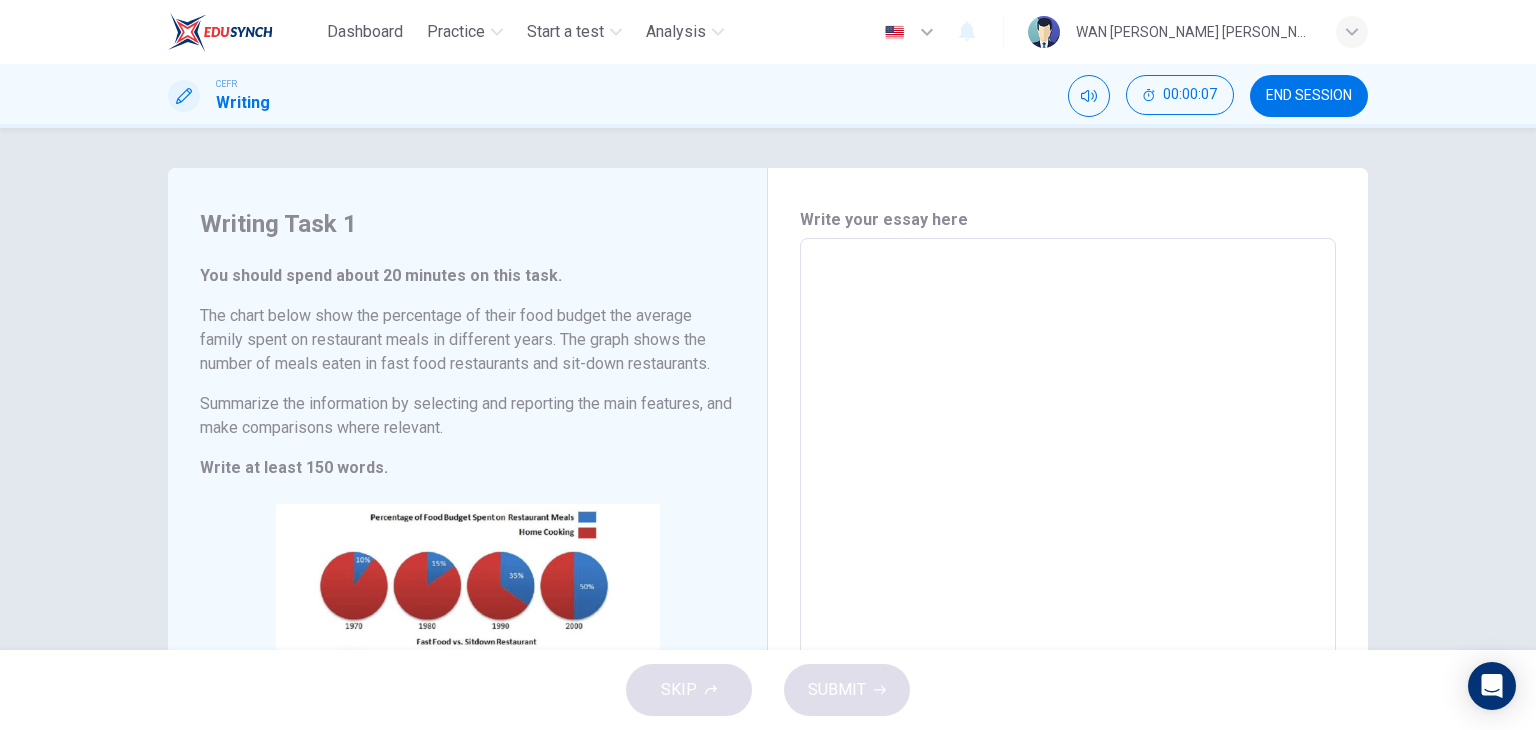 scroll, scrollTop: 100, scrollLeft: 0, axis: vertical 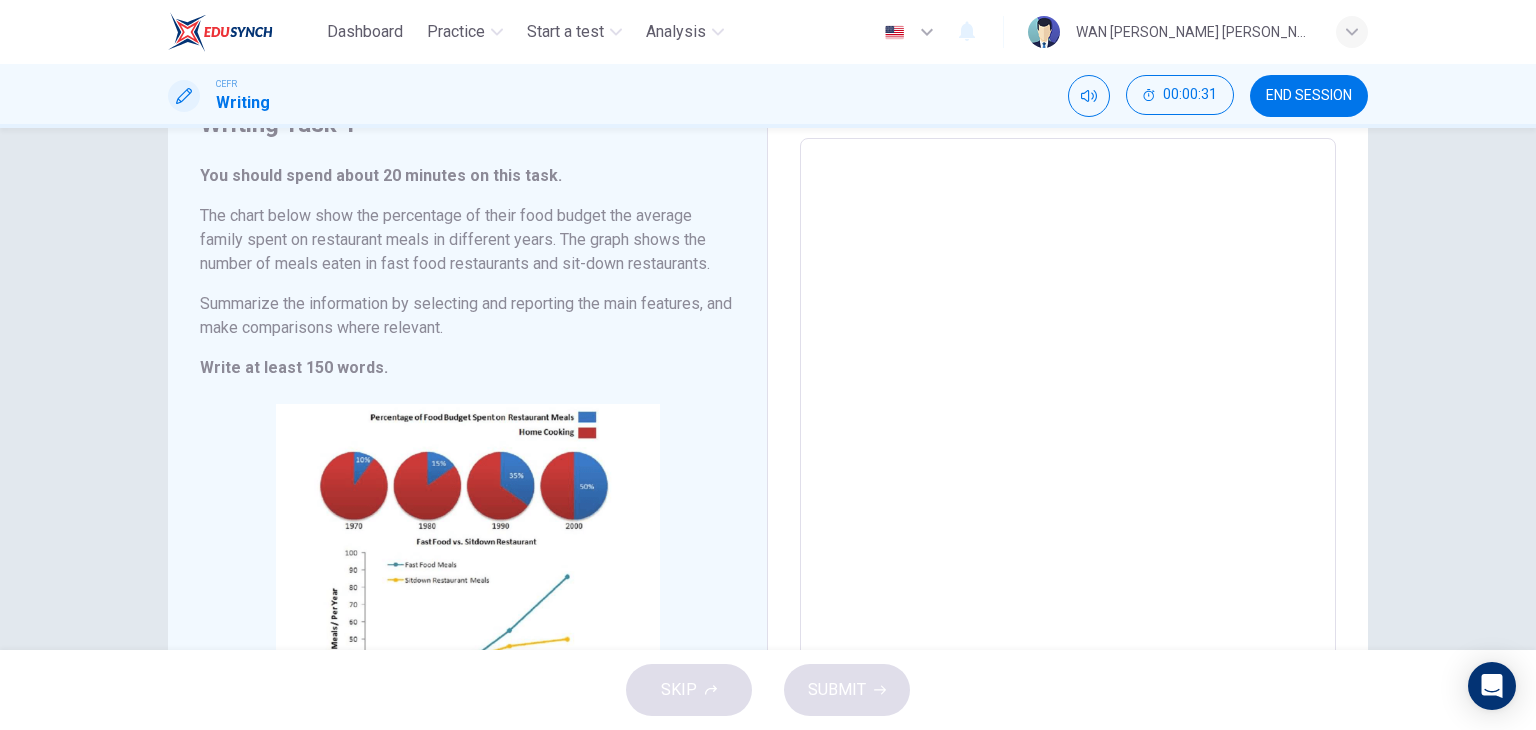click at bounding box center (1068, 446) 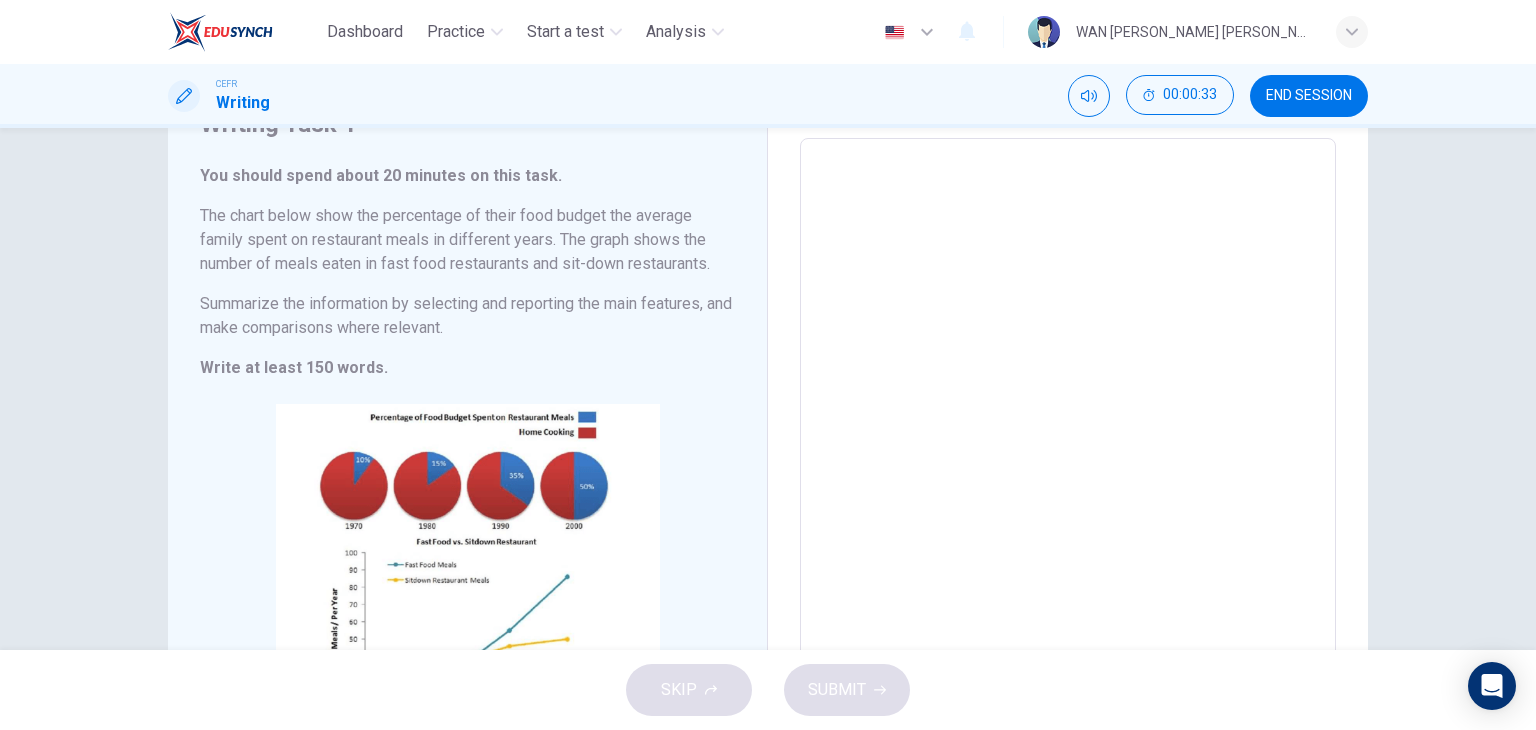 type on "t" 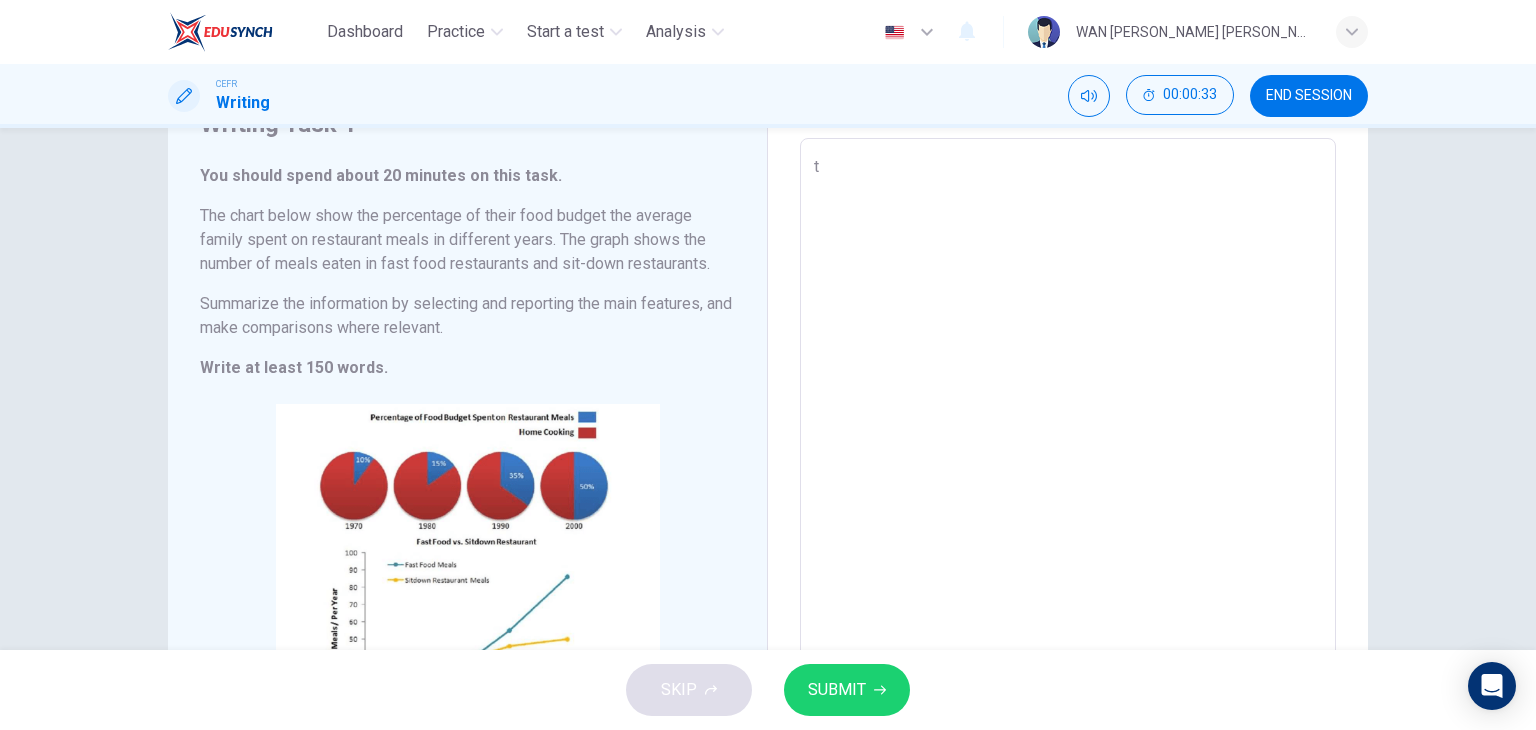 type on "th" 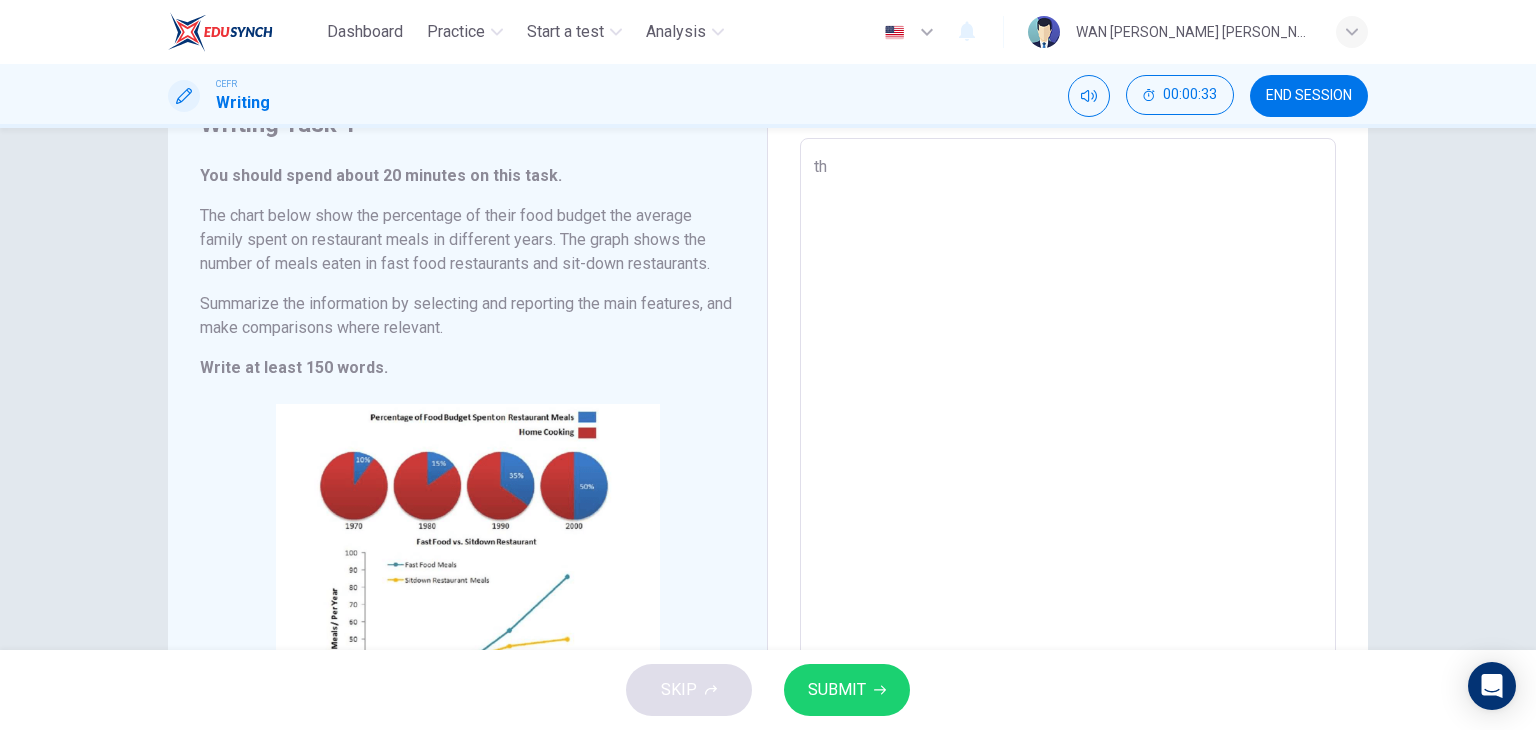 type on "x" 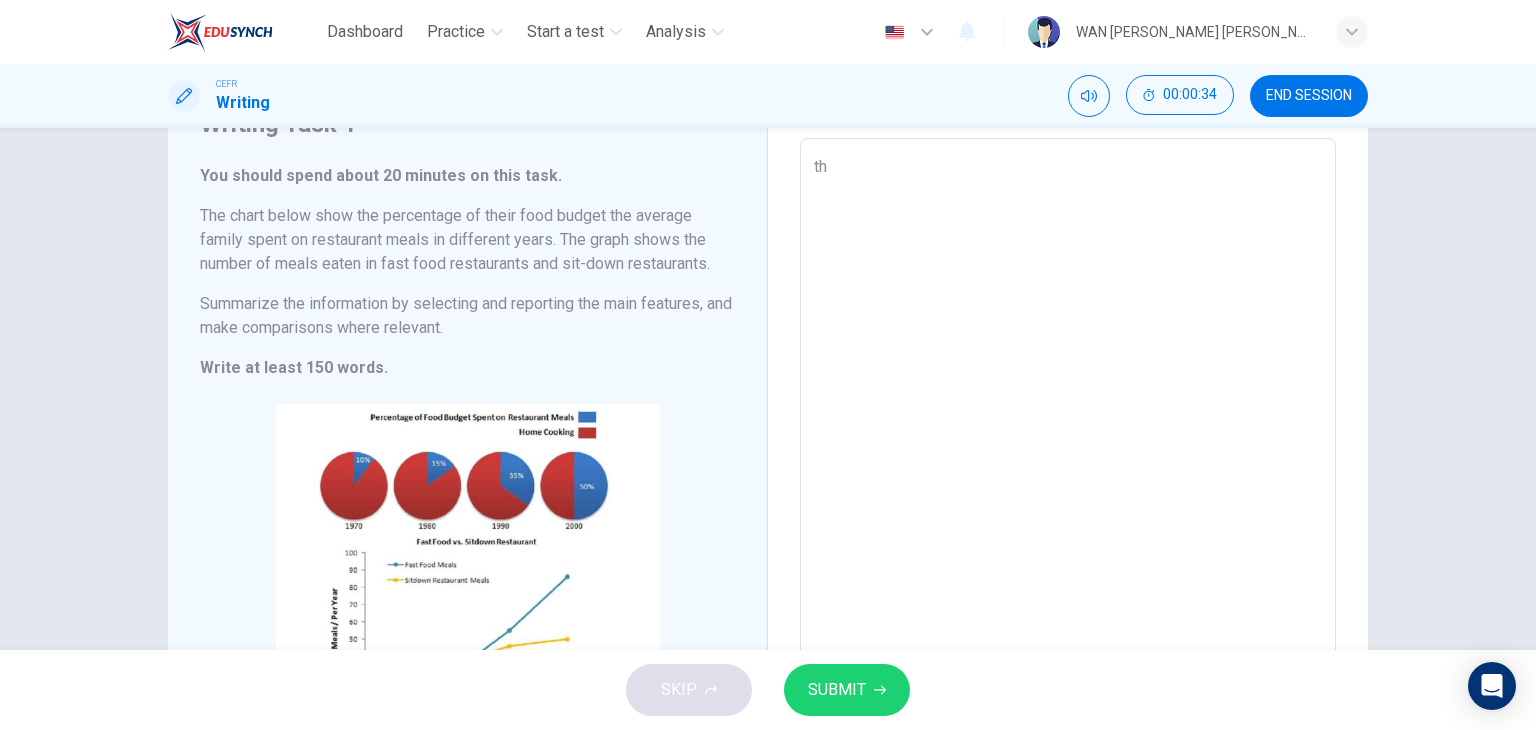 type on "the" 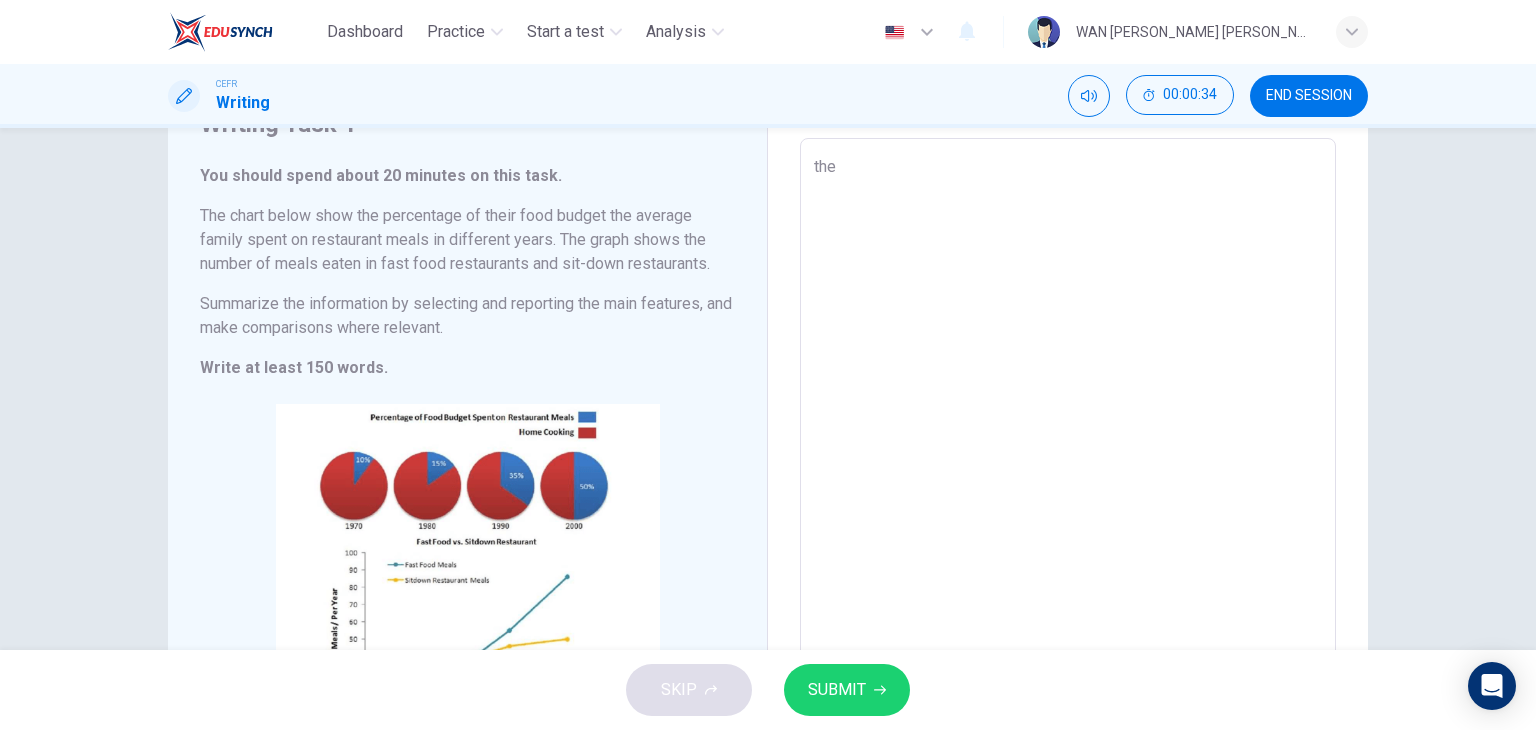 type on "x" 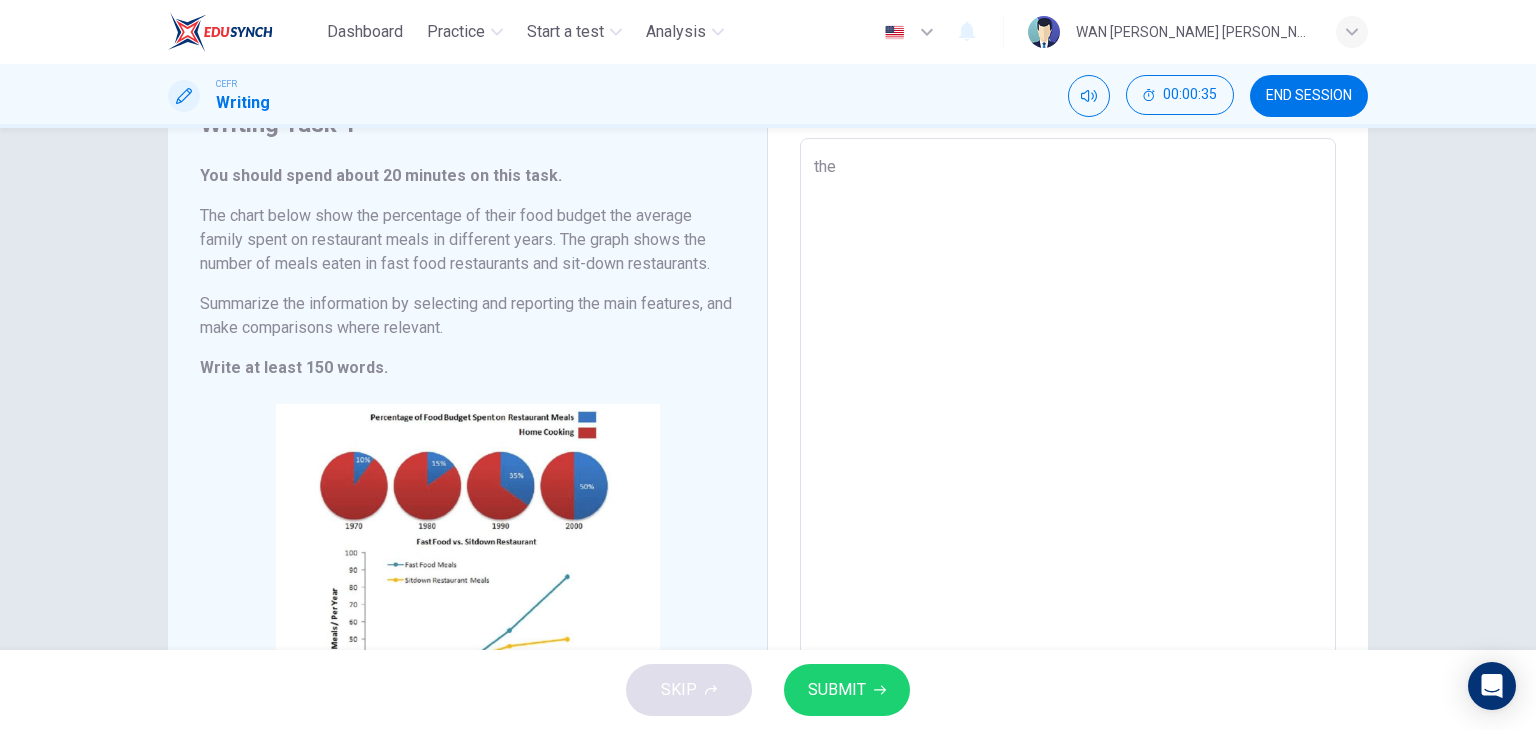 type on "the f" 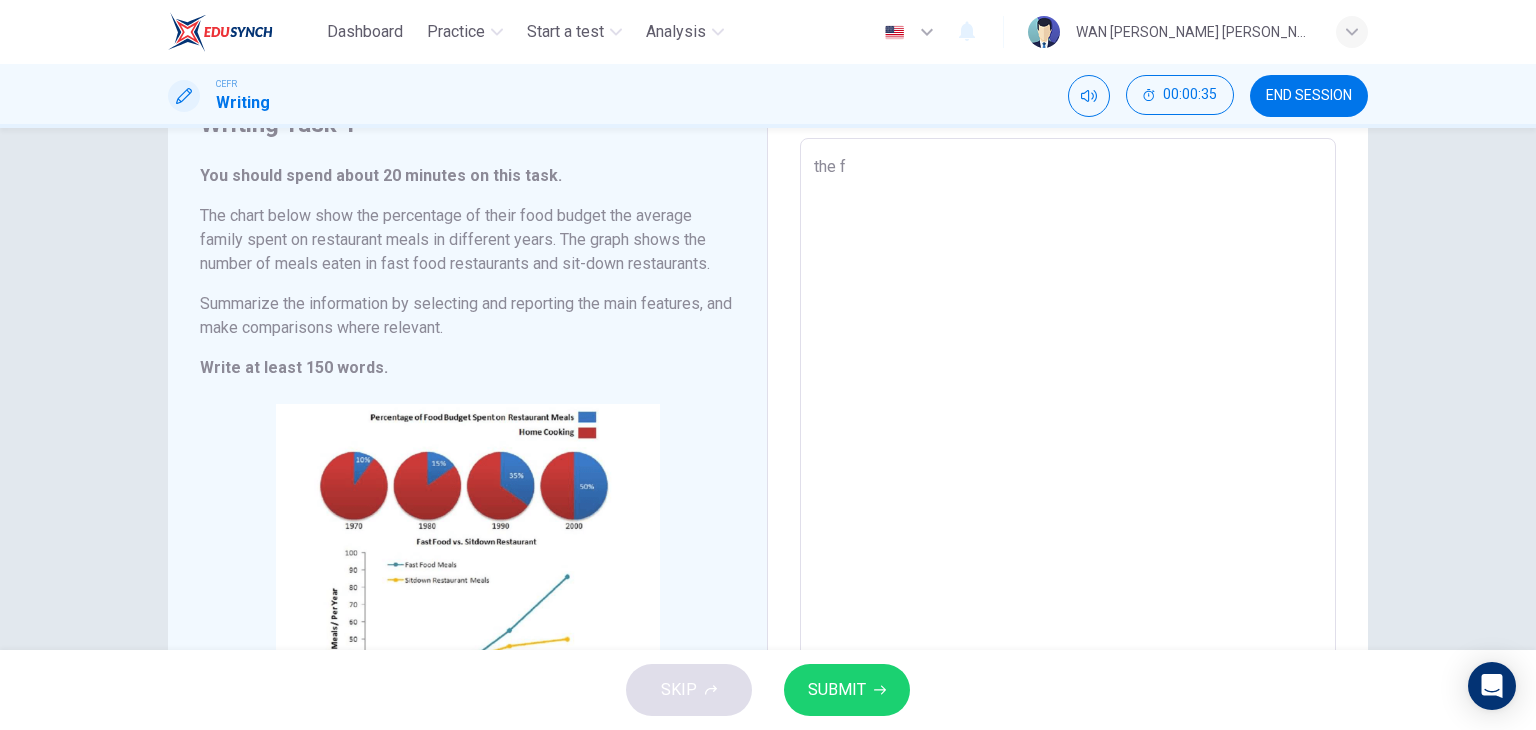 type on "the fo" 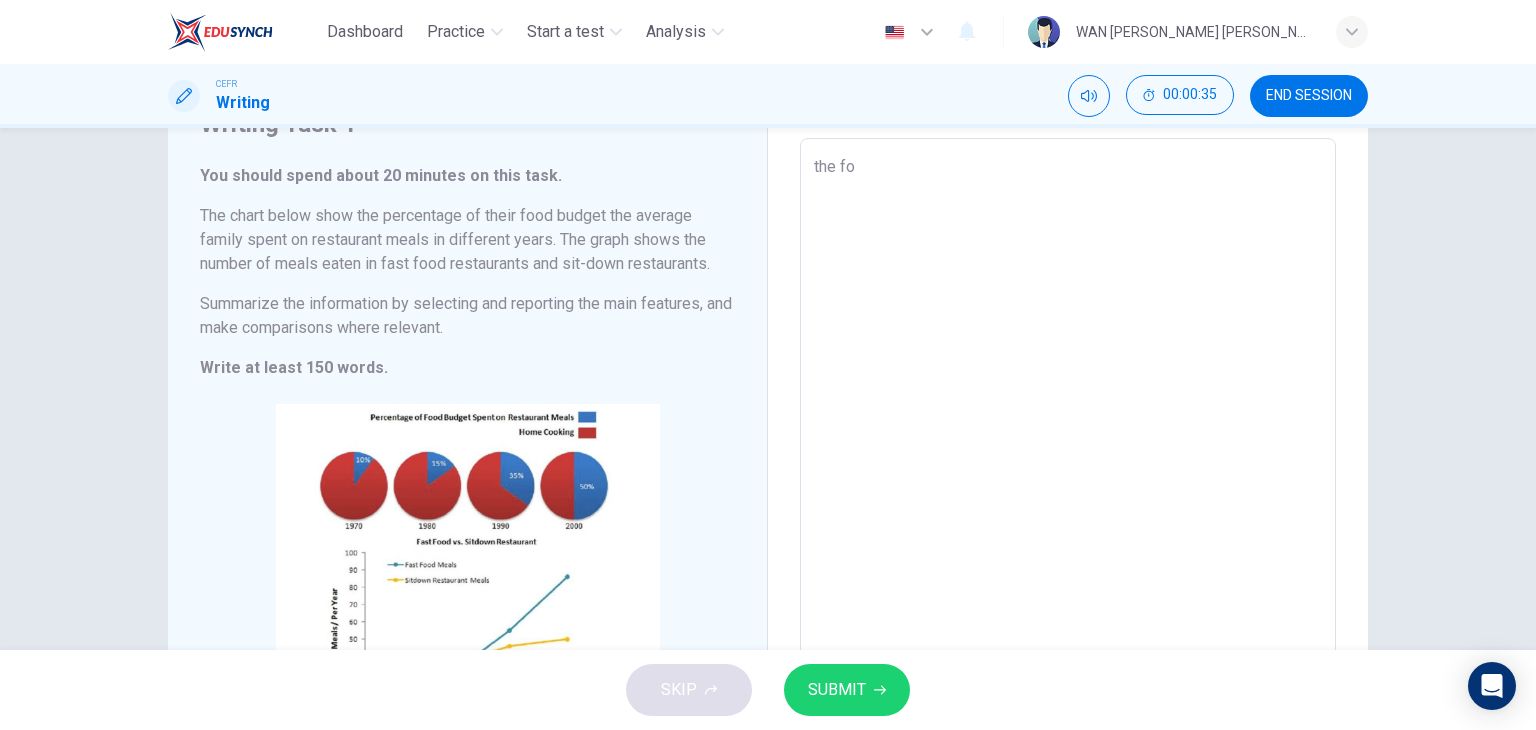 type on "x" 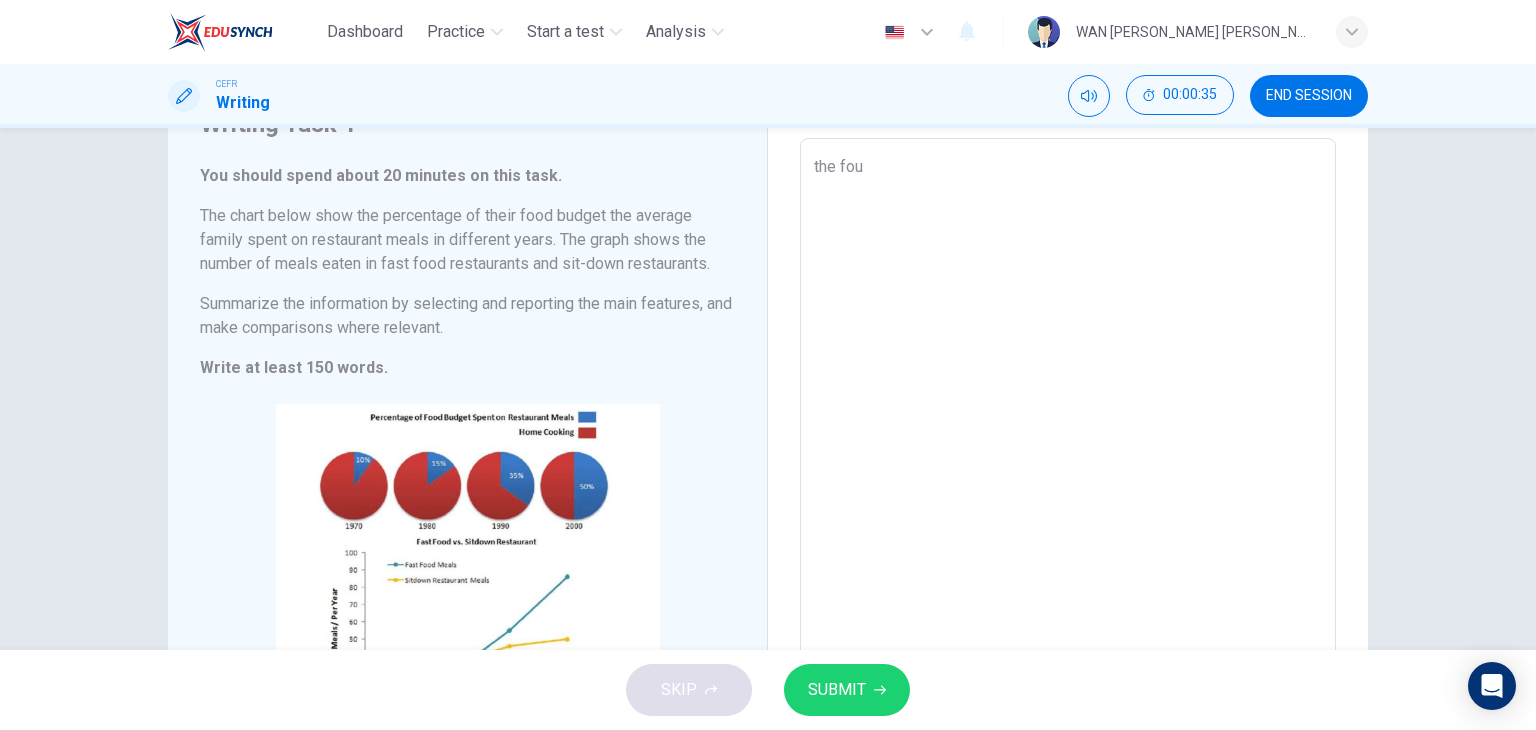 type on "the fout" 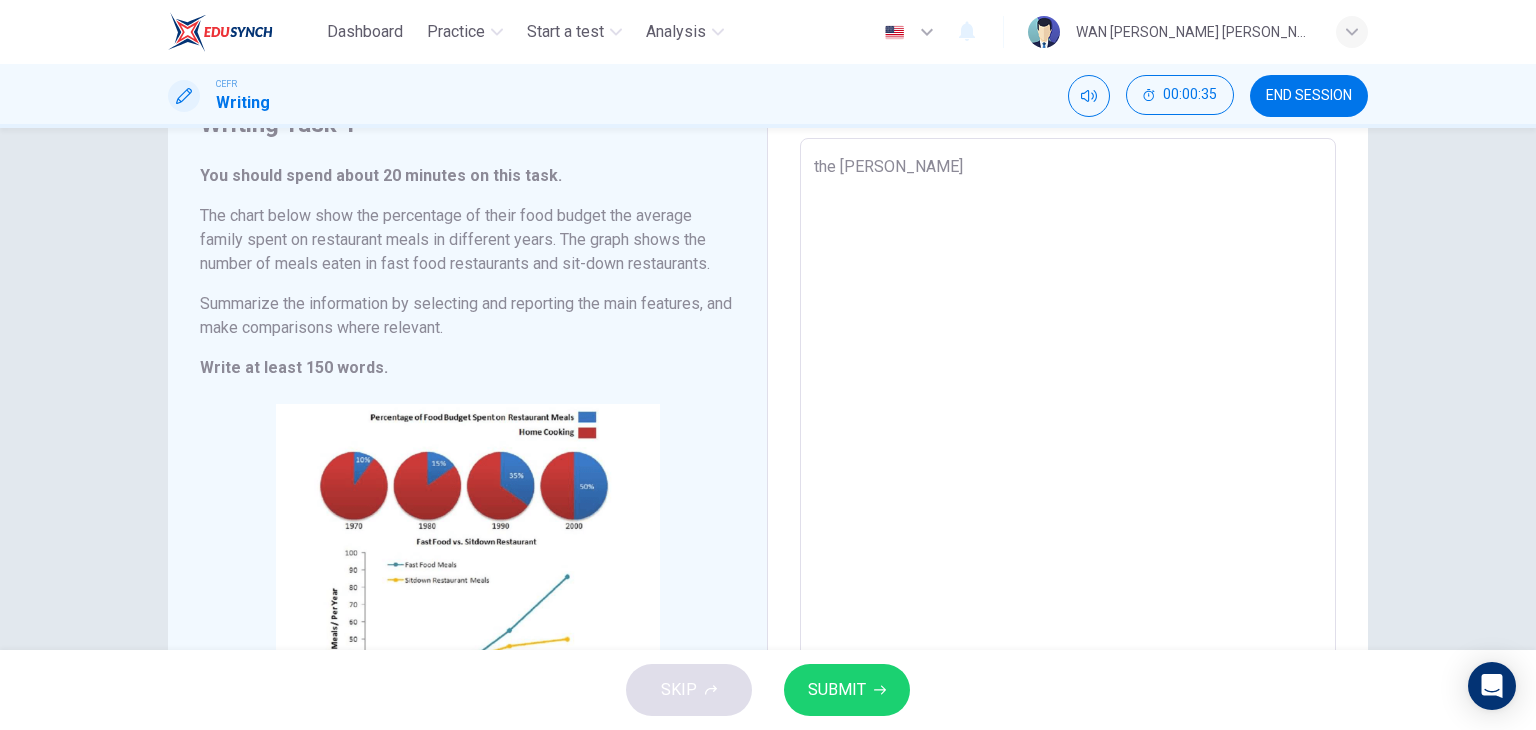 type on "x" 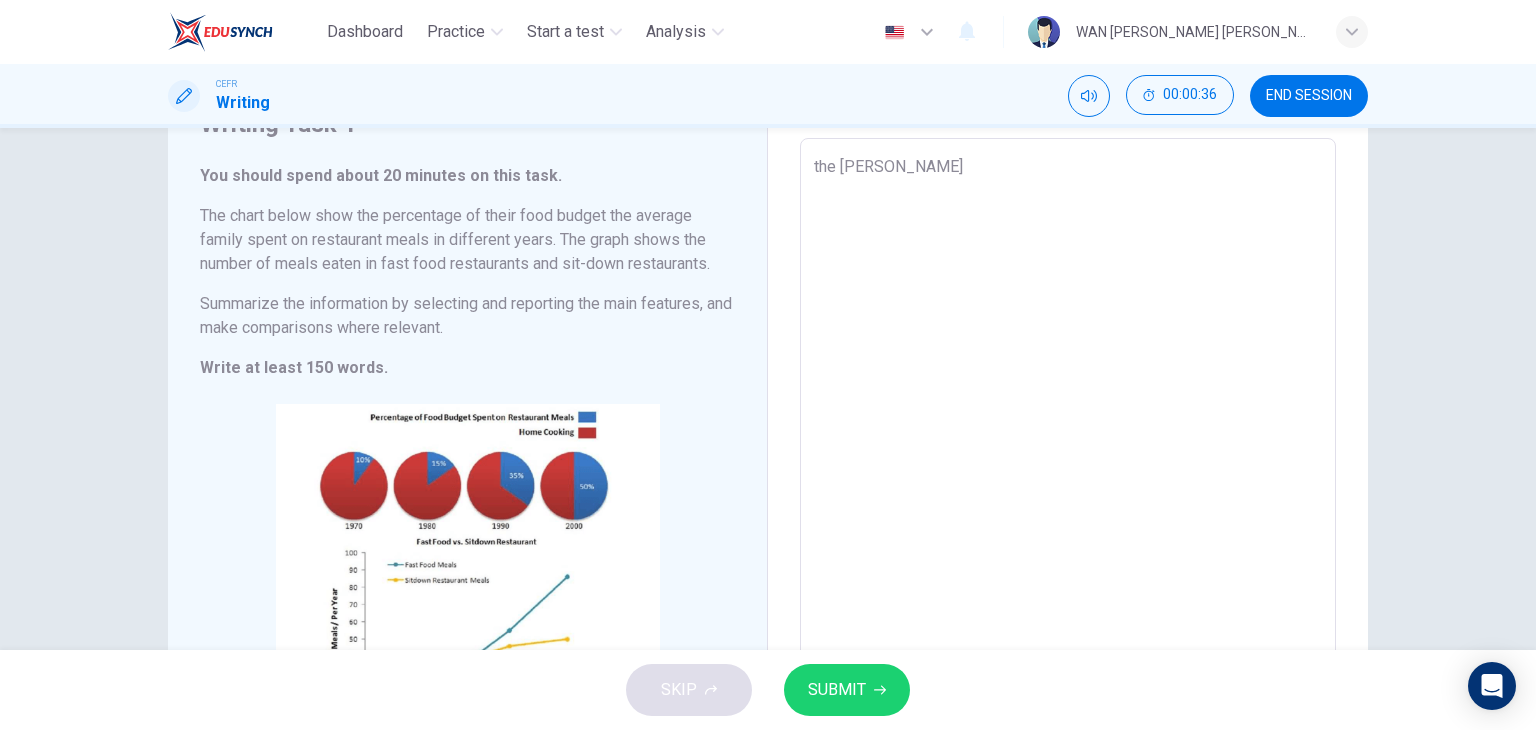 type on "the fou" 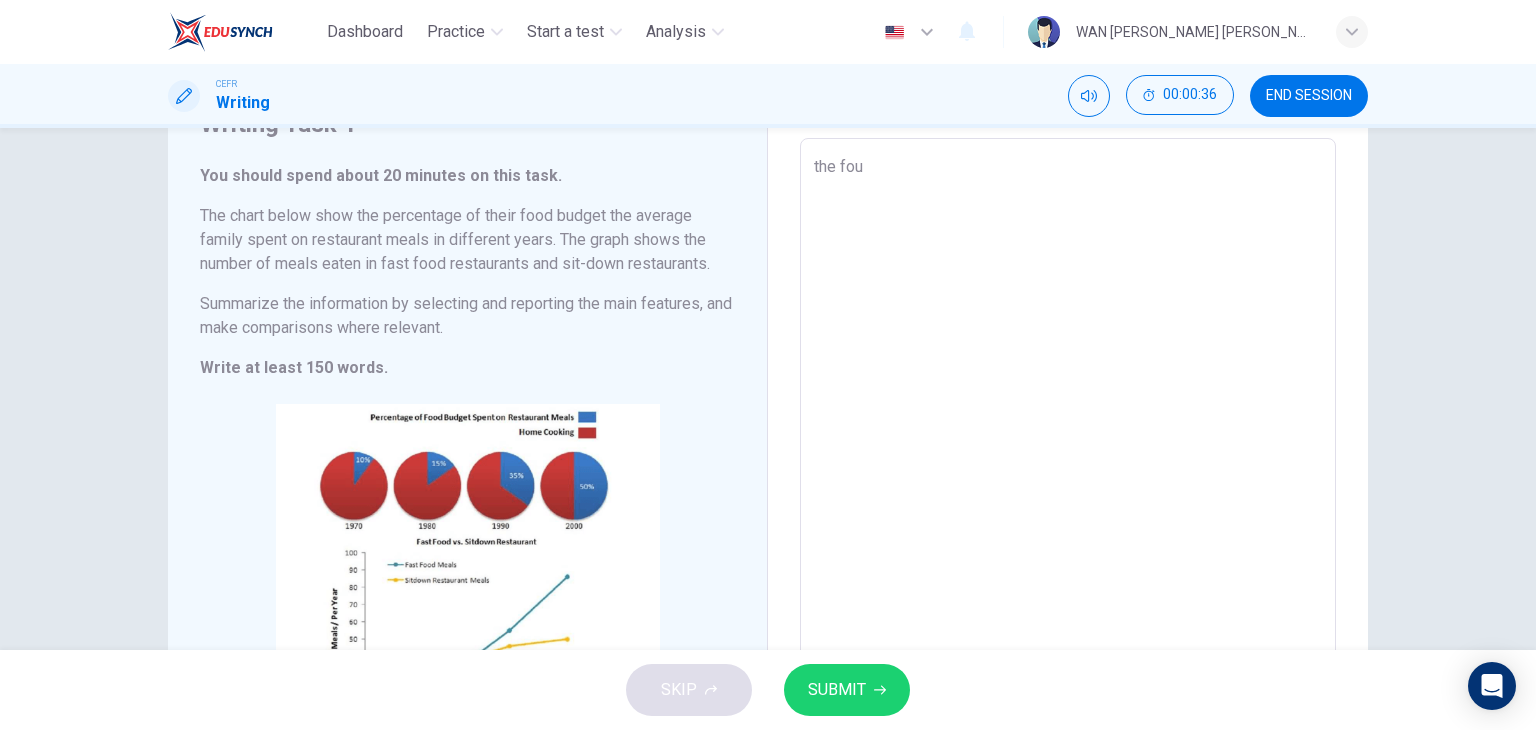type on "x" 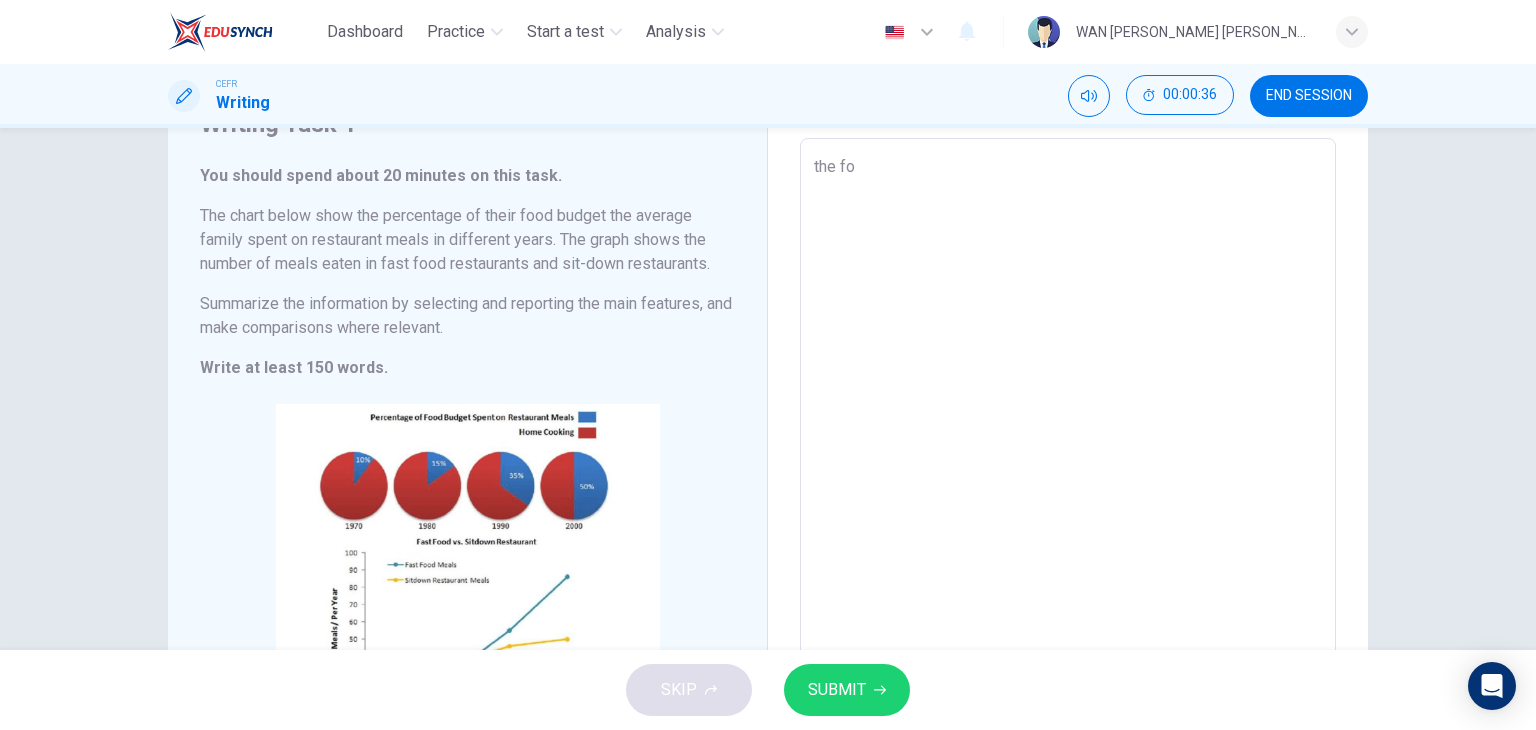 type on "x" 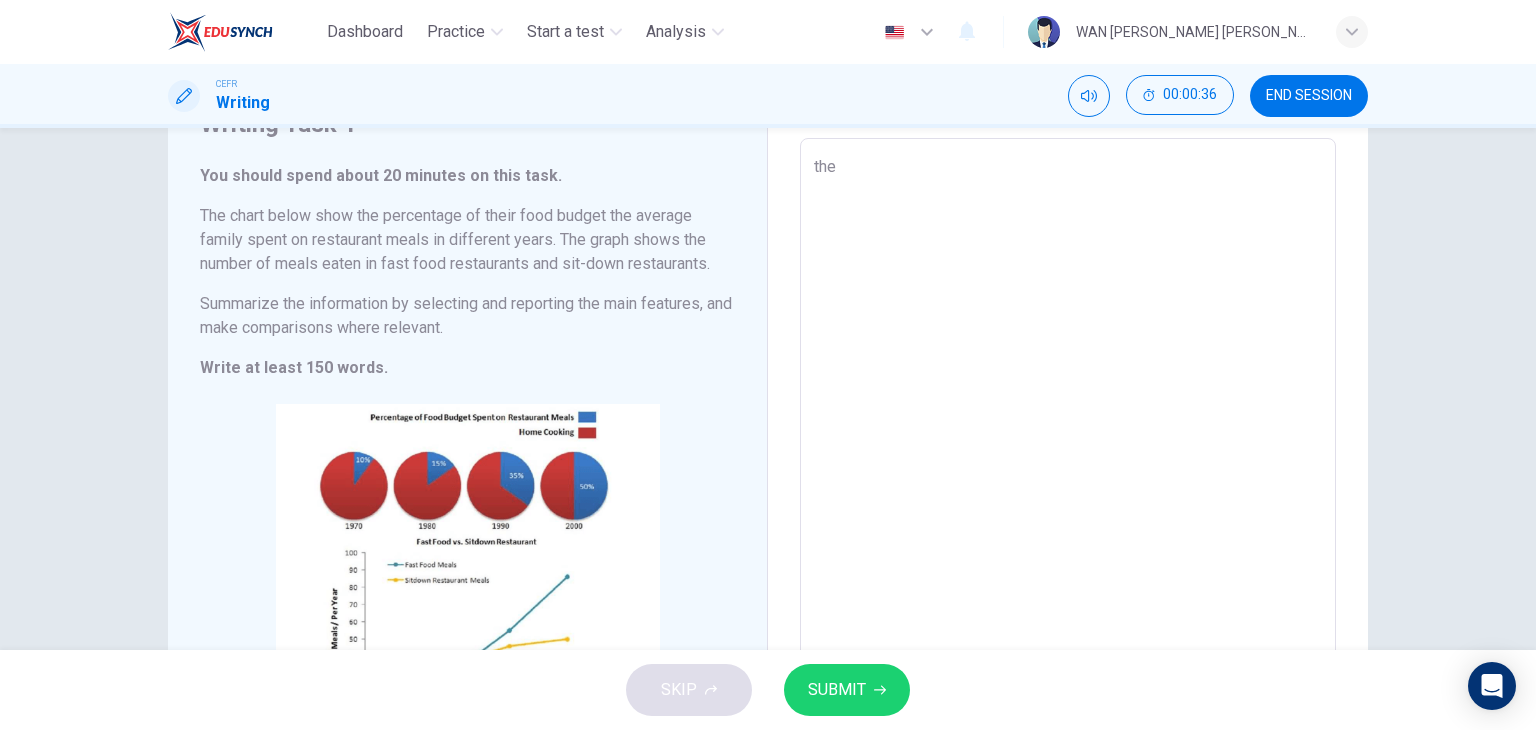 type on "the" 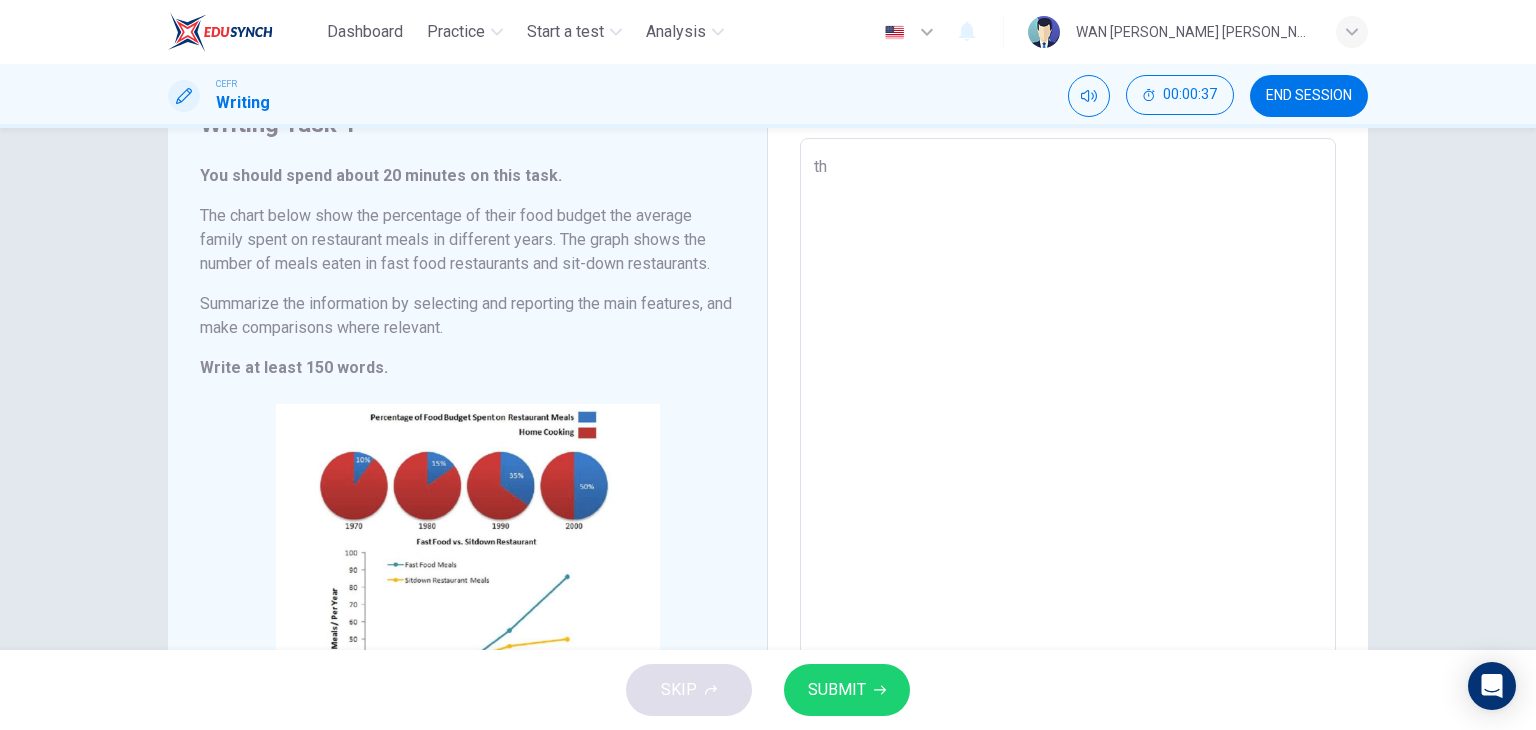 type on "t" 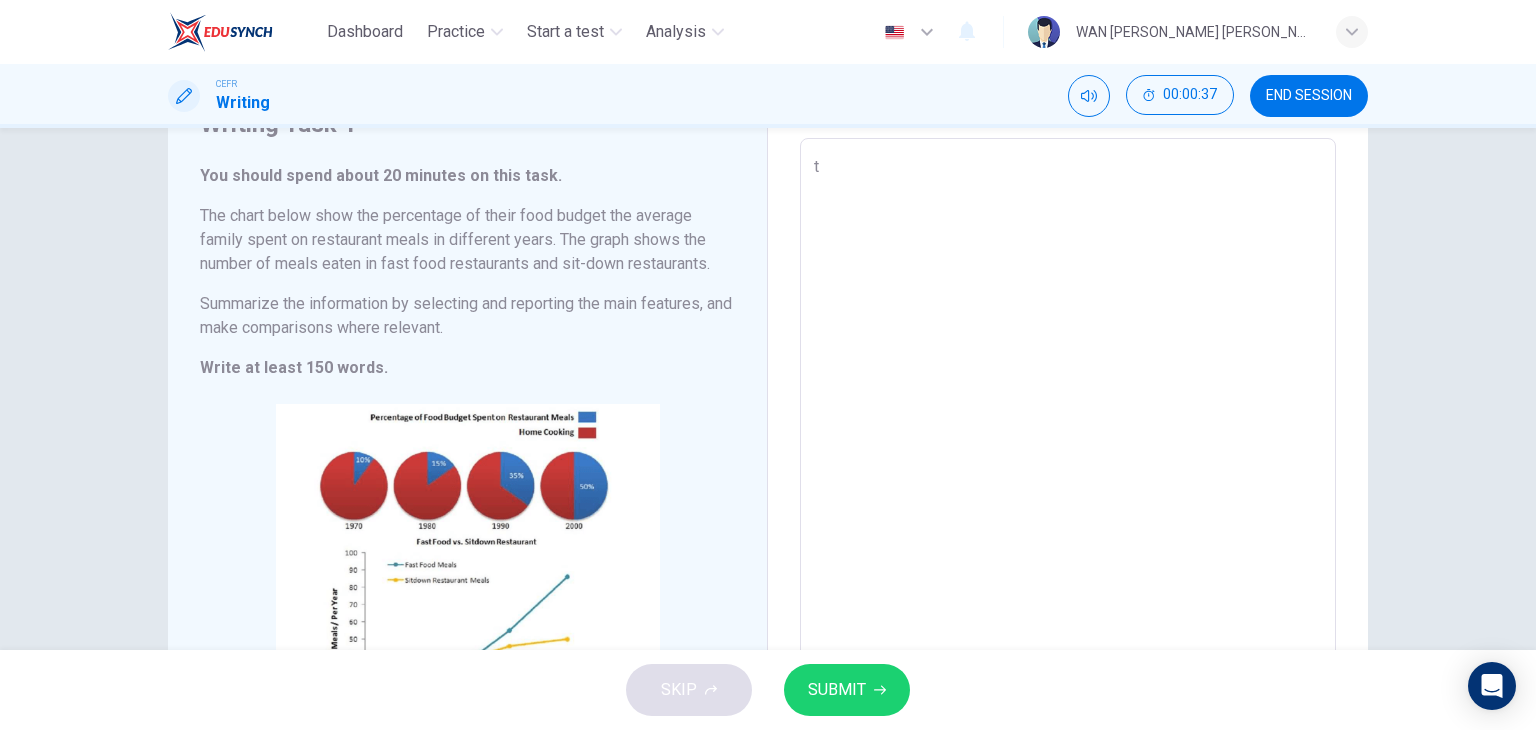 type 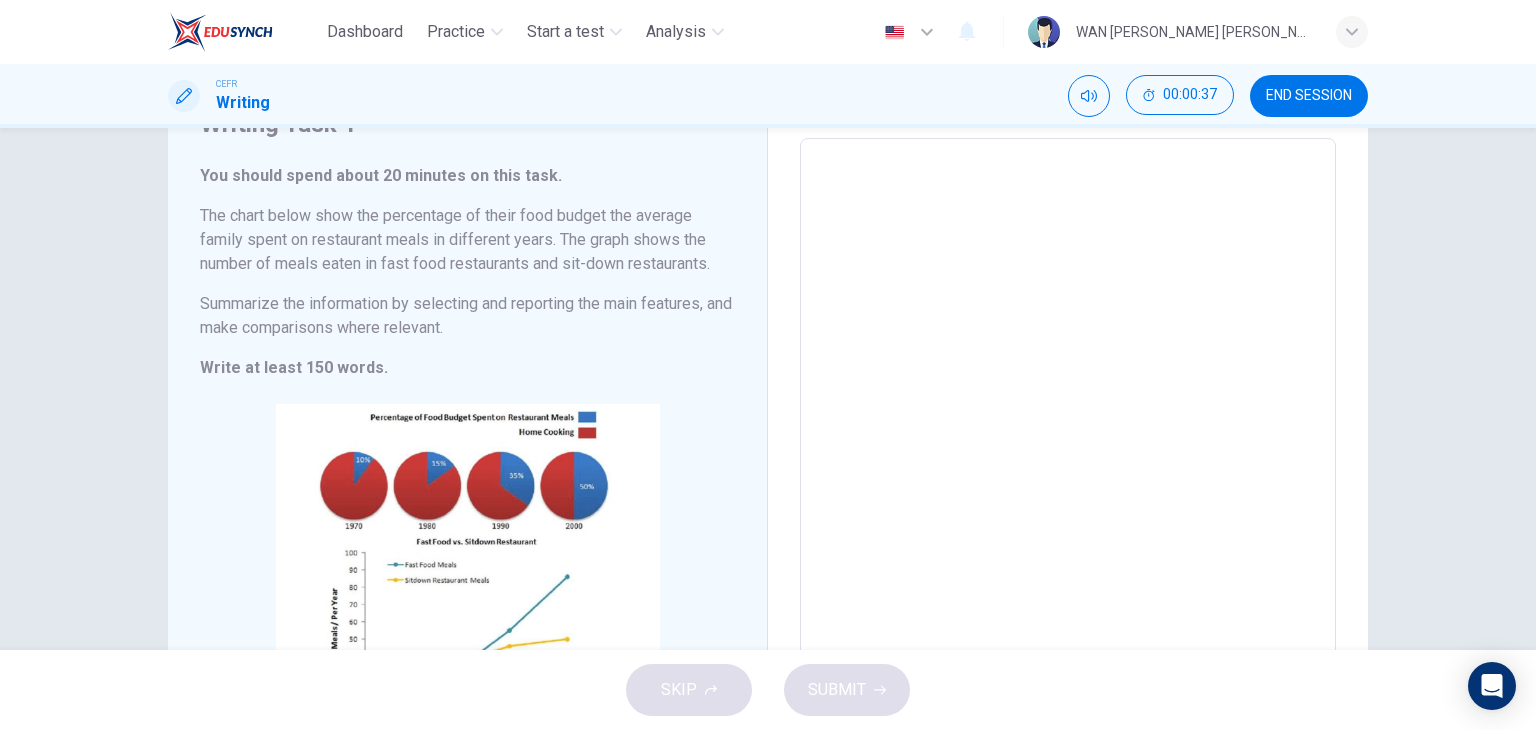type on "T" 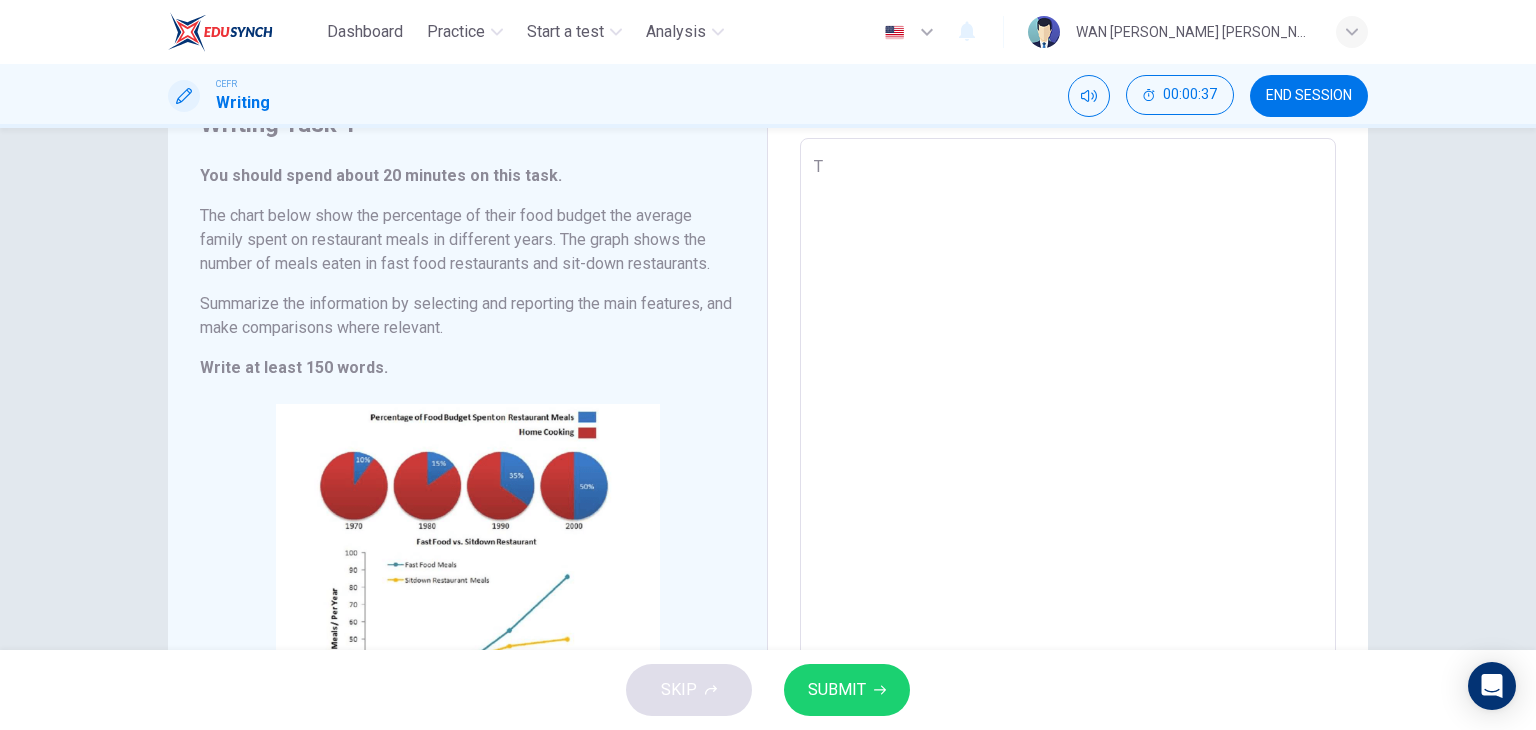 type on "Th" 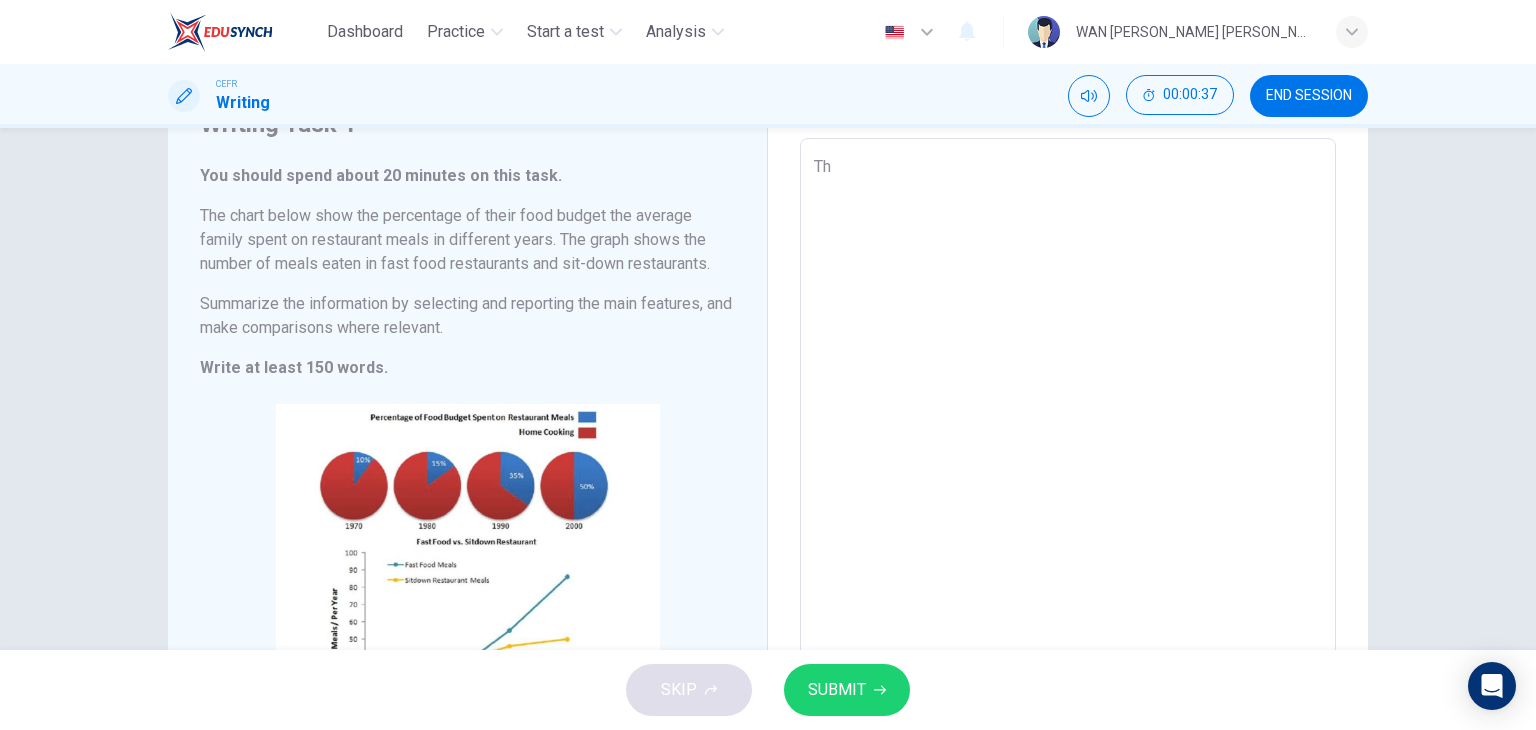 type on "x" 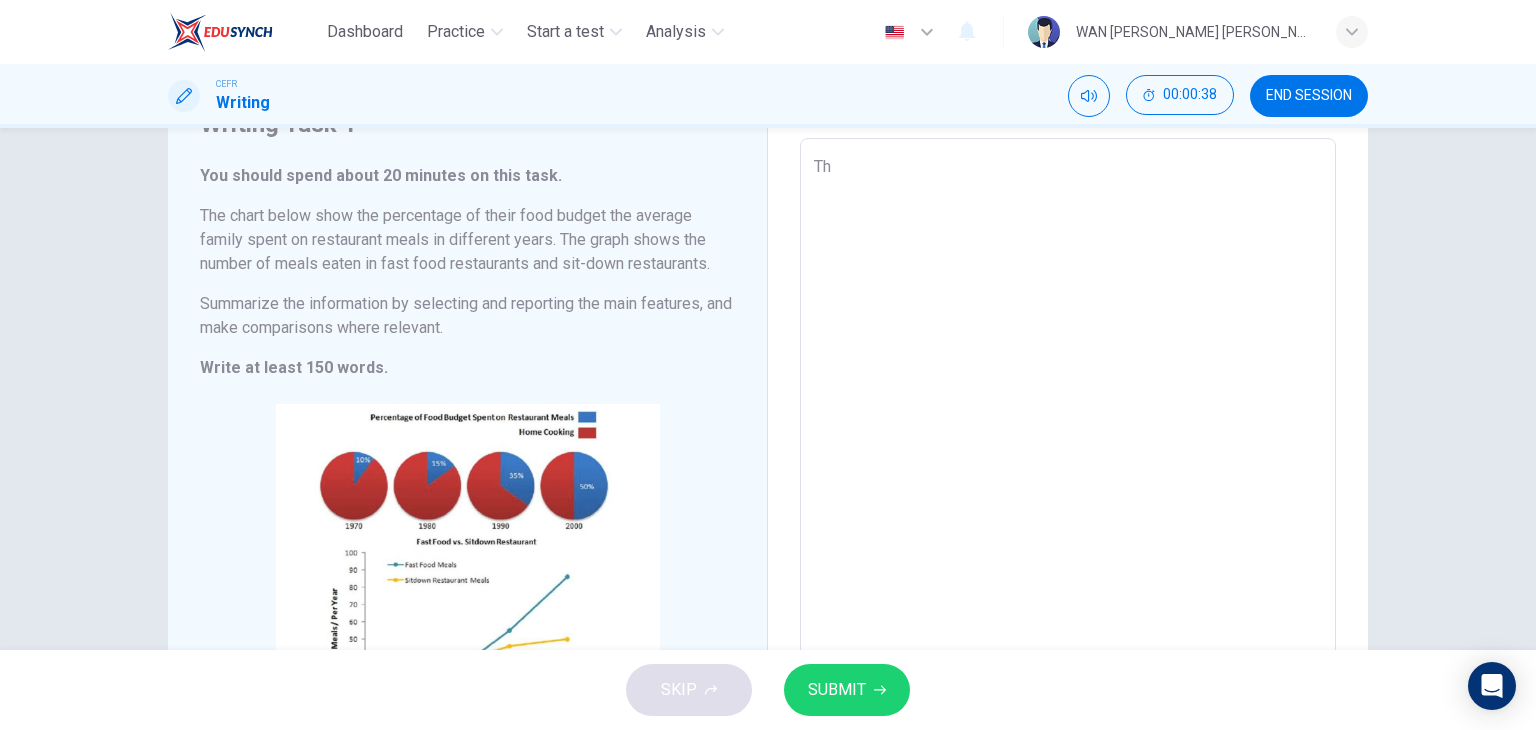 type on "The" 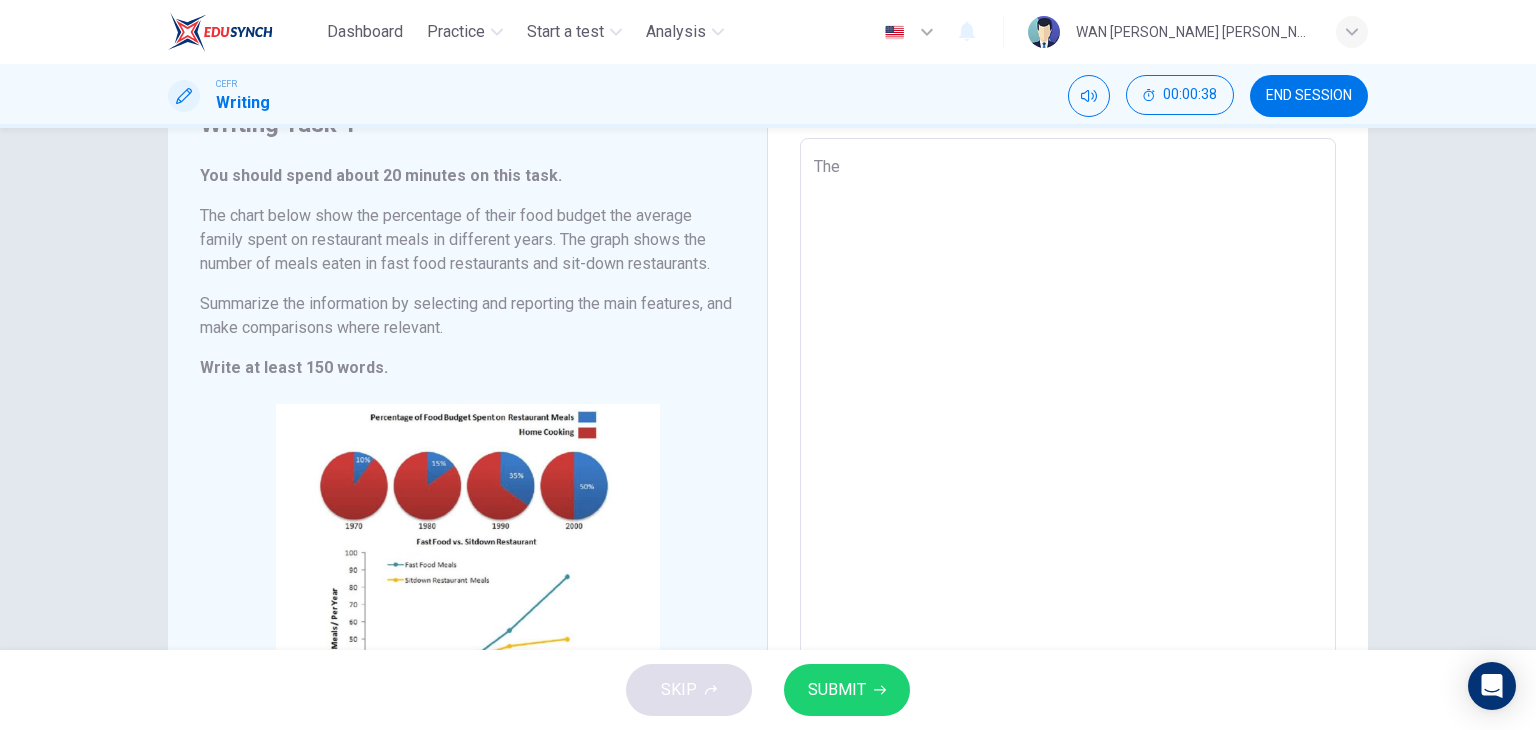 type on "x" 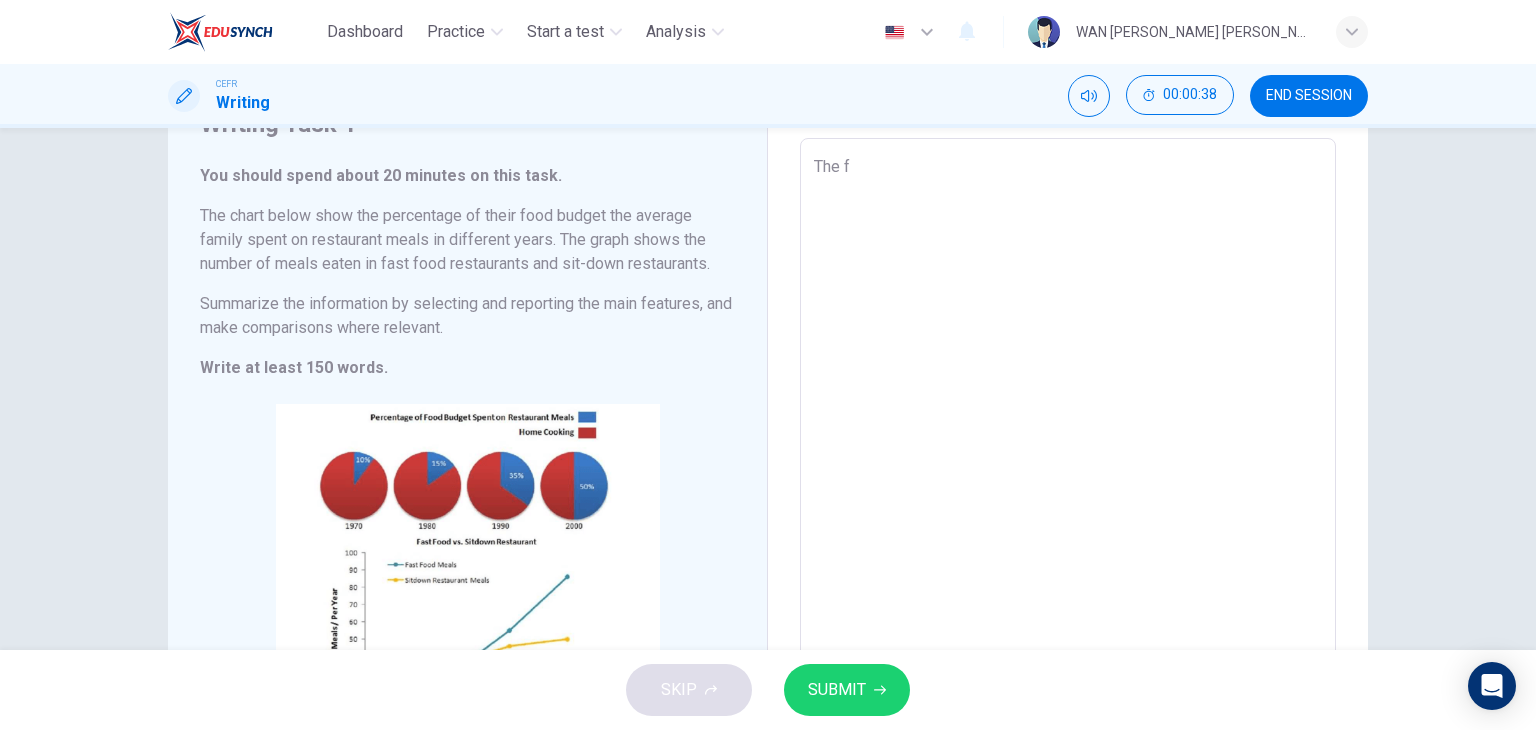type on "x" 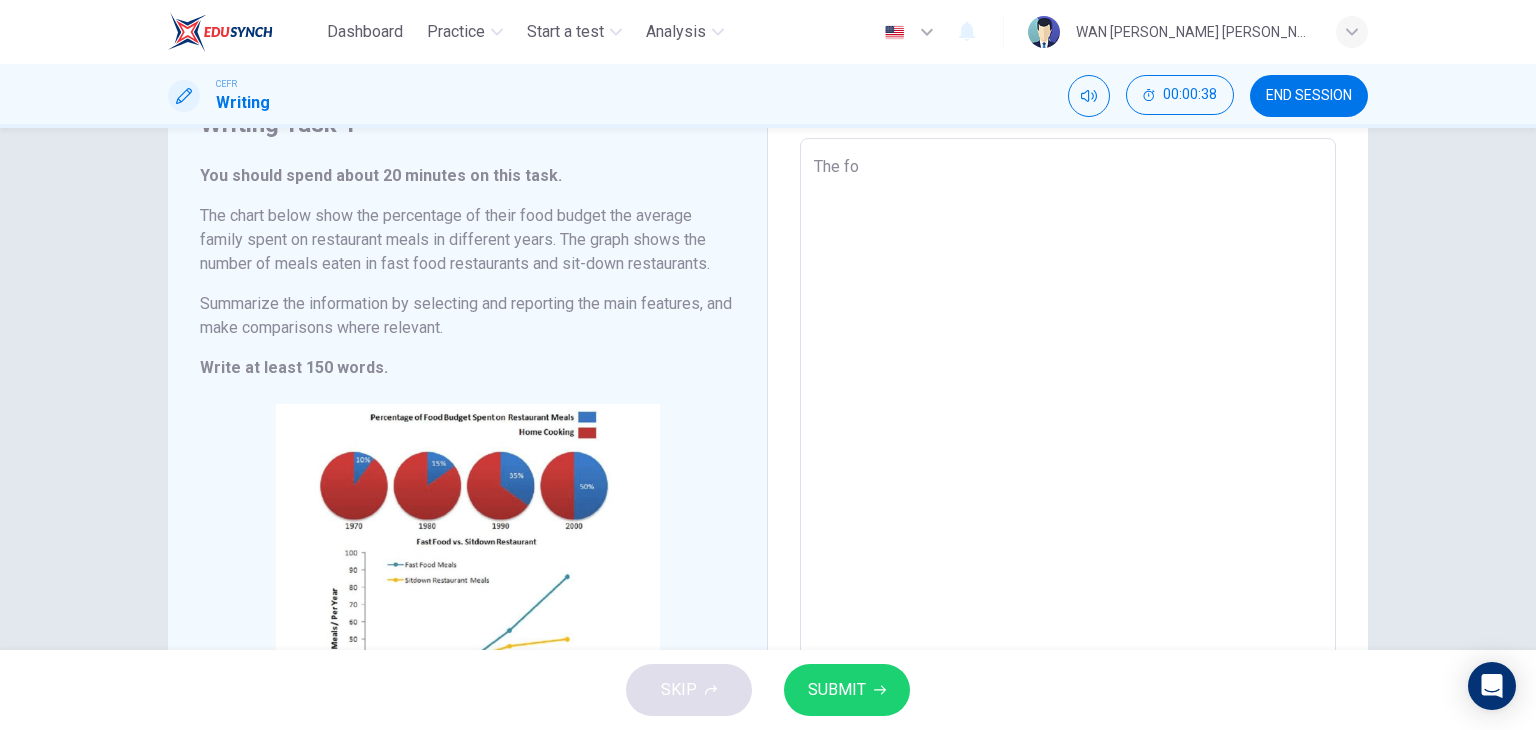 type on "The fou" 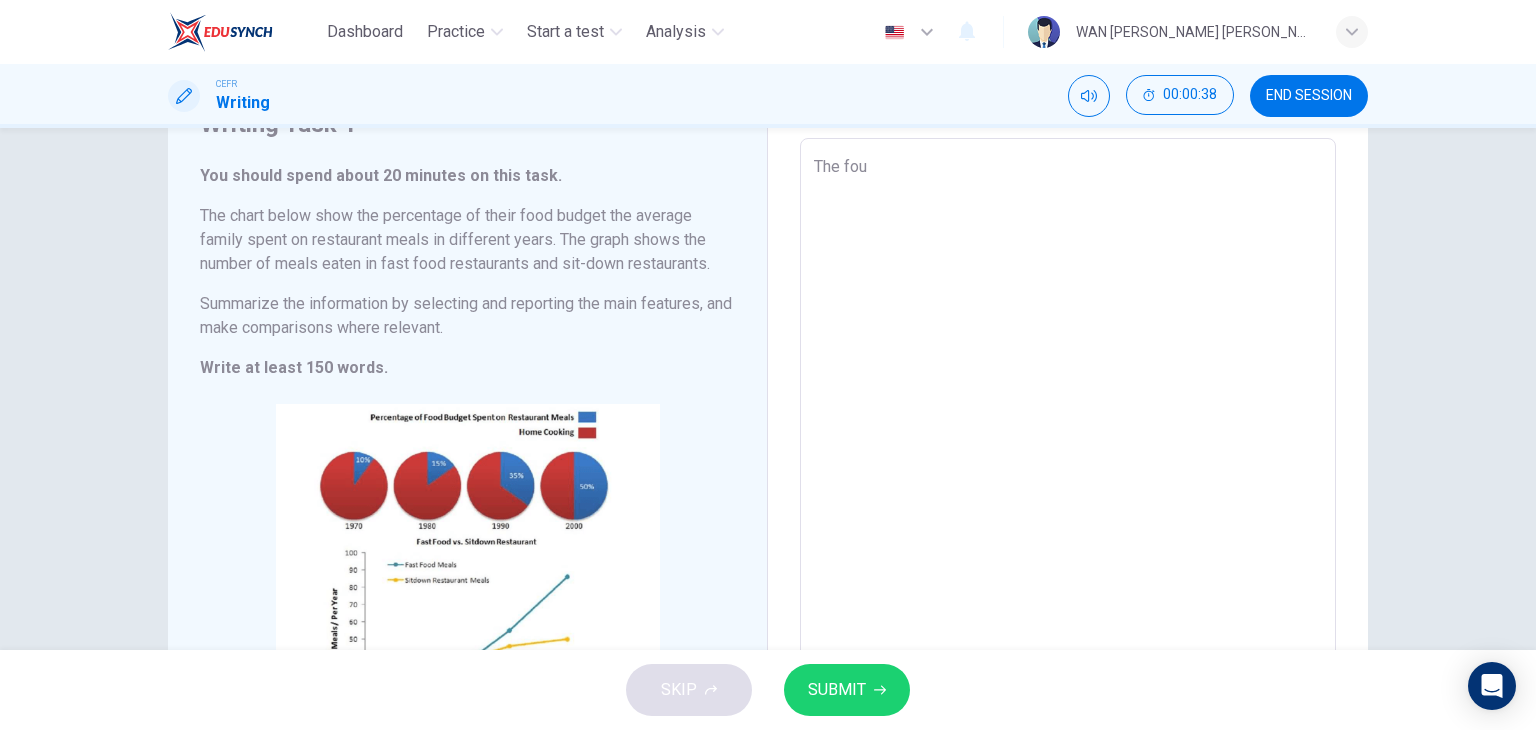 type on "x" 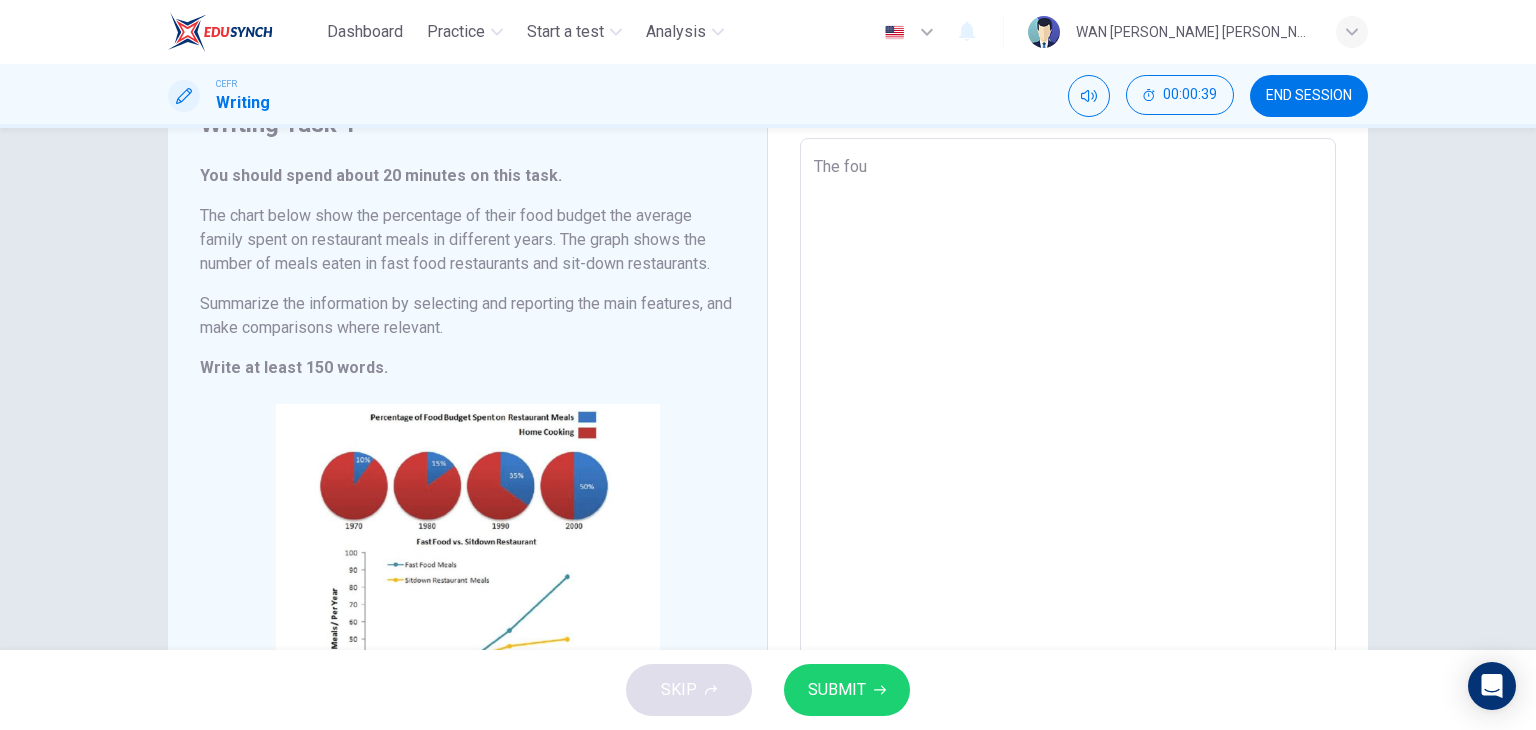 type on "The four" 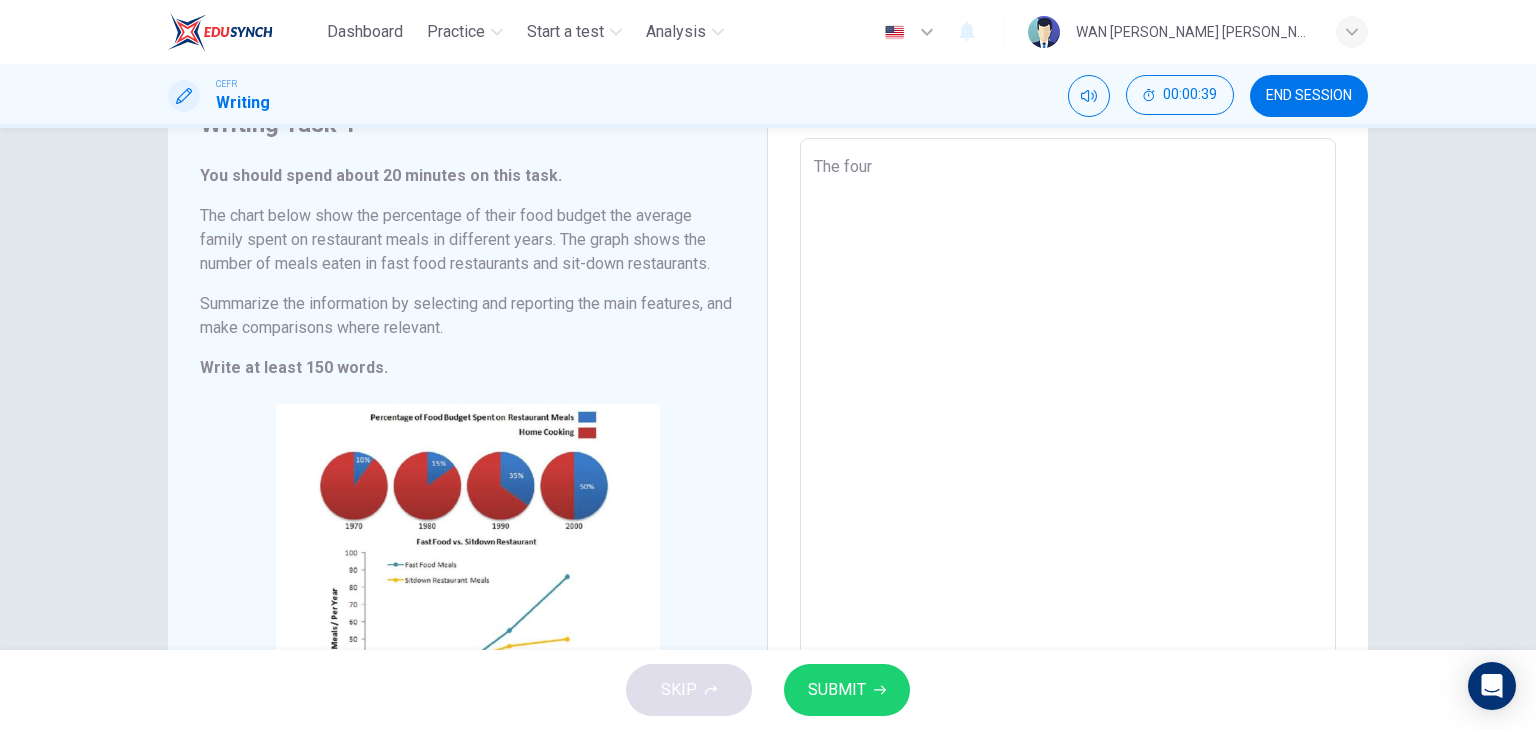 type on "x" 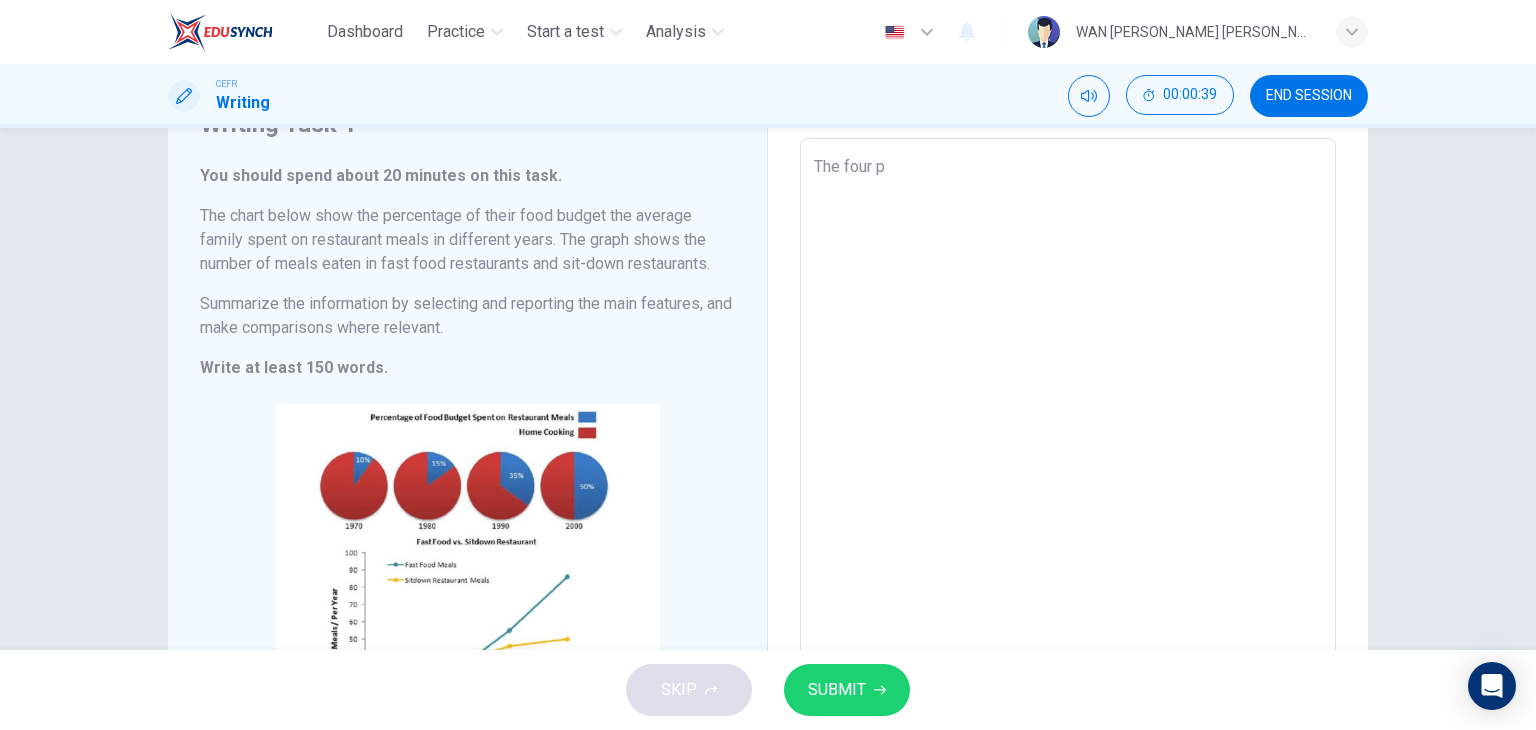 type on "x" 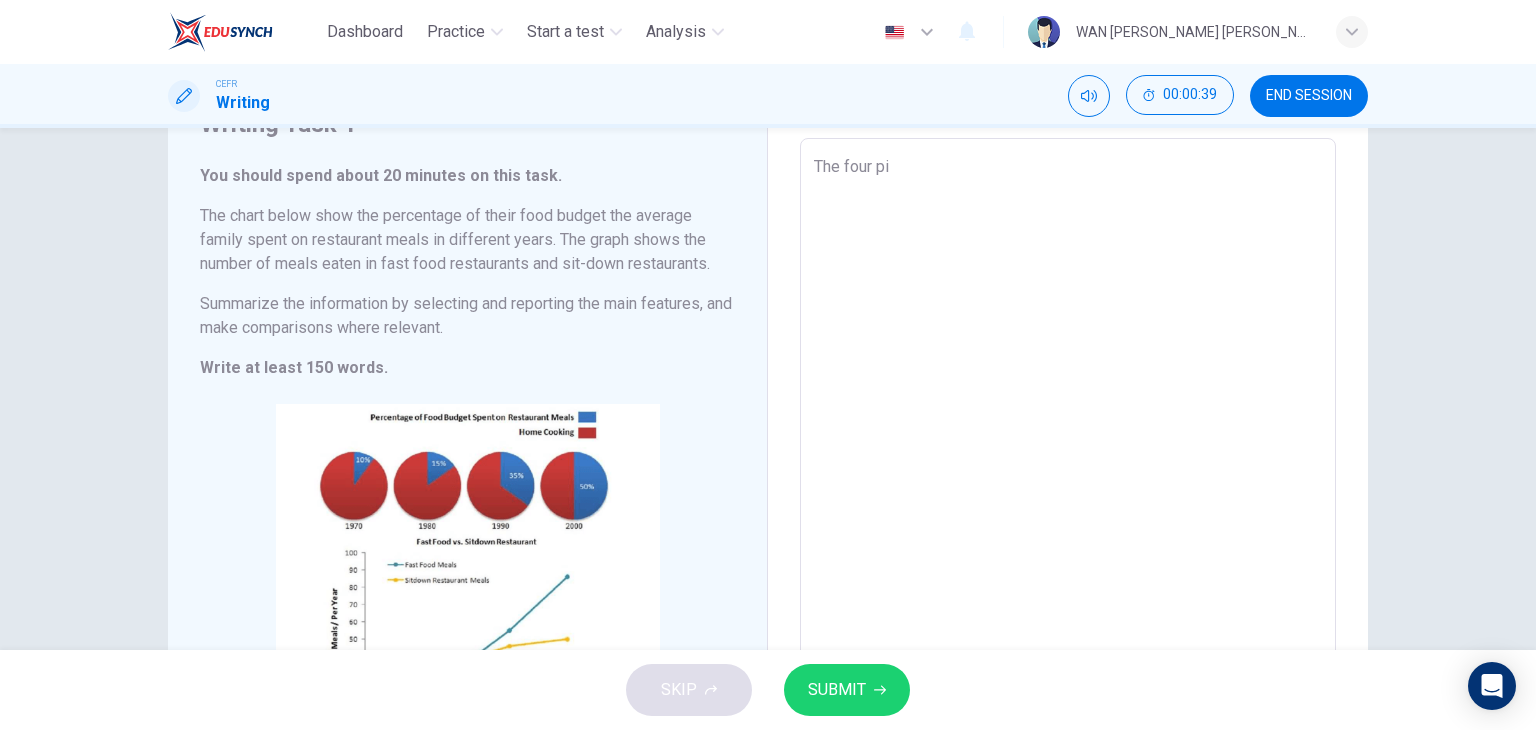 type on "The four piu" 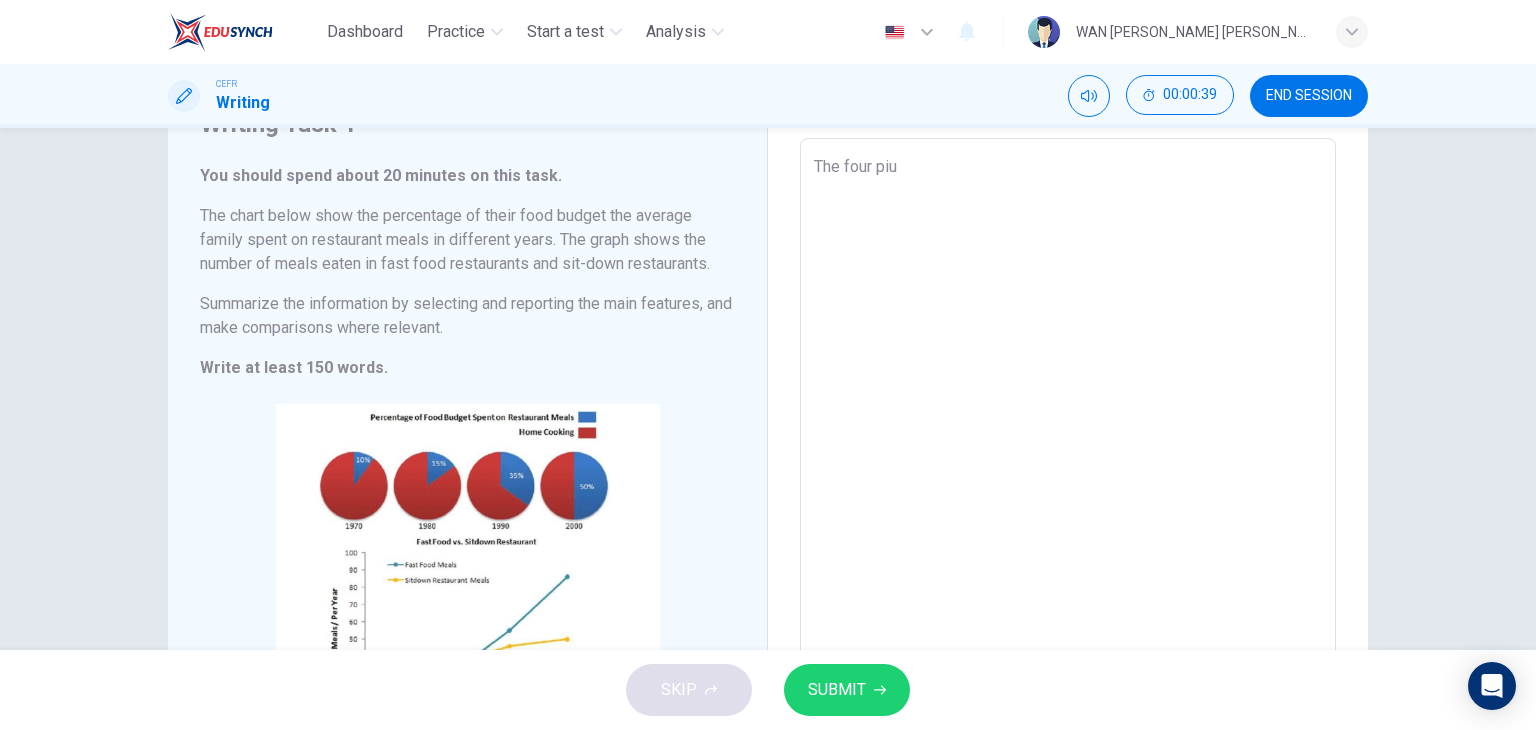 type on "x" 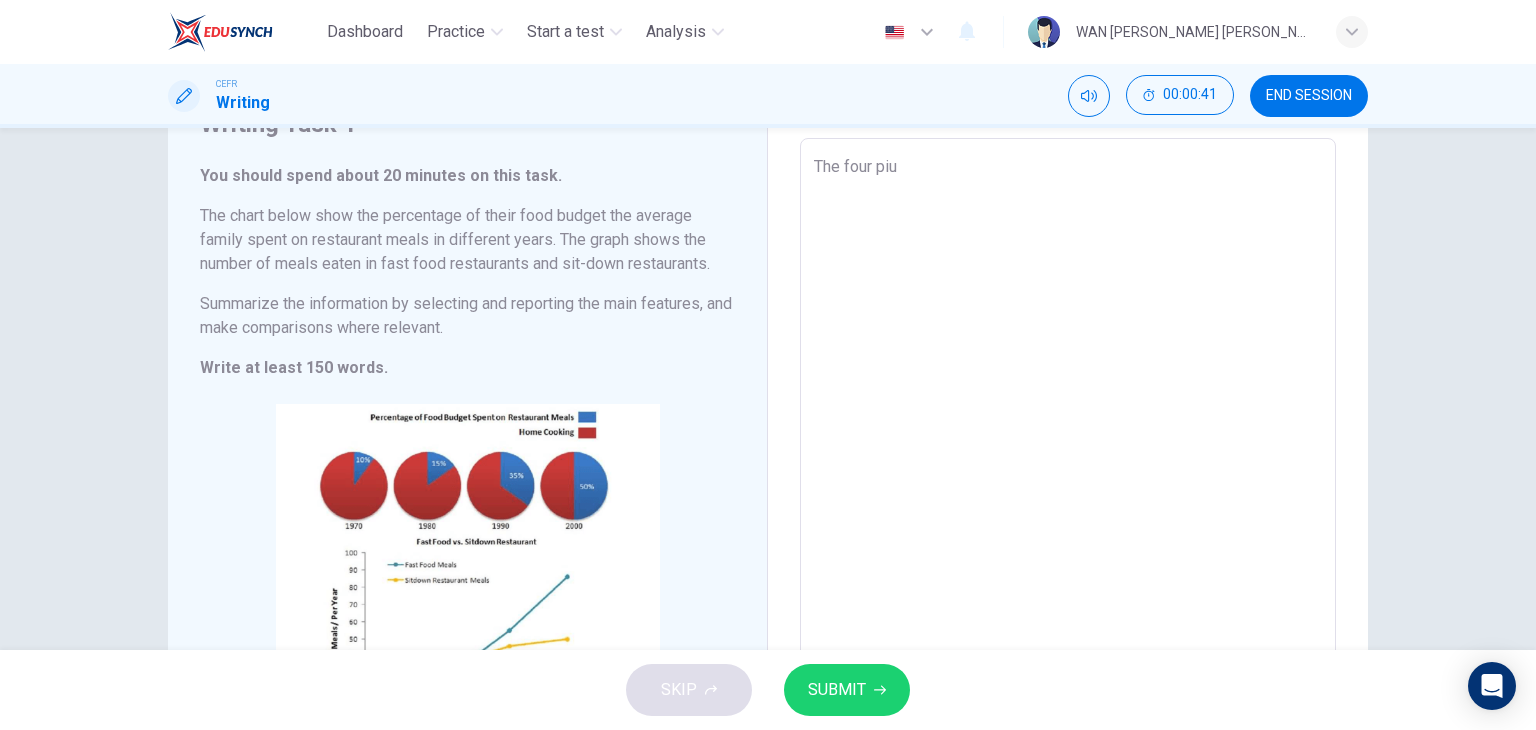 type on "The four pi" 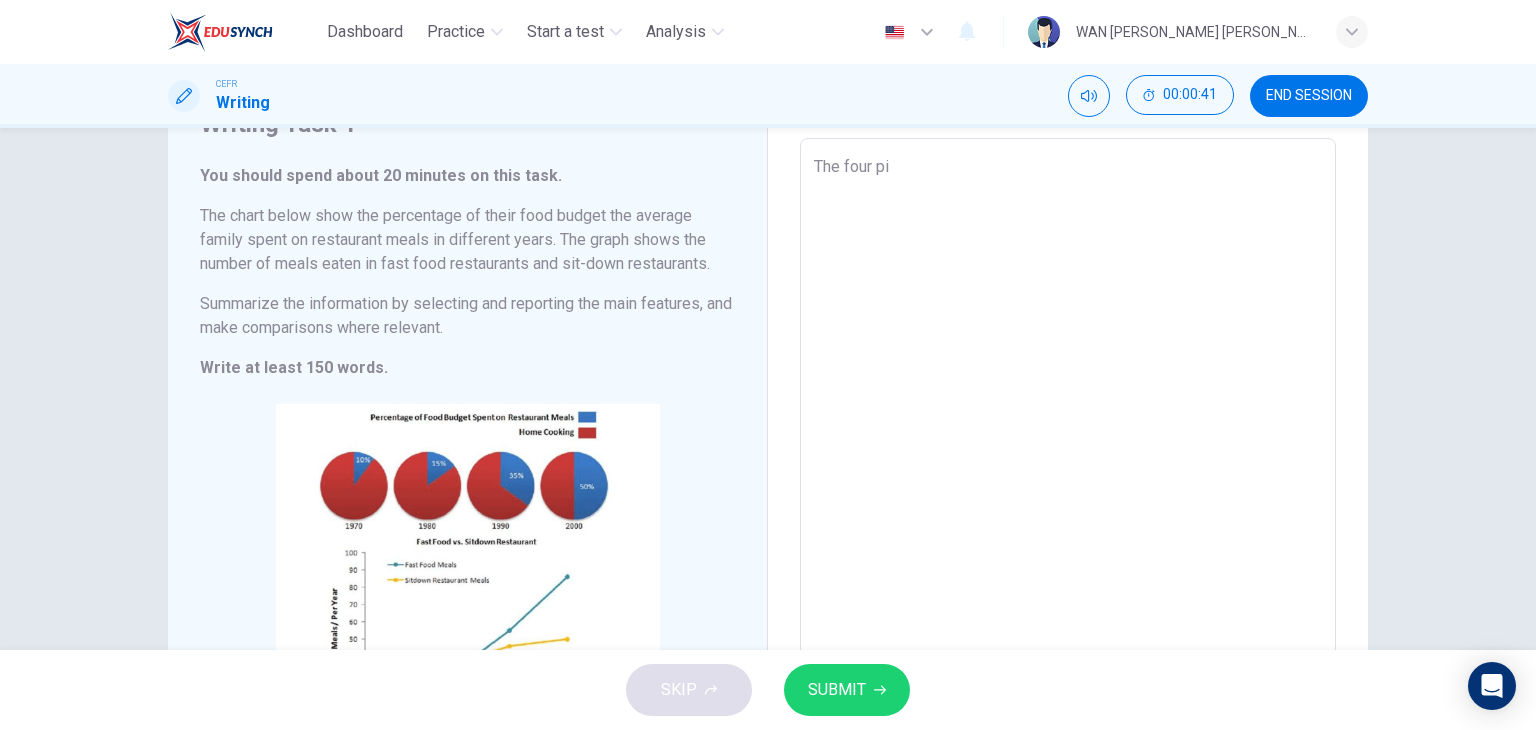 type on "The four pie" 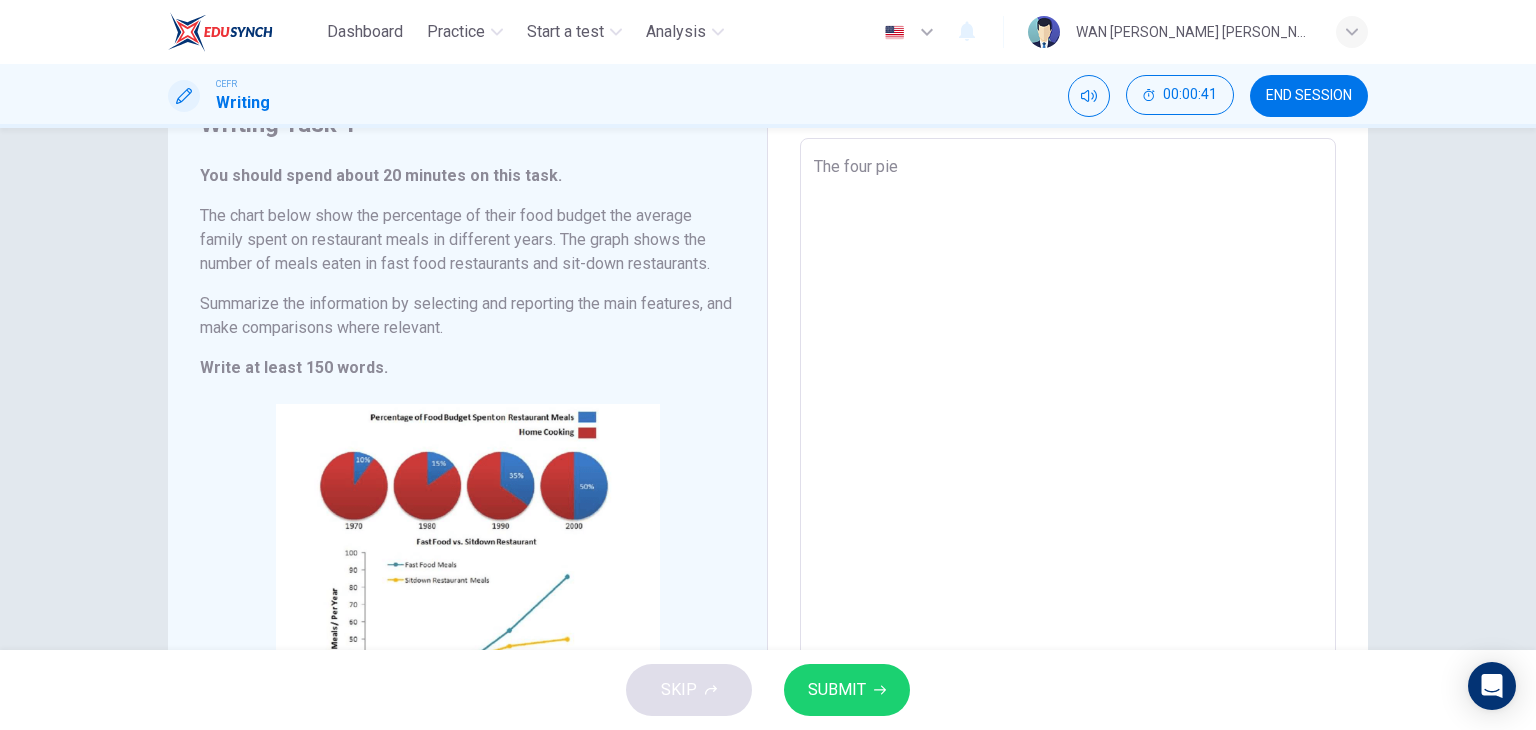 type on "x" 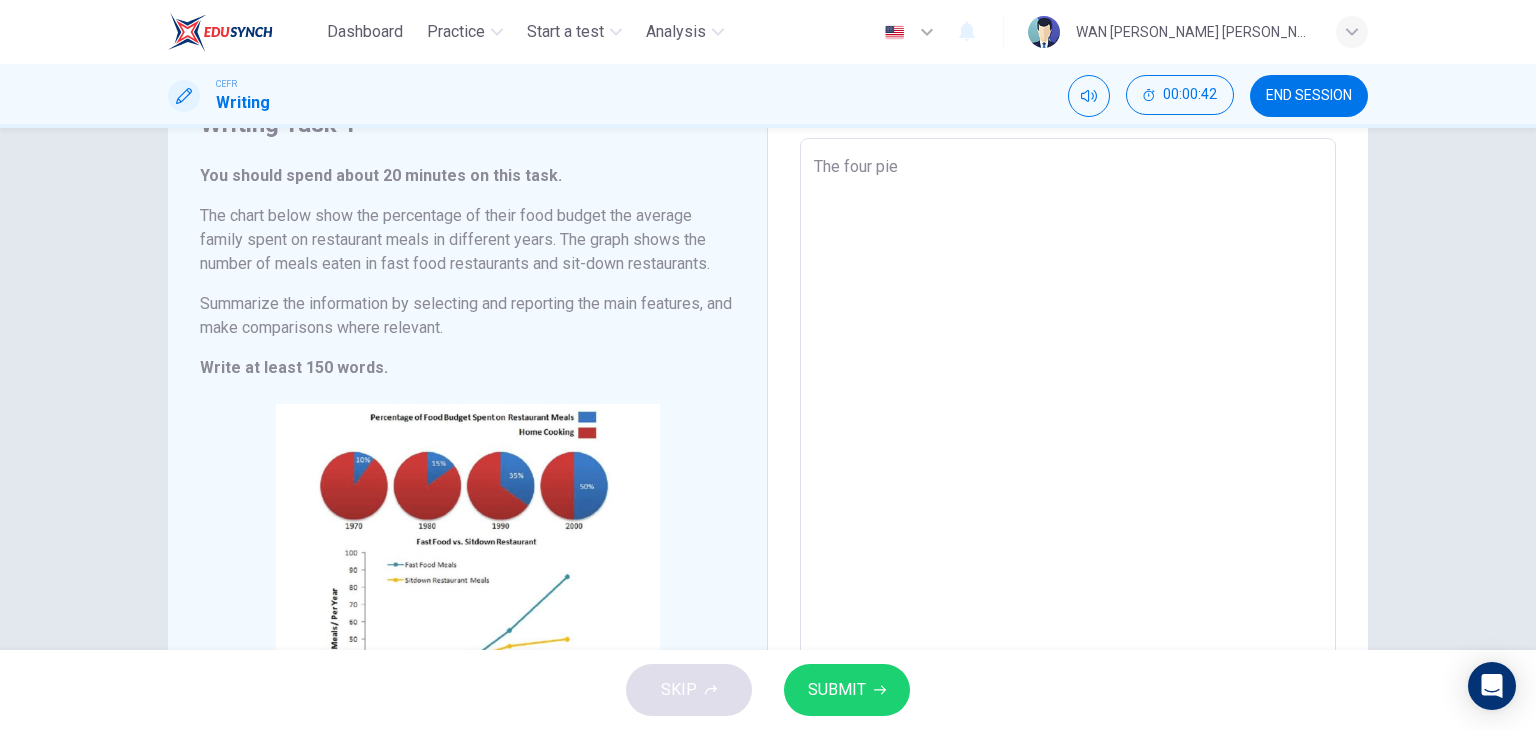 type on "The four pie" 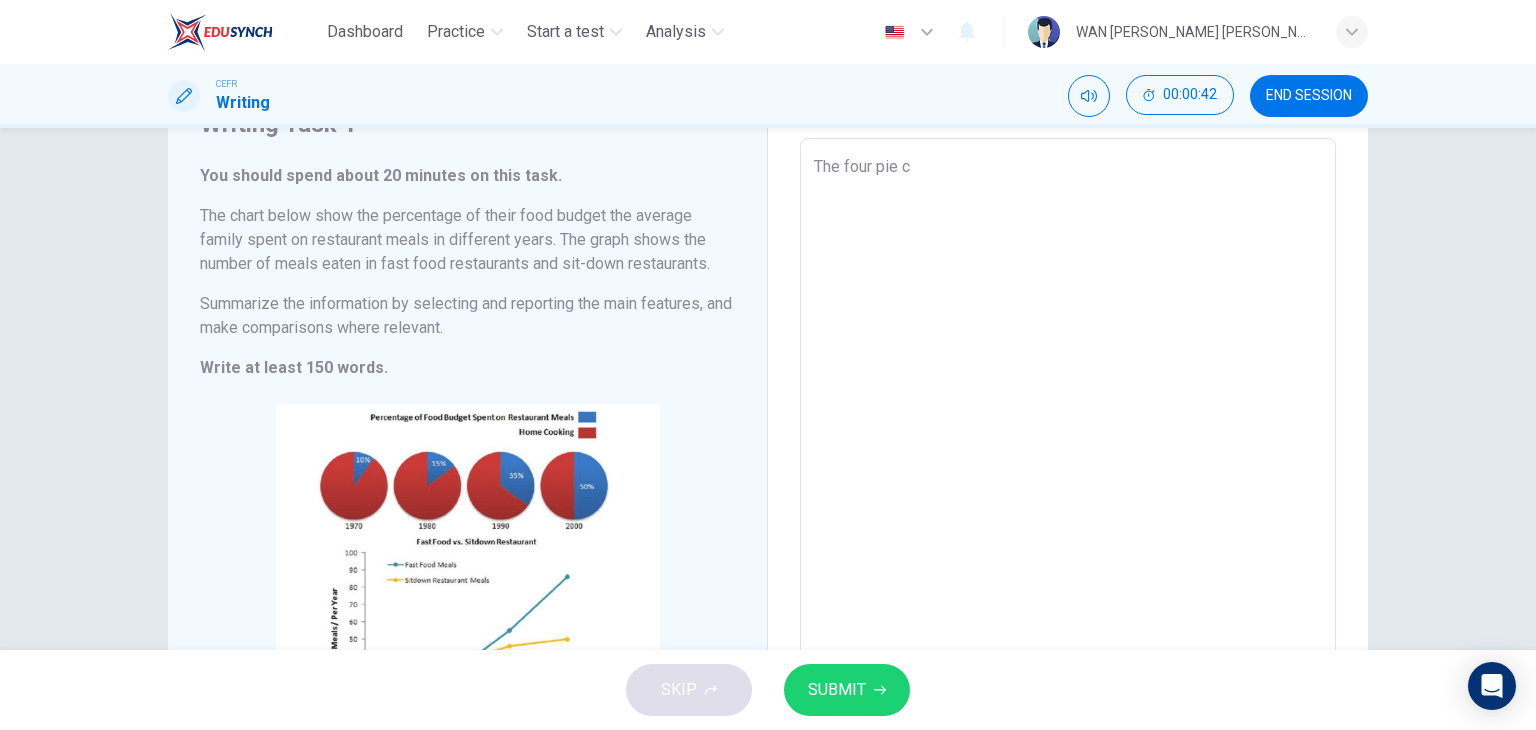 type on "x" 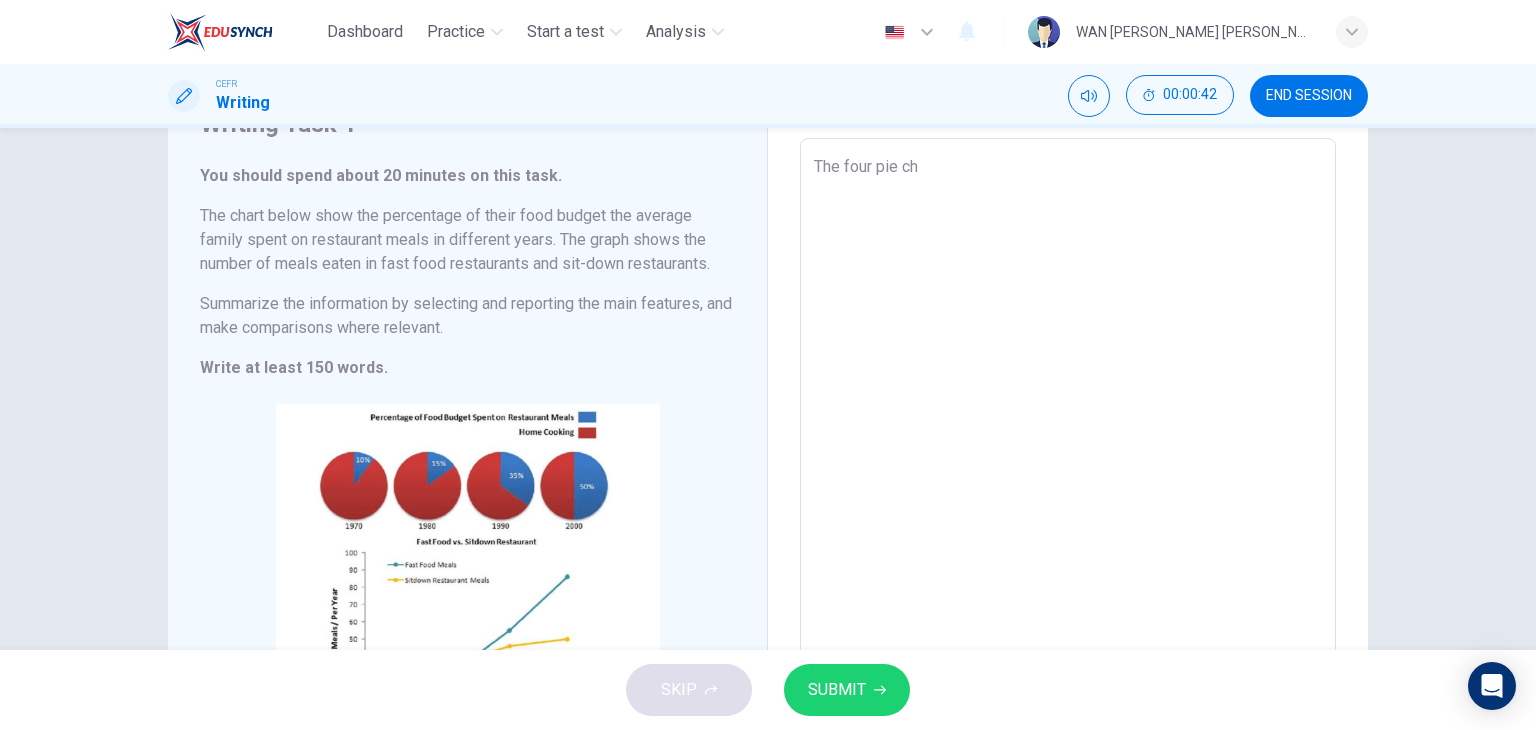 type on "The four pie cha" 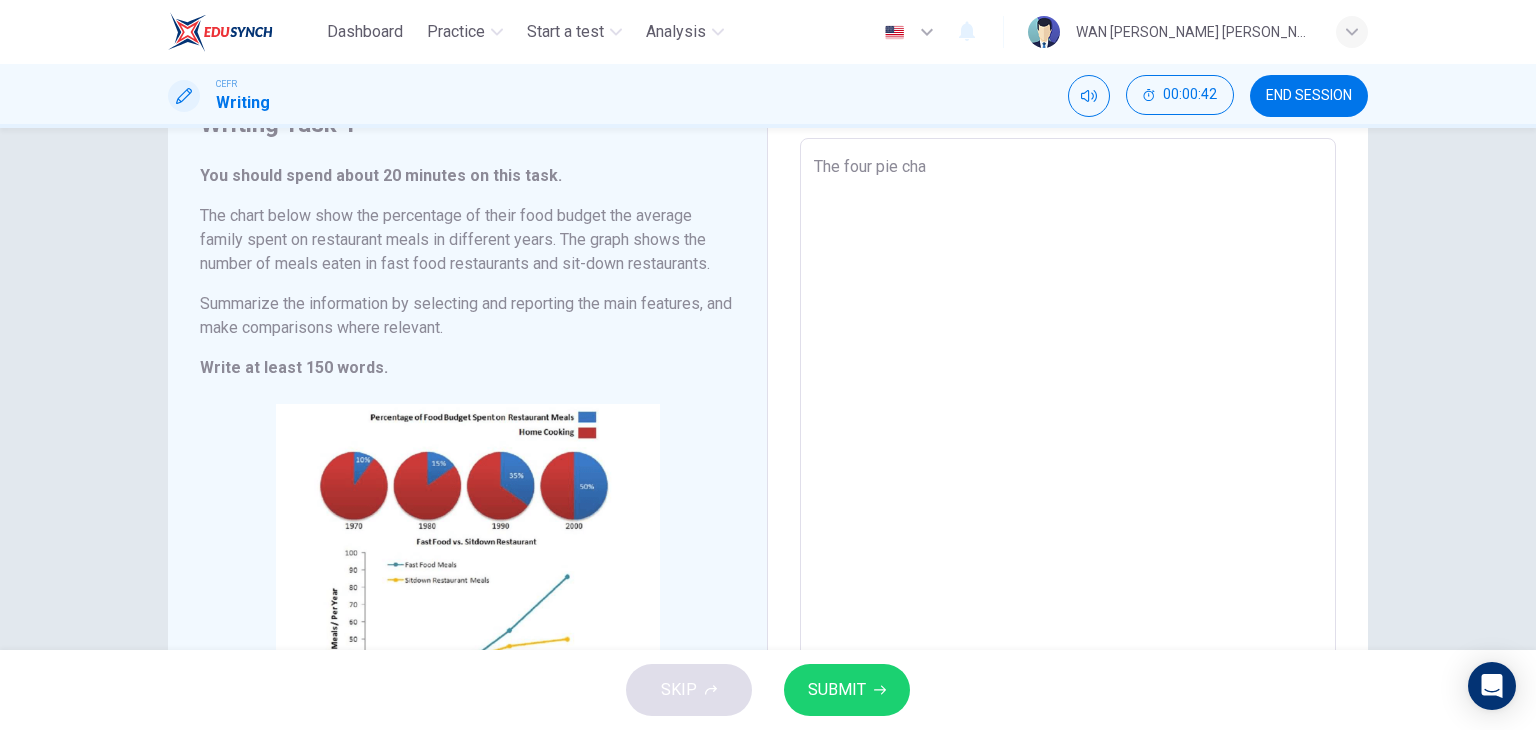 type on "x" 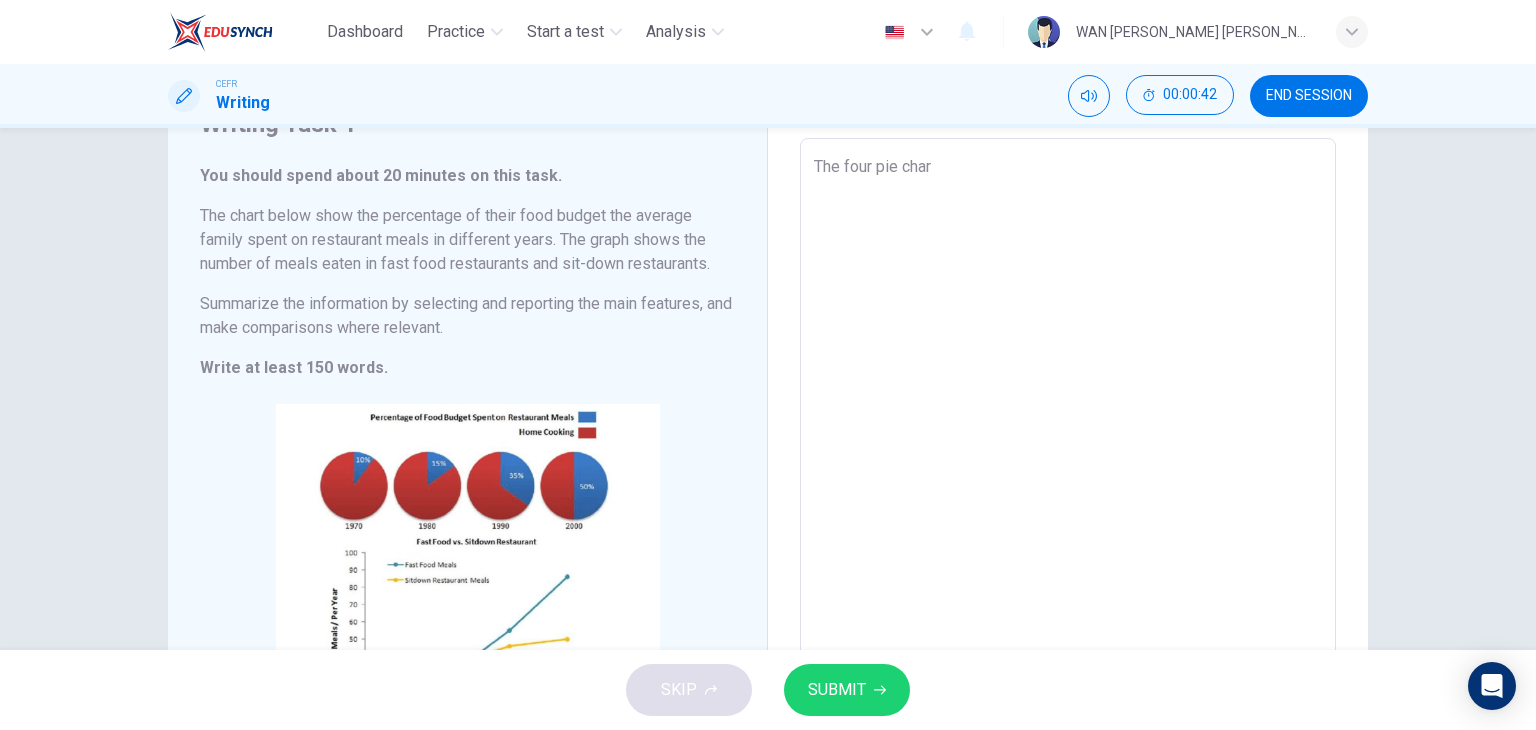 type on "x" 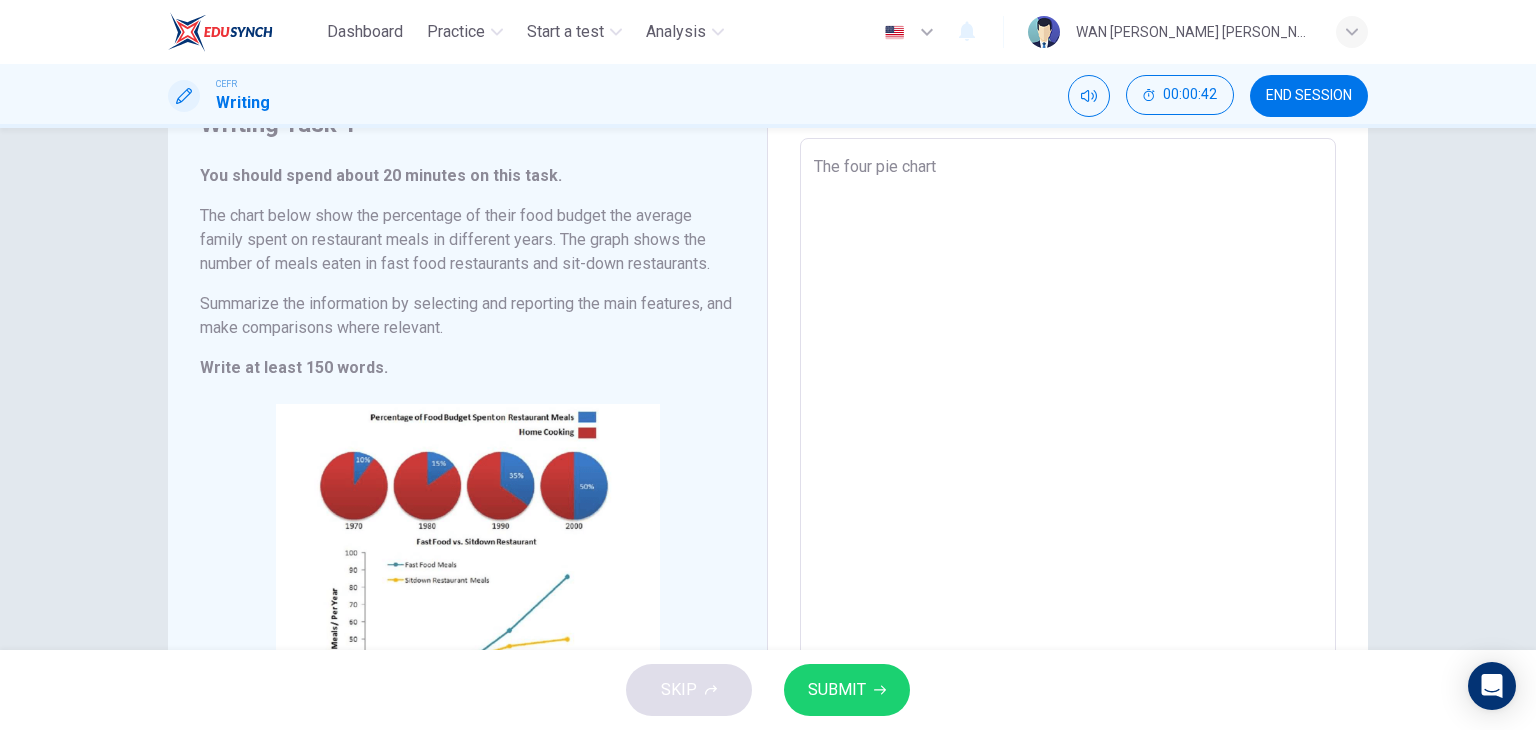 type on "x" 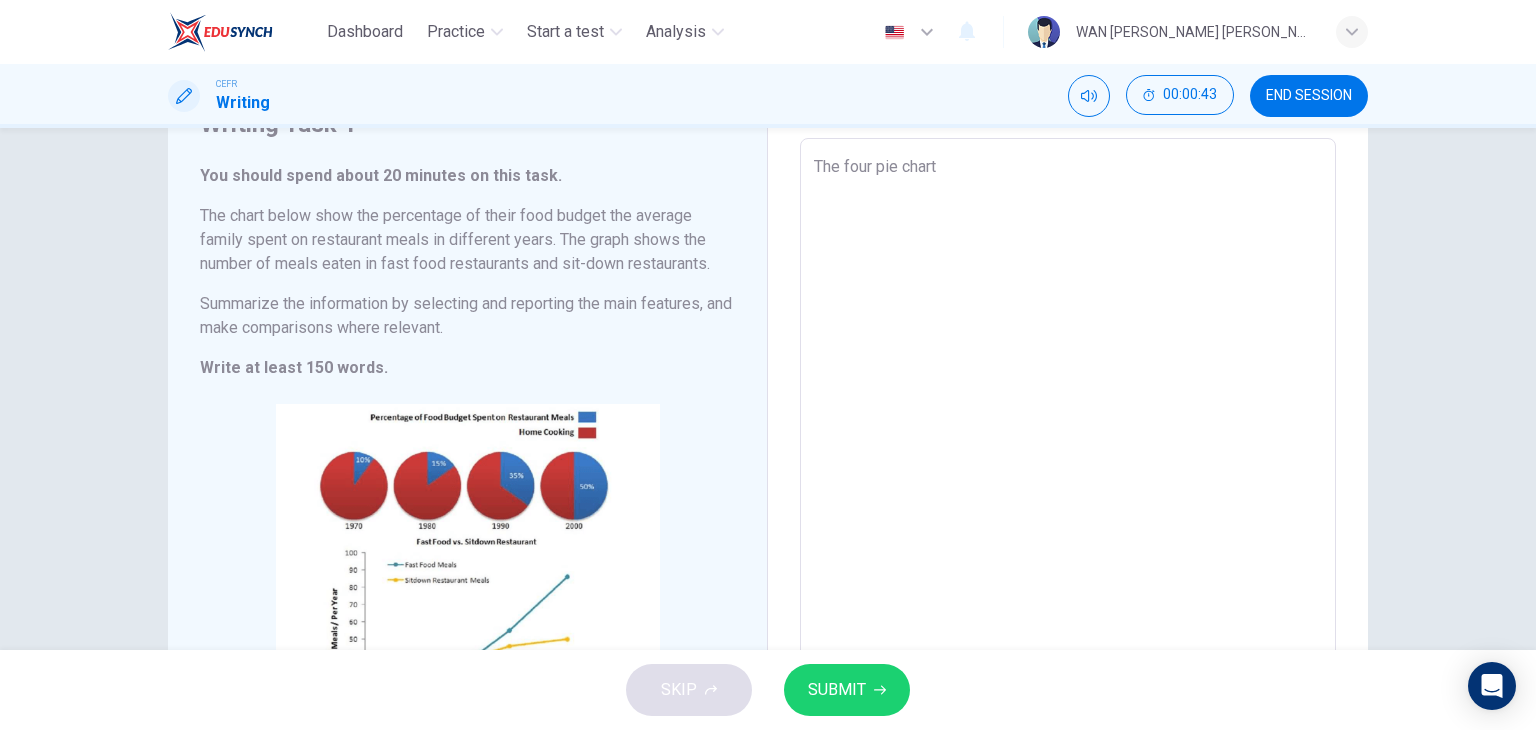 type on "The four pie charts" 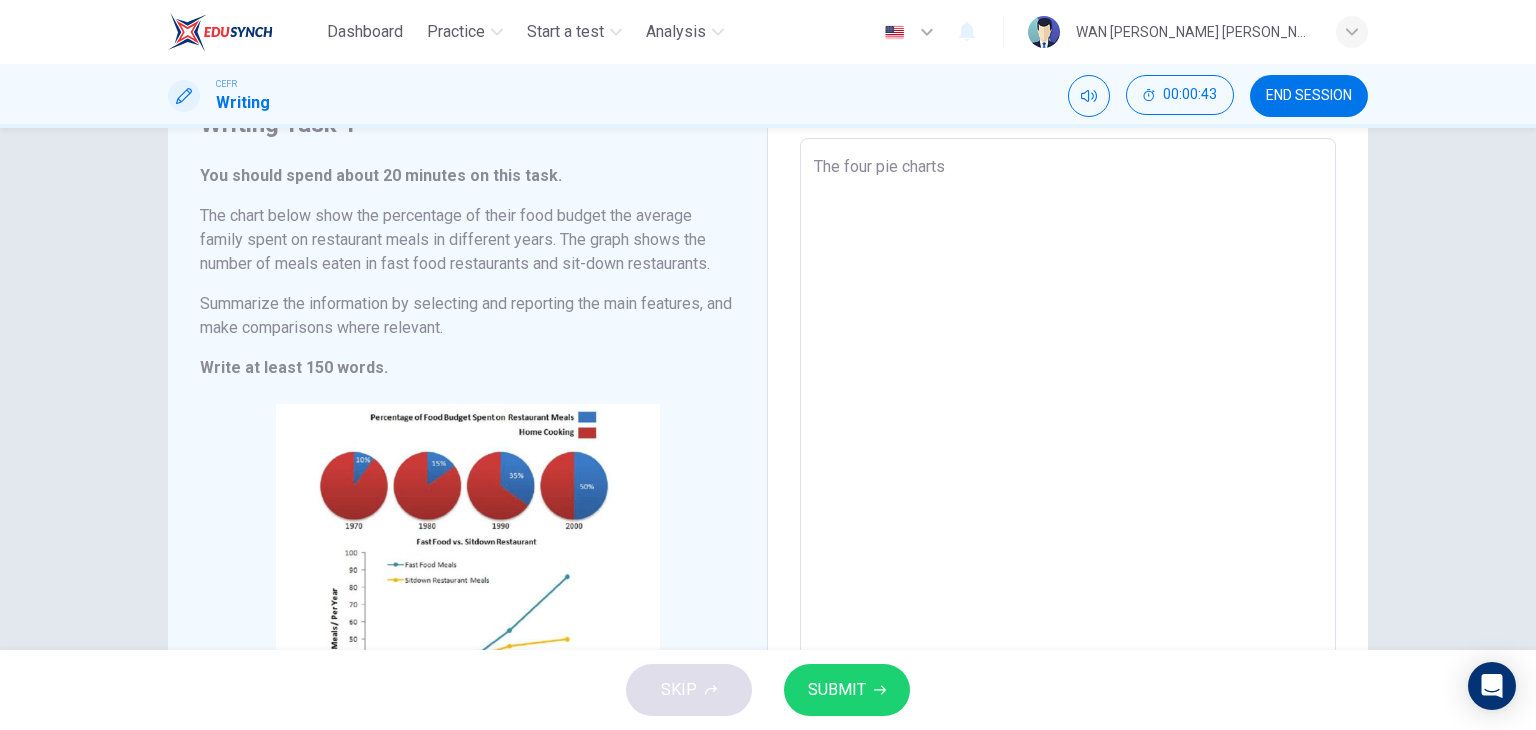 type on "The four pie charts" 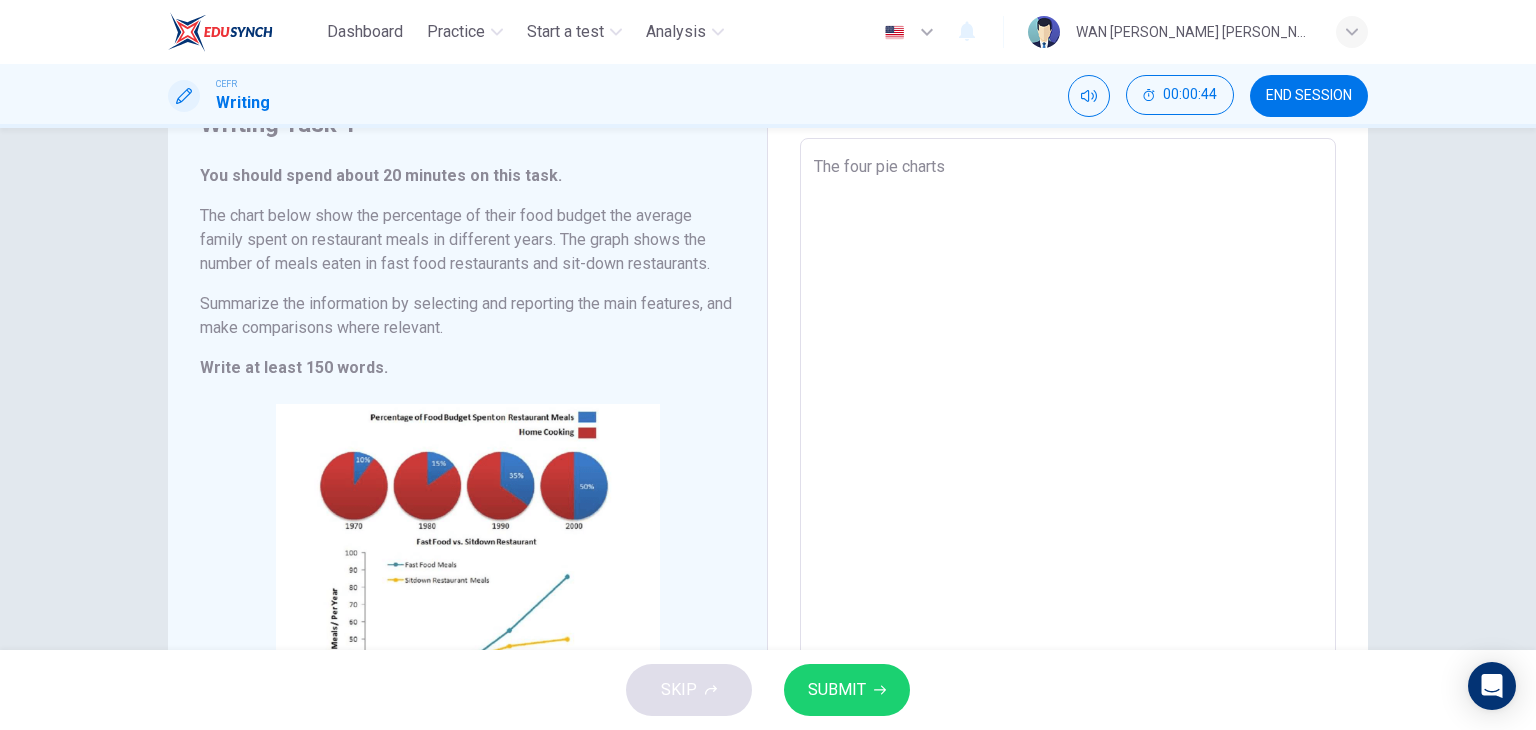 type on "The four pie charts i" 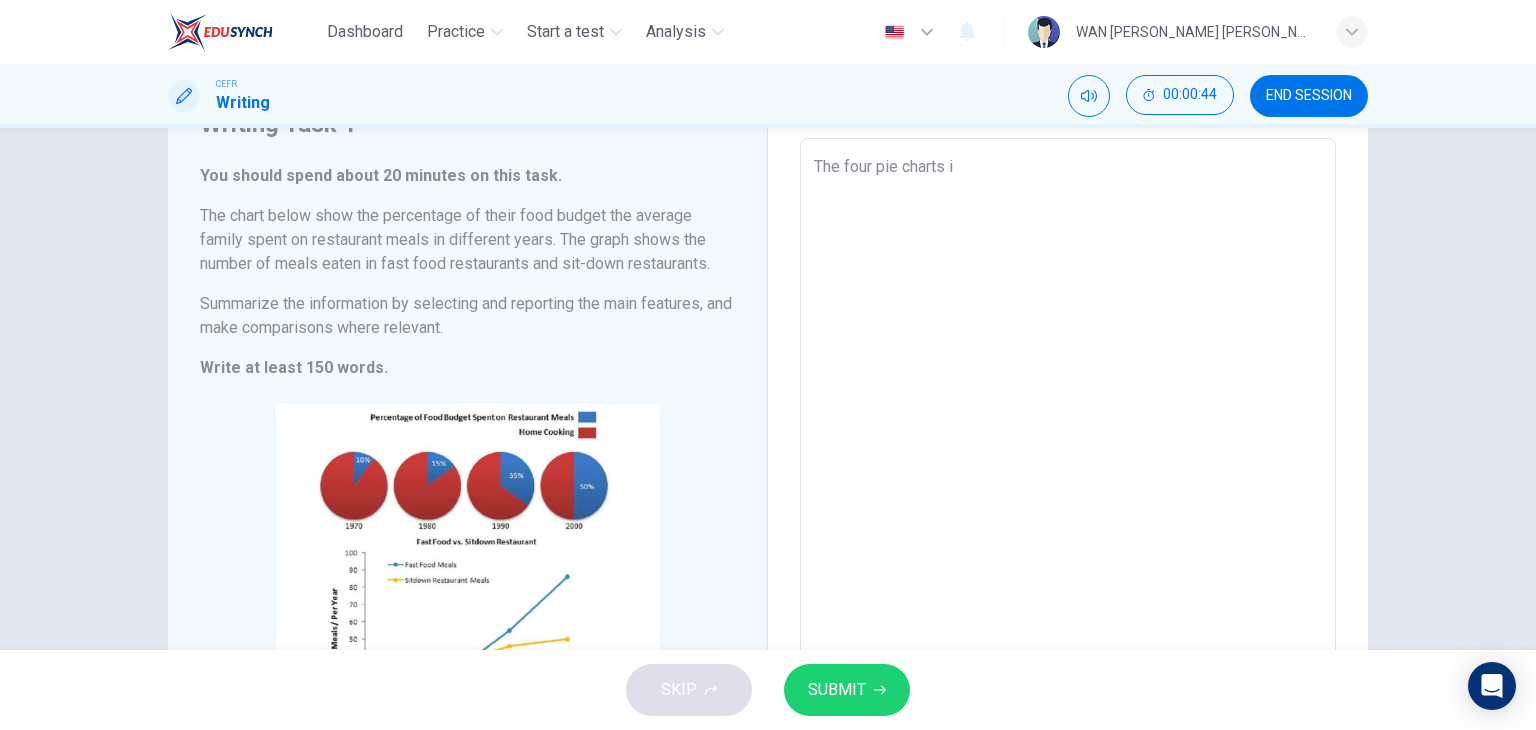 type on "x" 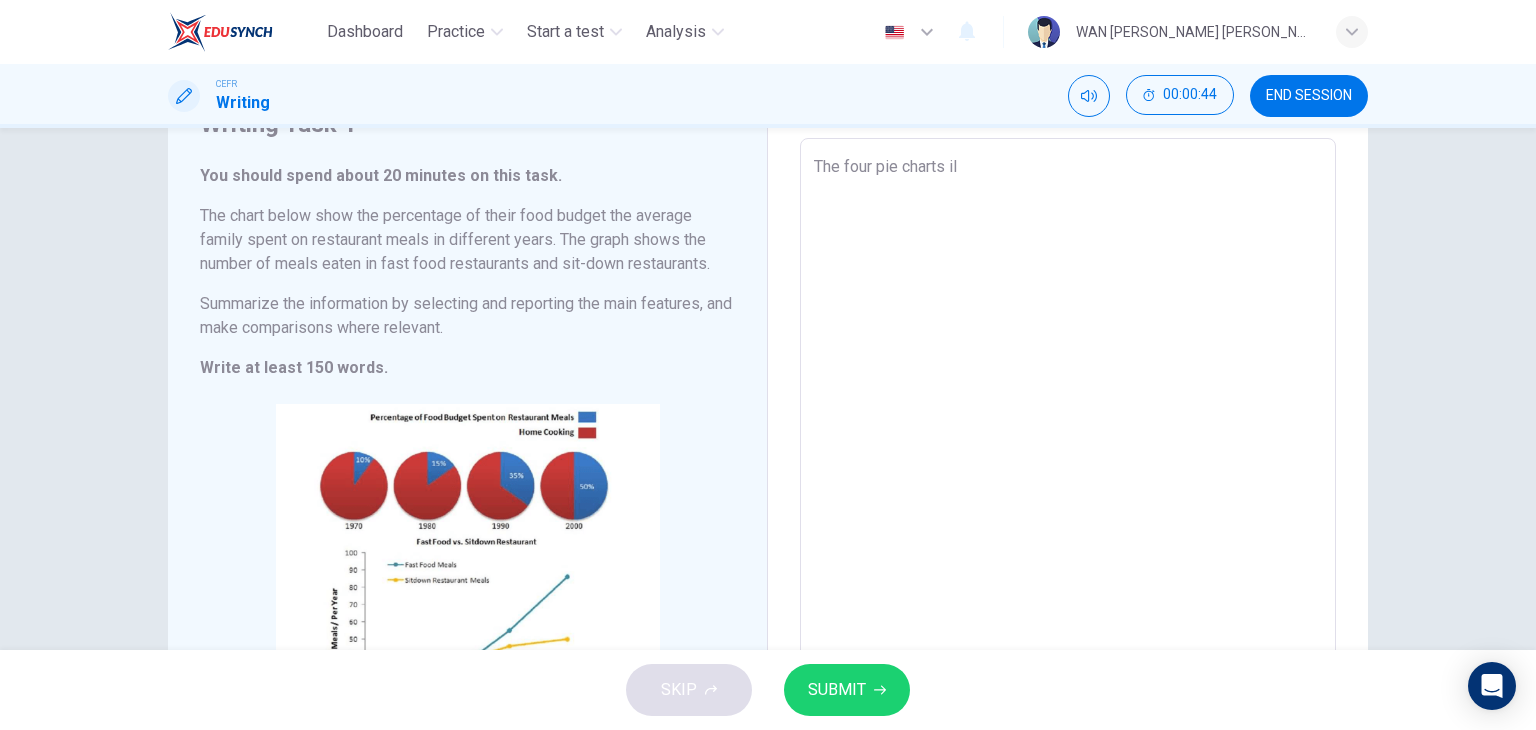 type on "x" 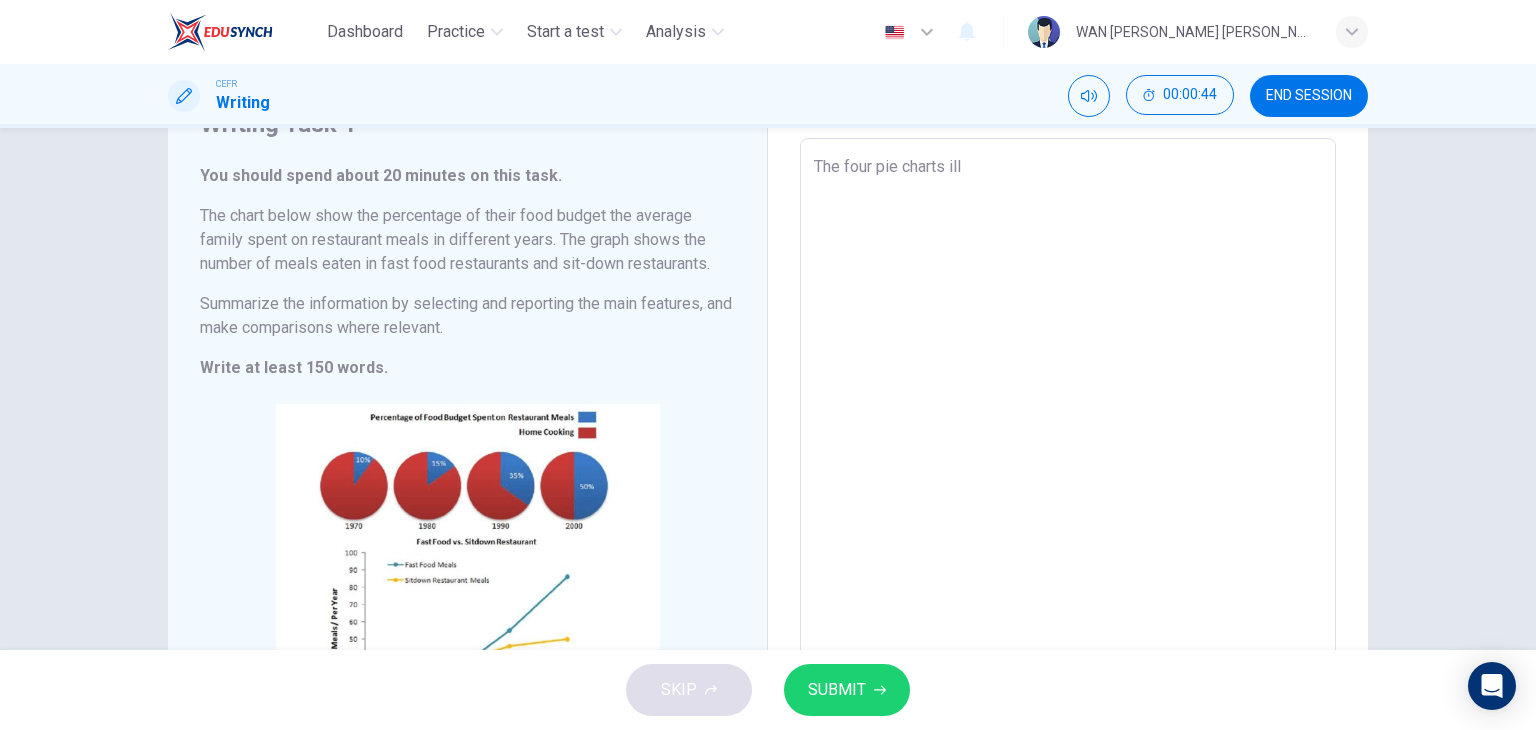 type on "x" 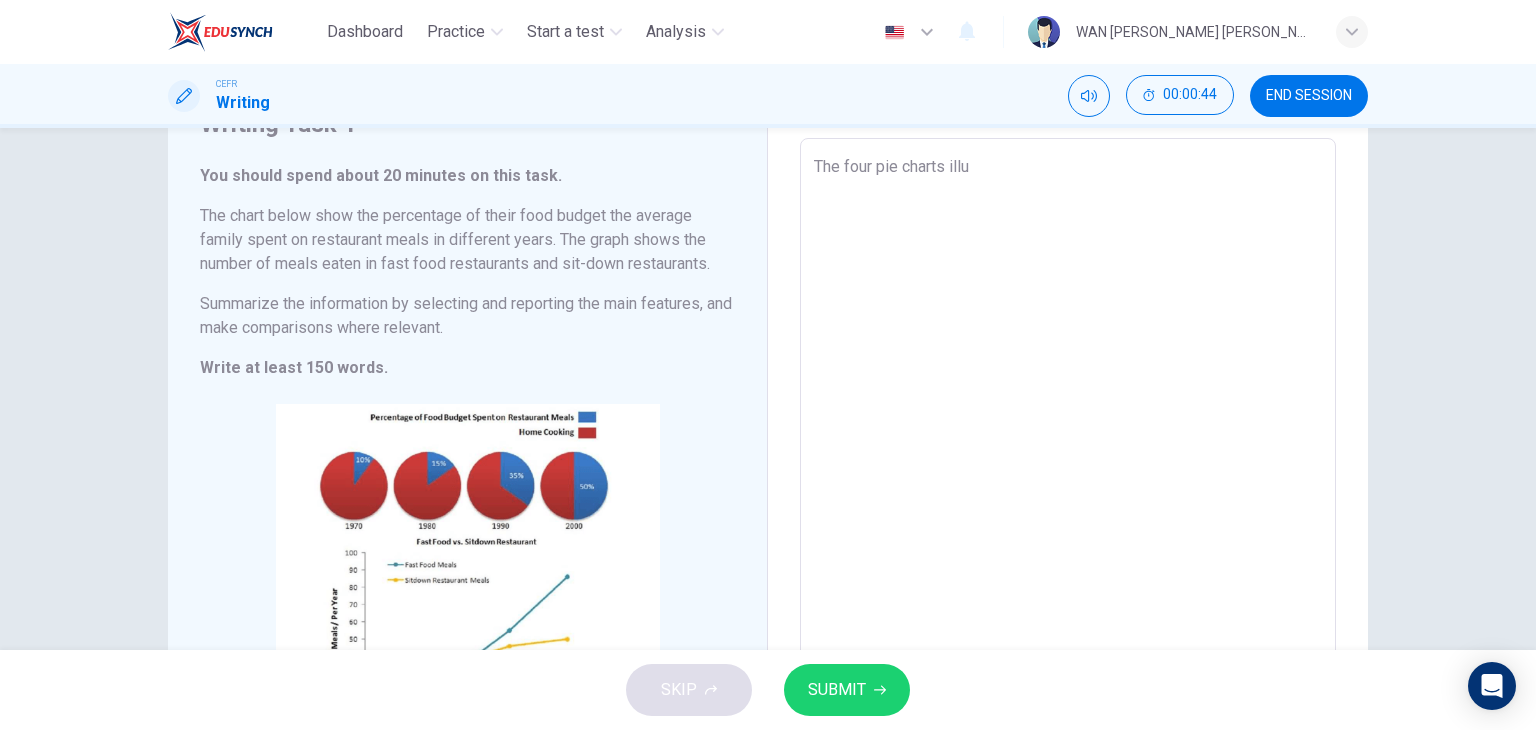 type on "x" 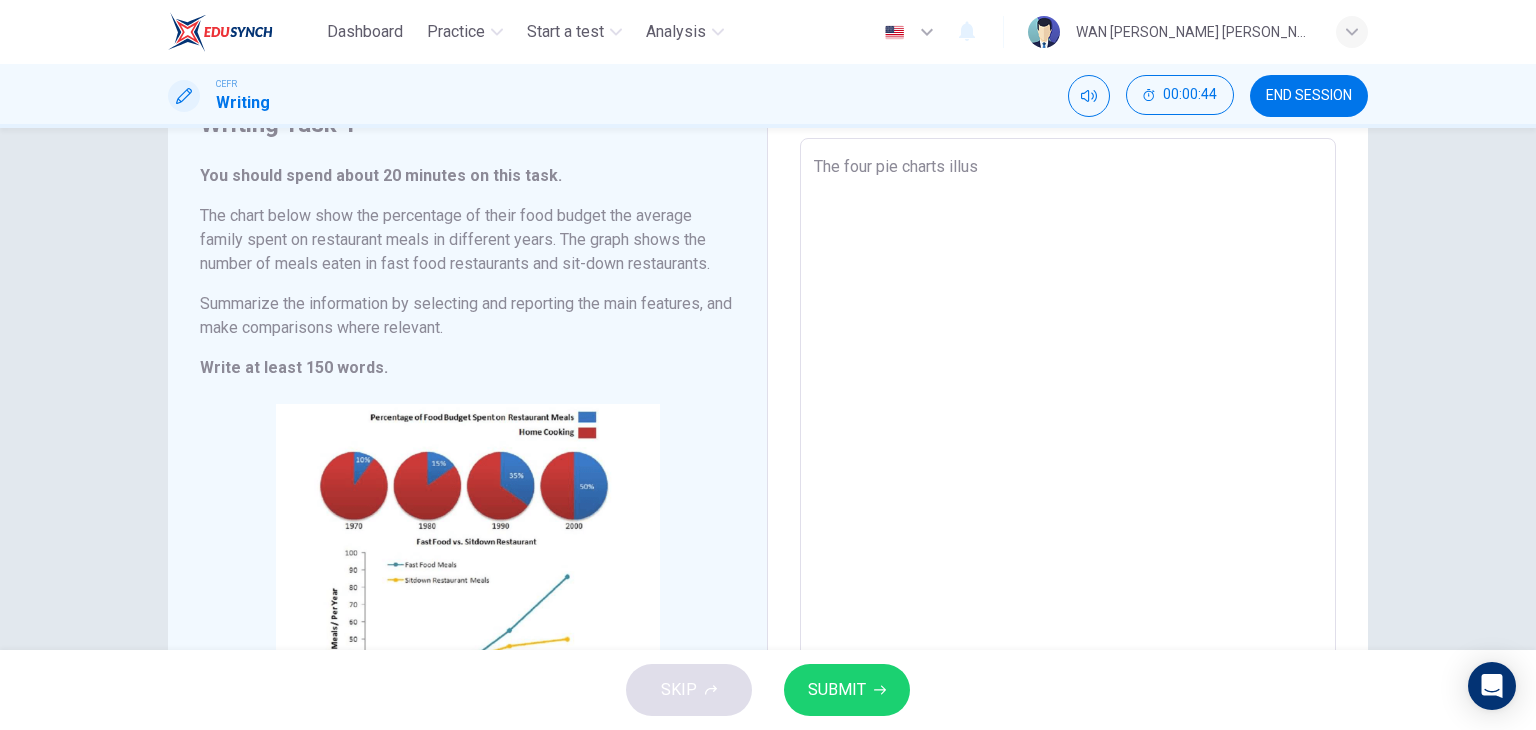 type on "The four pie charts illust" 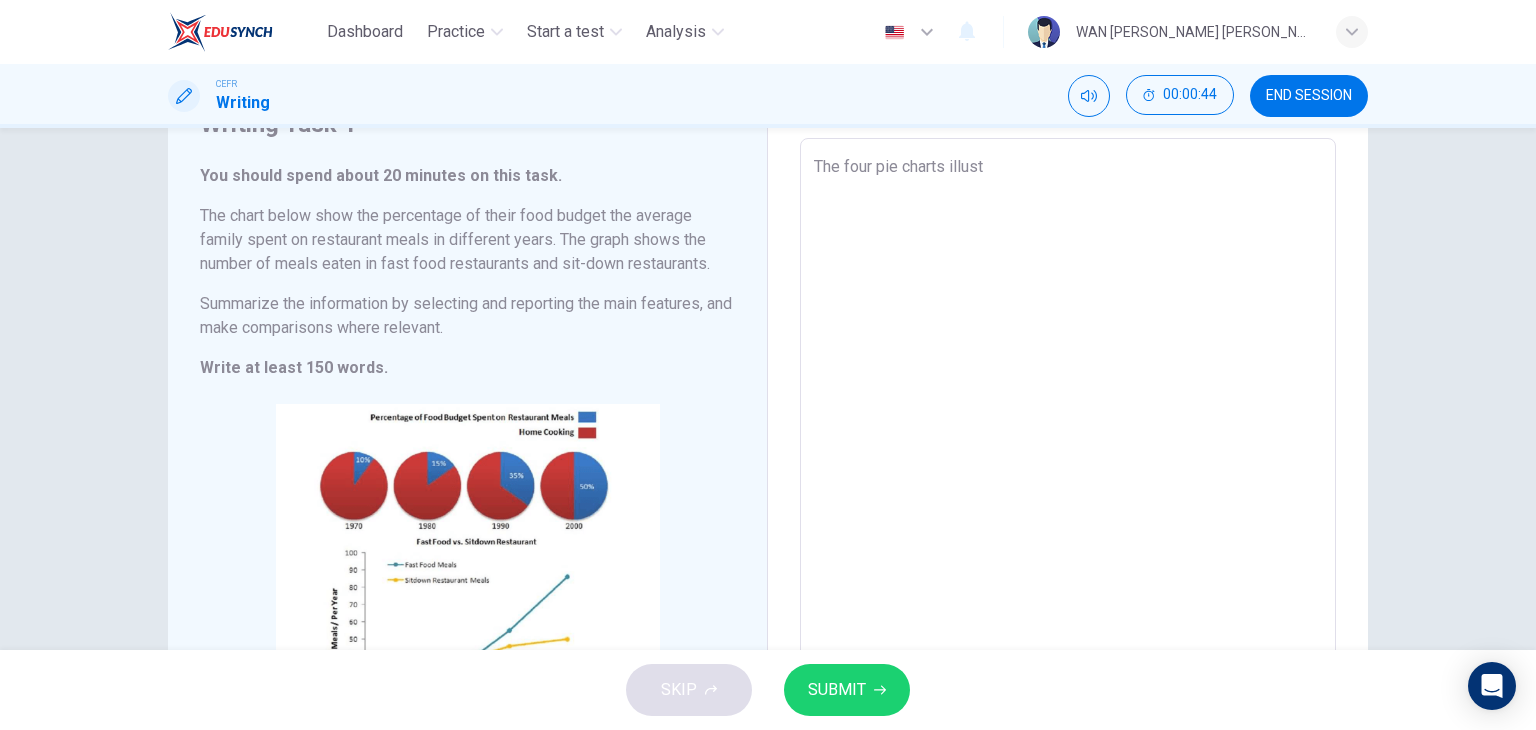 type on "x" 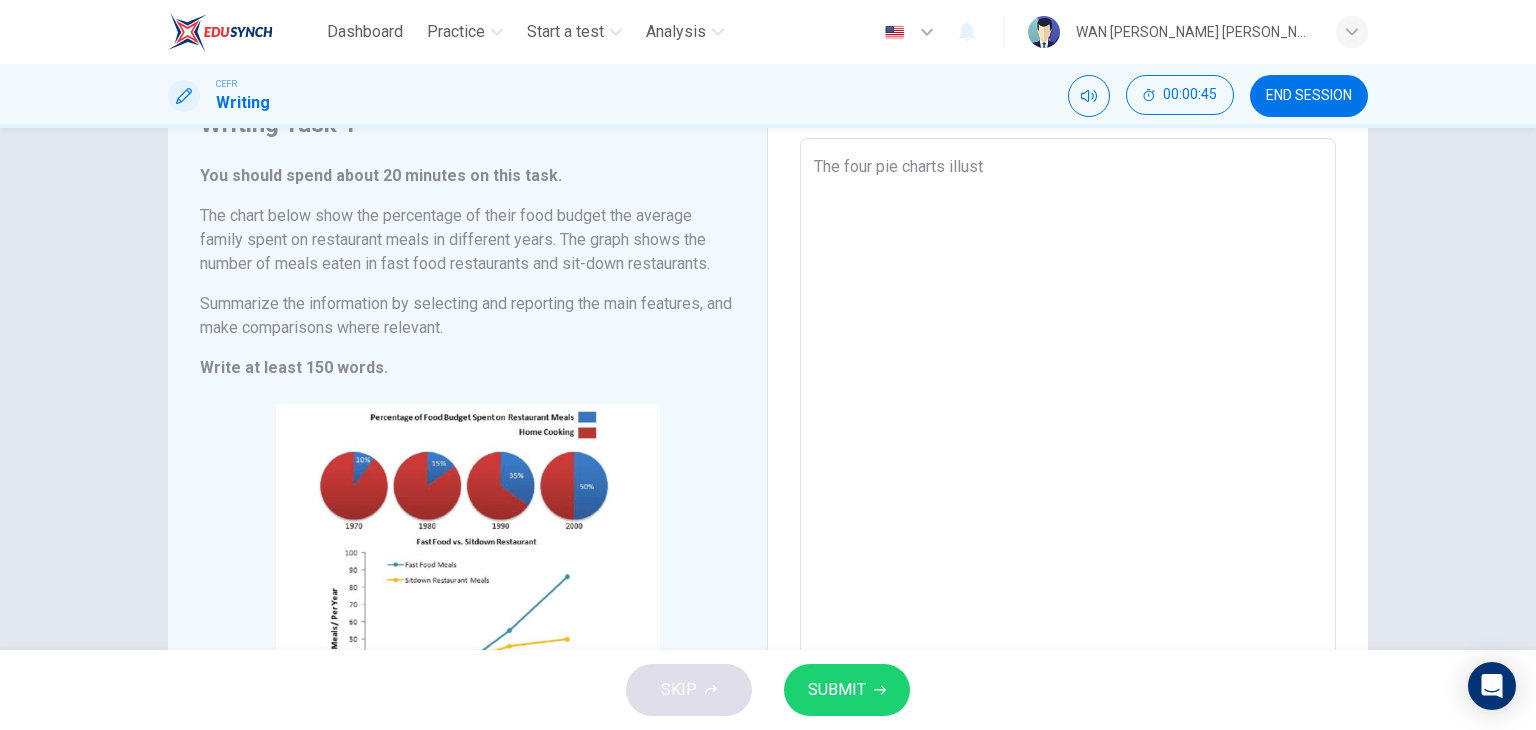type on "The four pie charts illustr" 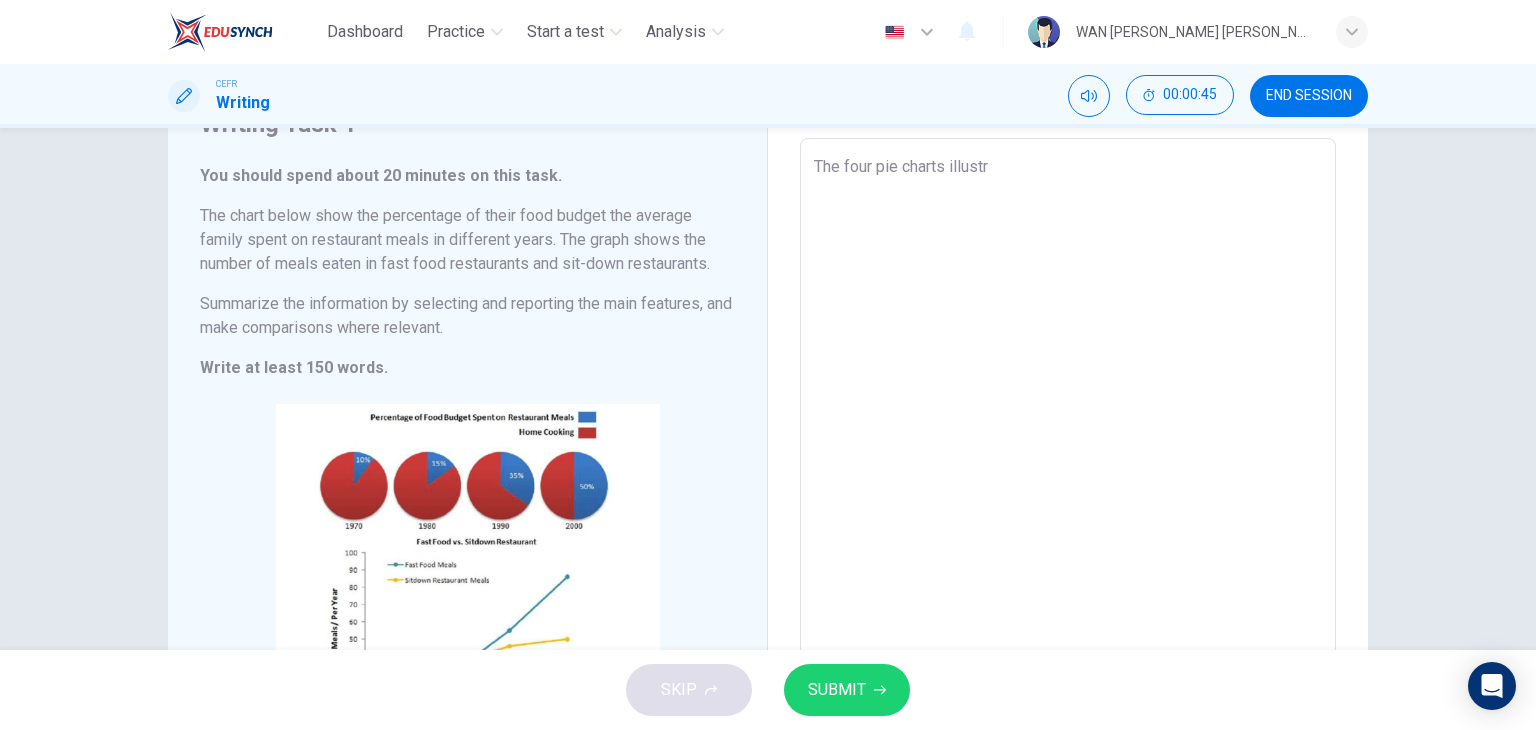 type on "x" 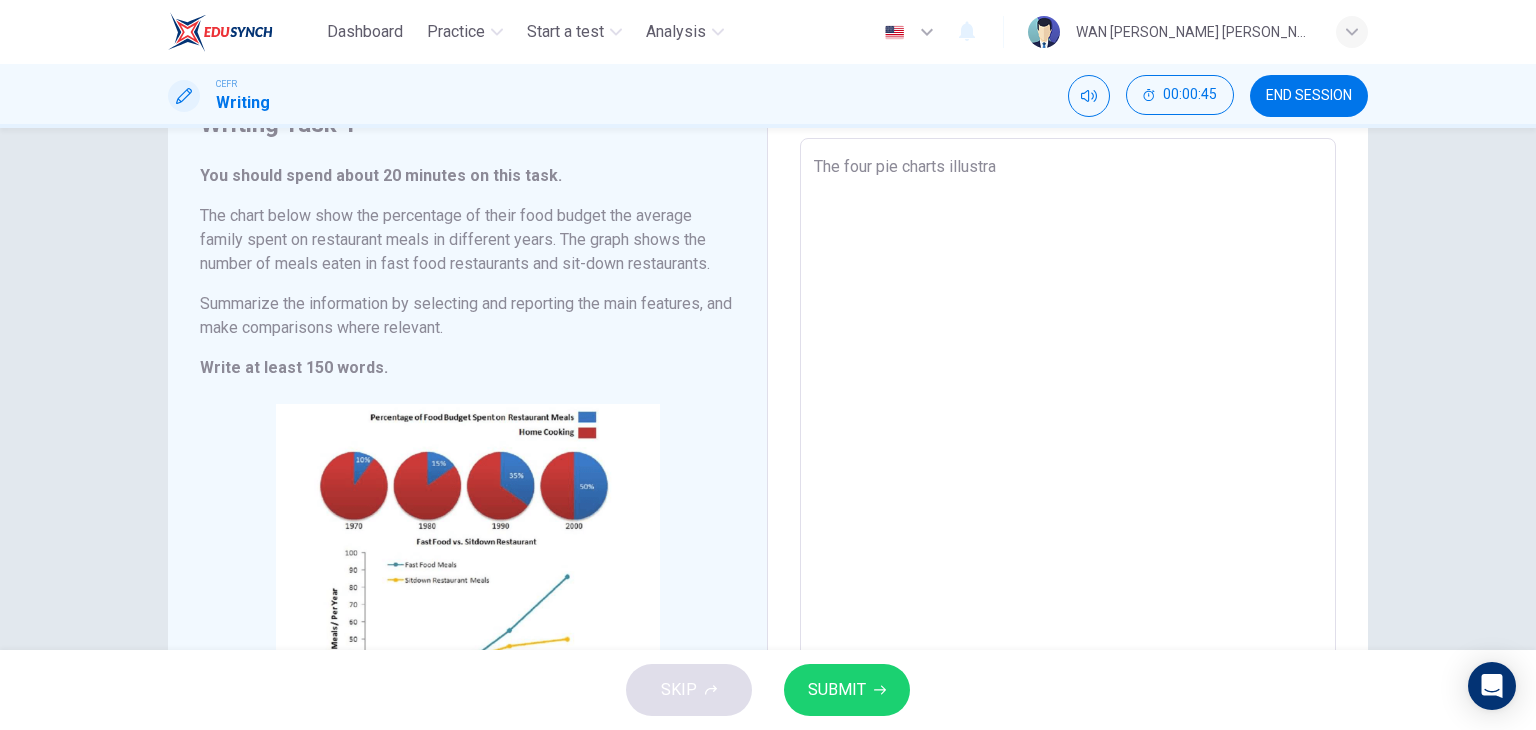 type on "x" 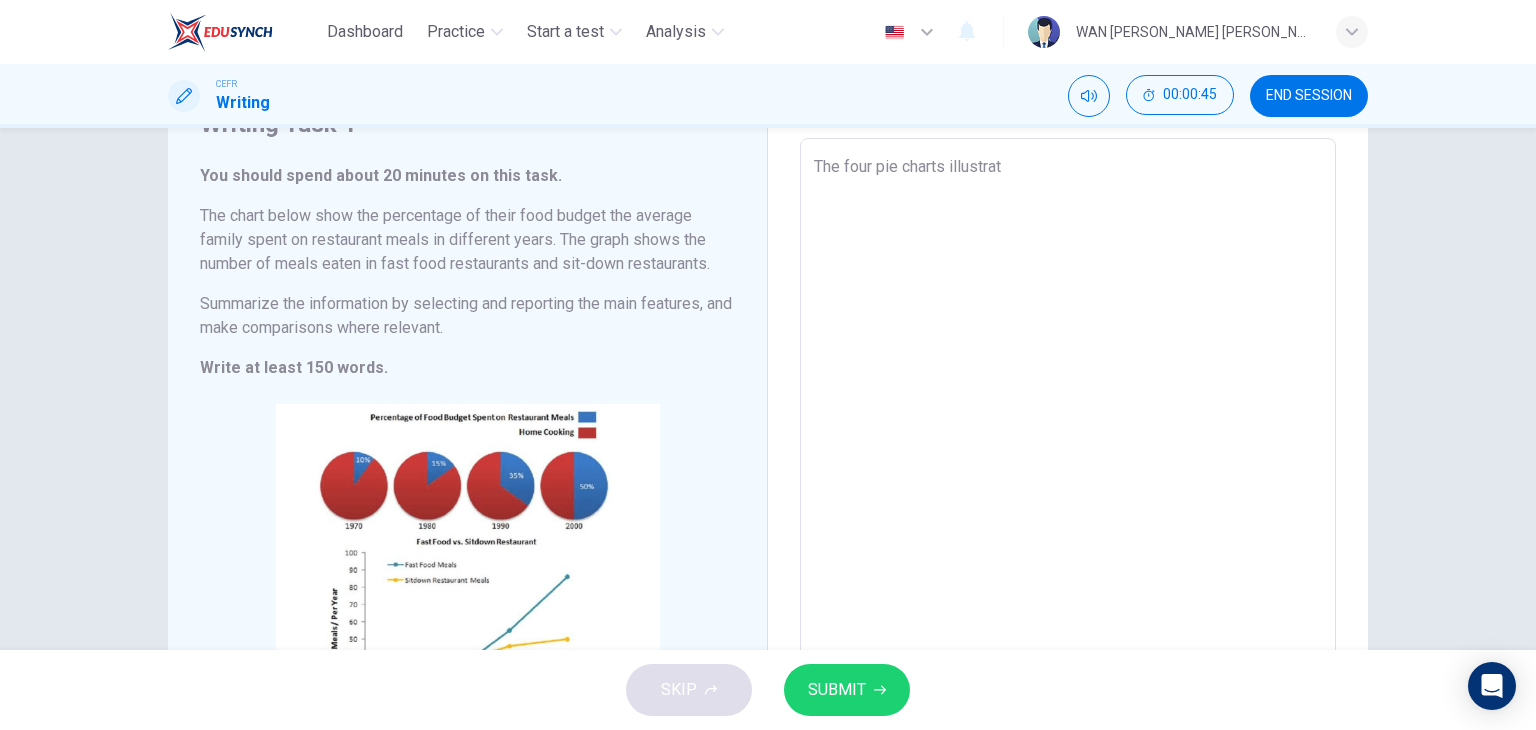 type on "x" 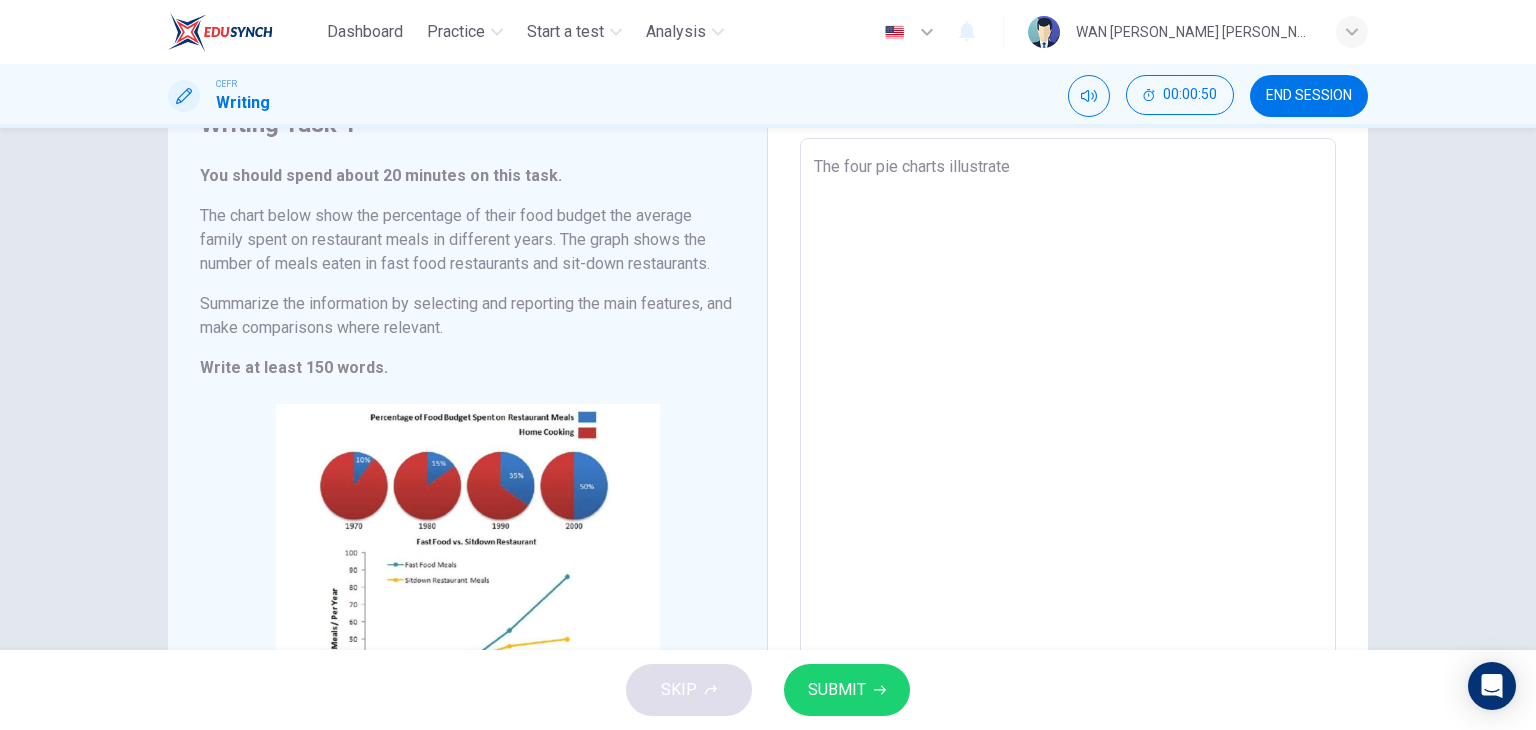 type on "The four pie charts illustrate" 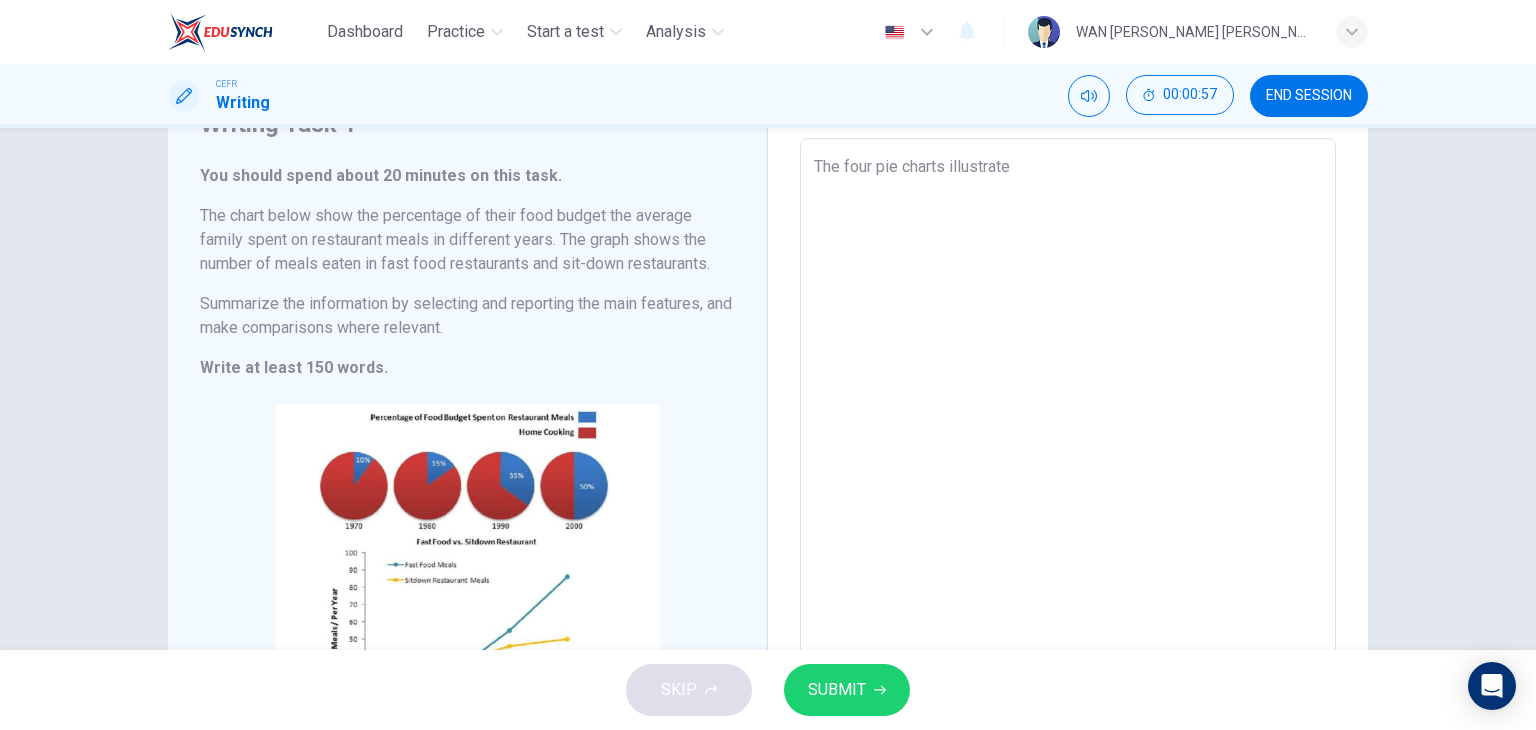 type on "The four pie charts illustrate t" 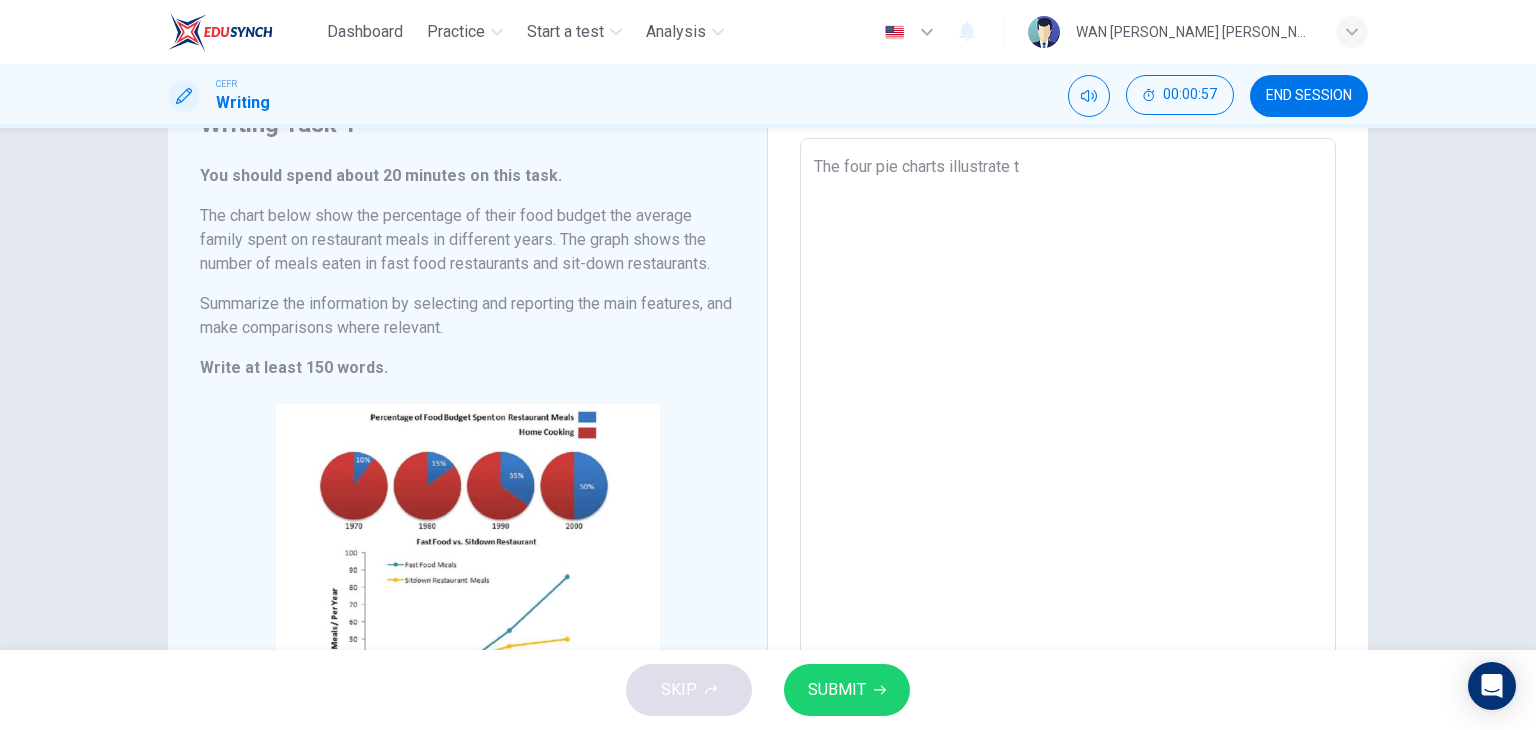 type on "The four pie charts illustrate th" 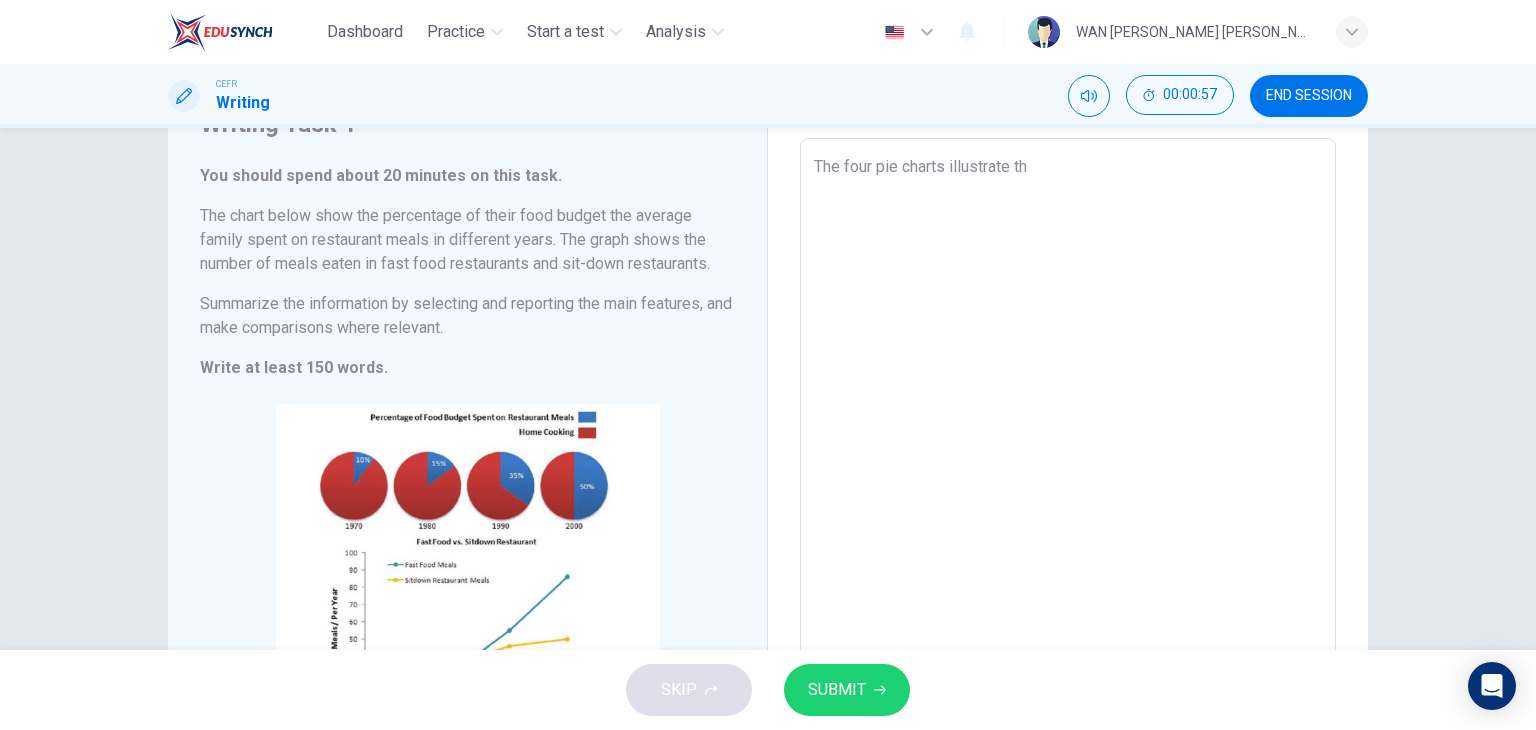 type on "x" 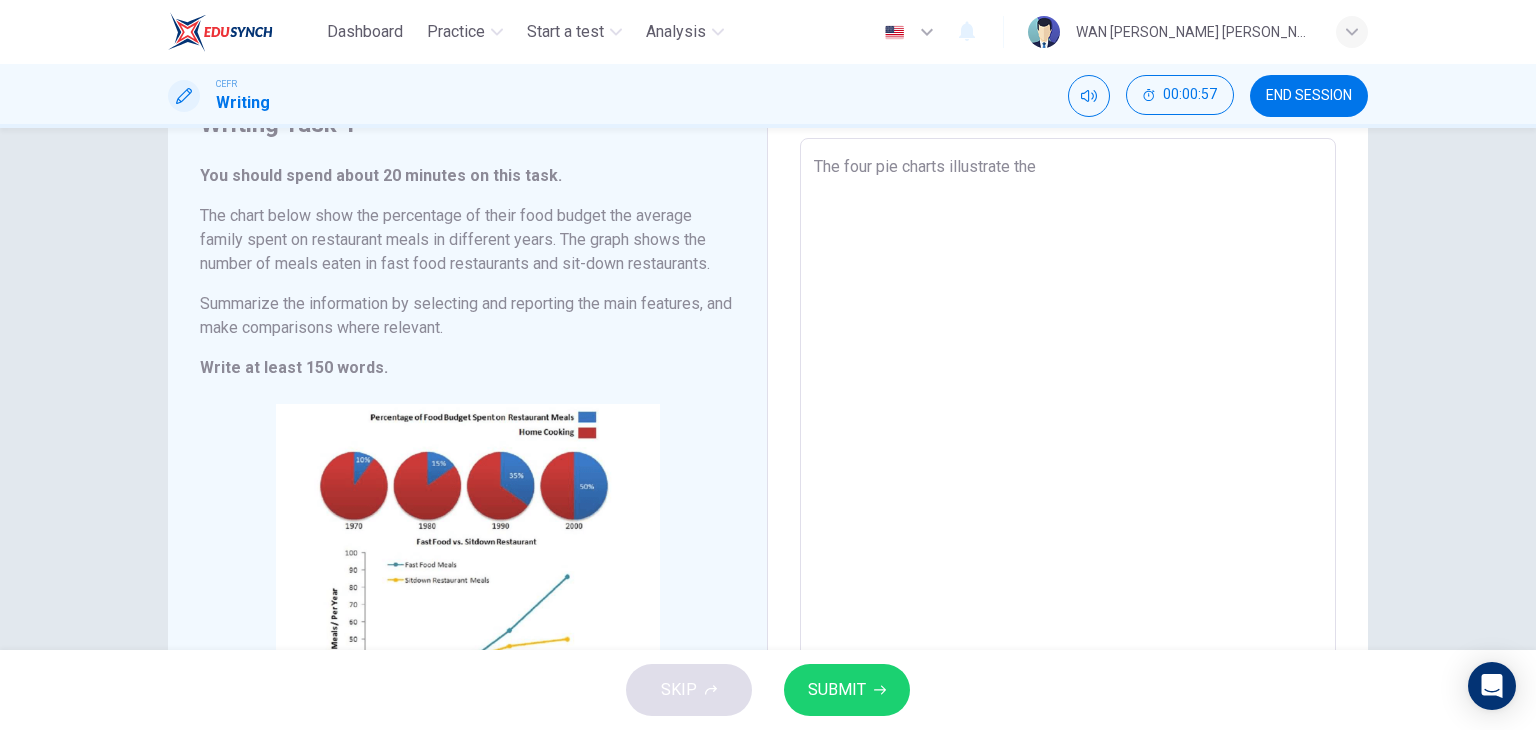 type on "x" 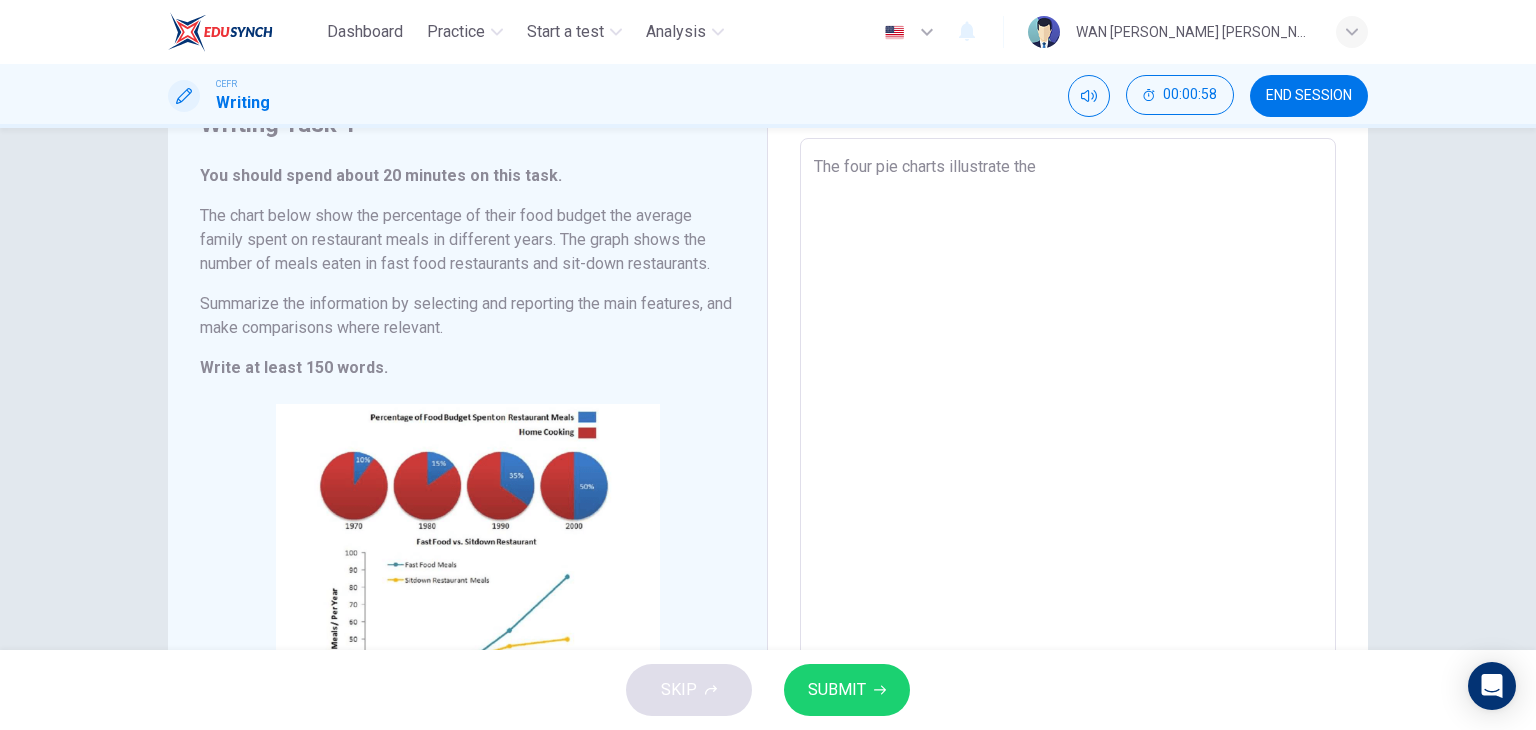 type on "The four pie charts illustrate the" 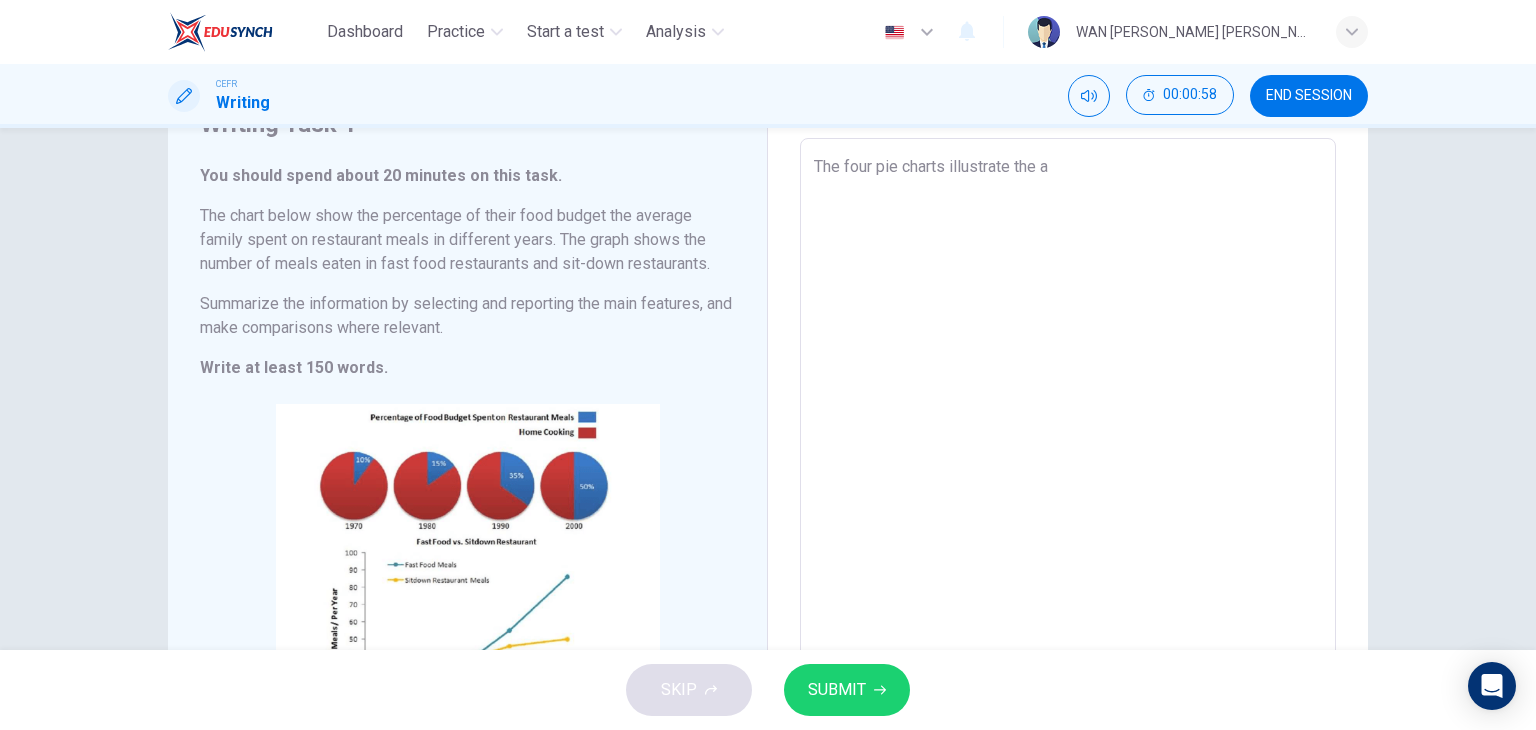 type on "x" 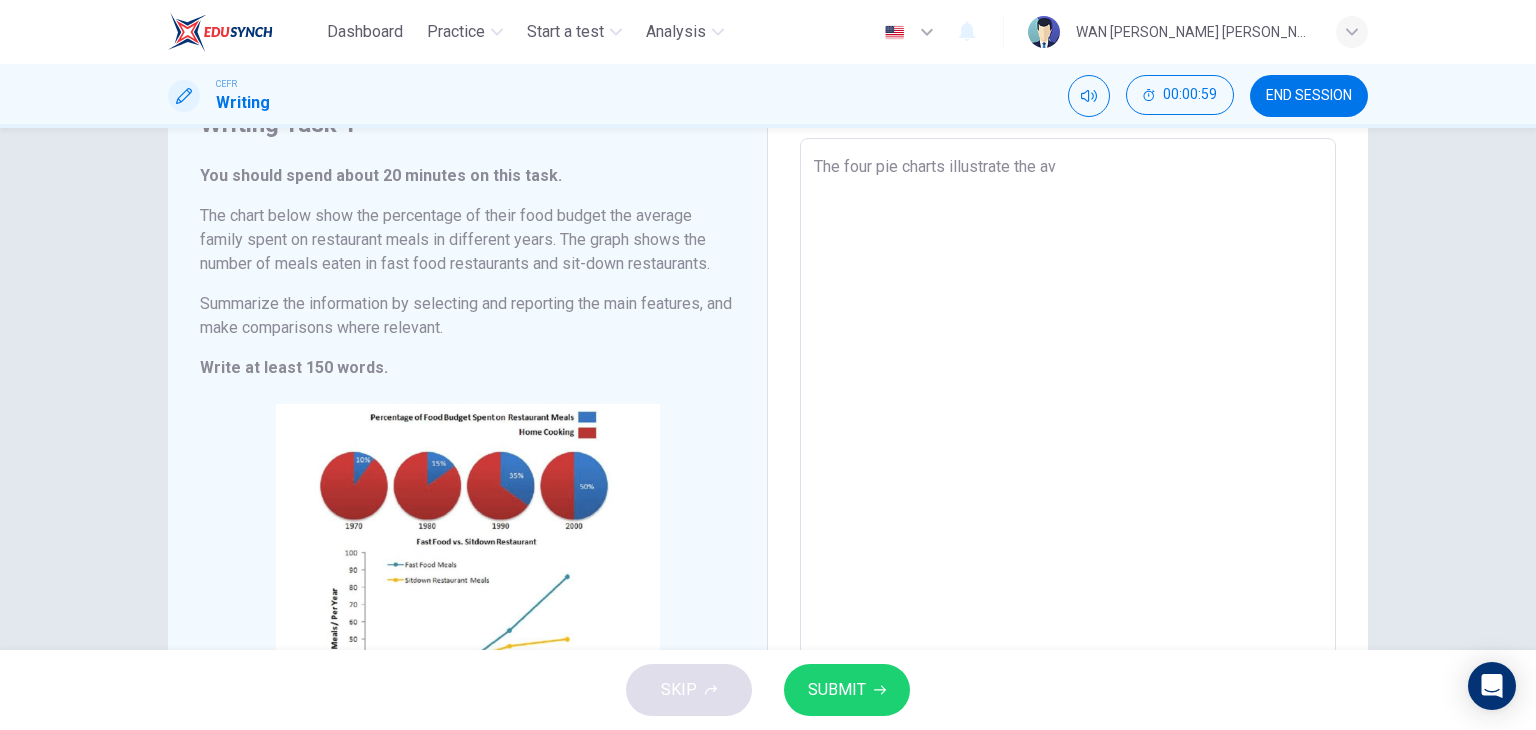 type on "The four pie charts illustrate the ave" 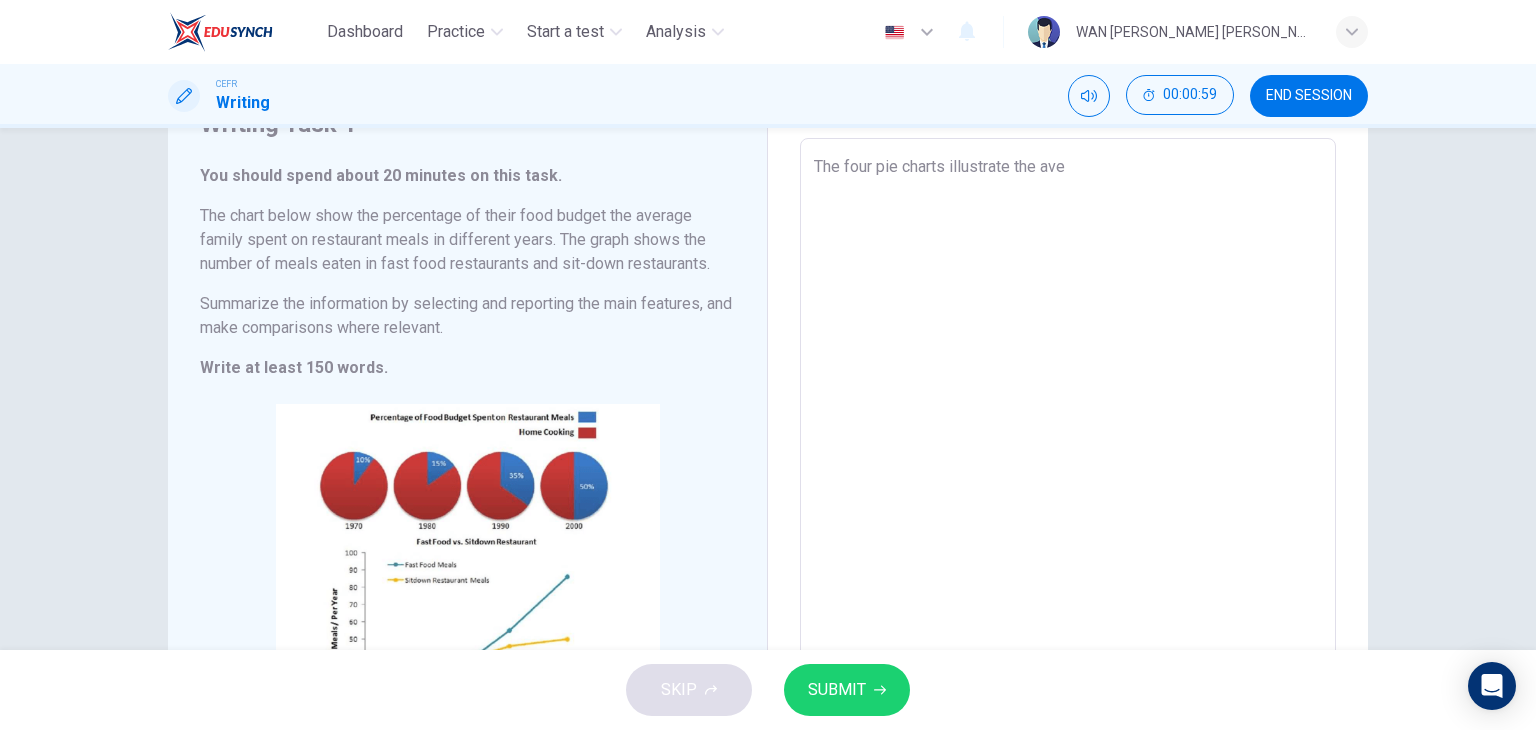 type on "x" 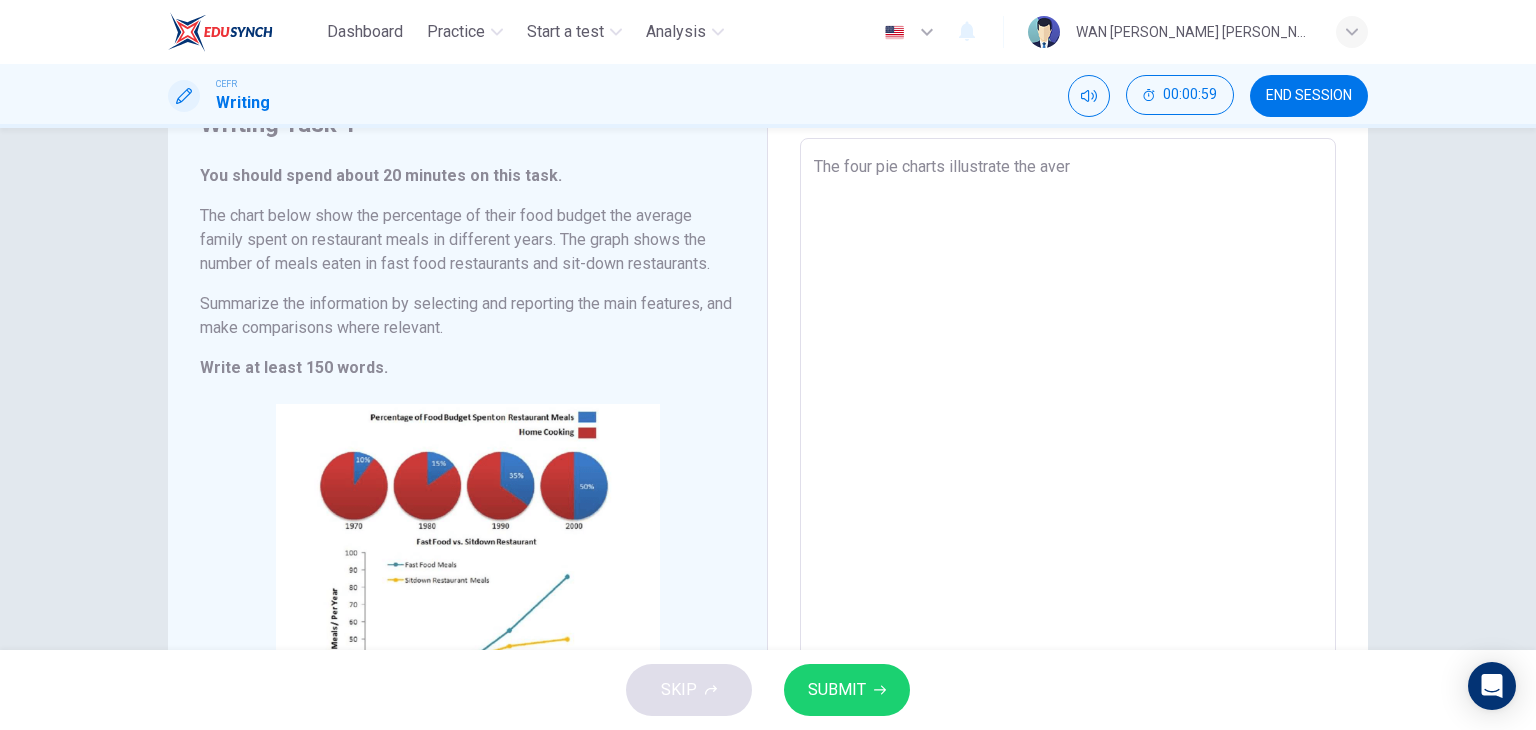 type on "x" 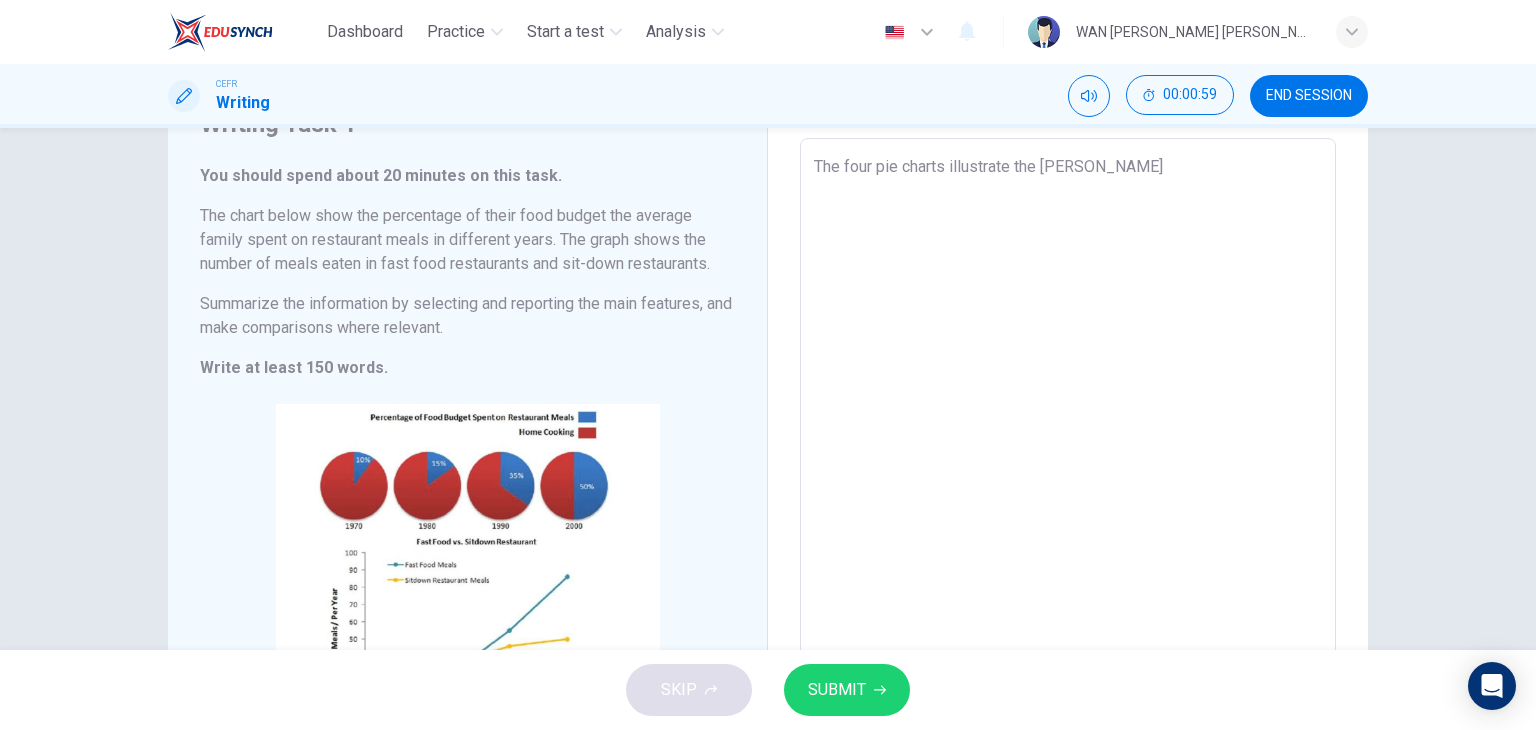 type on "x" 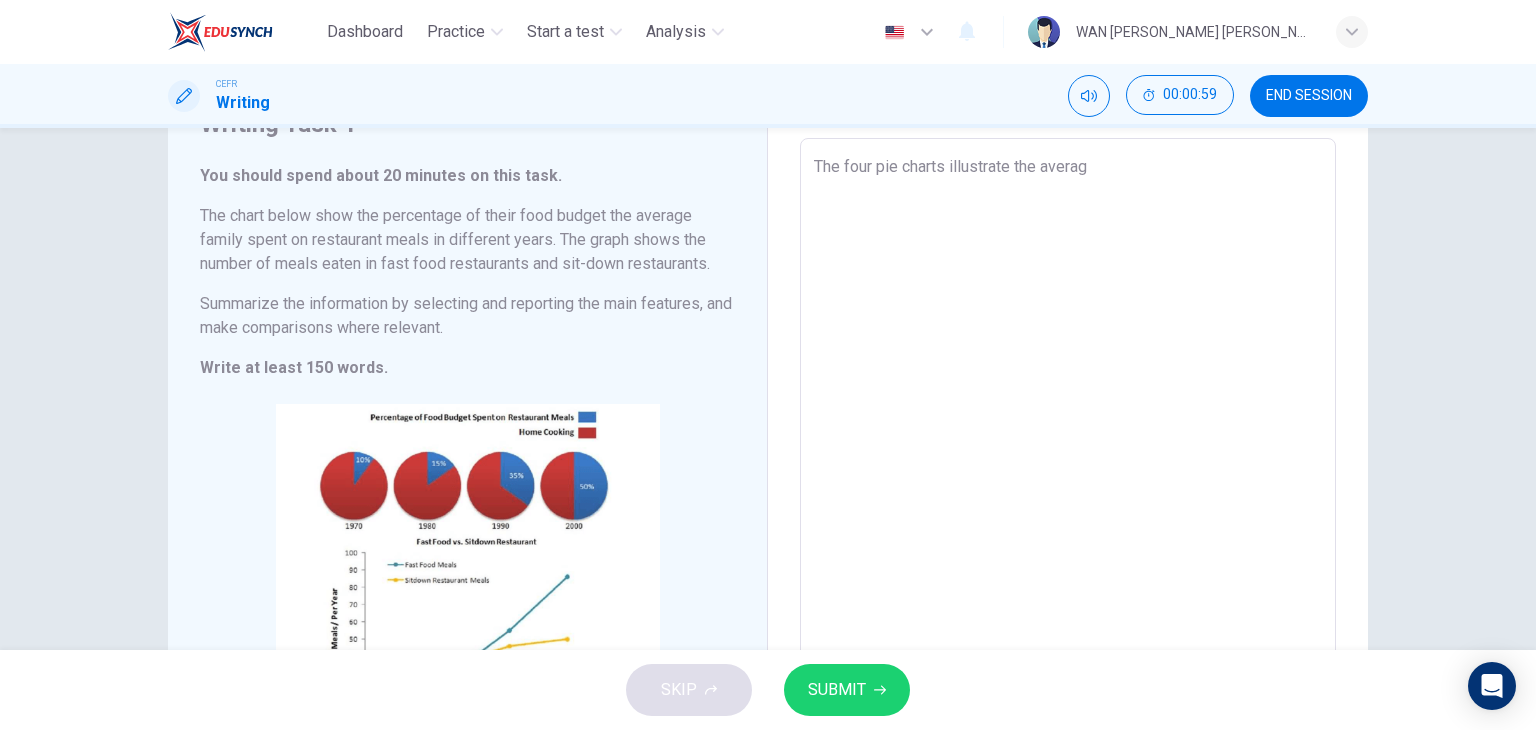 type on "The four pie charts illustrate the average" 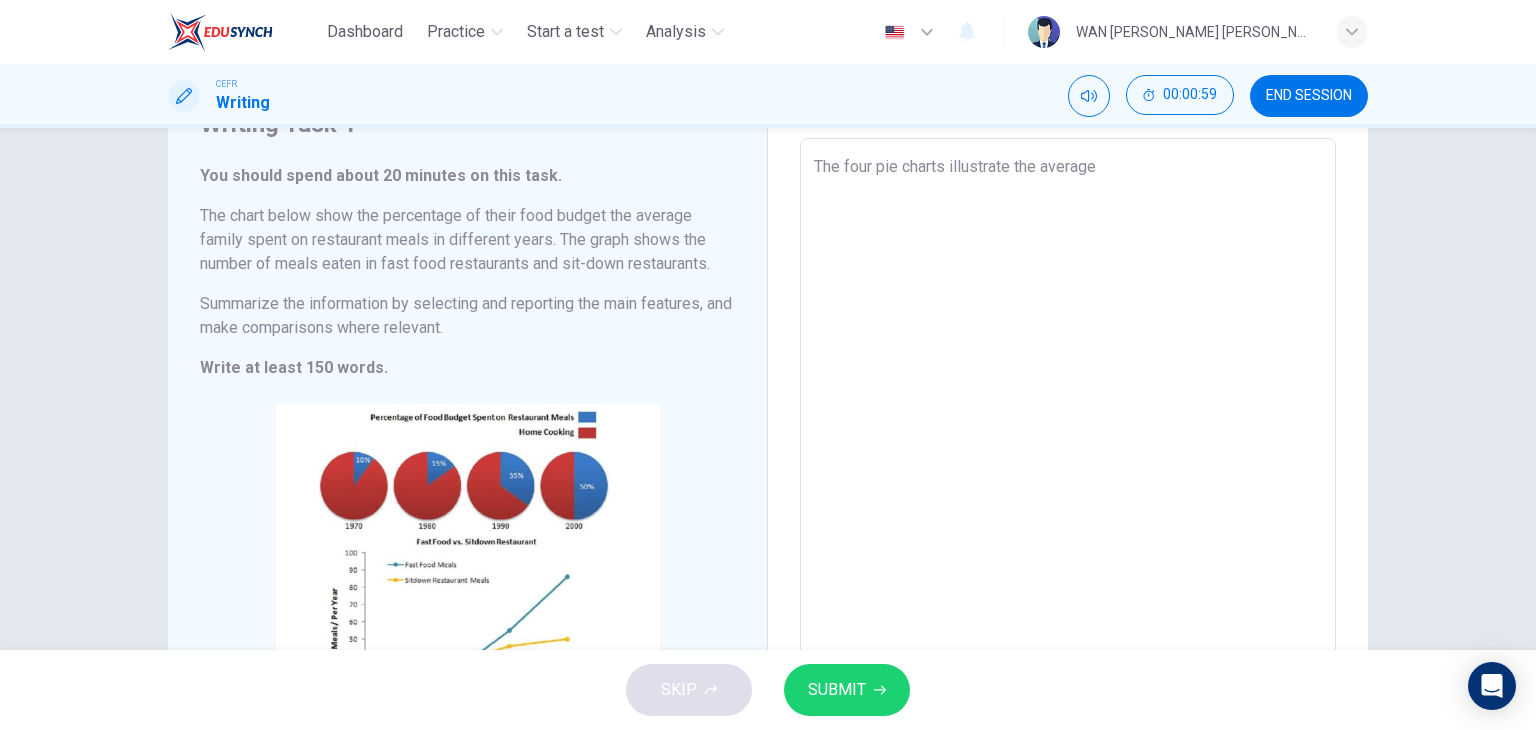 type on "x" 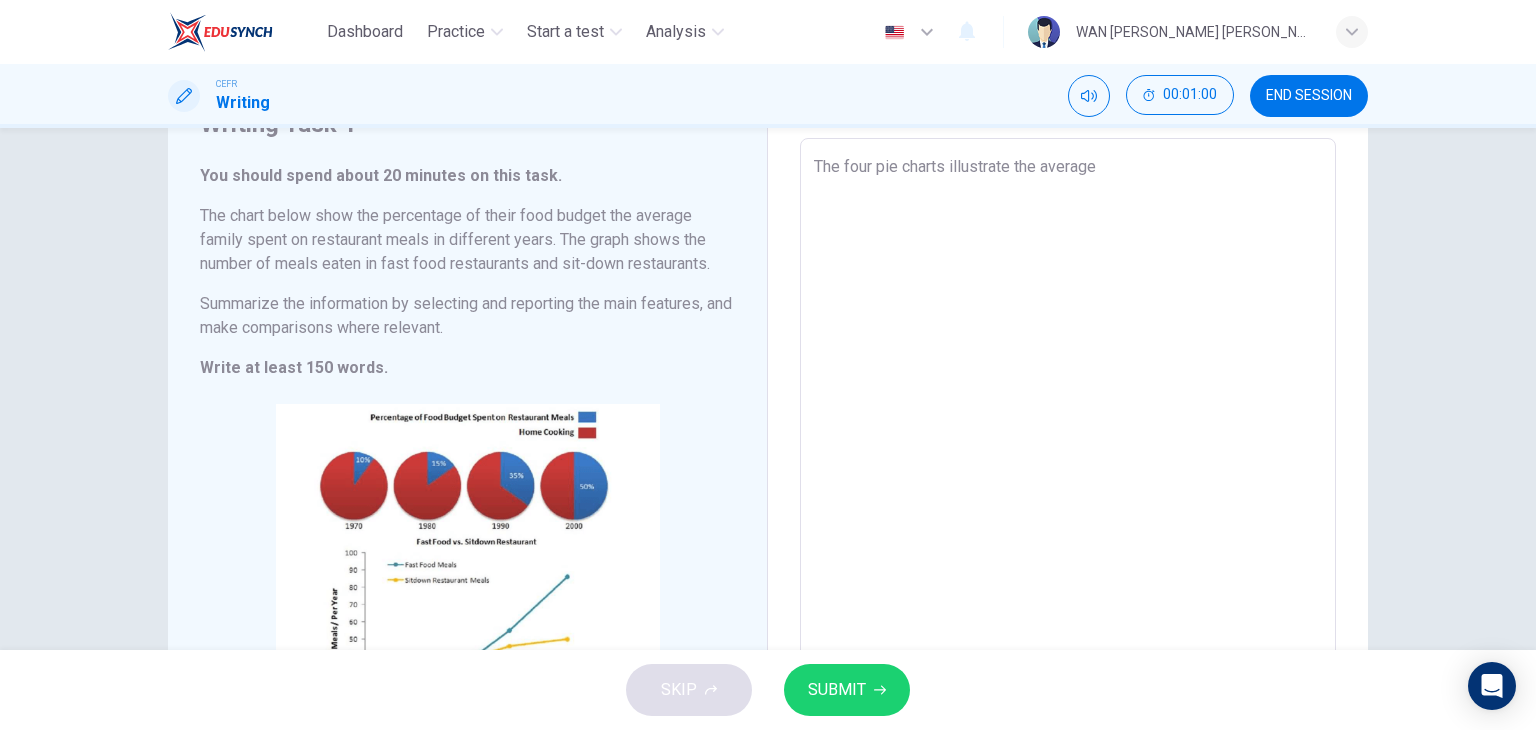 type on "x" 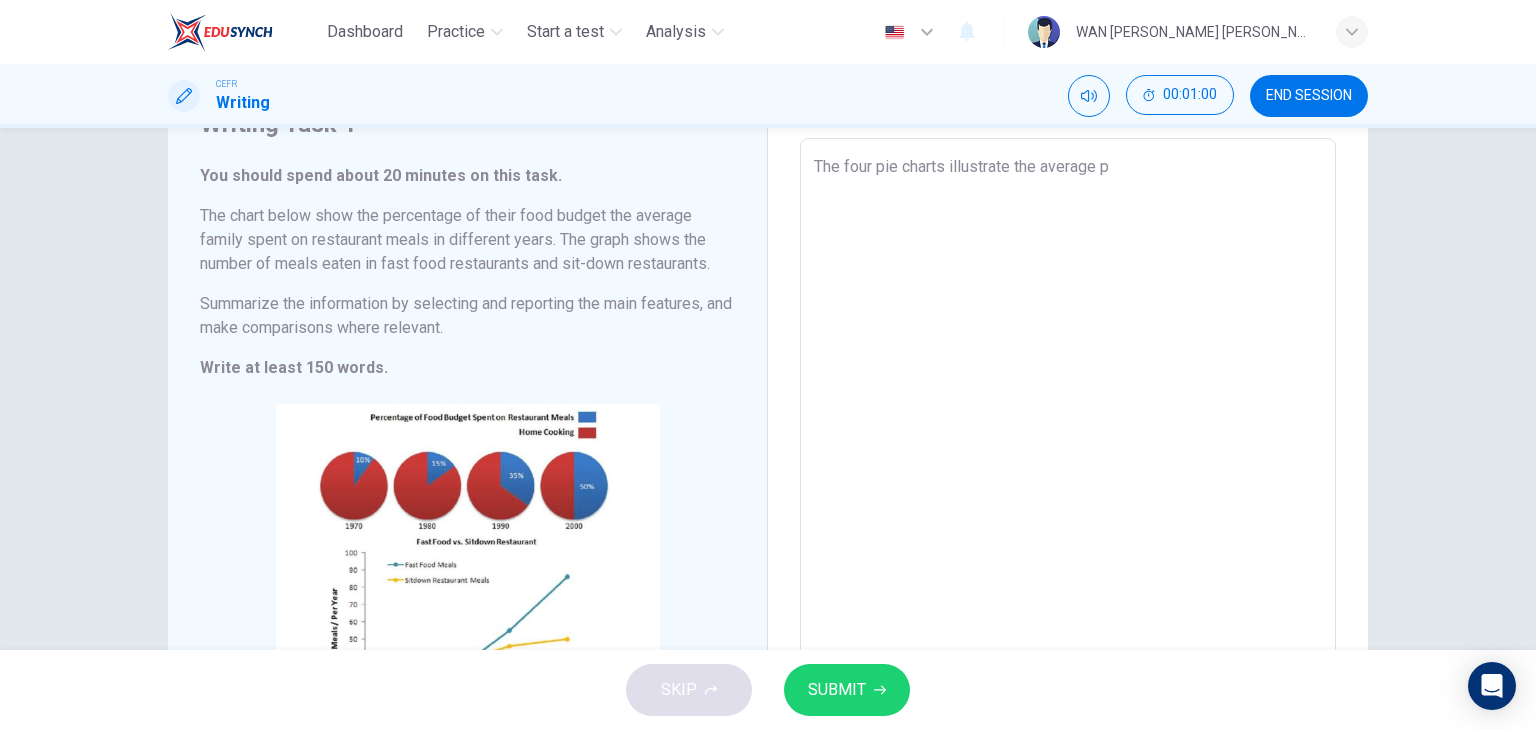 type on "x" 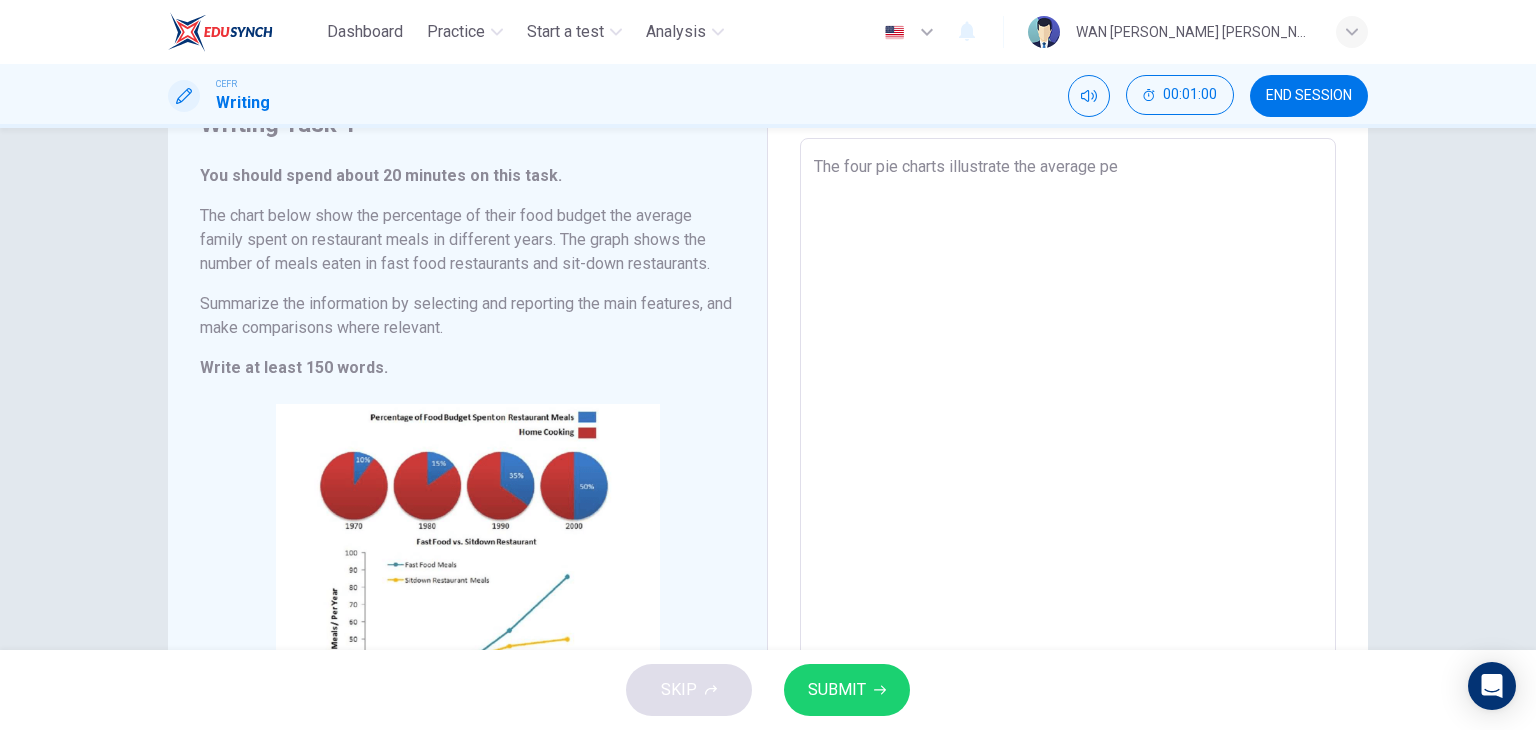 type on "x" 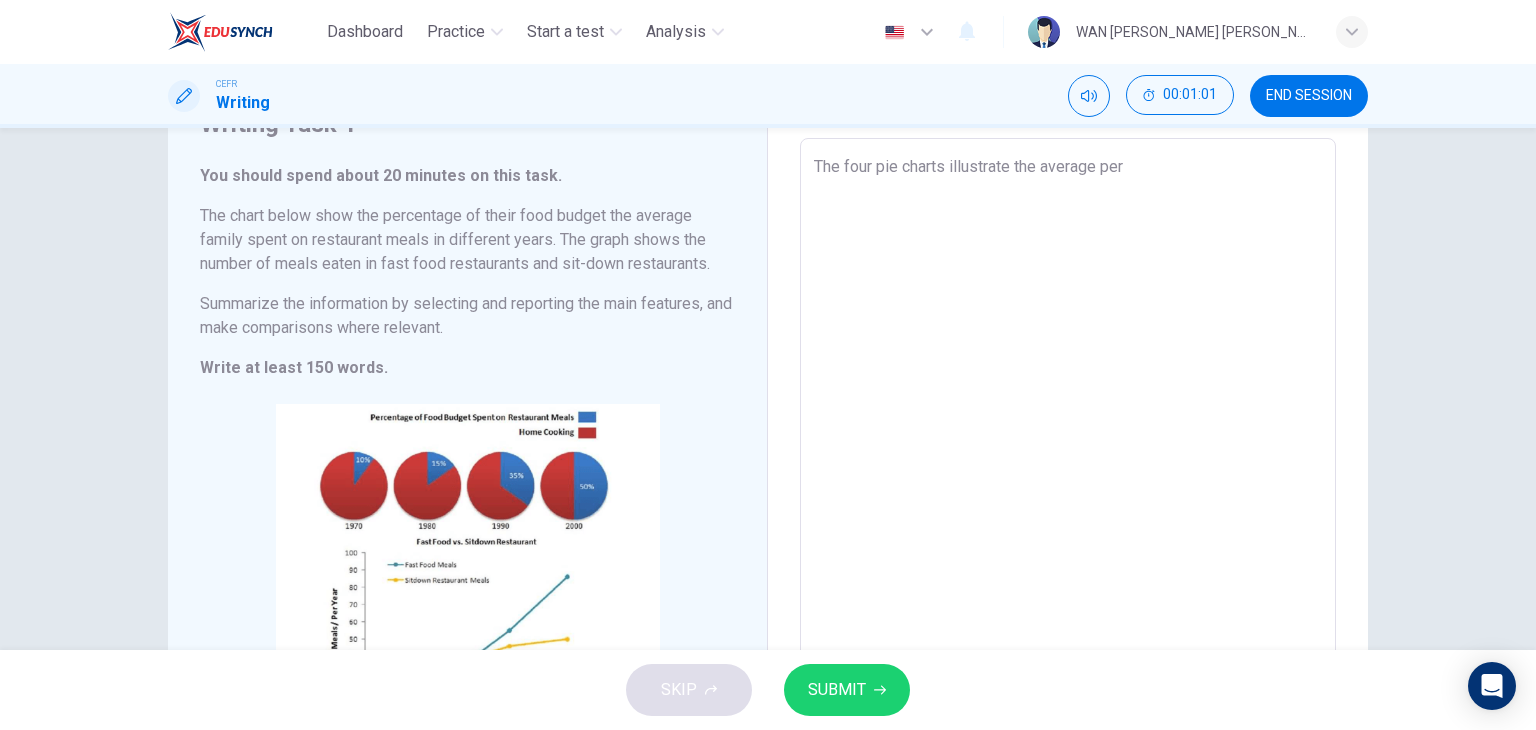type on "The four pie charts illustrate the average perc" 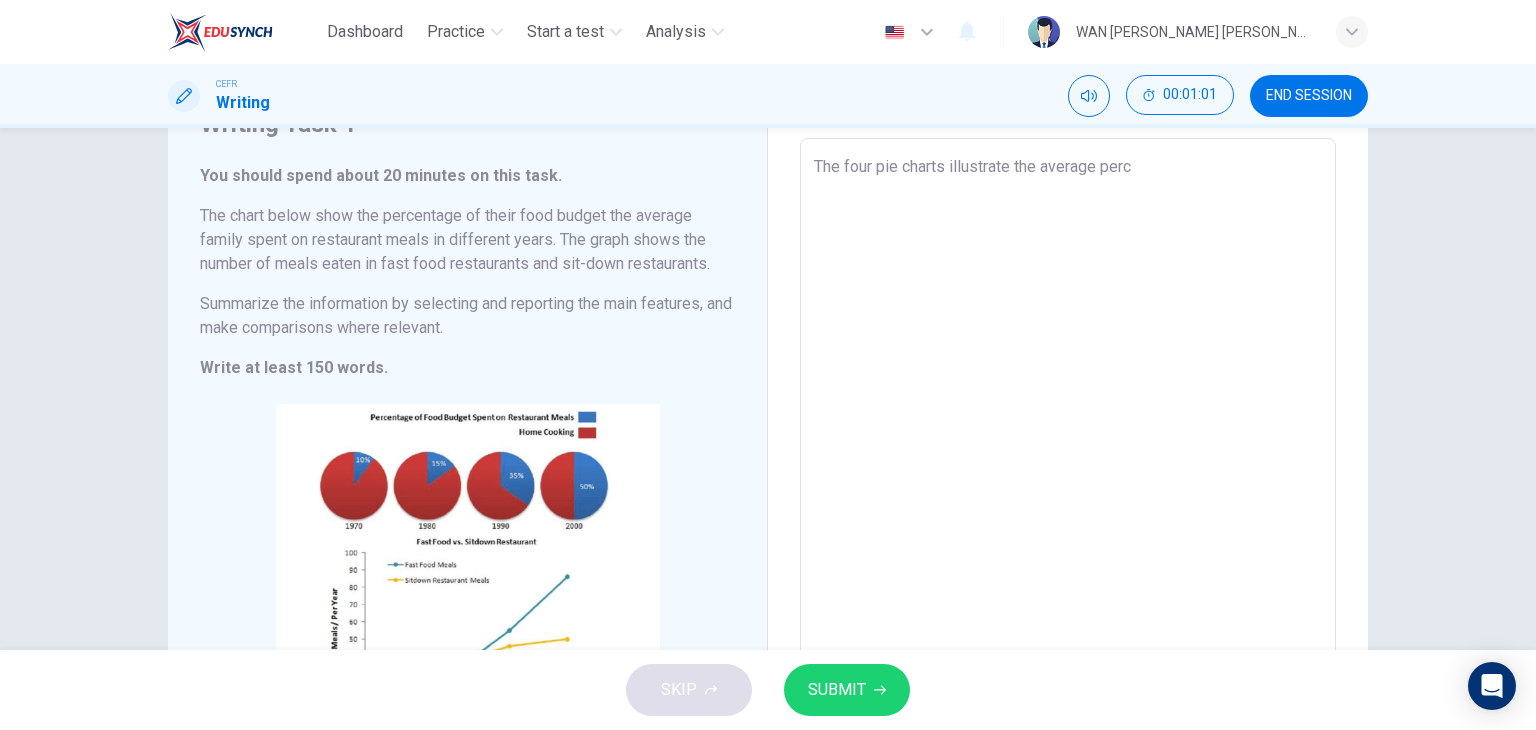 type on "x" 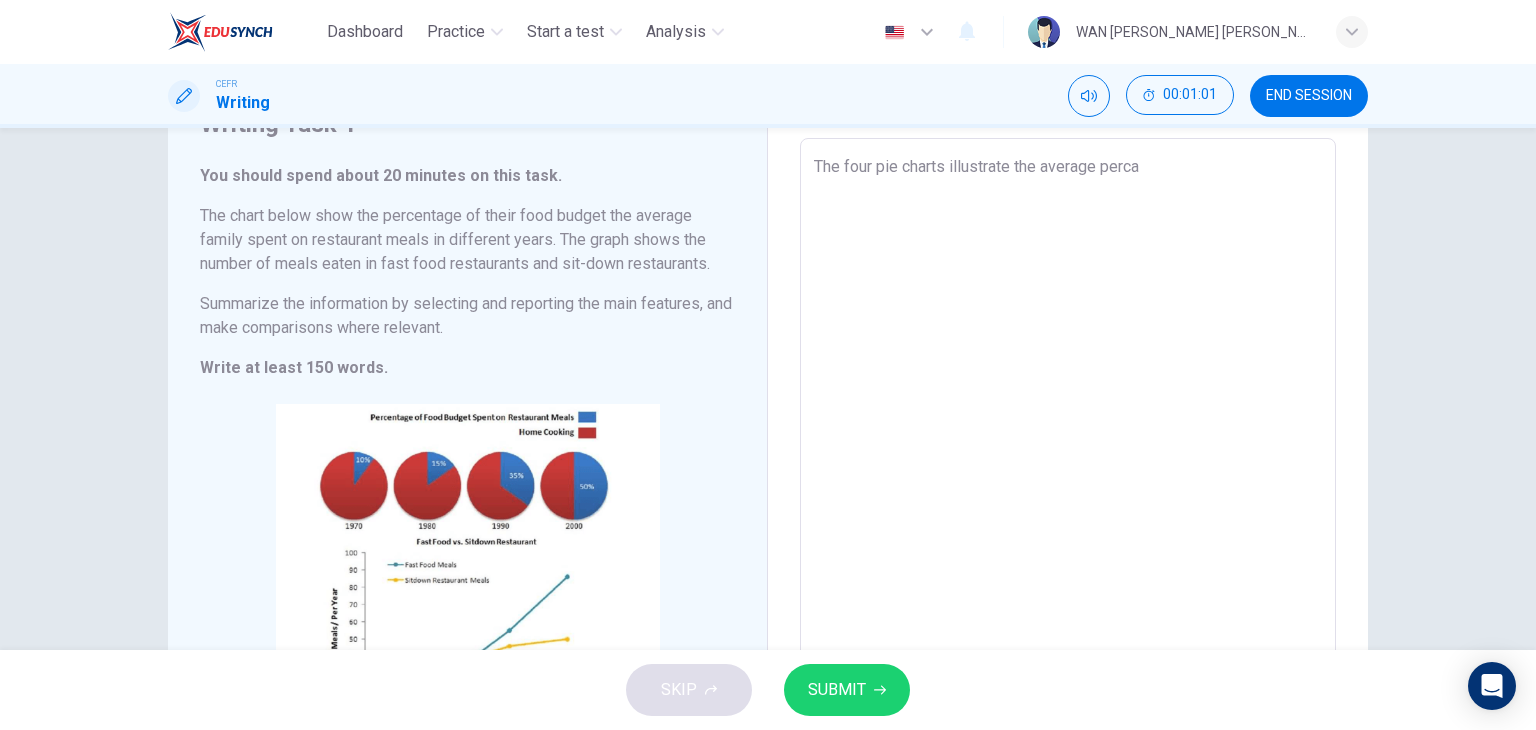 type on "x" 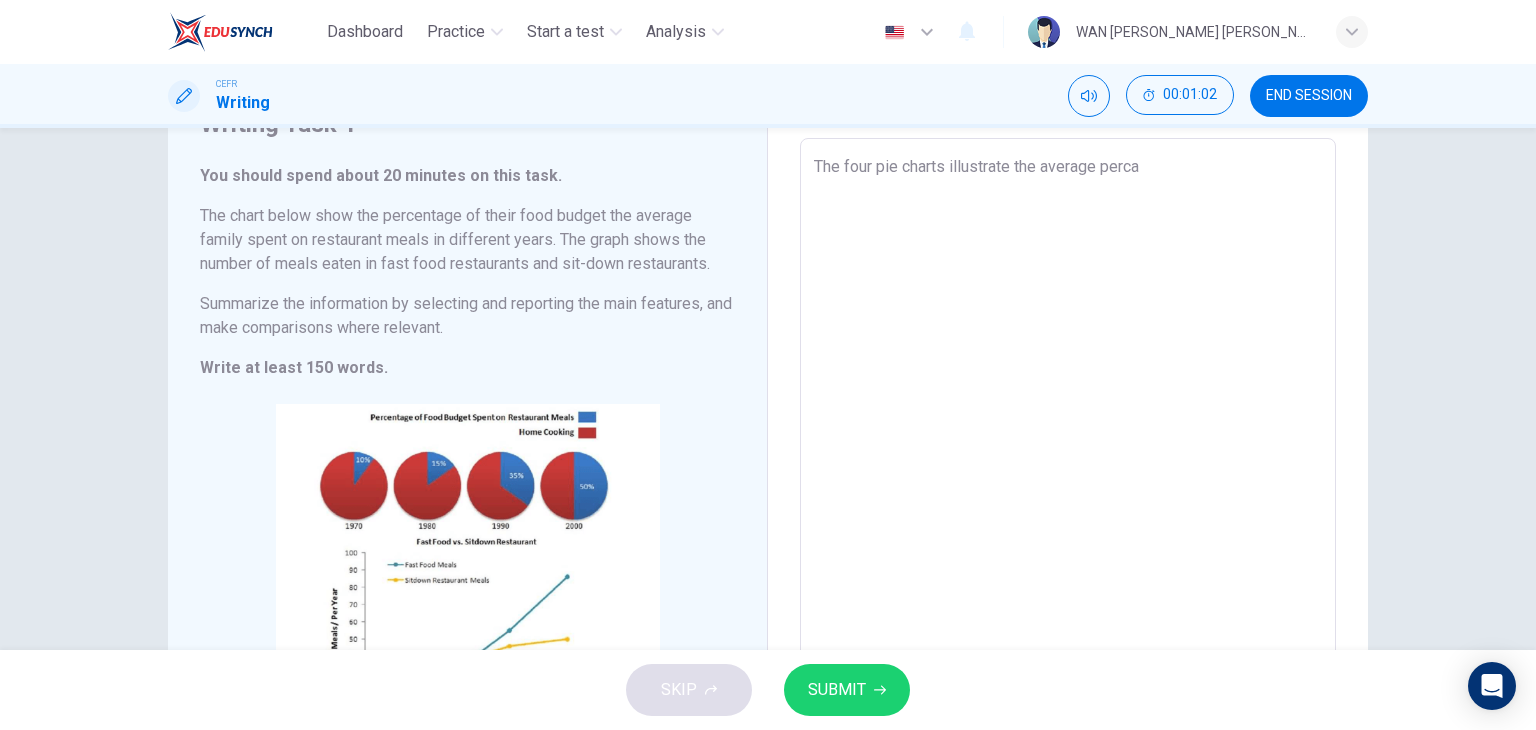 type on "The four pie charts illustrate the average percan" 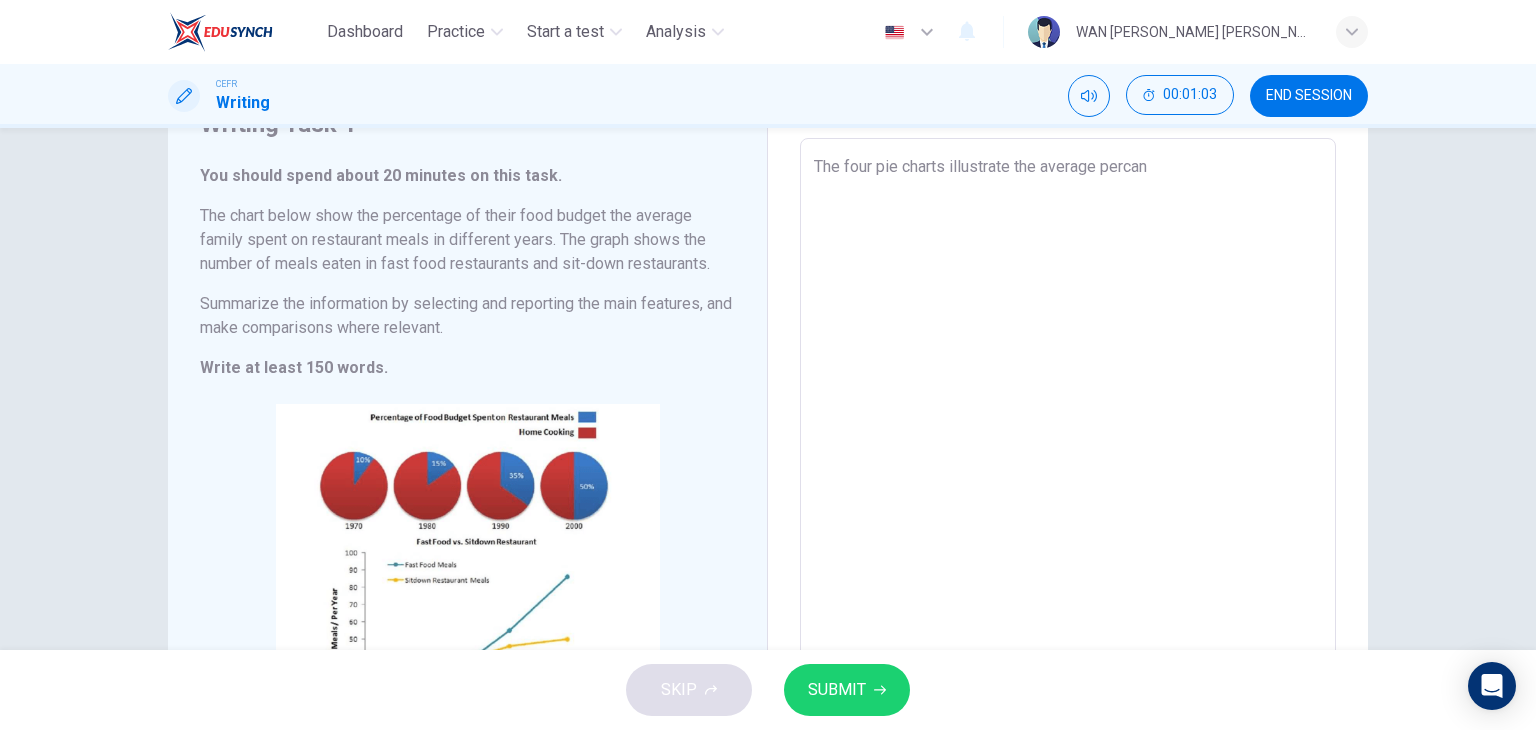 type on "The four pie charts illustrate the average percant" 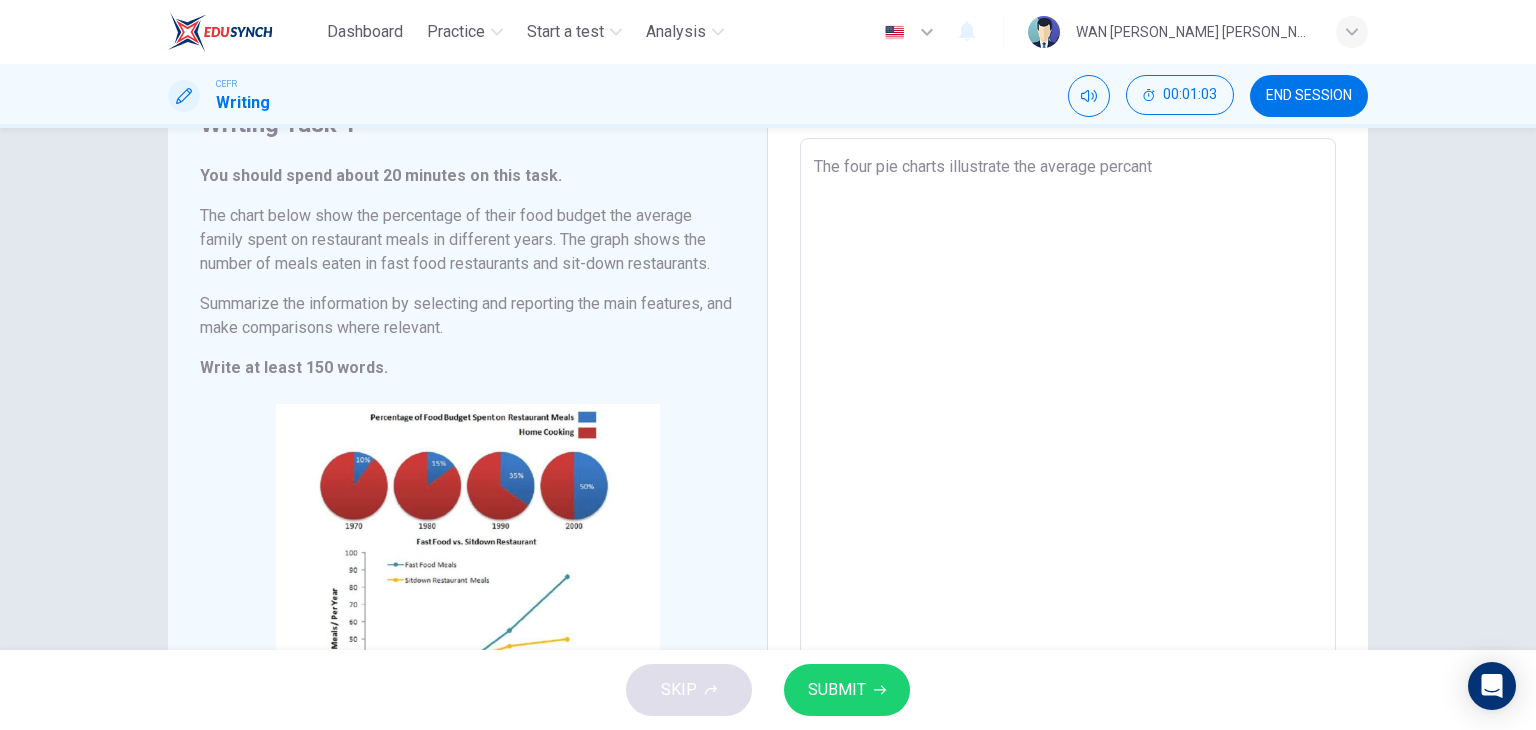 type on "x" 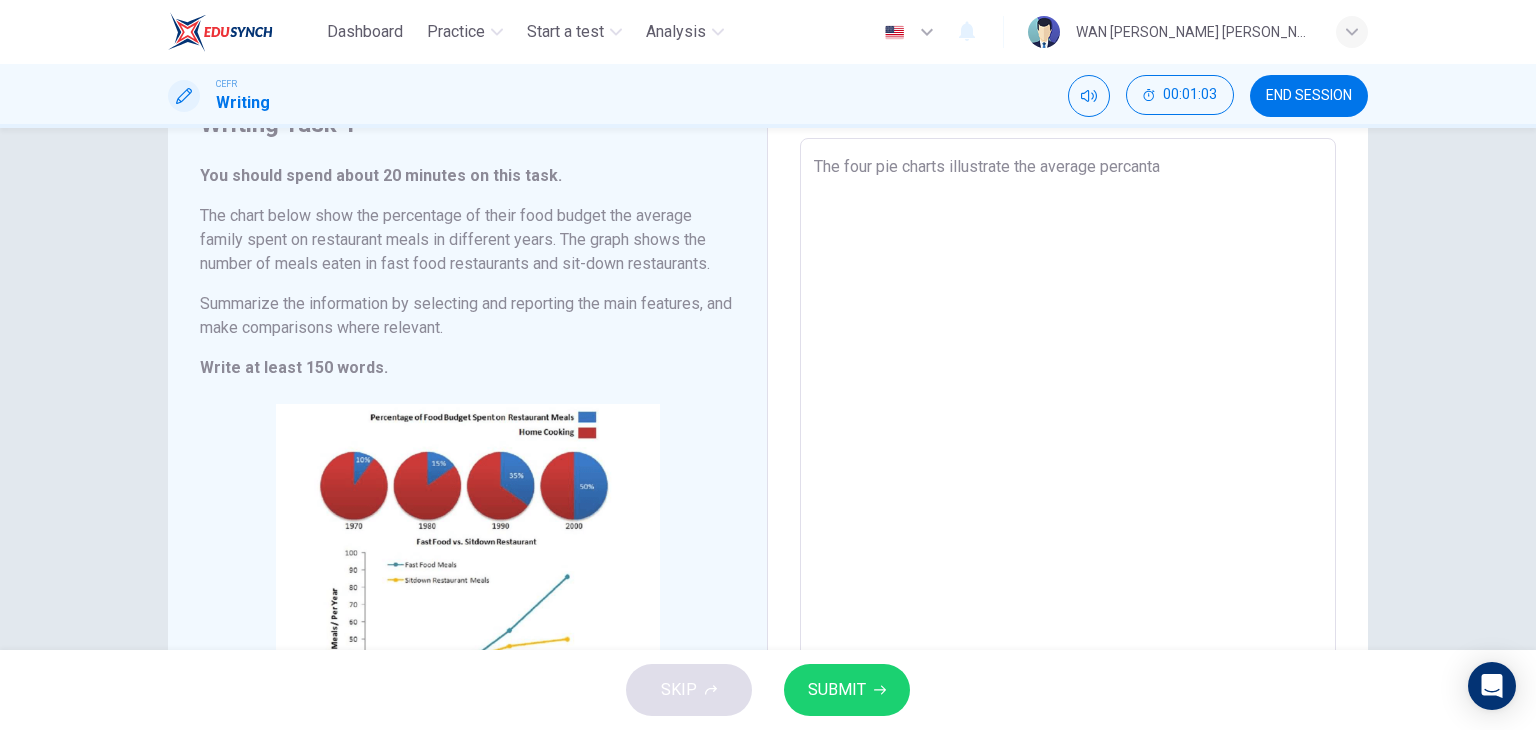 type on "x" 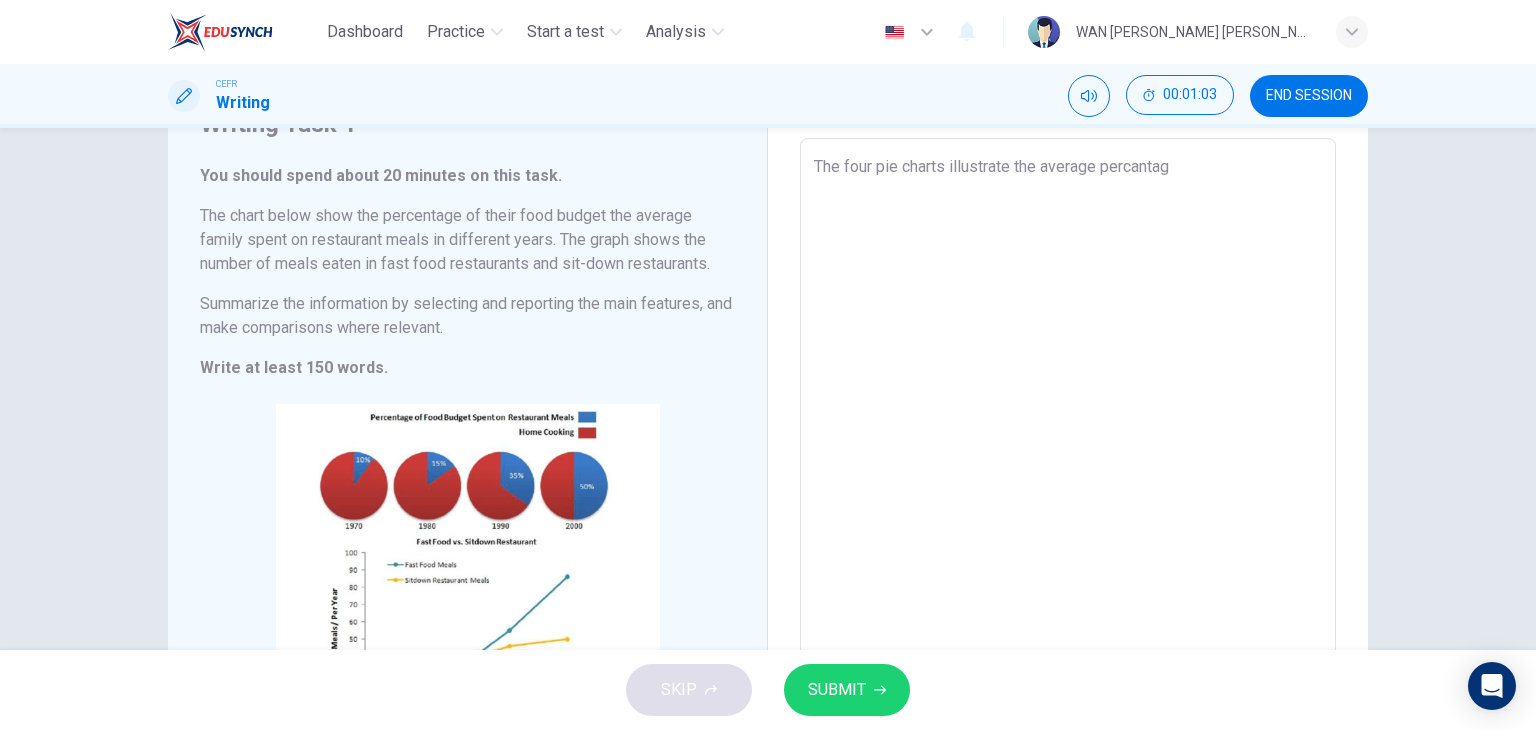 type on "x" 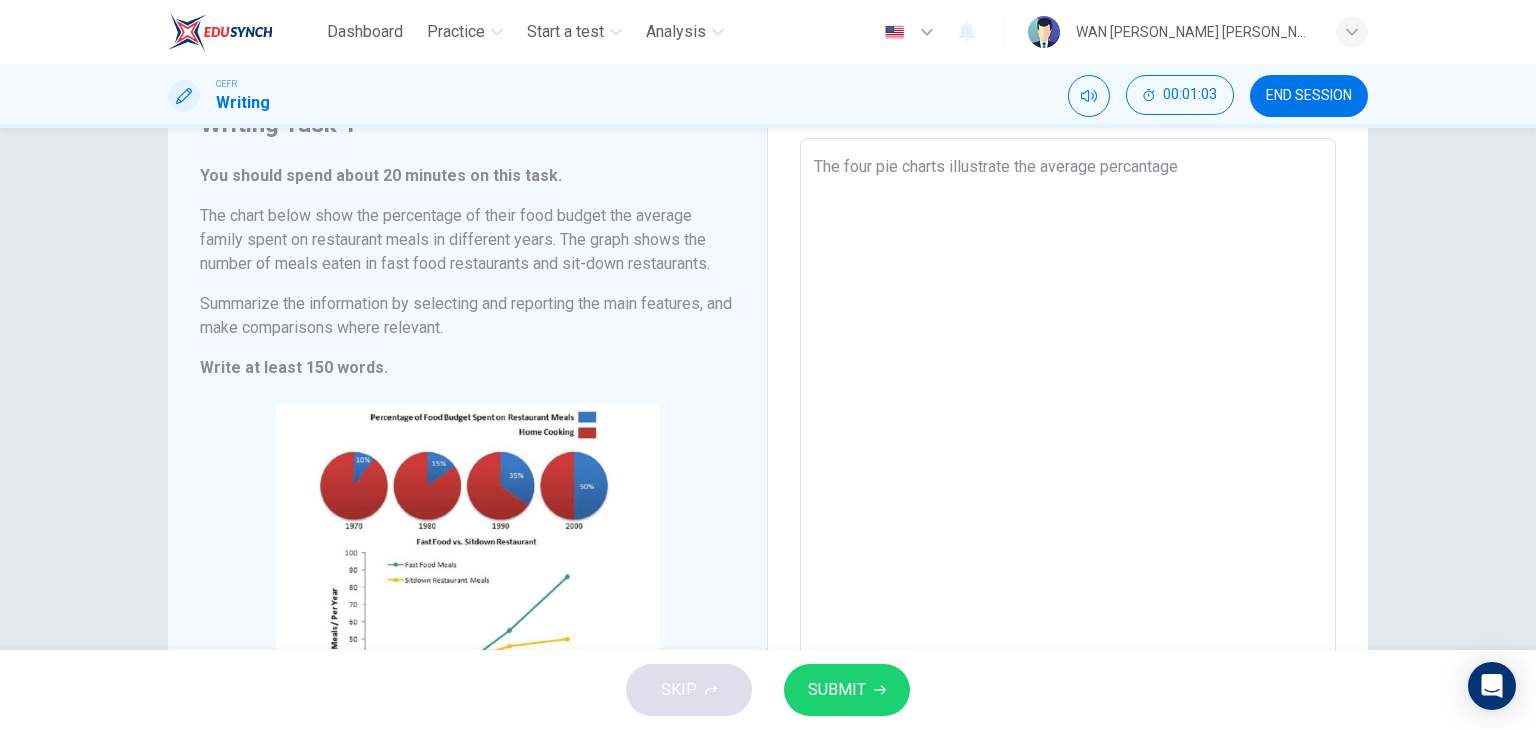 type on "x" 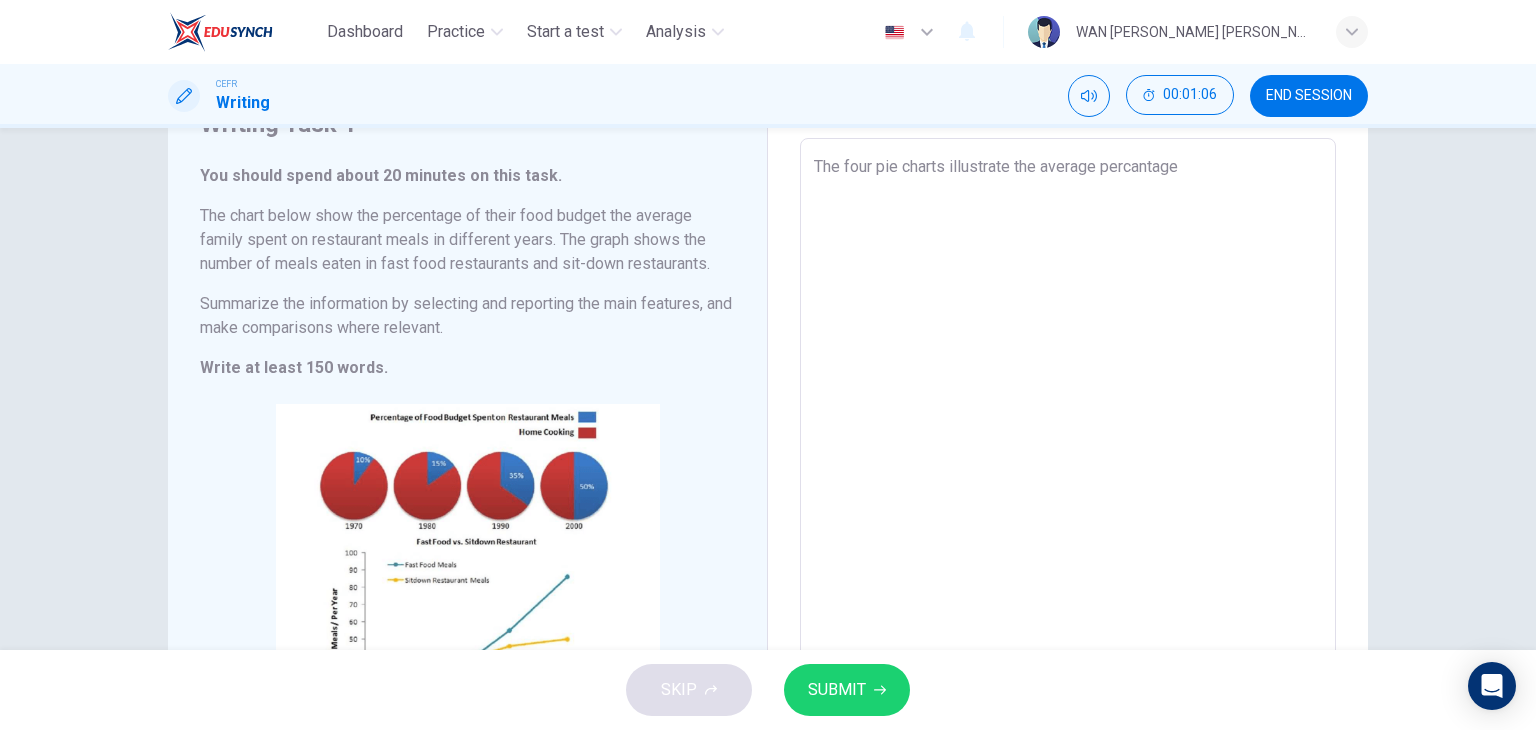type on "The four pie charts illustrate the average percantages" 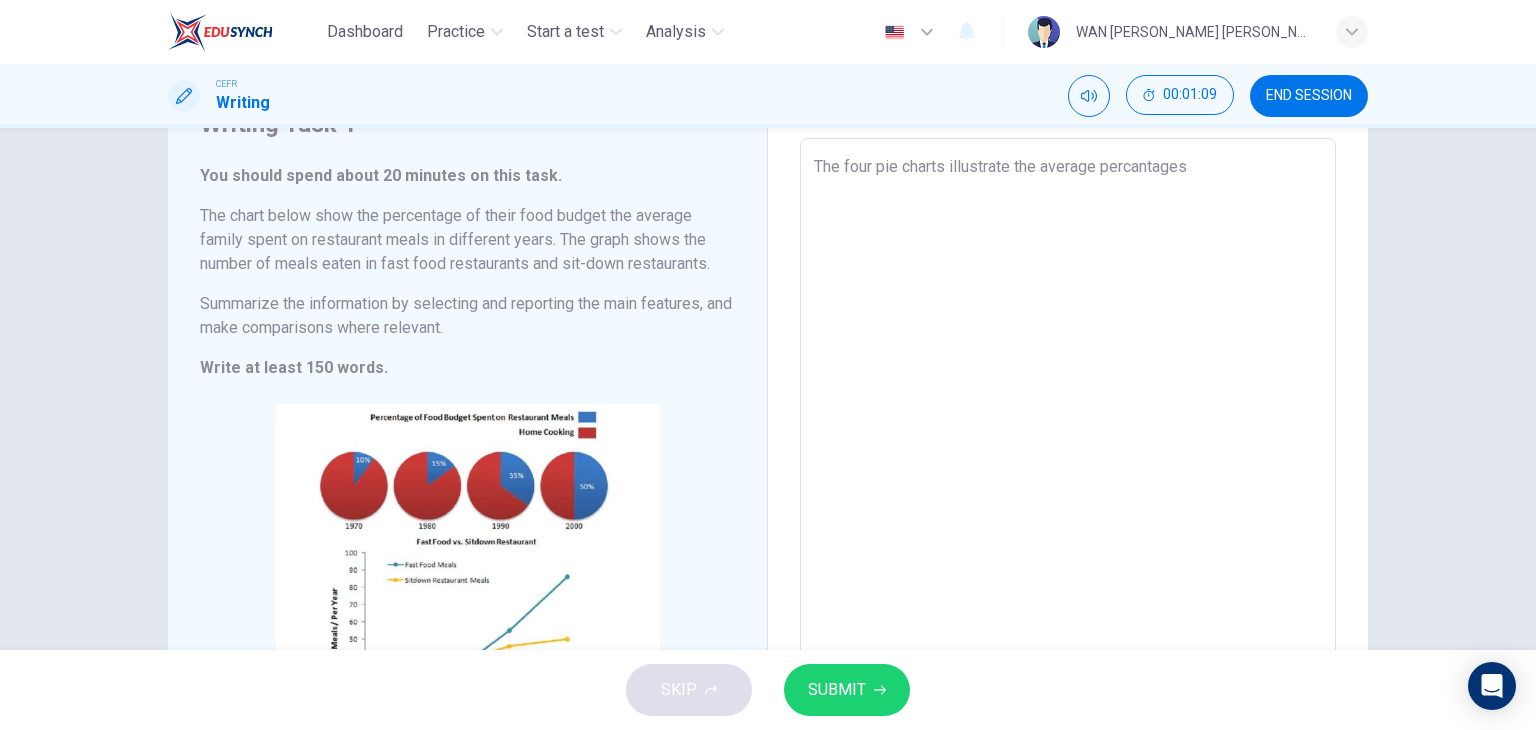 type on "The four pie charts illustrate the average percantages" 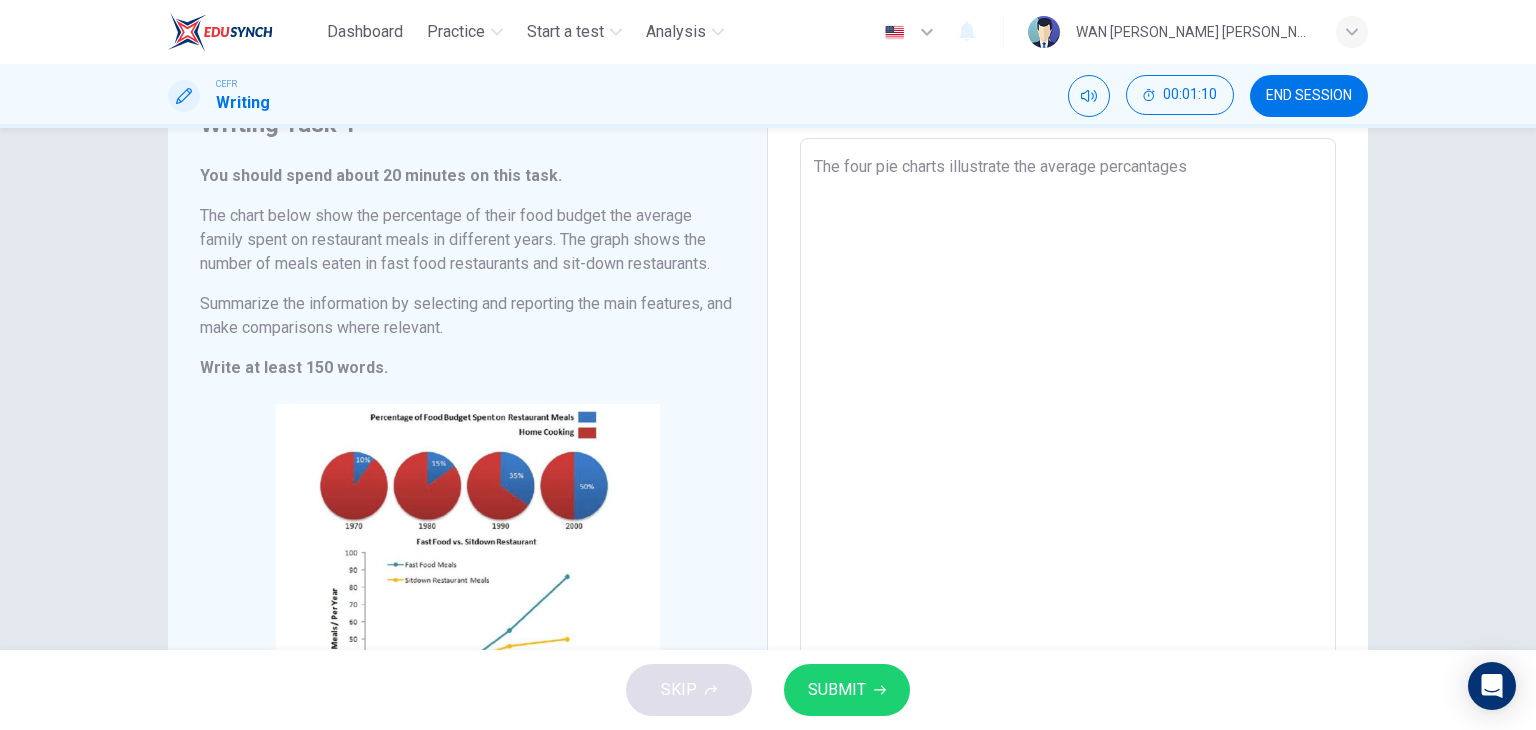 type on "The four pie charts illustrate the average percantages t" 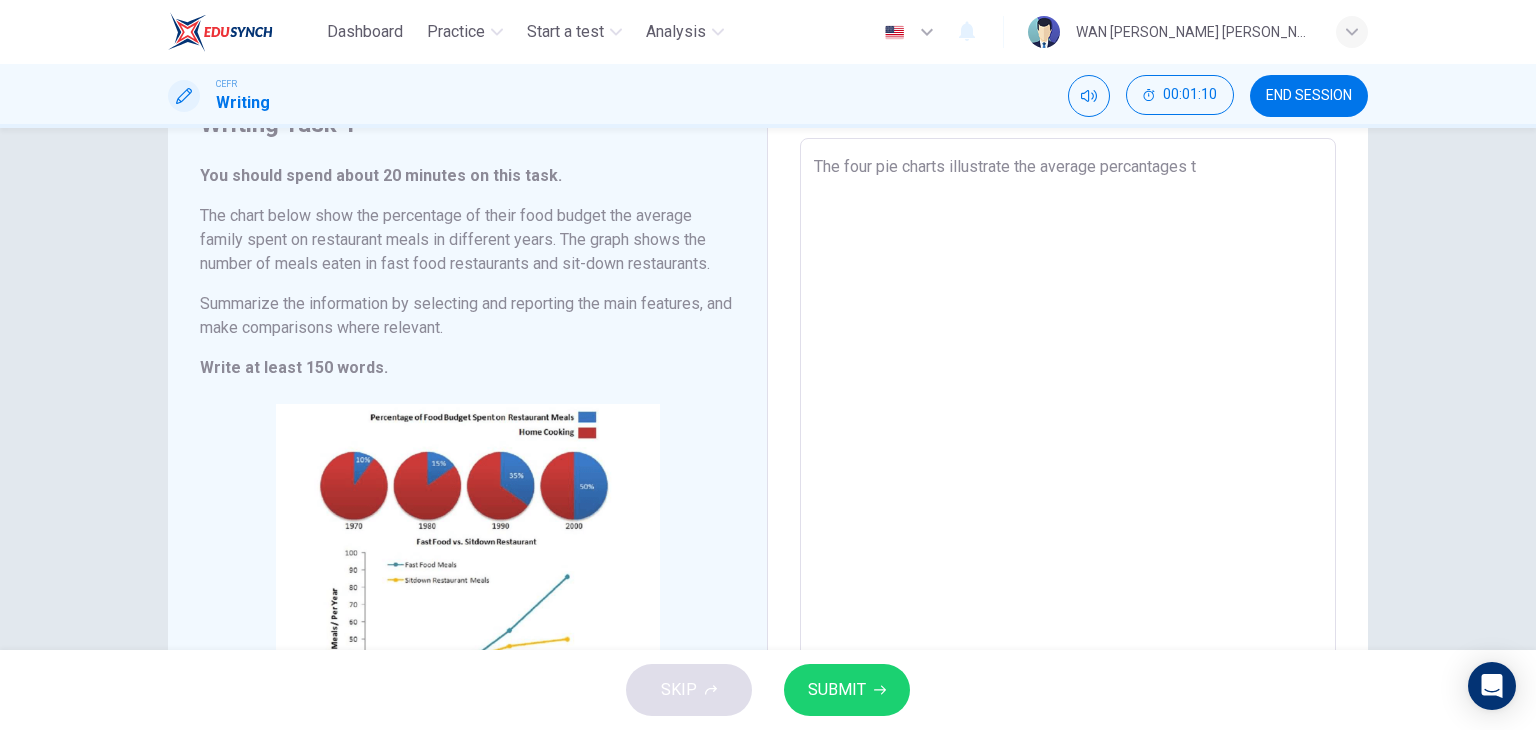 type on "The four pie charts illustrate the average percantages th" 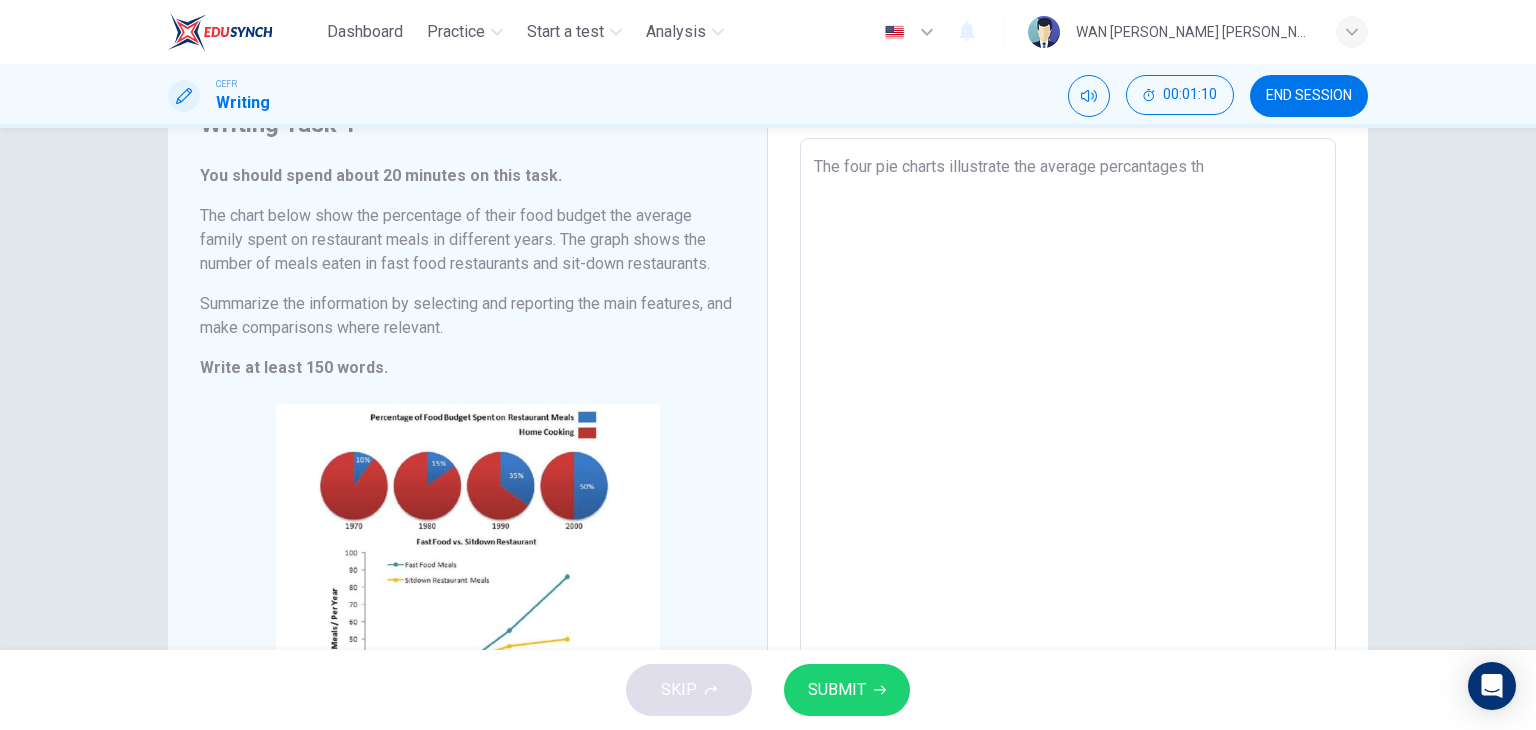 type on "x" 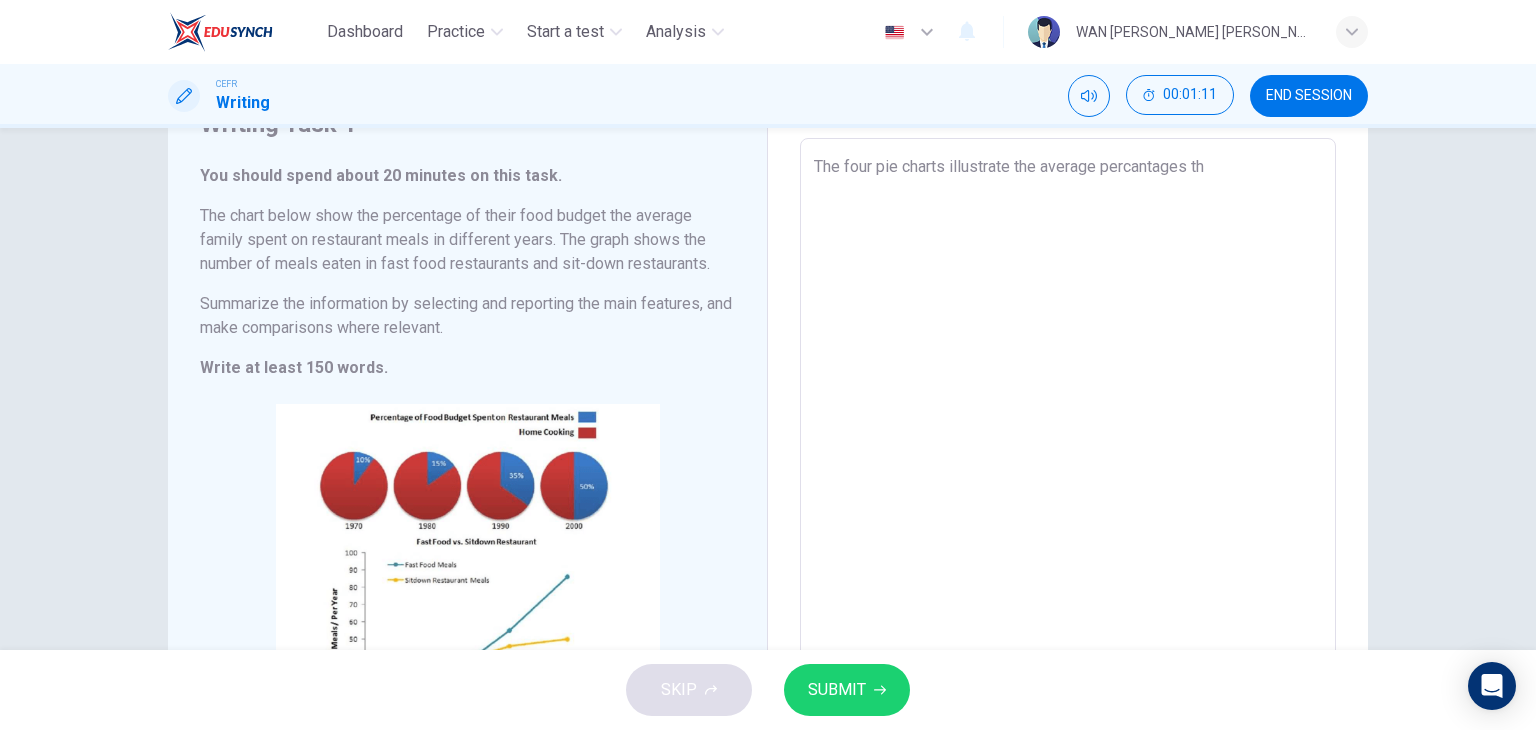 type on "The four pie charts illustrate the average percantages tht" 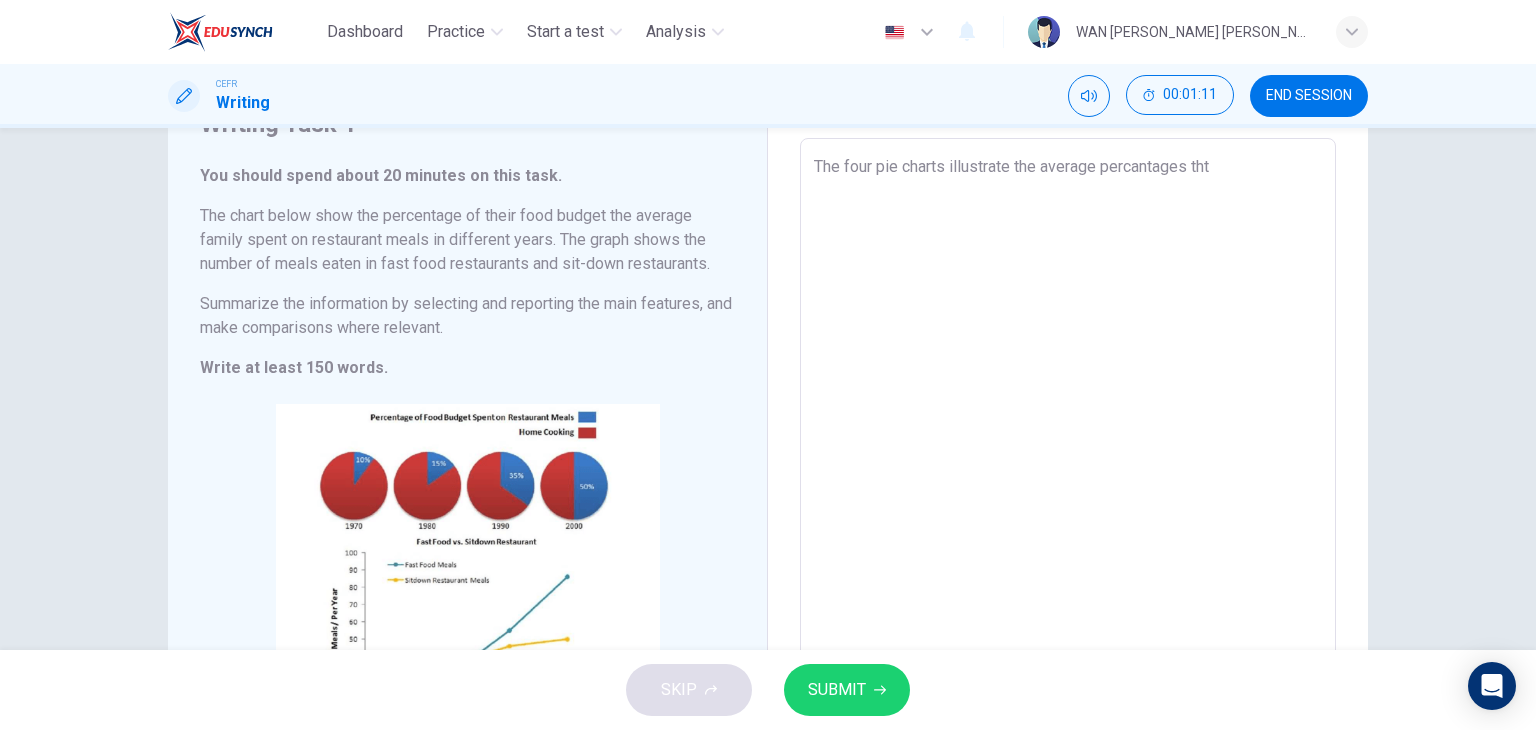 type on "x" 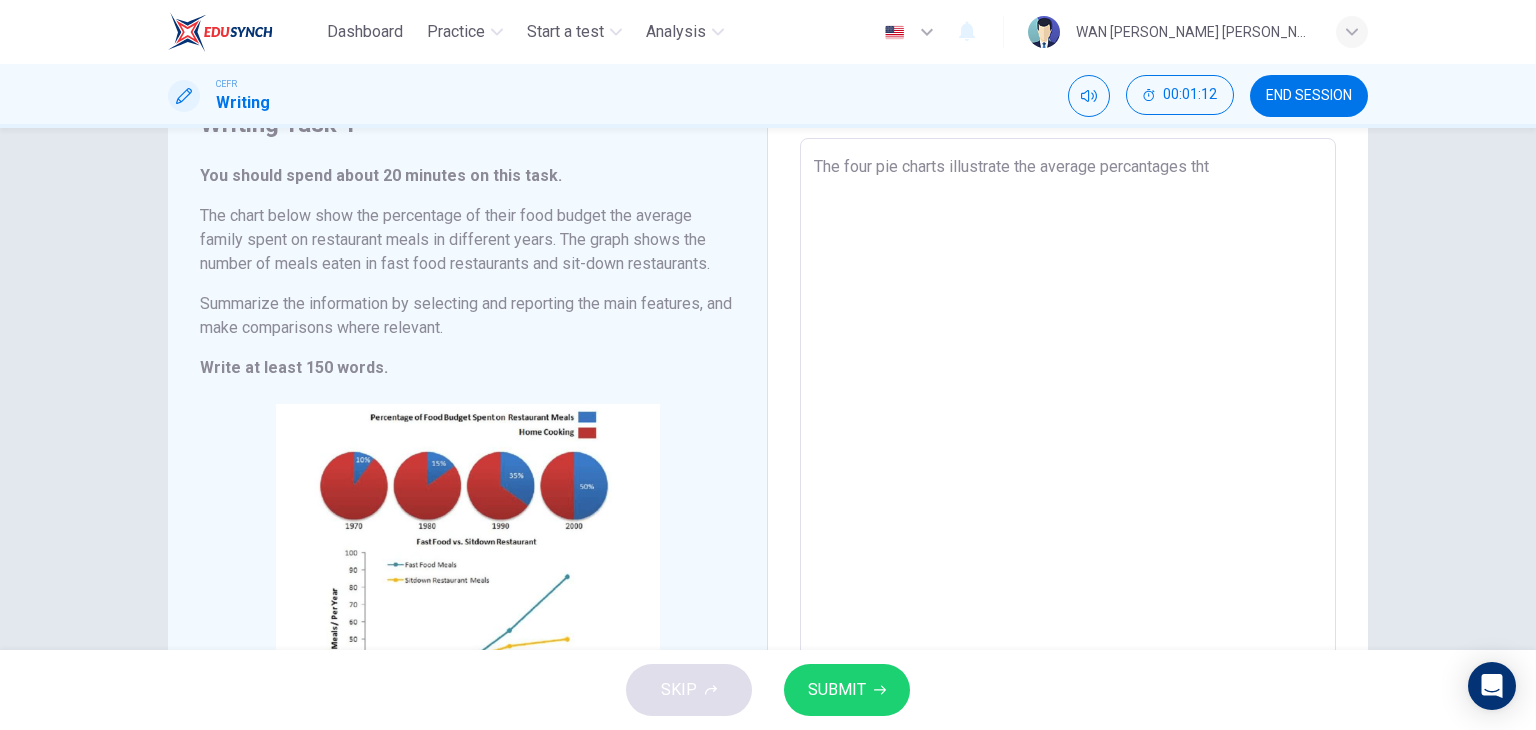 type on "The four pie charts illustrate the average percantages th" 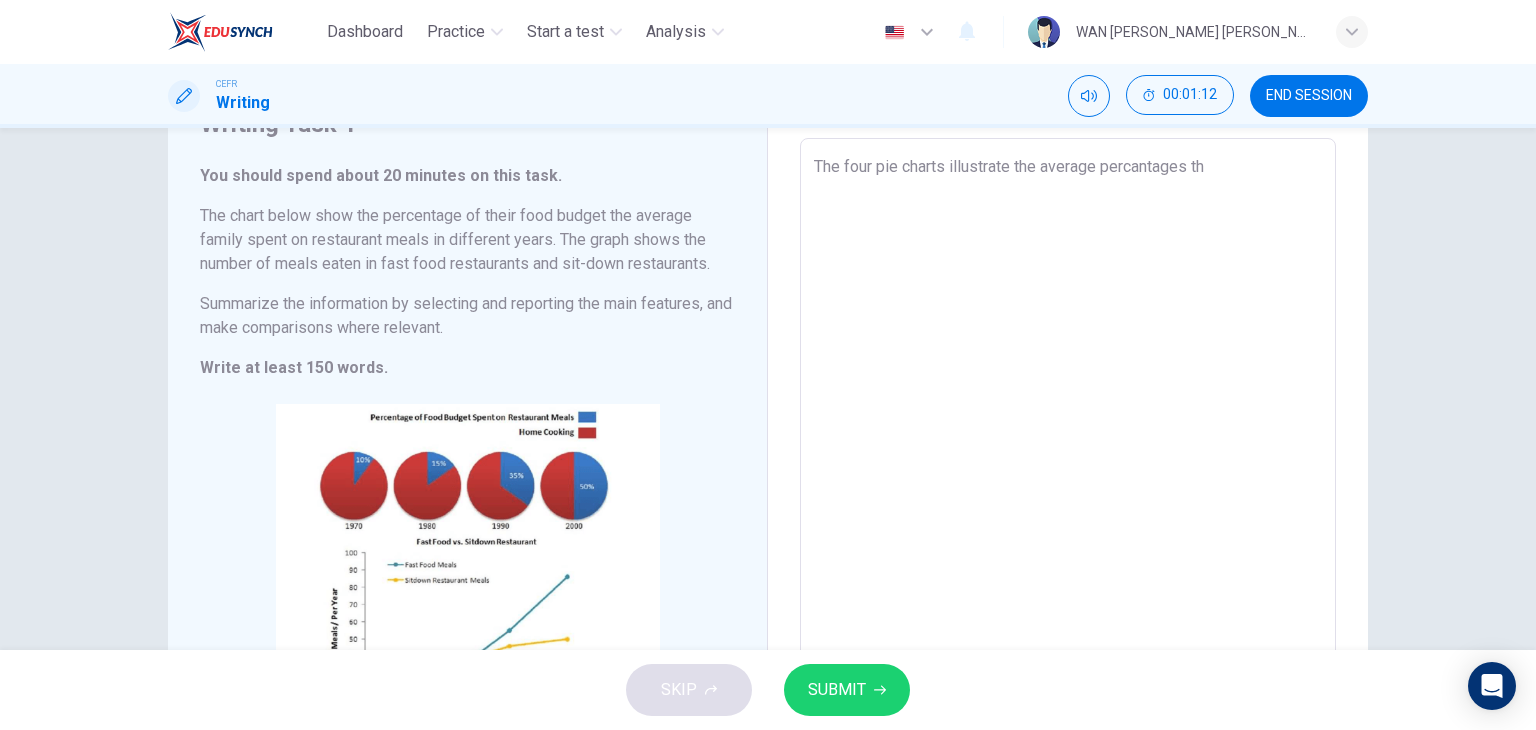 type on "The four pie charts illustrate the average percantages tha" 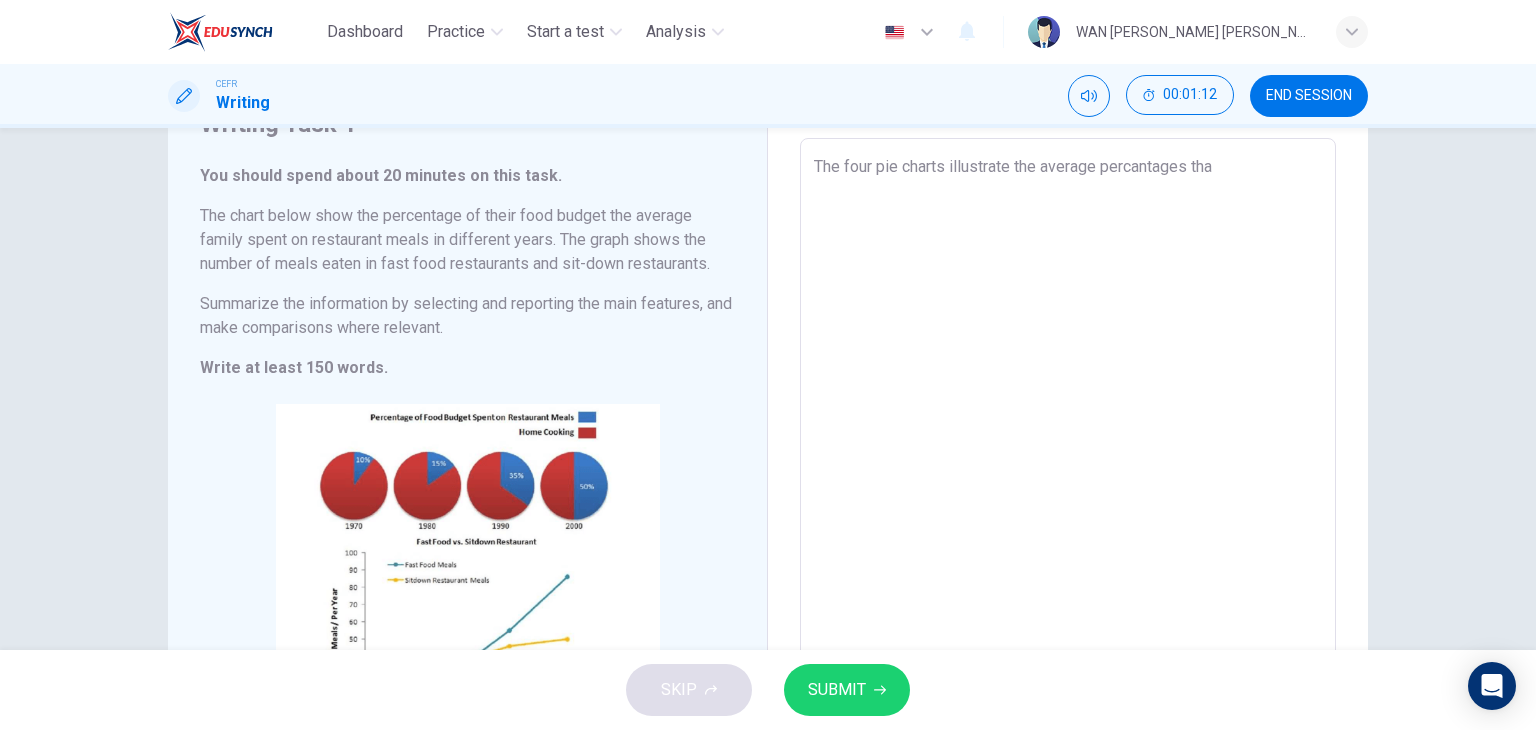type on "x" 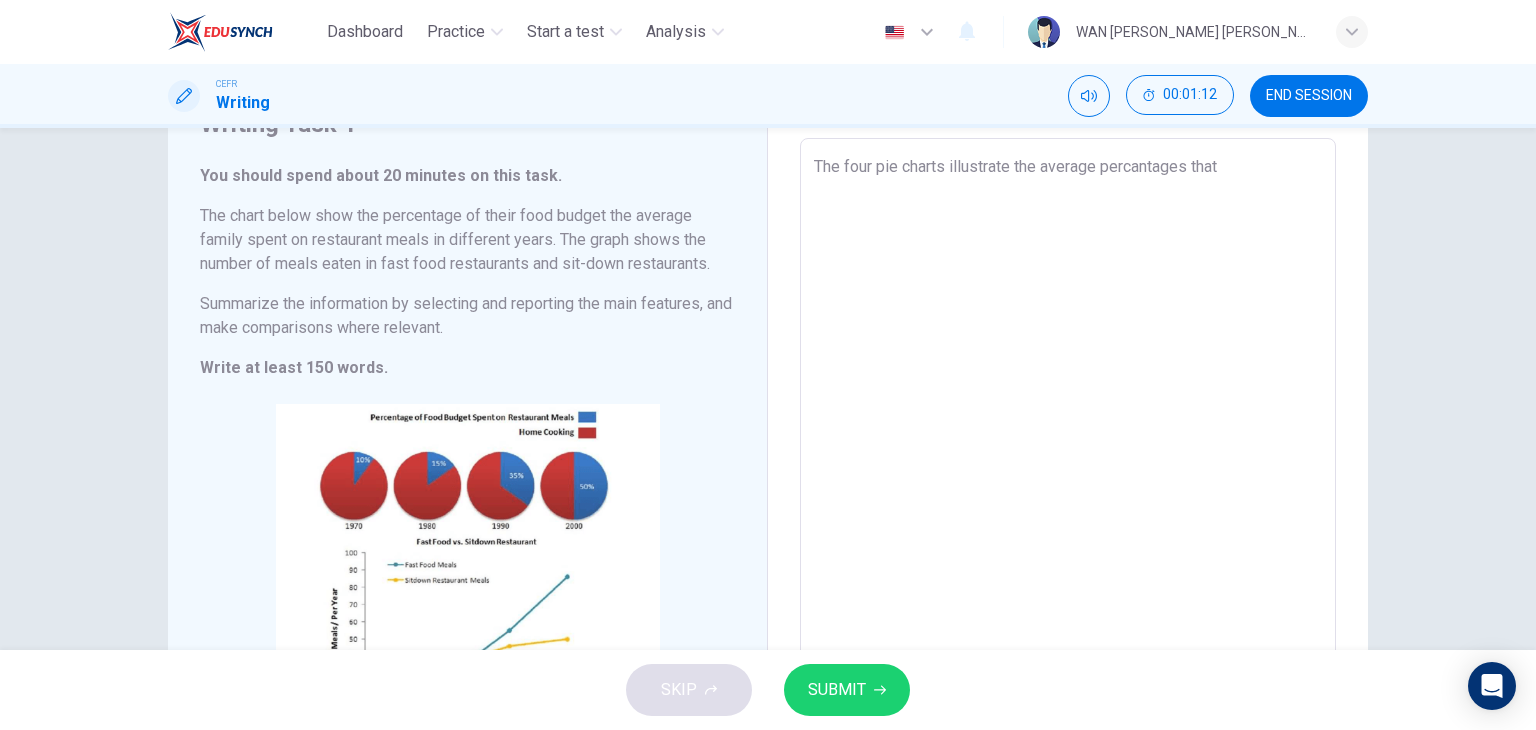 type on "The four pie charts illustrate the average percantages that" 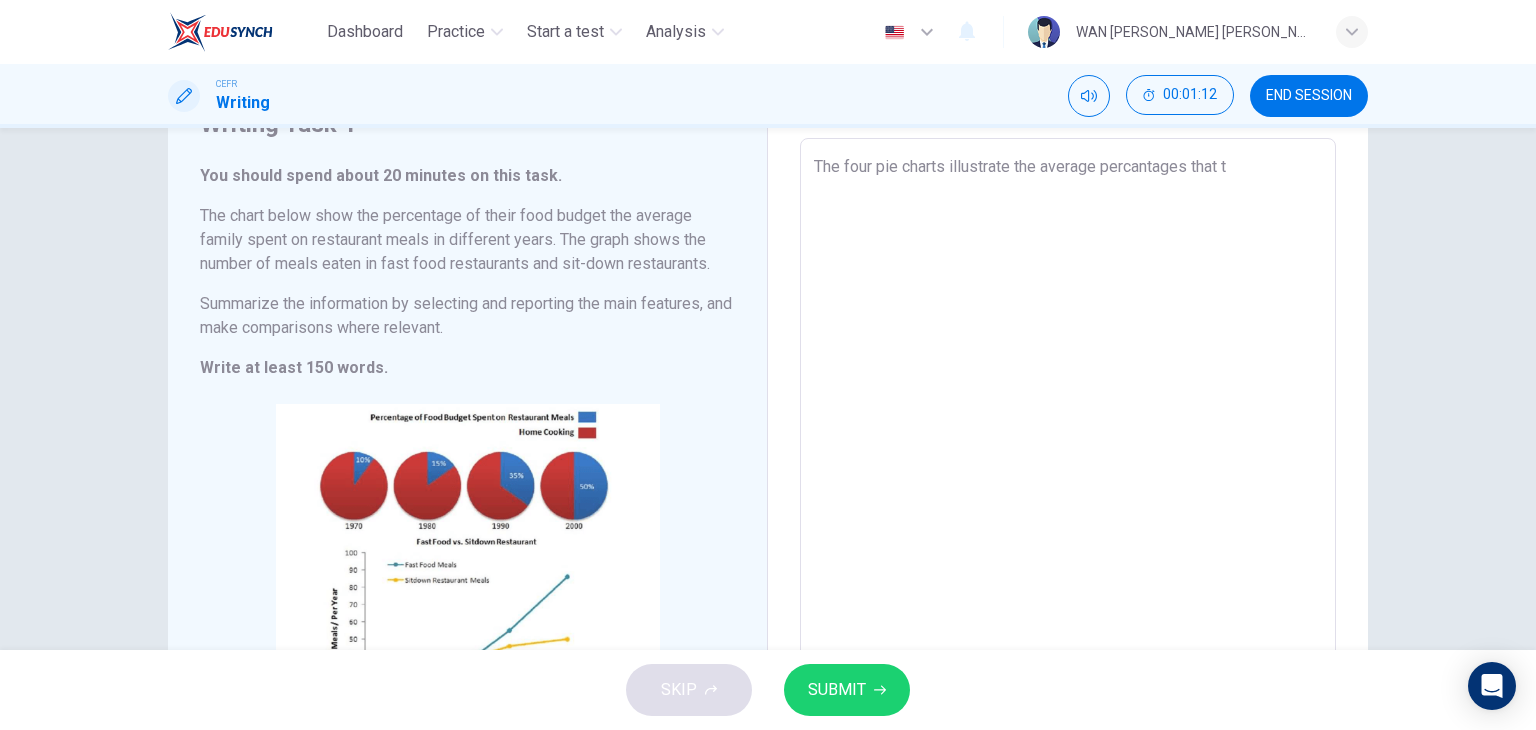 type on "x" 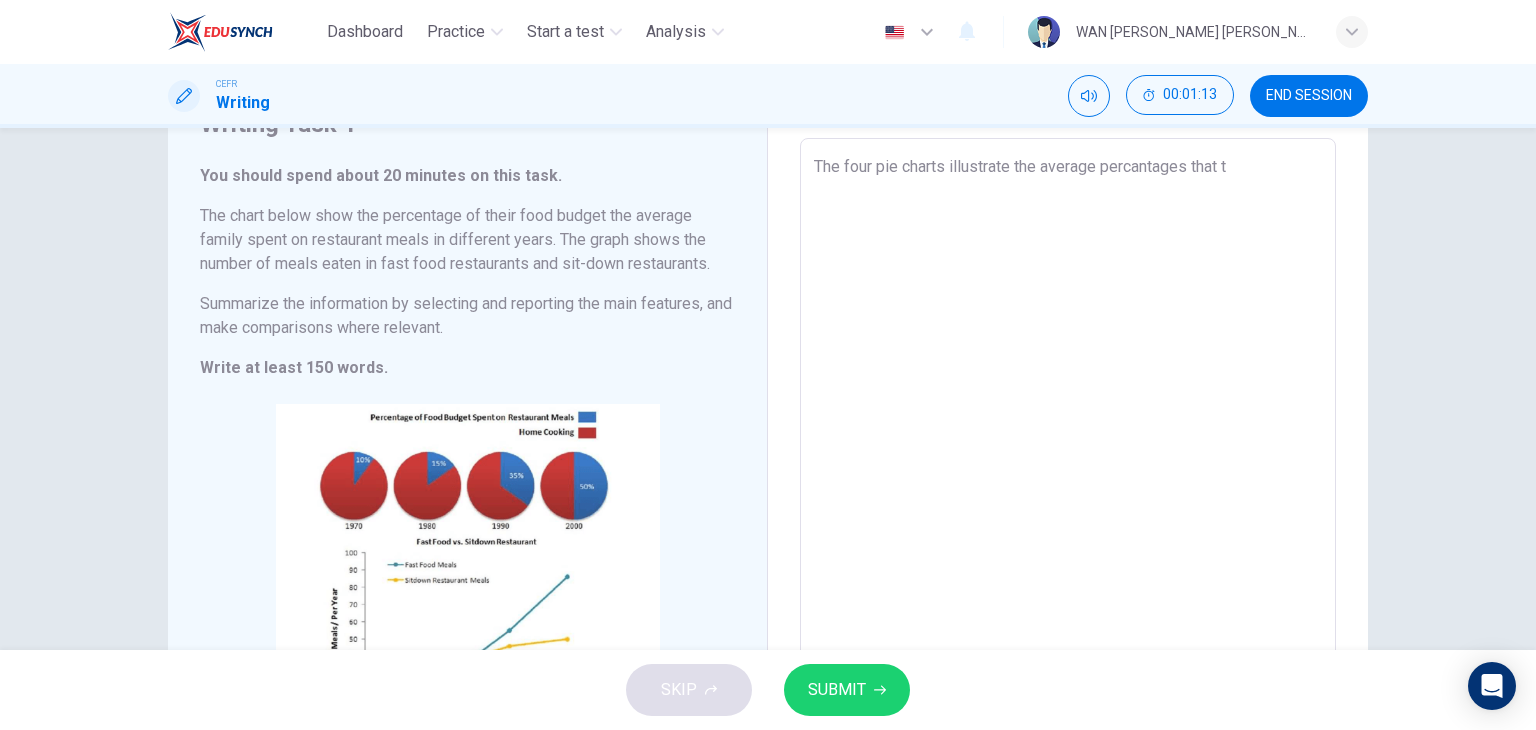 type on "The four pie charts illustrate the average percantages that th" 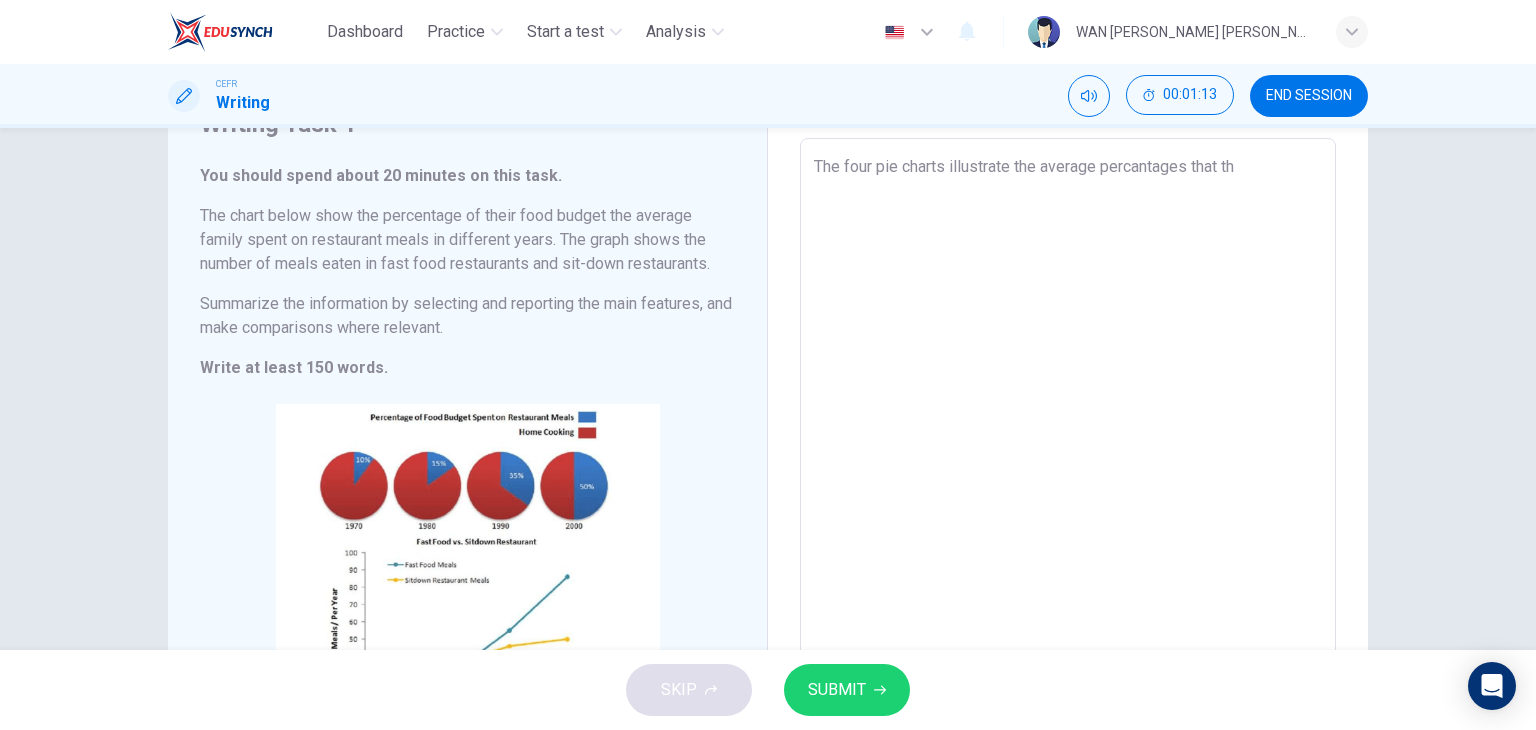 type on "The four pie charts illustrate the average percantages that the" 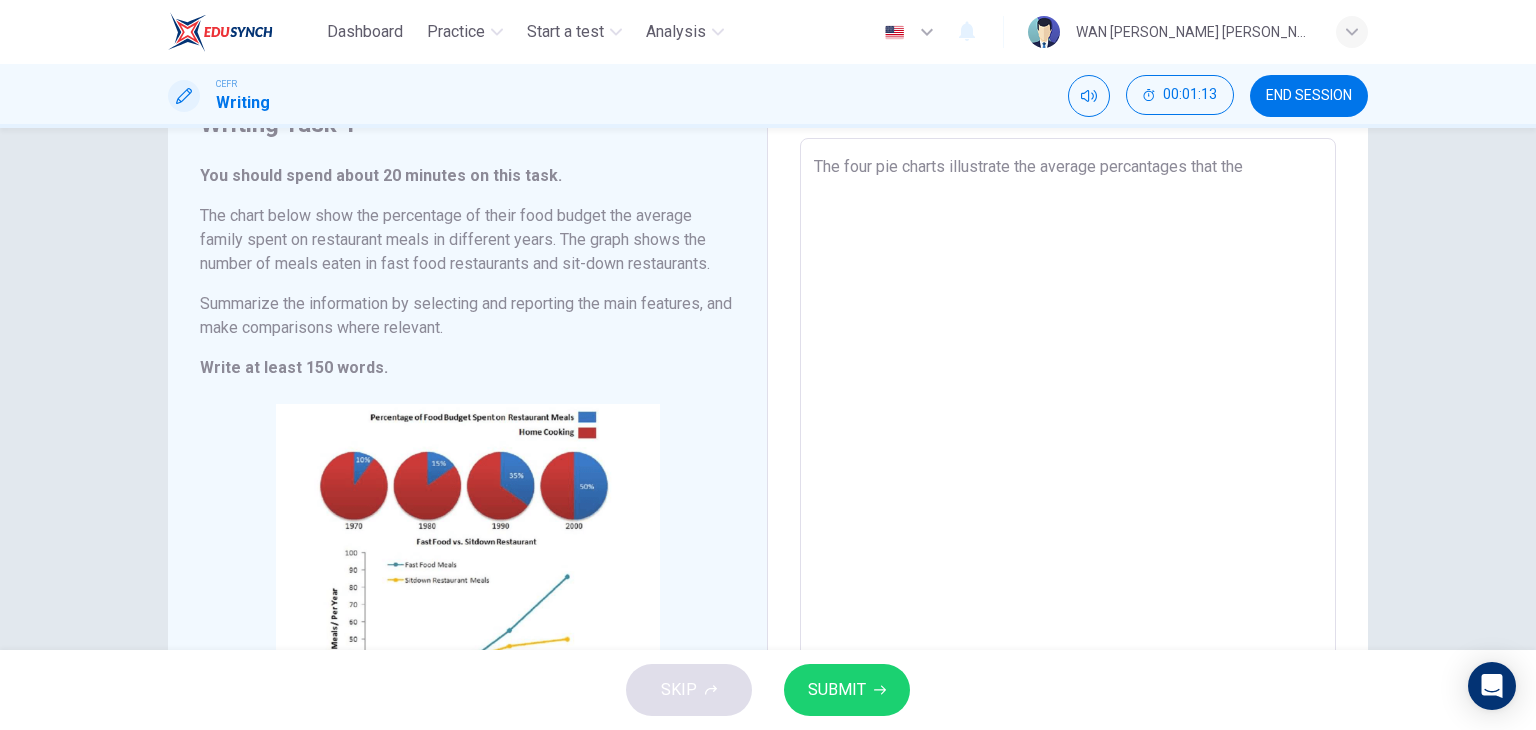 type on "x" 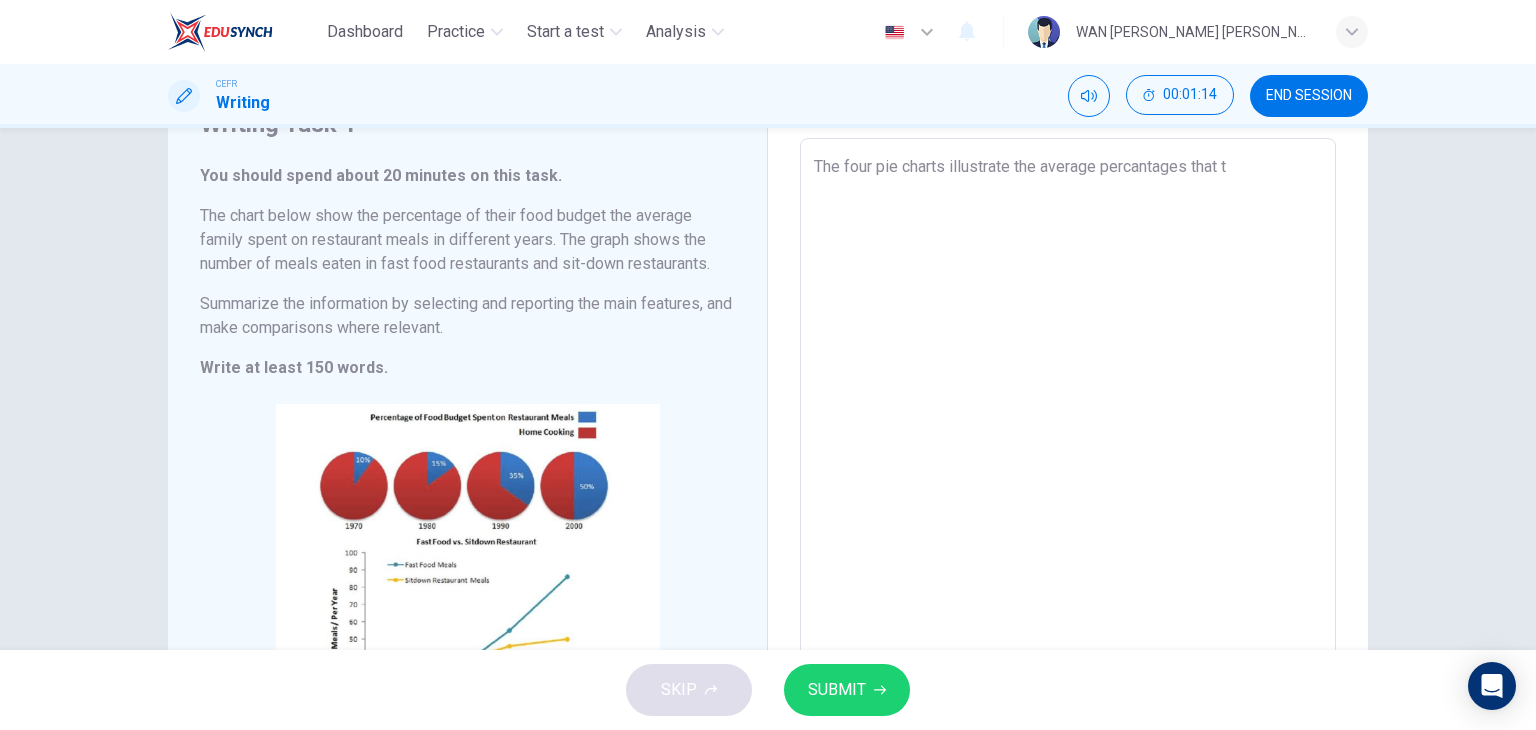 type on "The four pie charts illustrate the average percantages that" 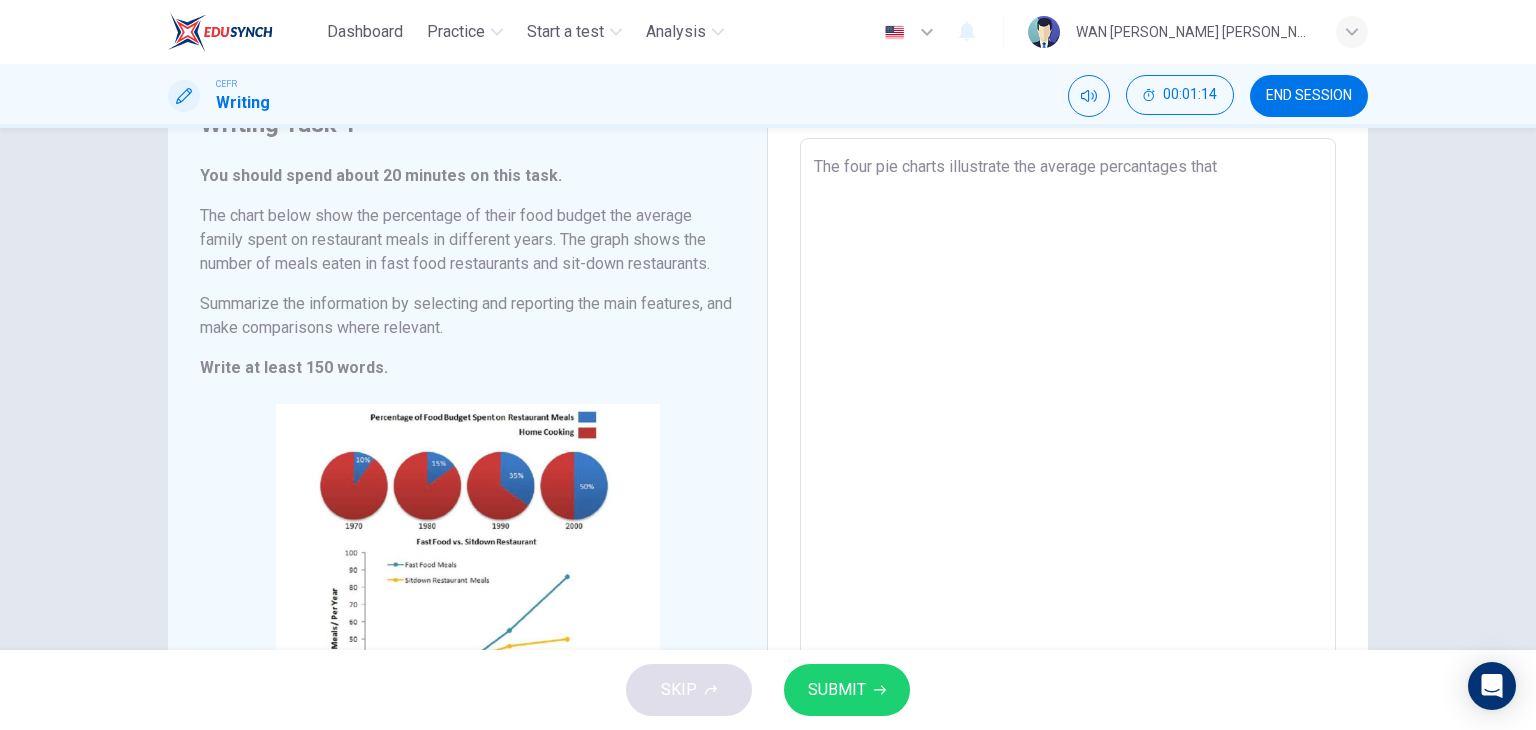 type on "The four pie charts illustrate the average percantages that" 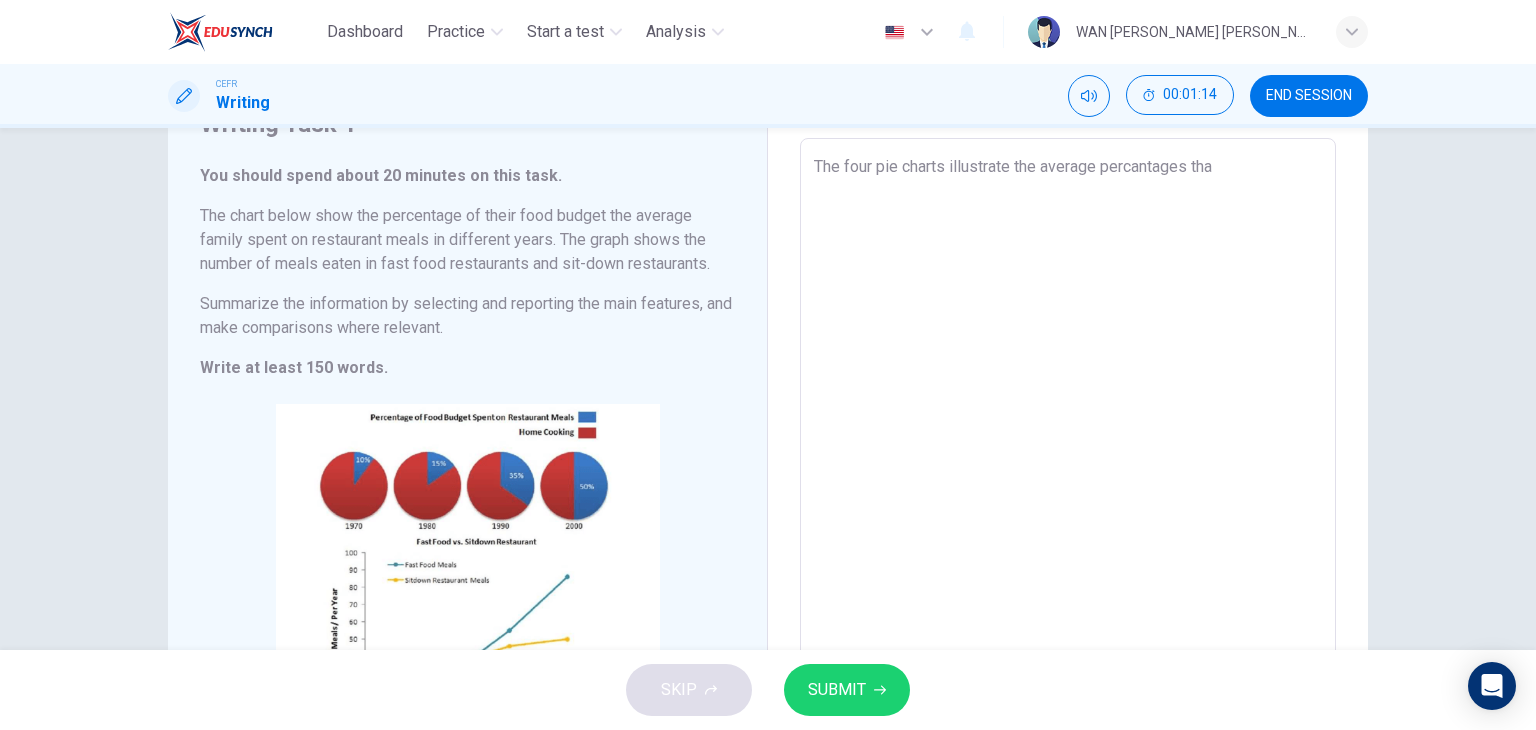 type on "The four pie charts illustrate the average percantages th" 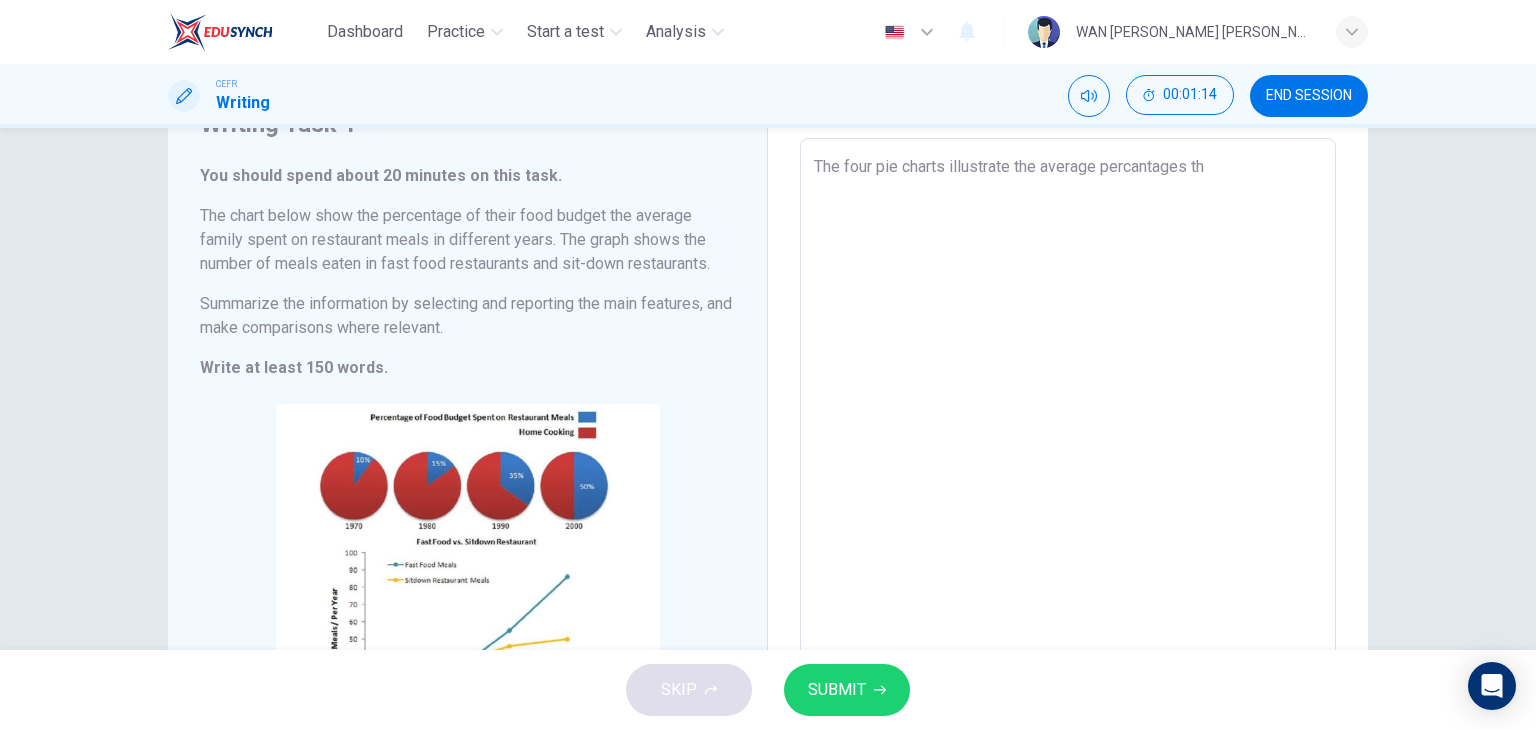 type on "The four pie charts illustrate the average percantages t" 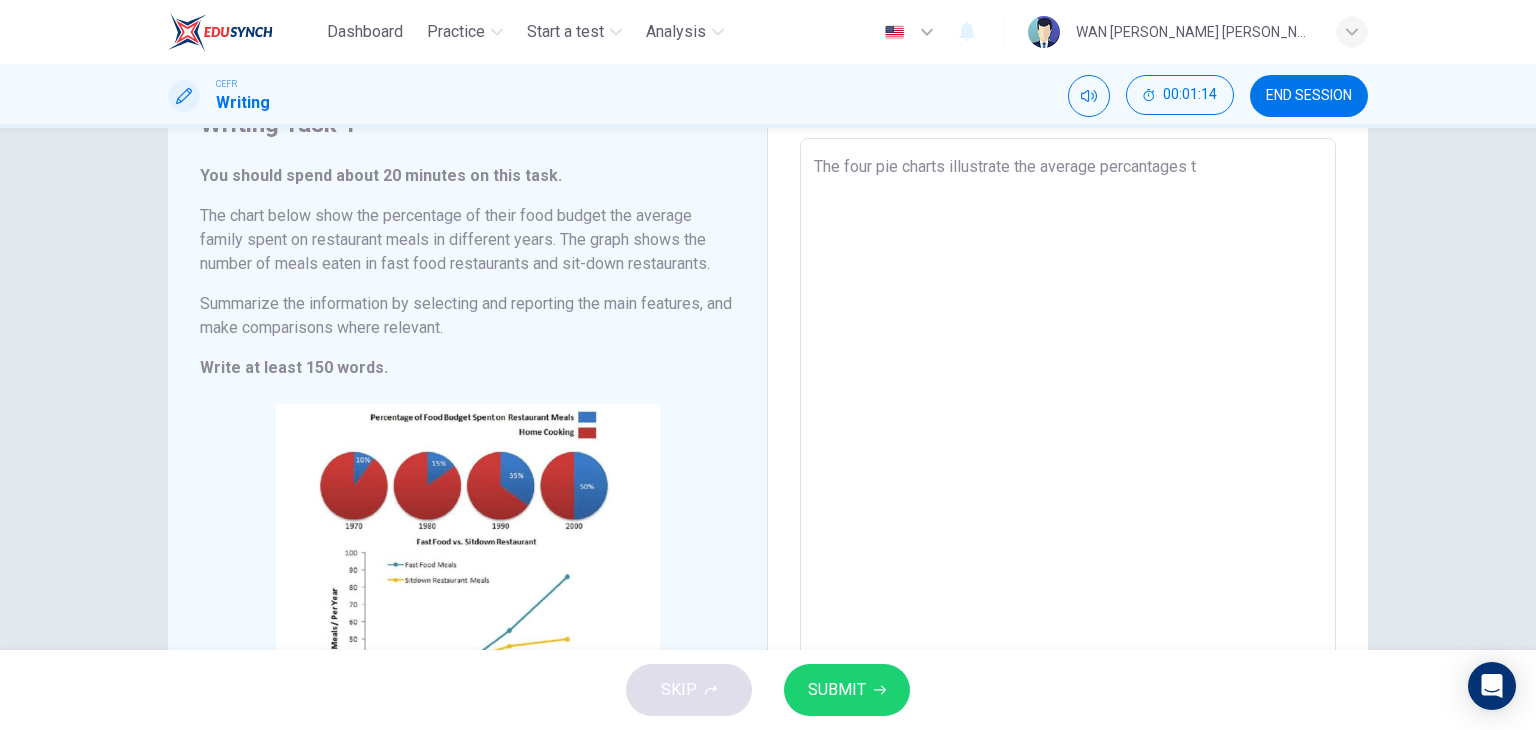 type on "The four pie charts illustrate the average percantages" 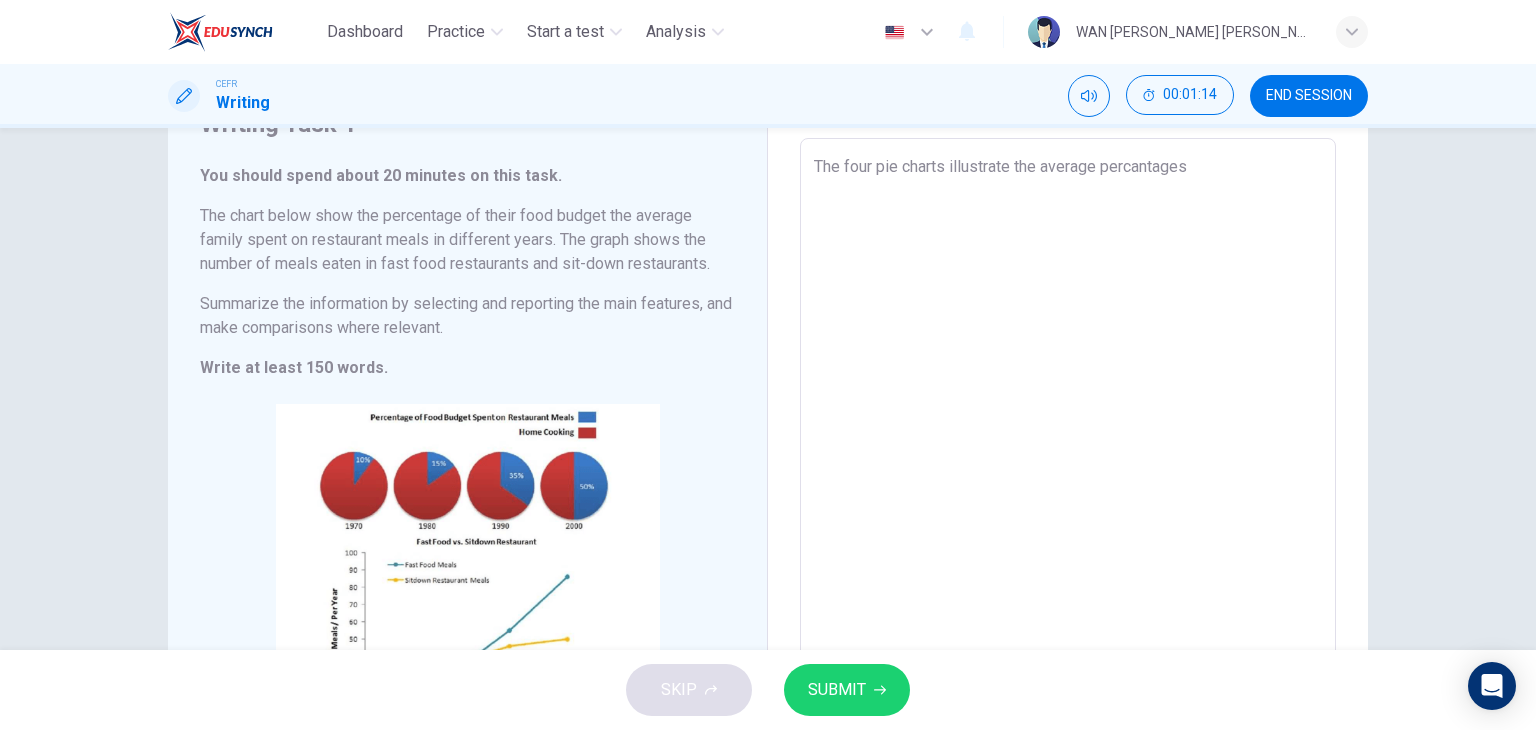 type on "x" 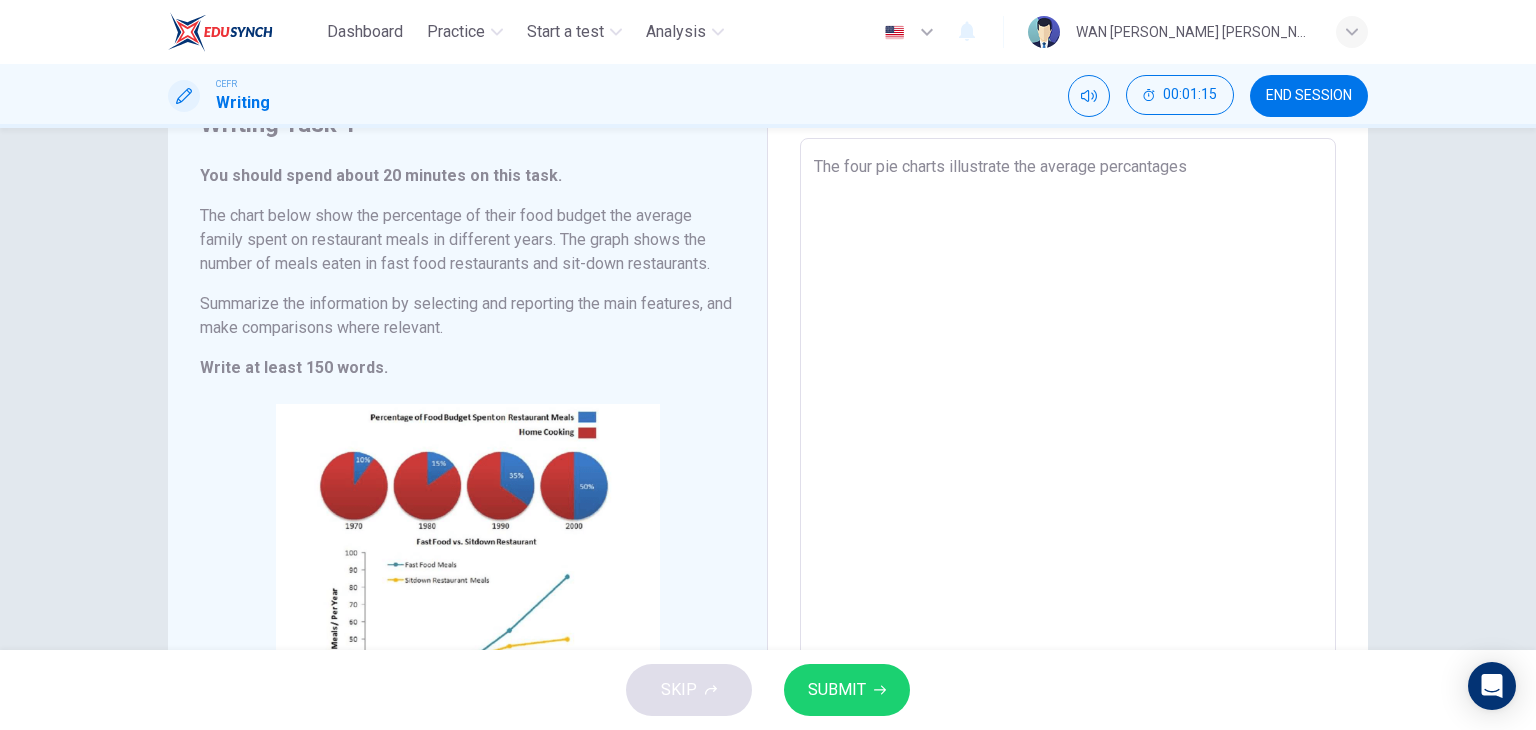 type on "The four pie charts illustrate the average percantages" 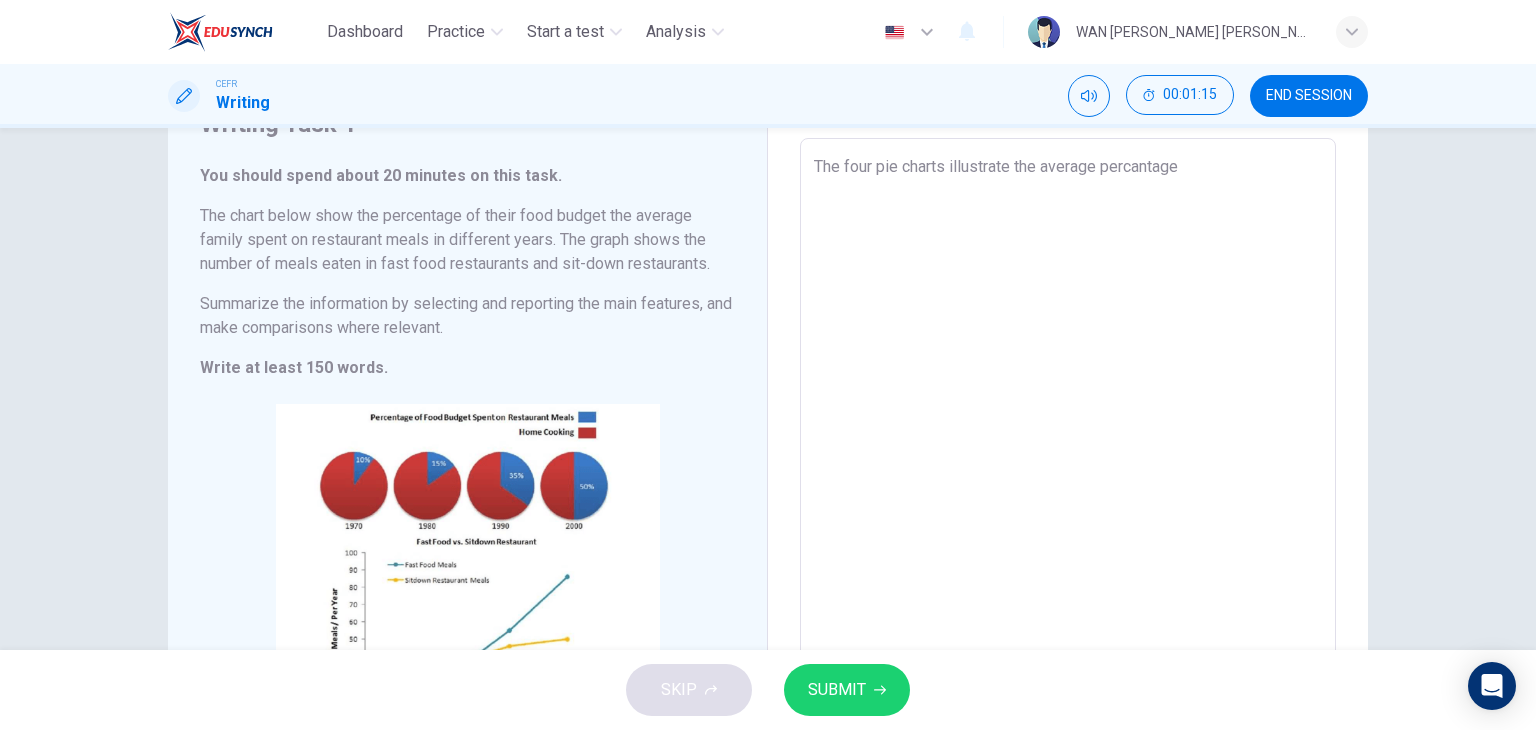 type on "x" 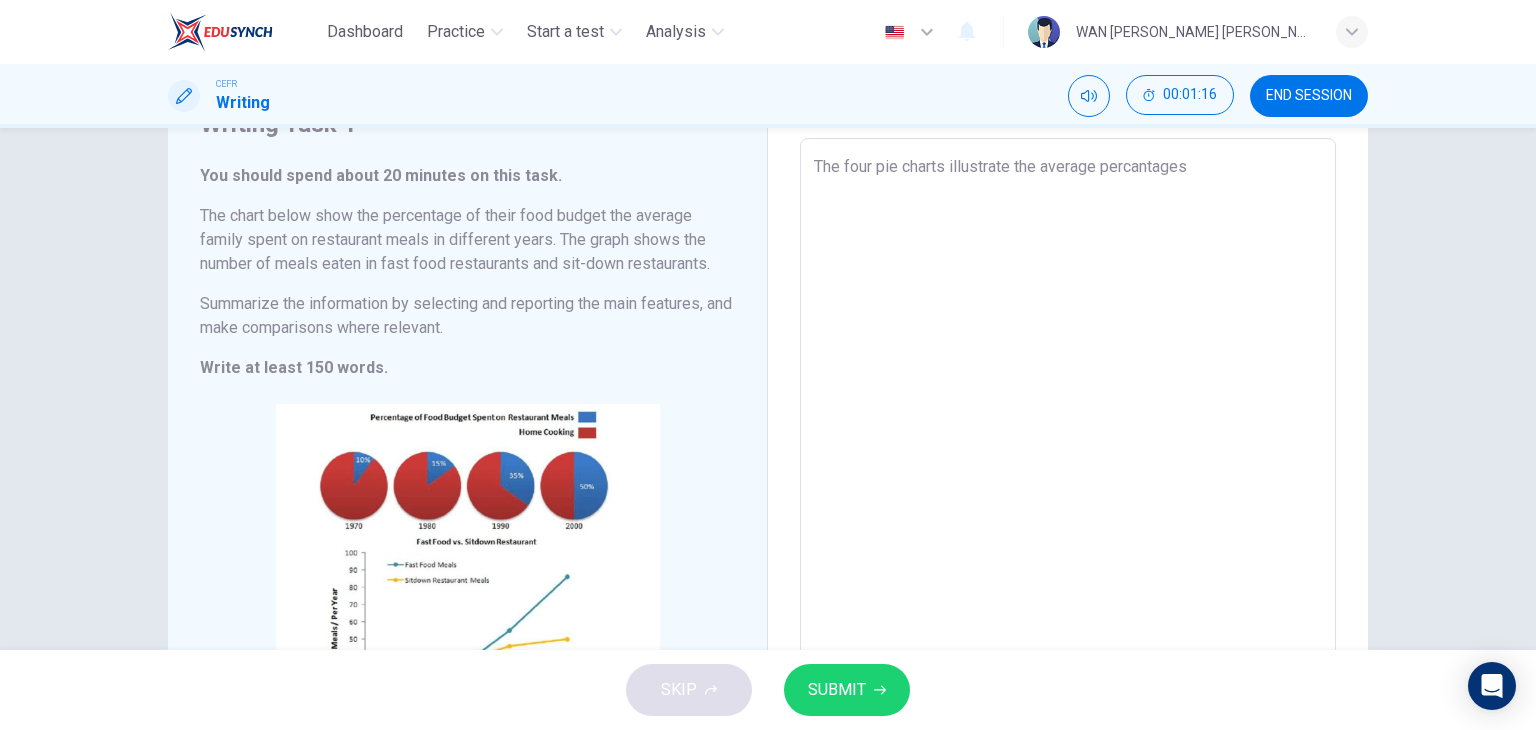 type on "The four pie charts illustrate the average percantages" 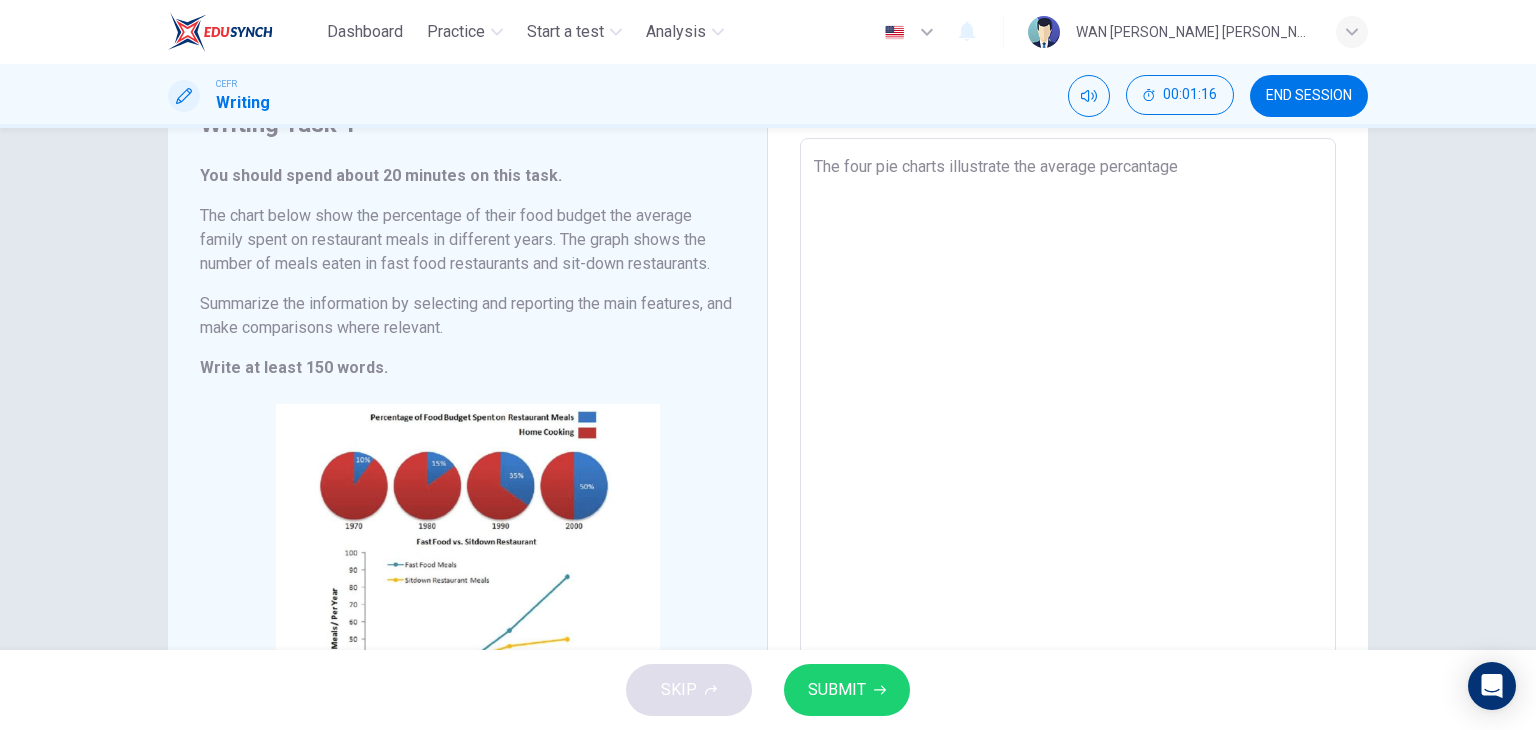 type on "x" 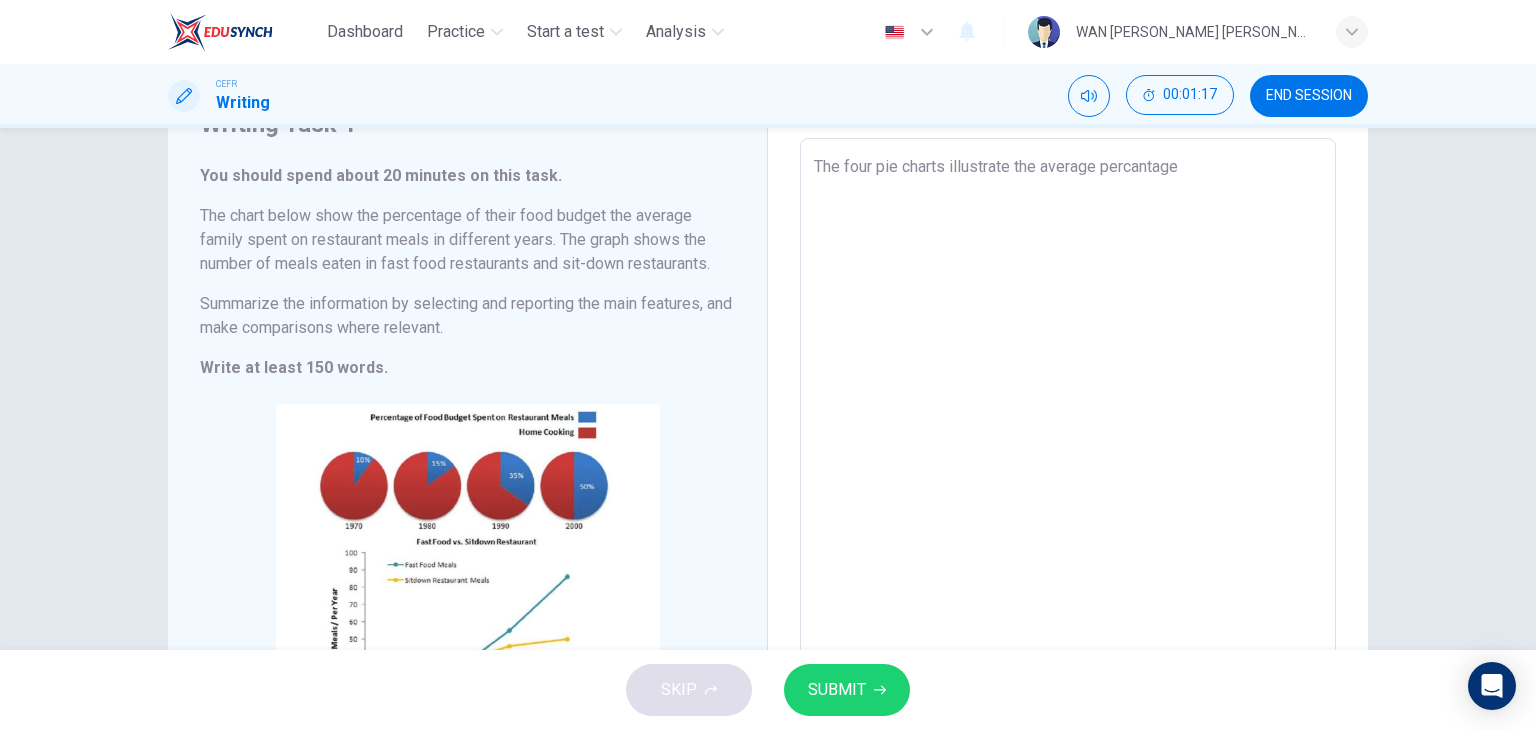 type on "The four pie charts illustrate the average percantage" 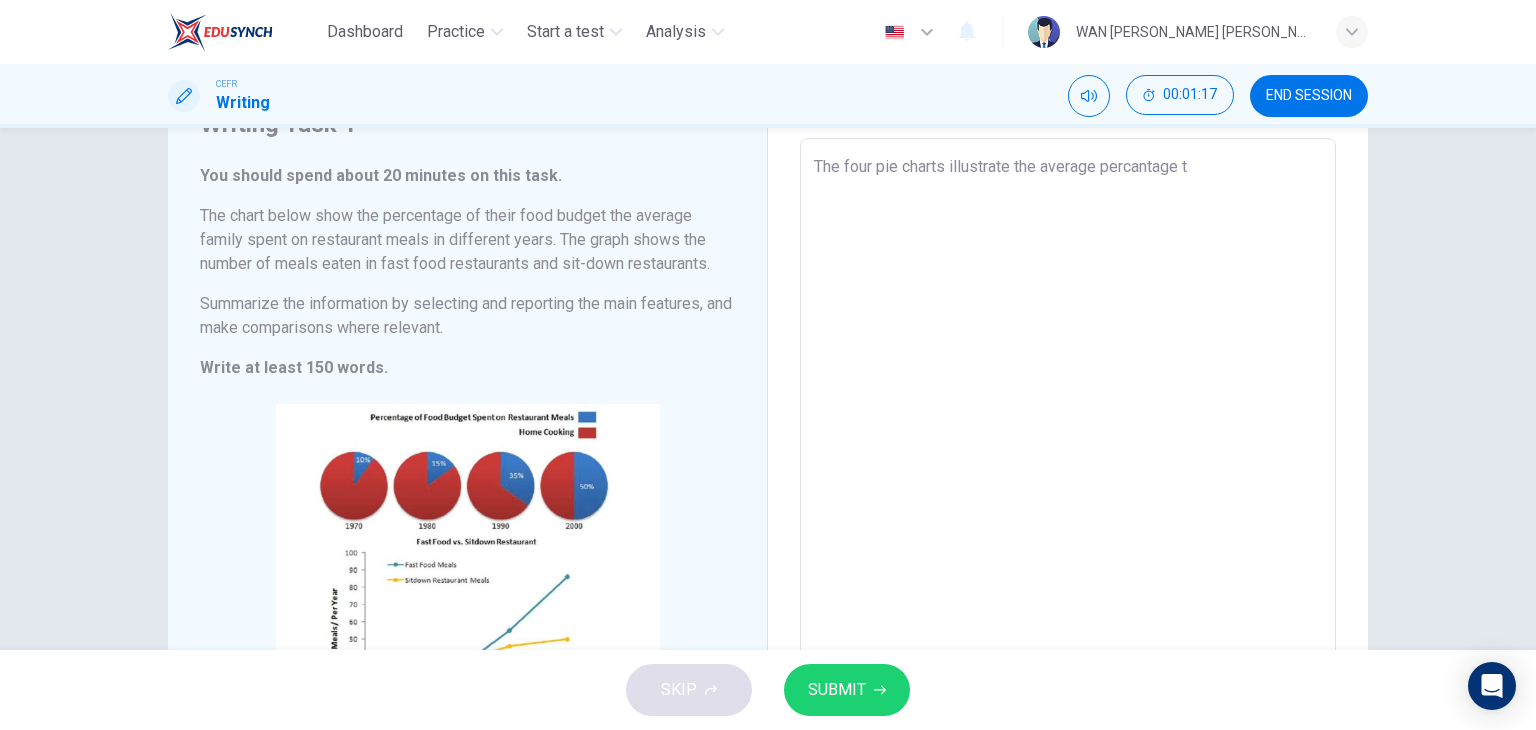type on "x" 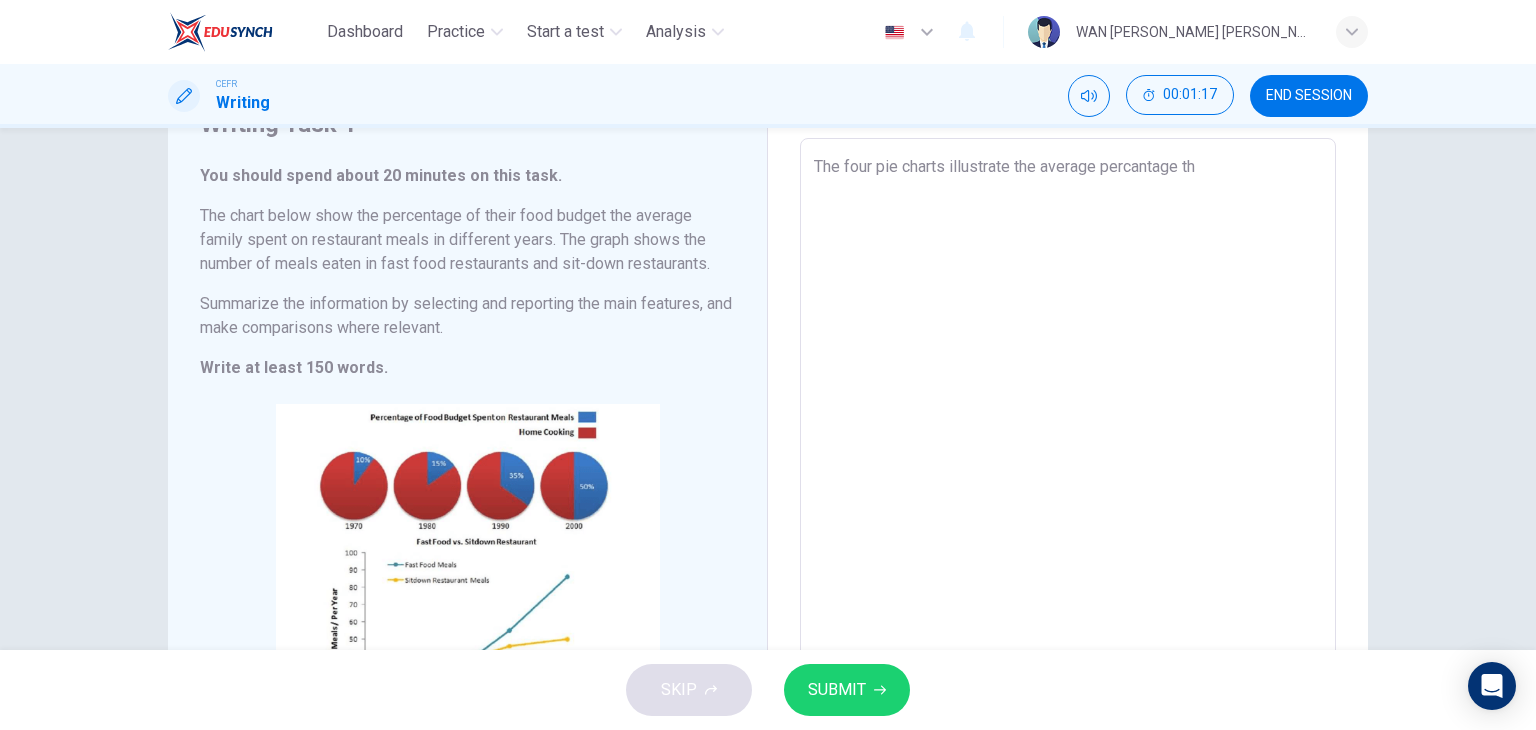 type on "The four pie charts illustrate the average percantage tha" 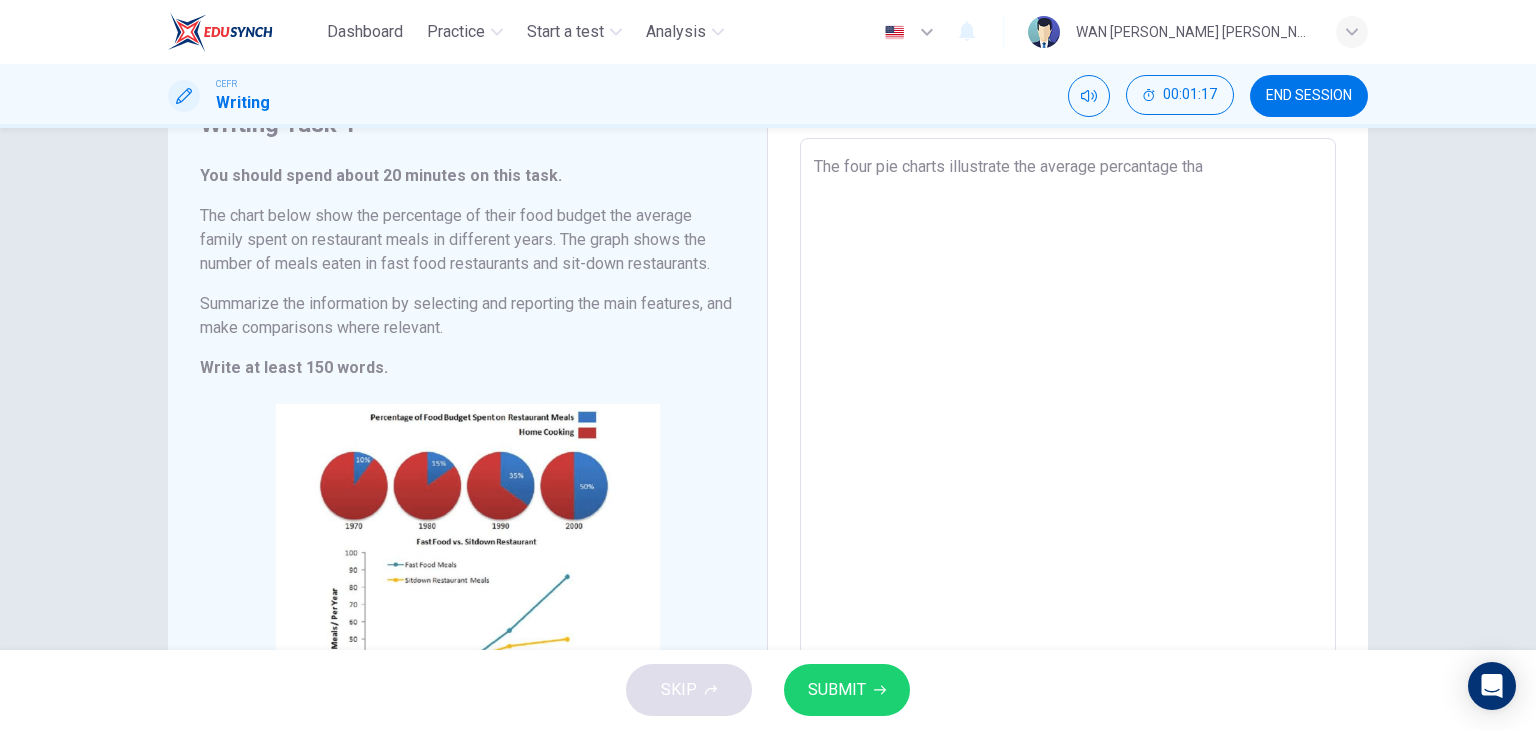 type on "x" 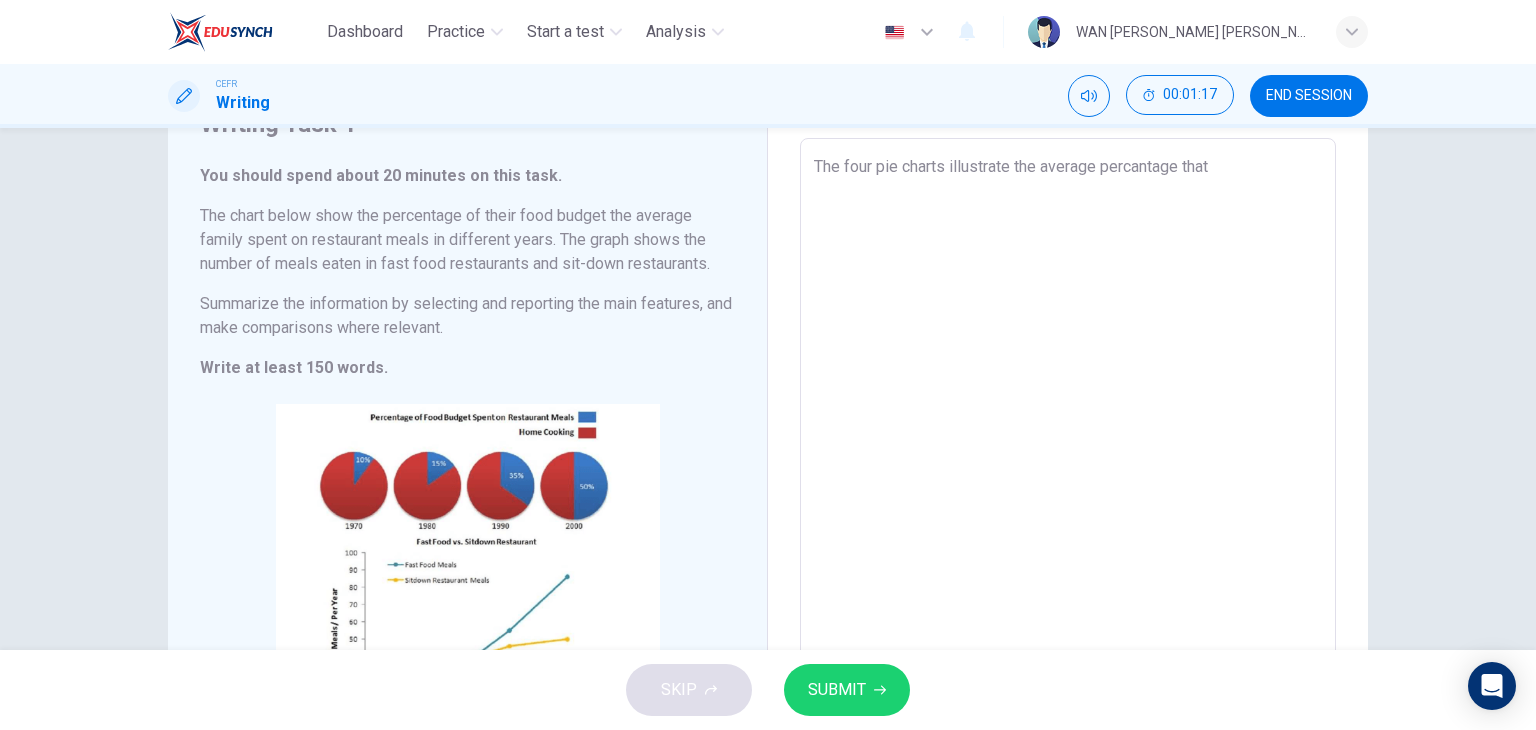 type on "x" 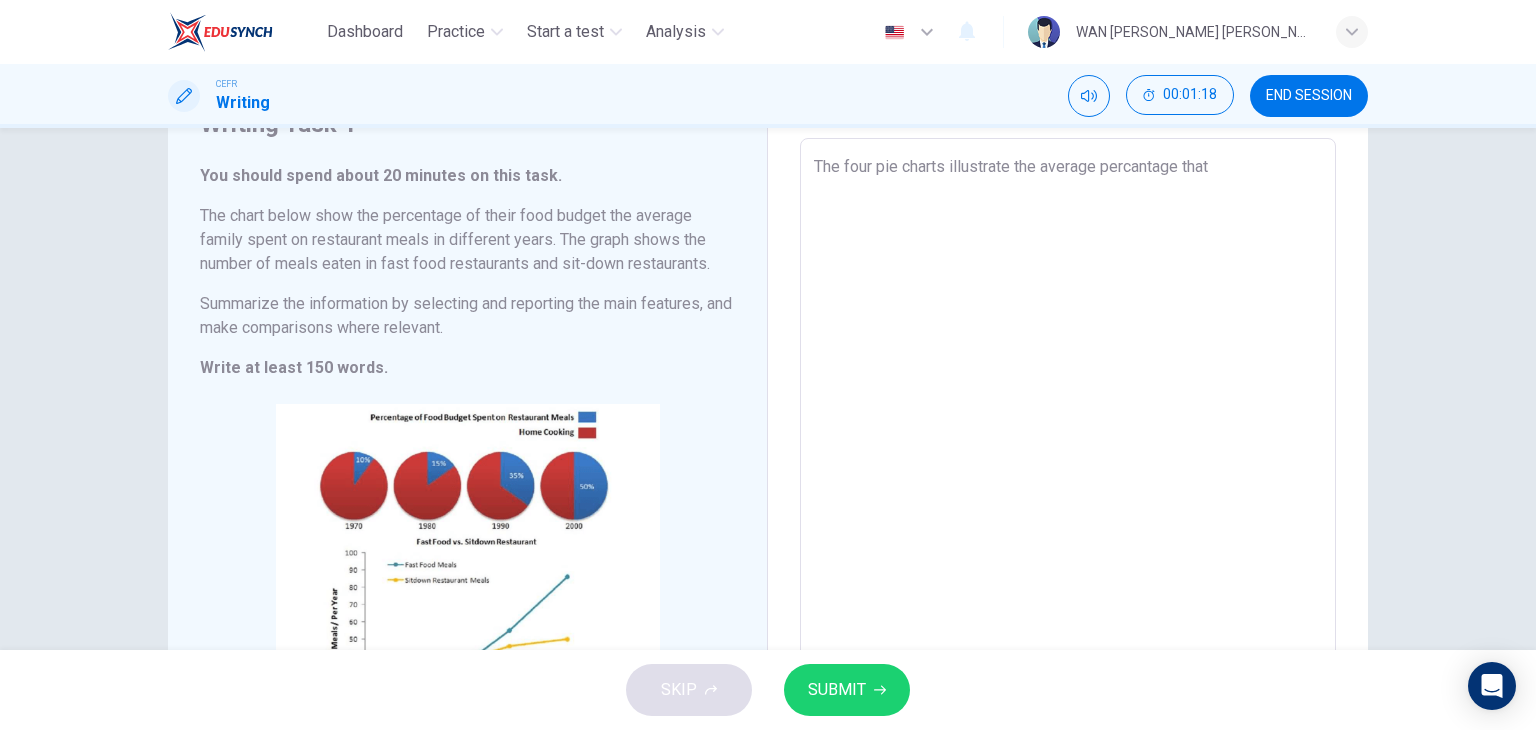 type on "The four pie charts illustrate the average percantage that t" 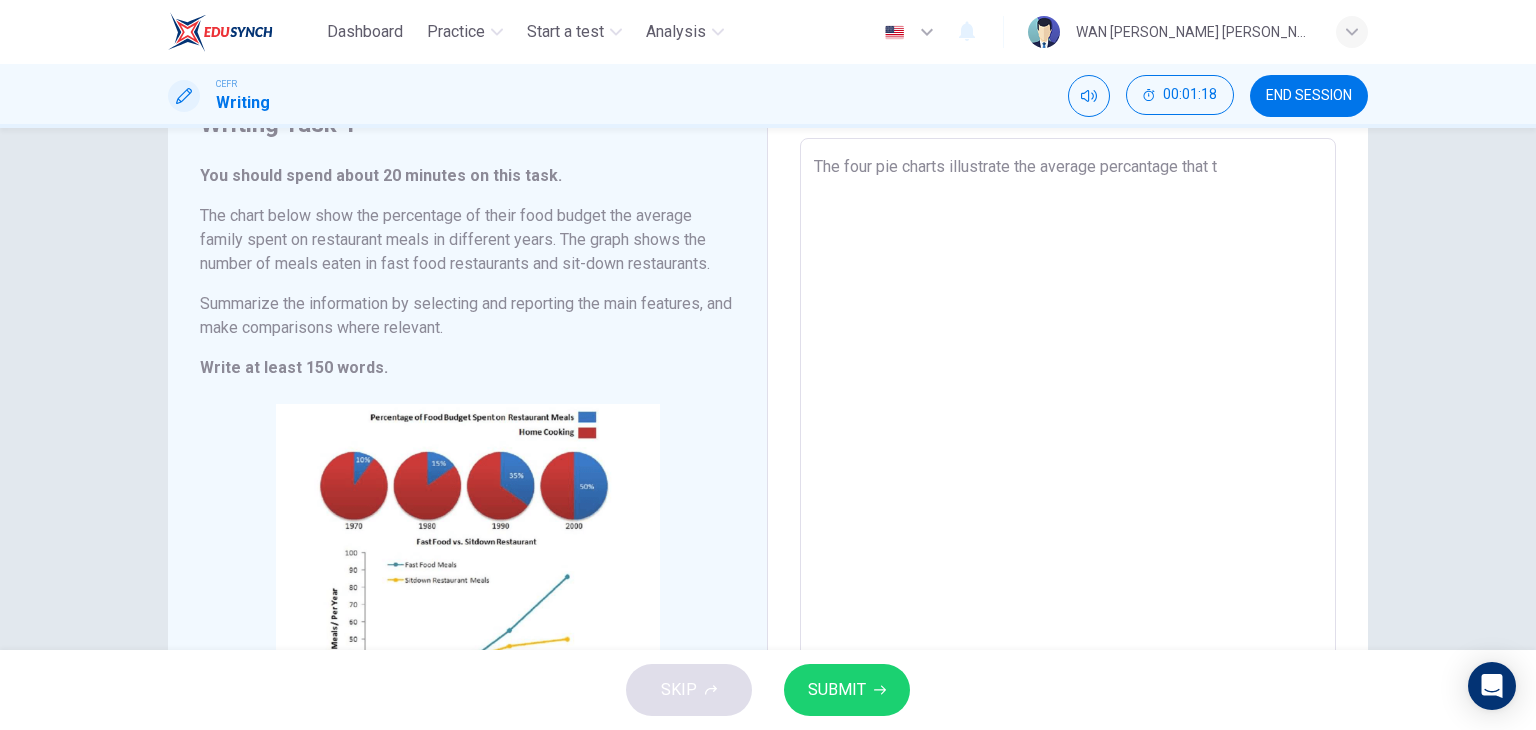 type on "x" 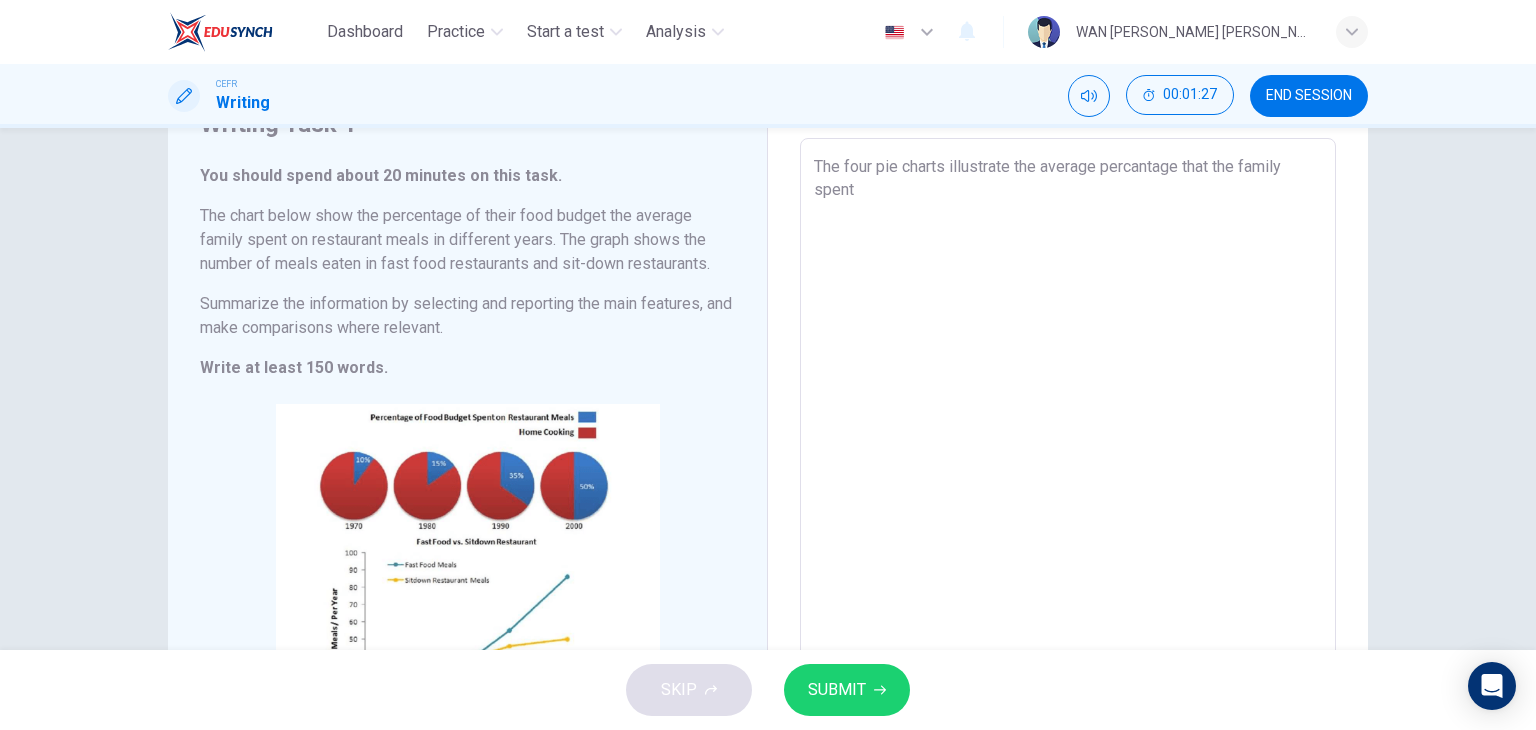 click on "The four pie charts illustrate the average percantage that the family spent" at bounding box center [1068, 446] 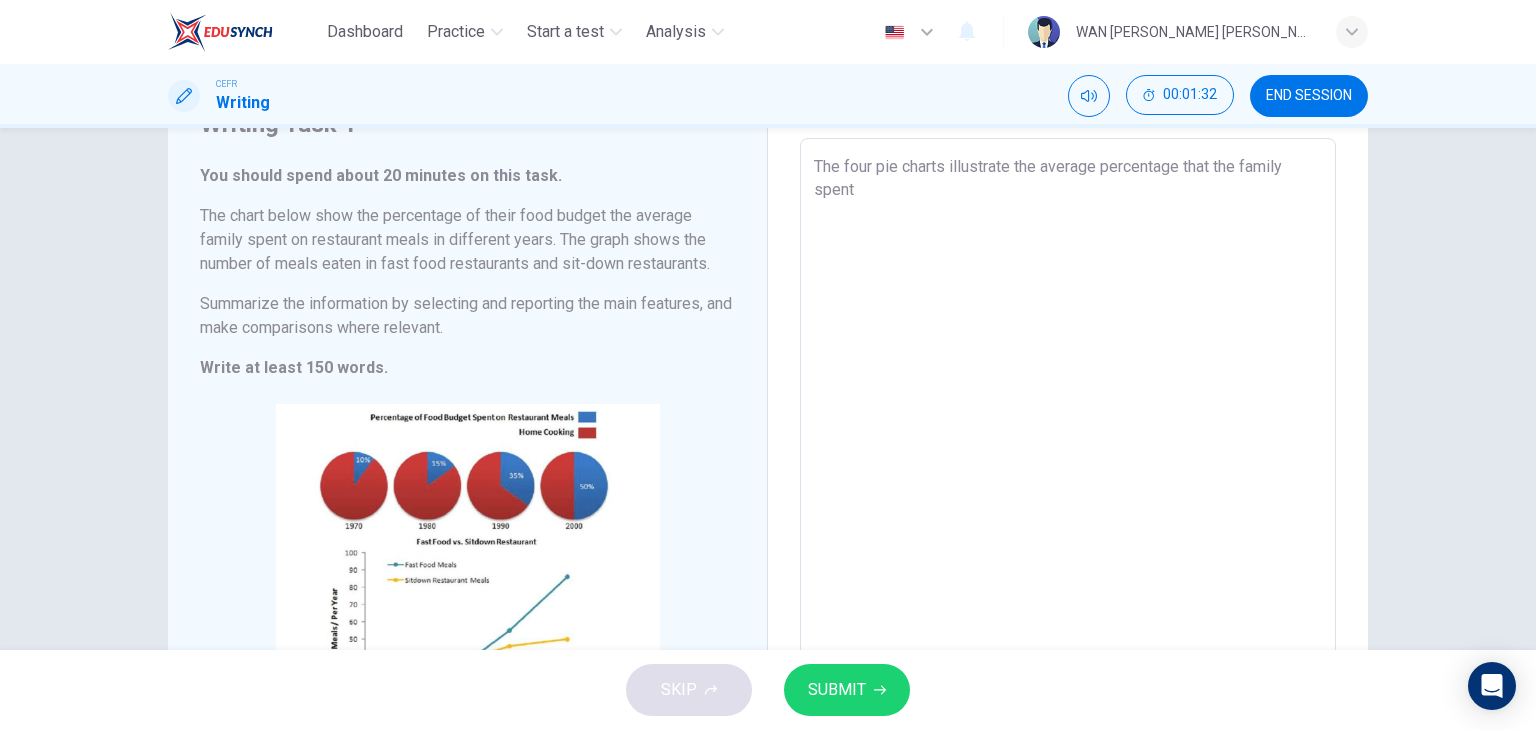drag, startPoint x: 1292, startPoint y: 168, endPoint x: 1177, endPoint y: 169, distance: 115.00435 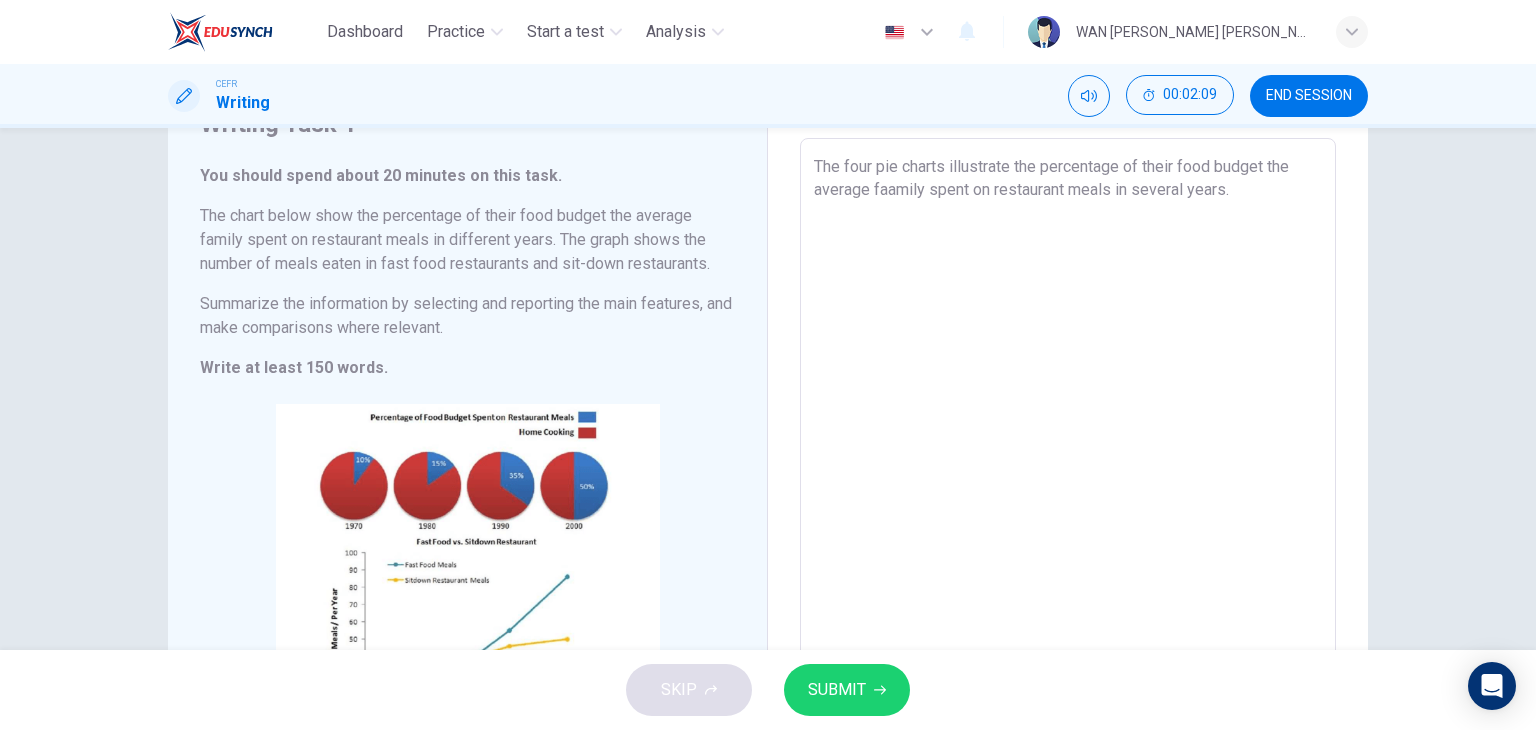 click on "The four pie charts illustrate the percentage of their food budget the average faamily spent on restaurant meals in several years." at bounding box center [1068, 446] 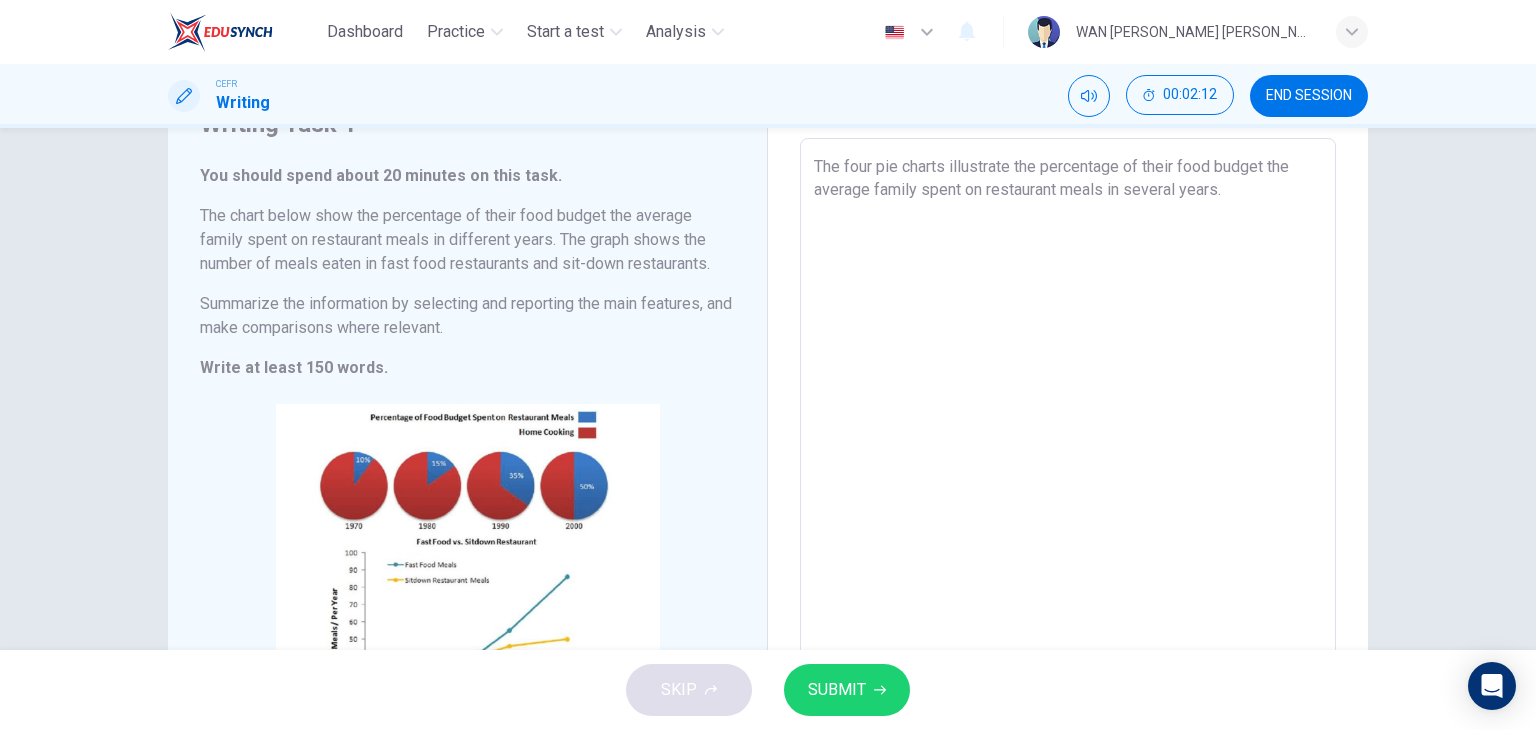 click on "The four pie charts illustrate the percentage of their food budget the average family spent on restaurant meals in several years." at bounding box center [1068, 446] 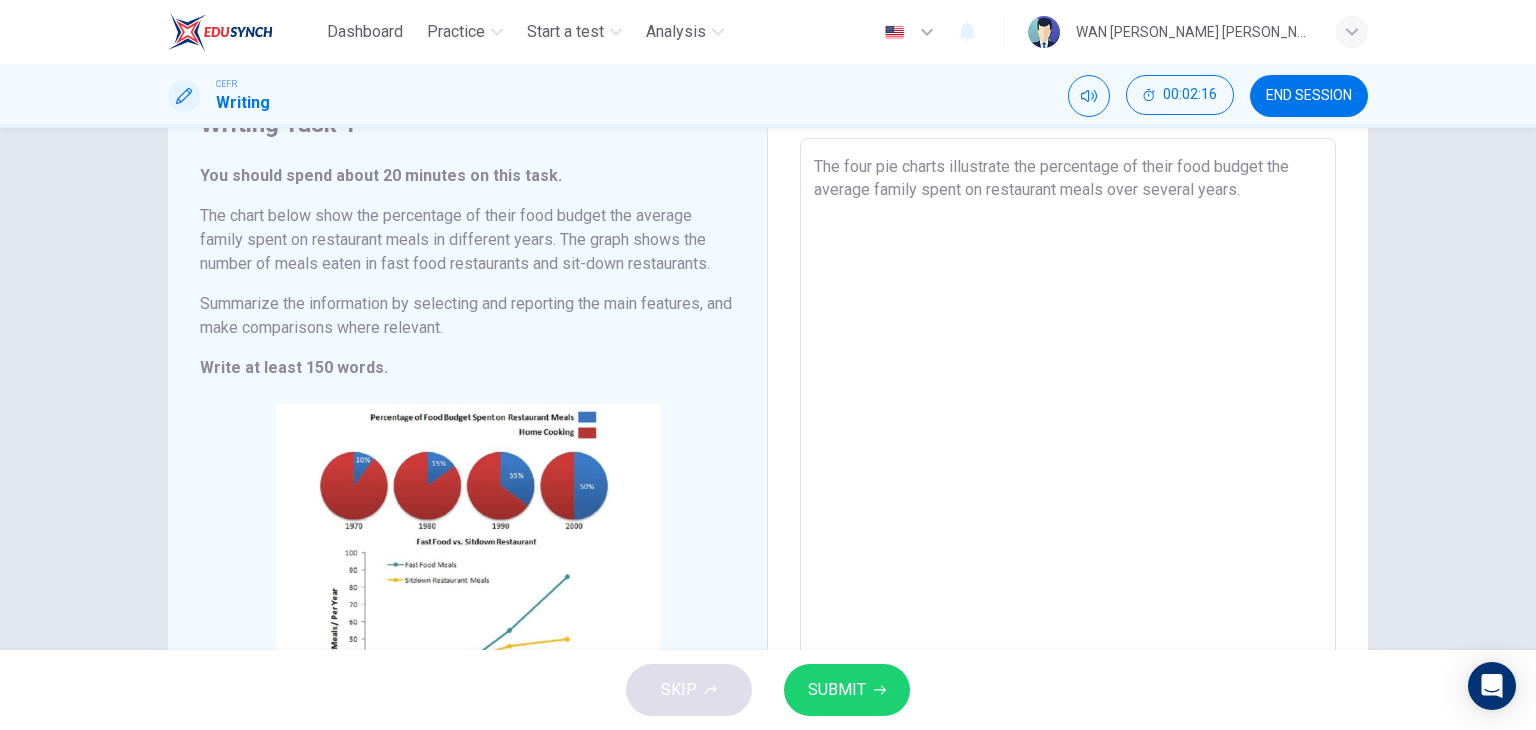 drag, startPoint x: 1116, startPoint y: 190, endPoint x: 1129, endPoint y: 196, distance: 14.3178215 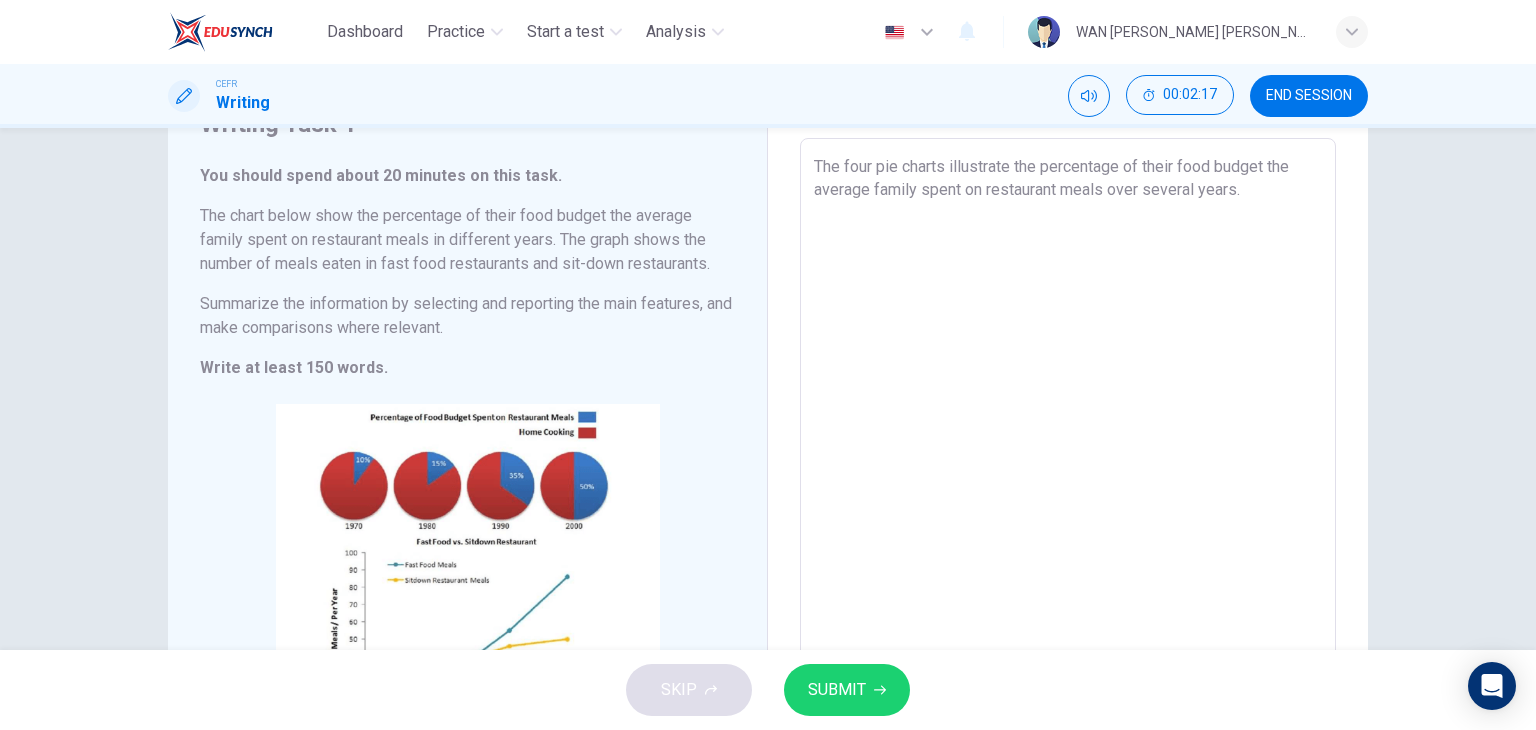 click on "The four pie charts illustrate the percentage of their food budget the average family spent on restaurant meals over several years." at bounding box center [1068, 446] 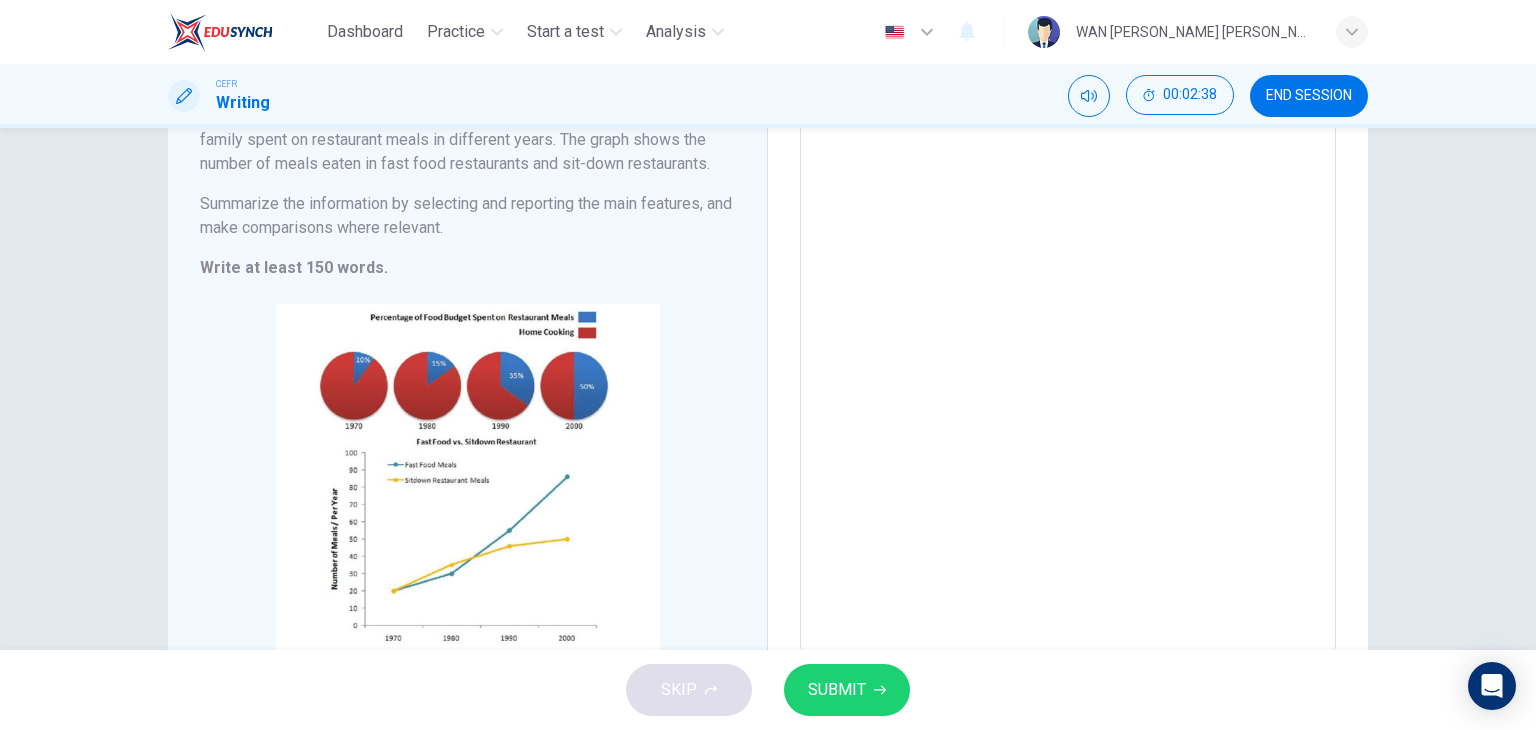 scroll, scrollTop: 300, scrollLeft: 0, axis: vertical 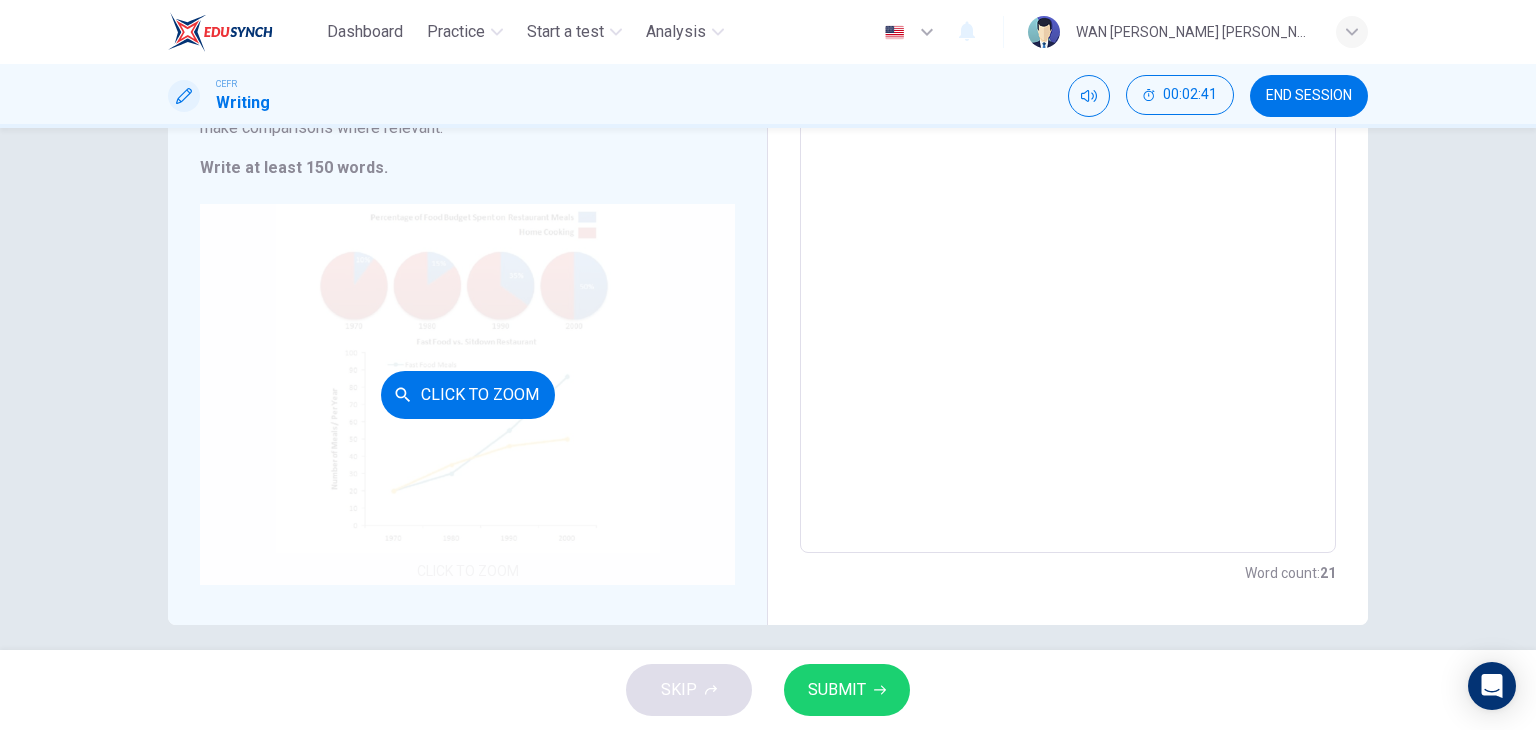 click on "Click to Zoom" at bounding box center [467, 394] 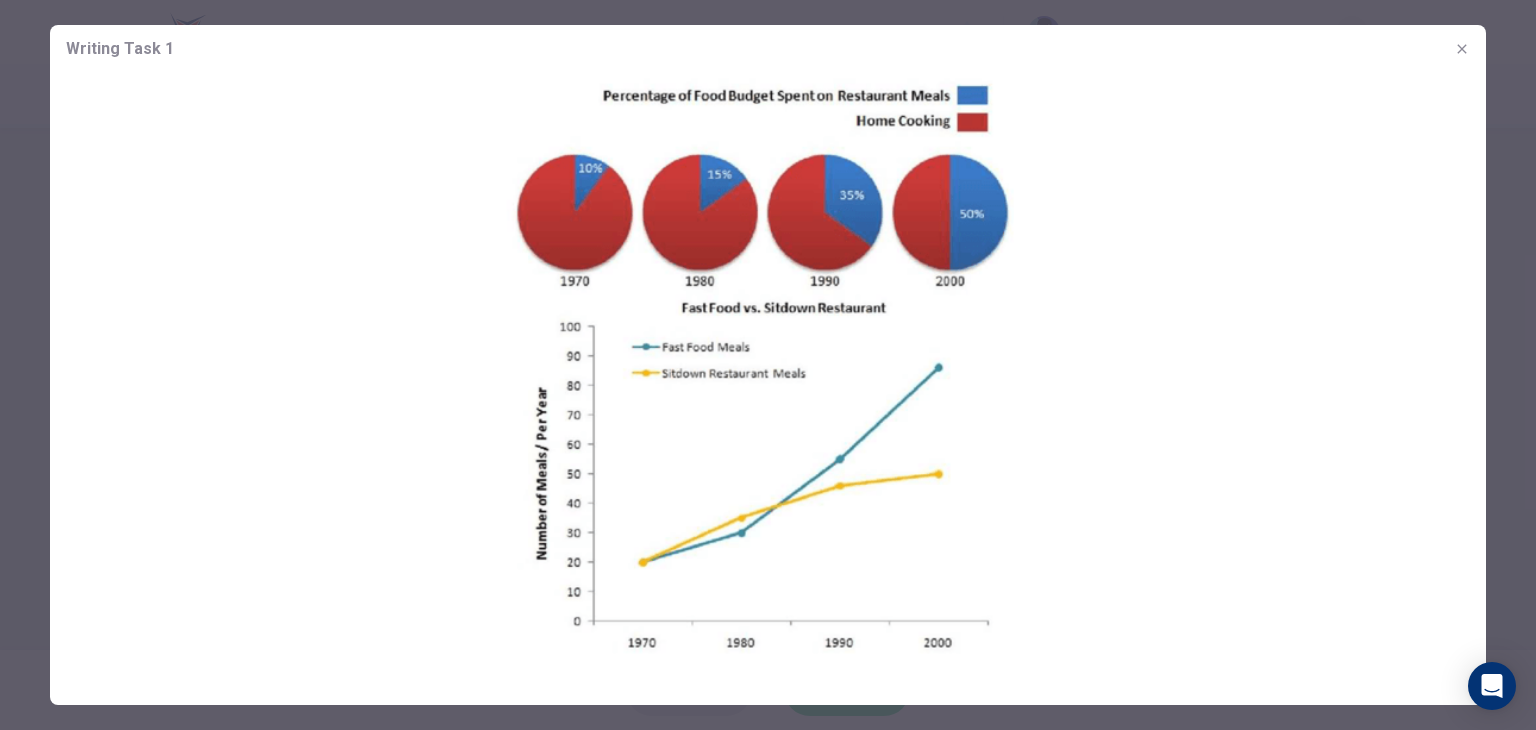 click at bounding box center [1462, 49] 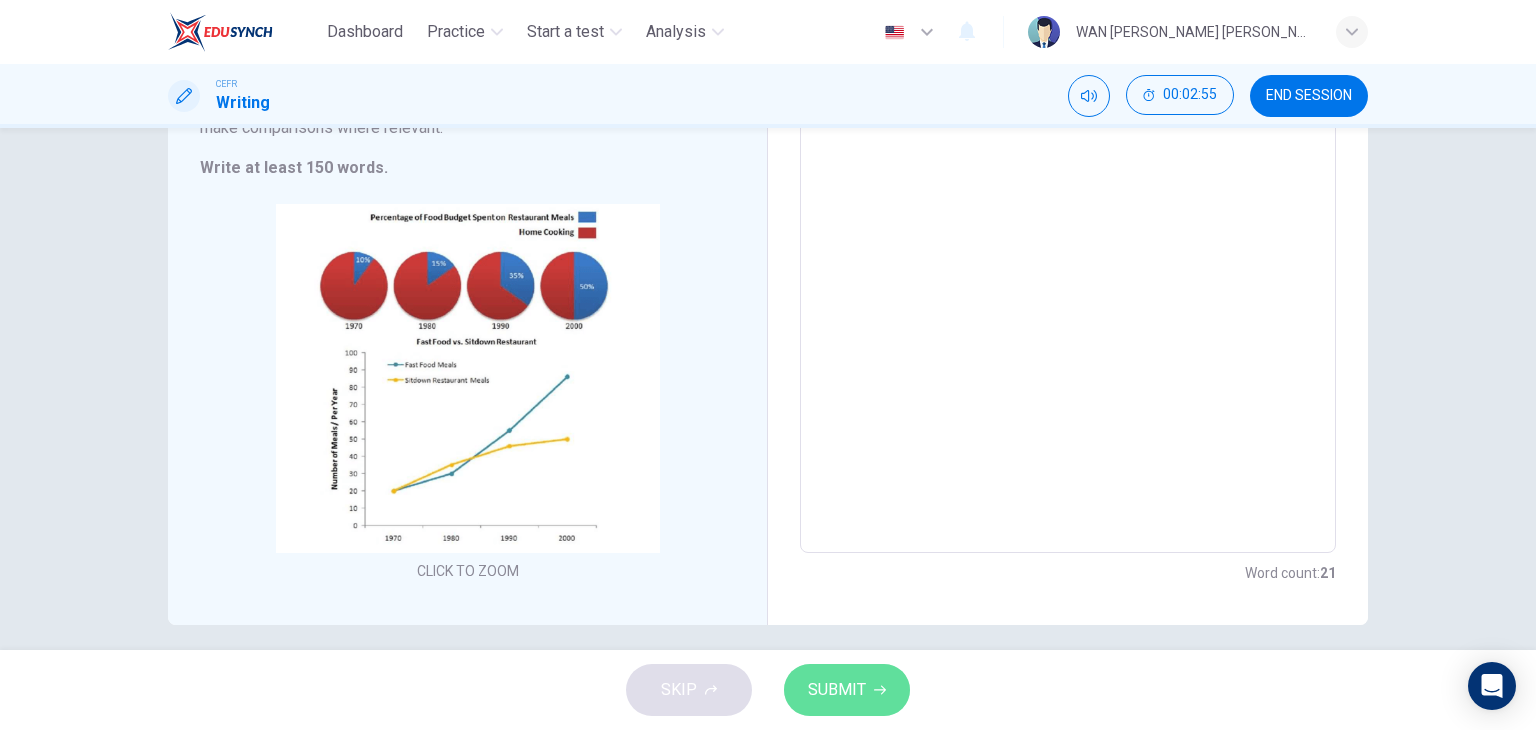 click on "SUBMIT" at bounding box center (847, 690) 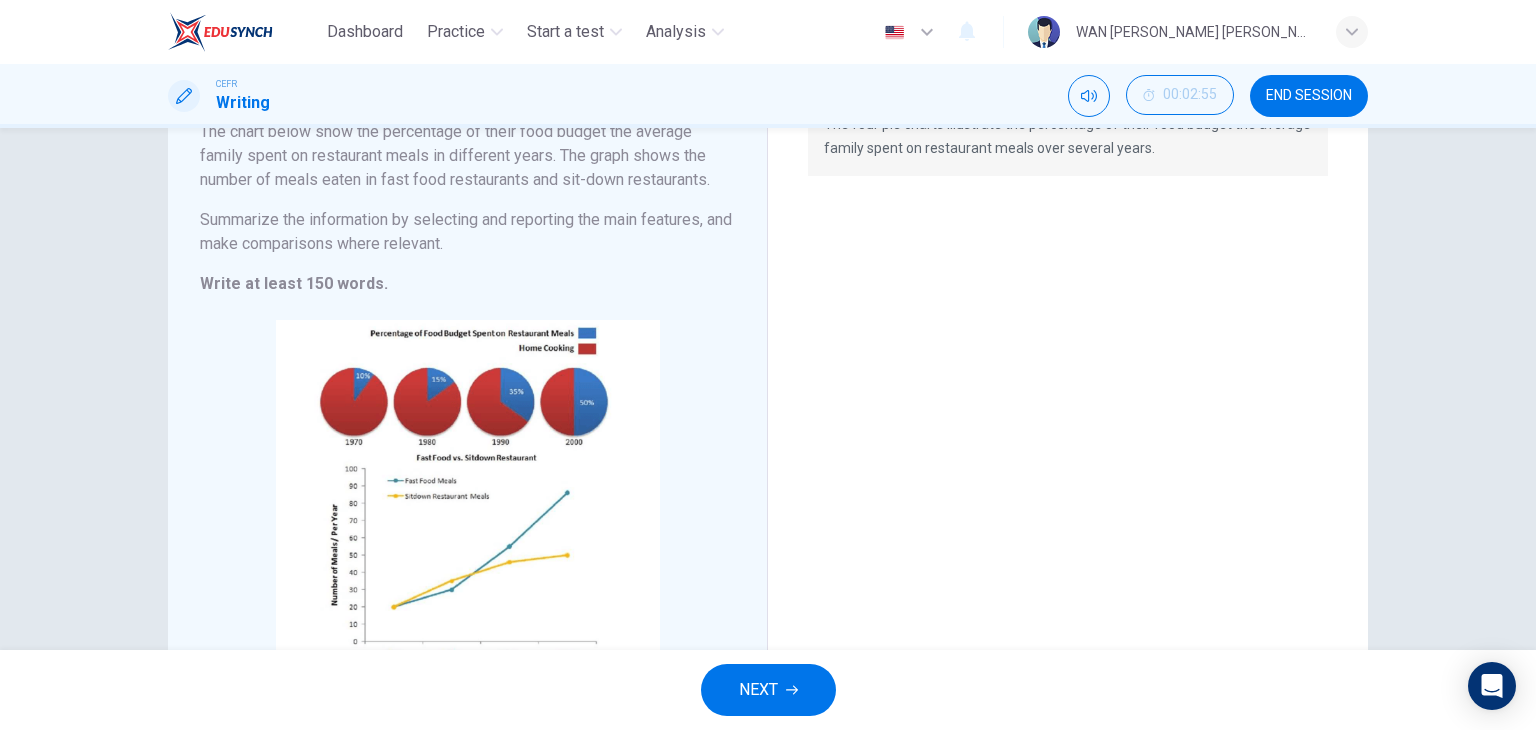 scroll, scrollTop: 315, scrollLeft: 0, axis: vertical 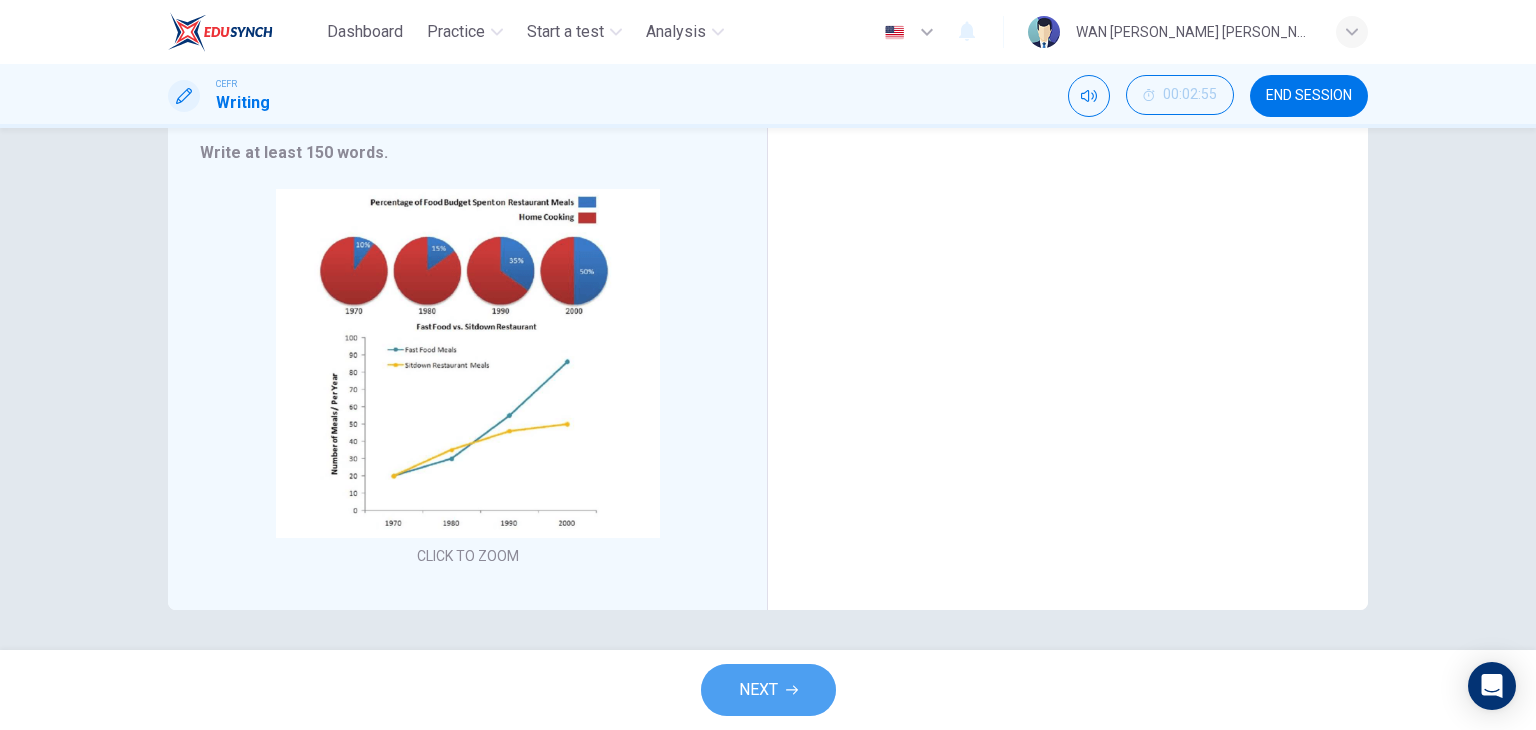 click on "NEXT" at bounding box center [768, 690] 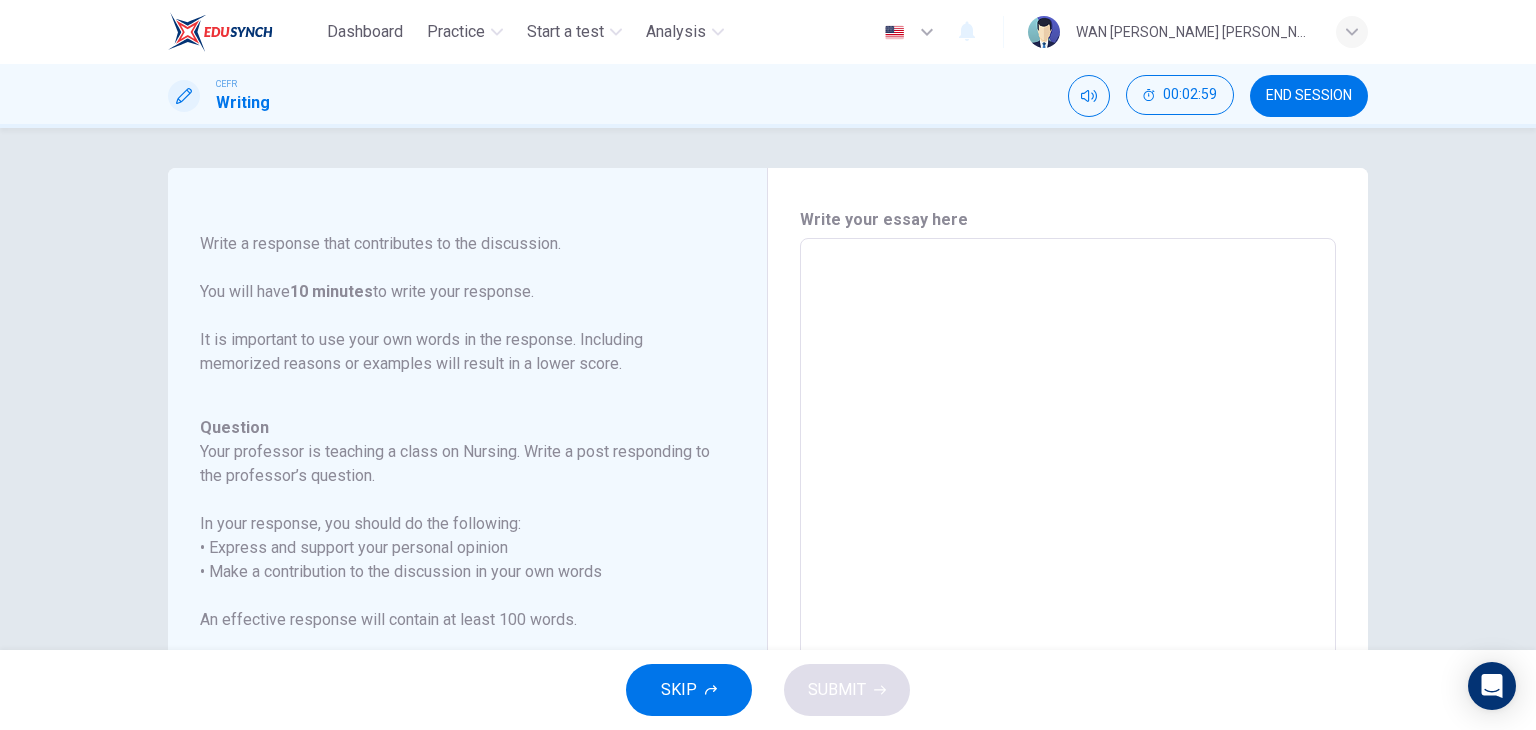 scroll, scrollTop: 221, scrollLeft: 0, axis: vertical 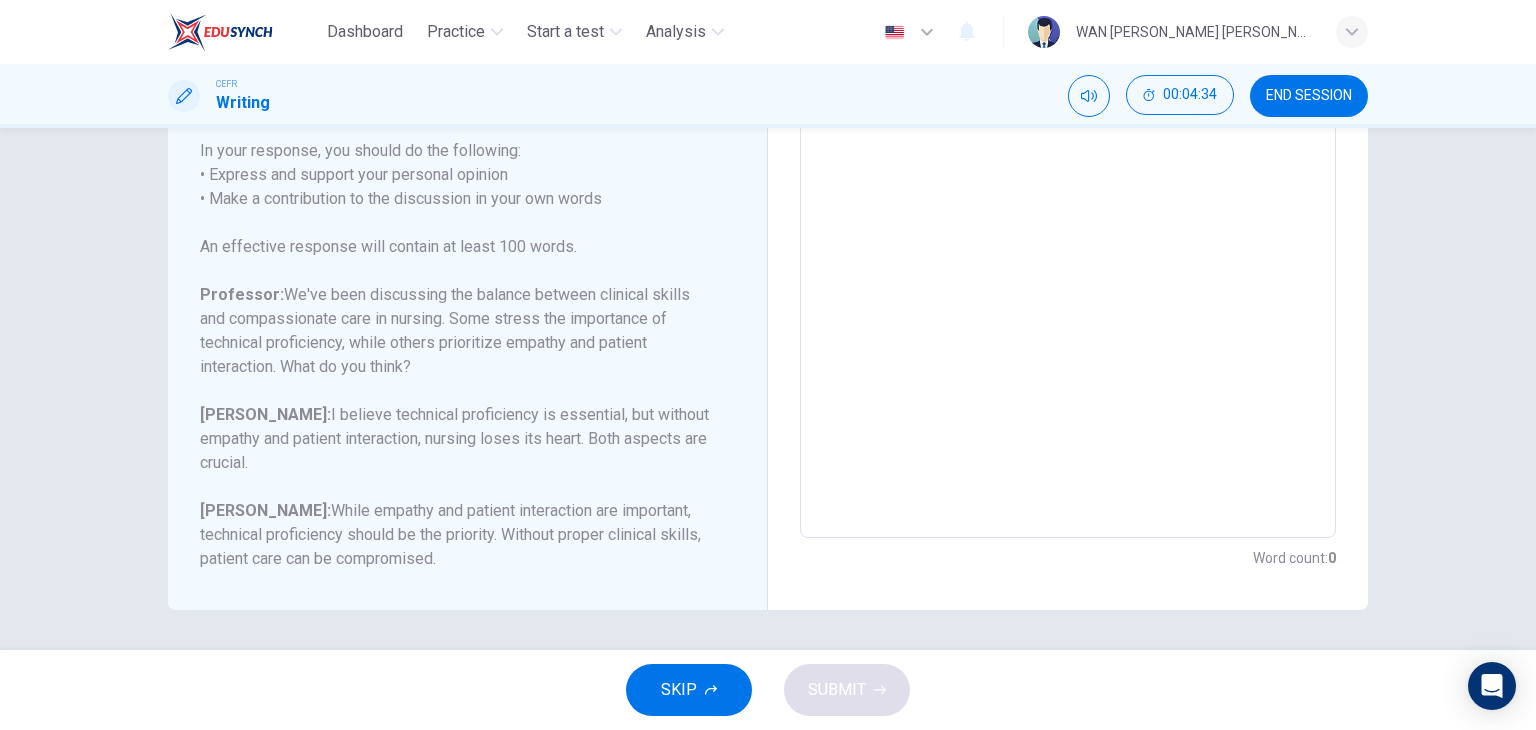 click at bounding box center [1068, 204] 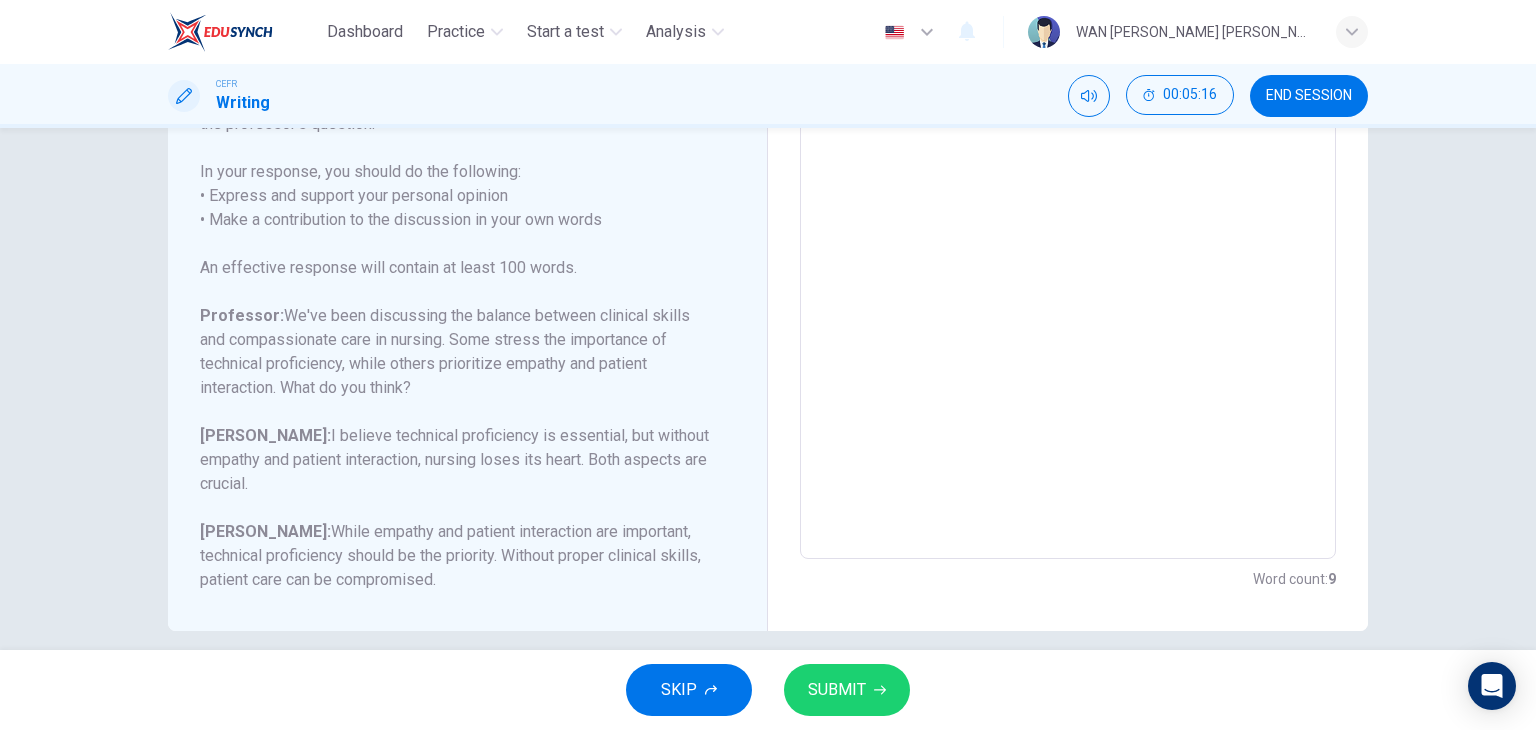 scroll, scrollTop: 368, scrollLeft: 0, axis: vertical 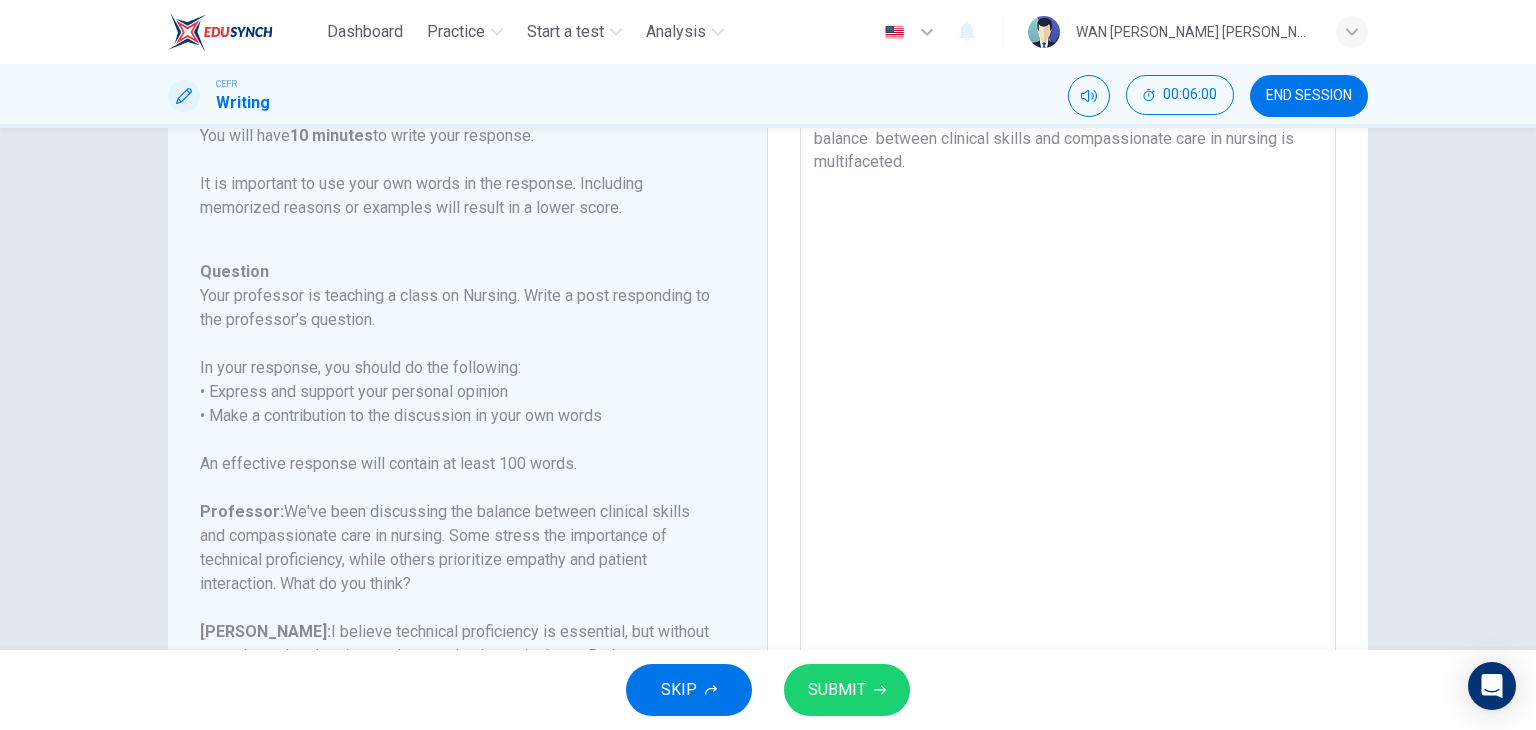 click on "The debate between Wyatt and Penelope in the balance  between clinical skills and compassionate care in nursing is multifaceted." at bounding box center (1068, 421) 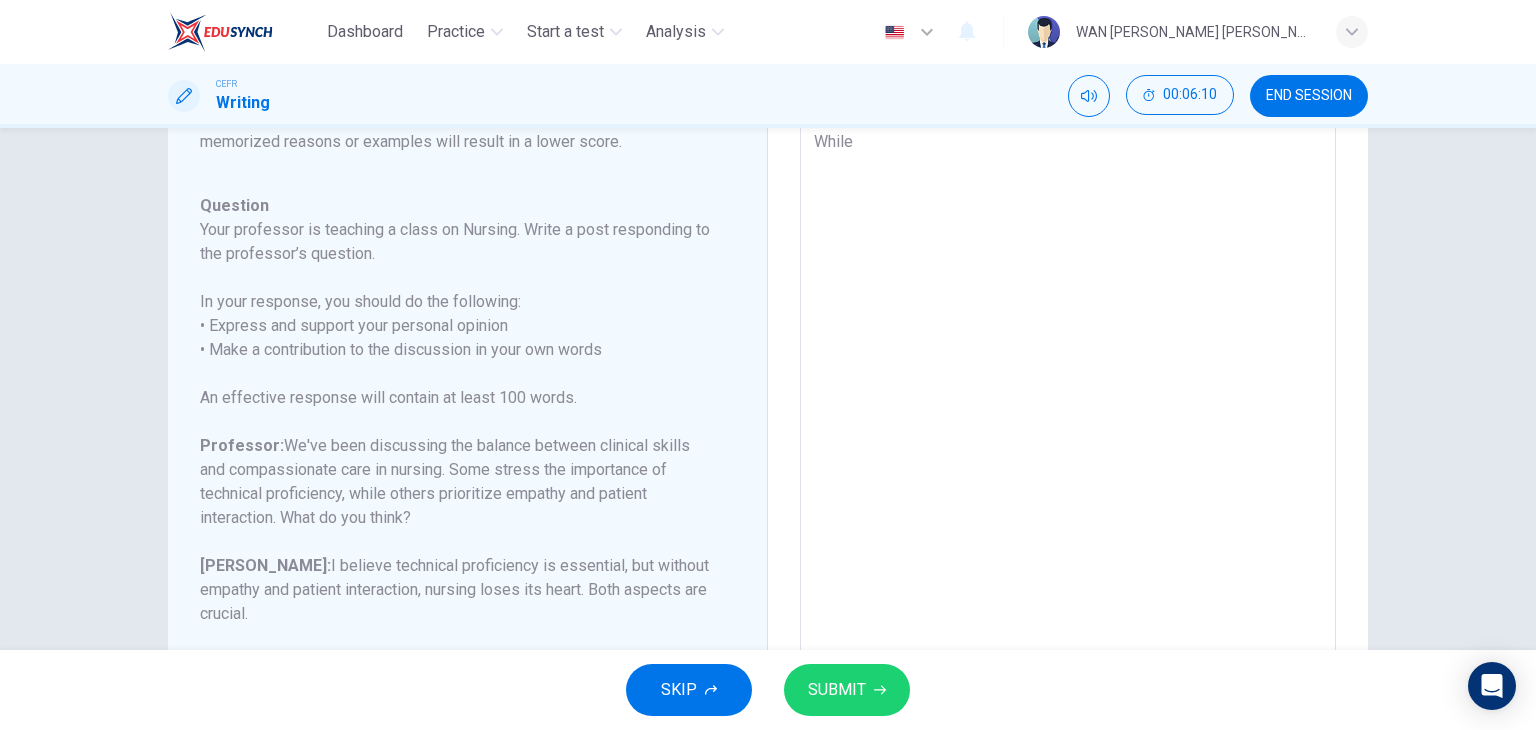 scroll, scrollTop: 351, scrollLeft: 0, axis: vertical 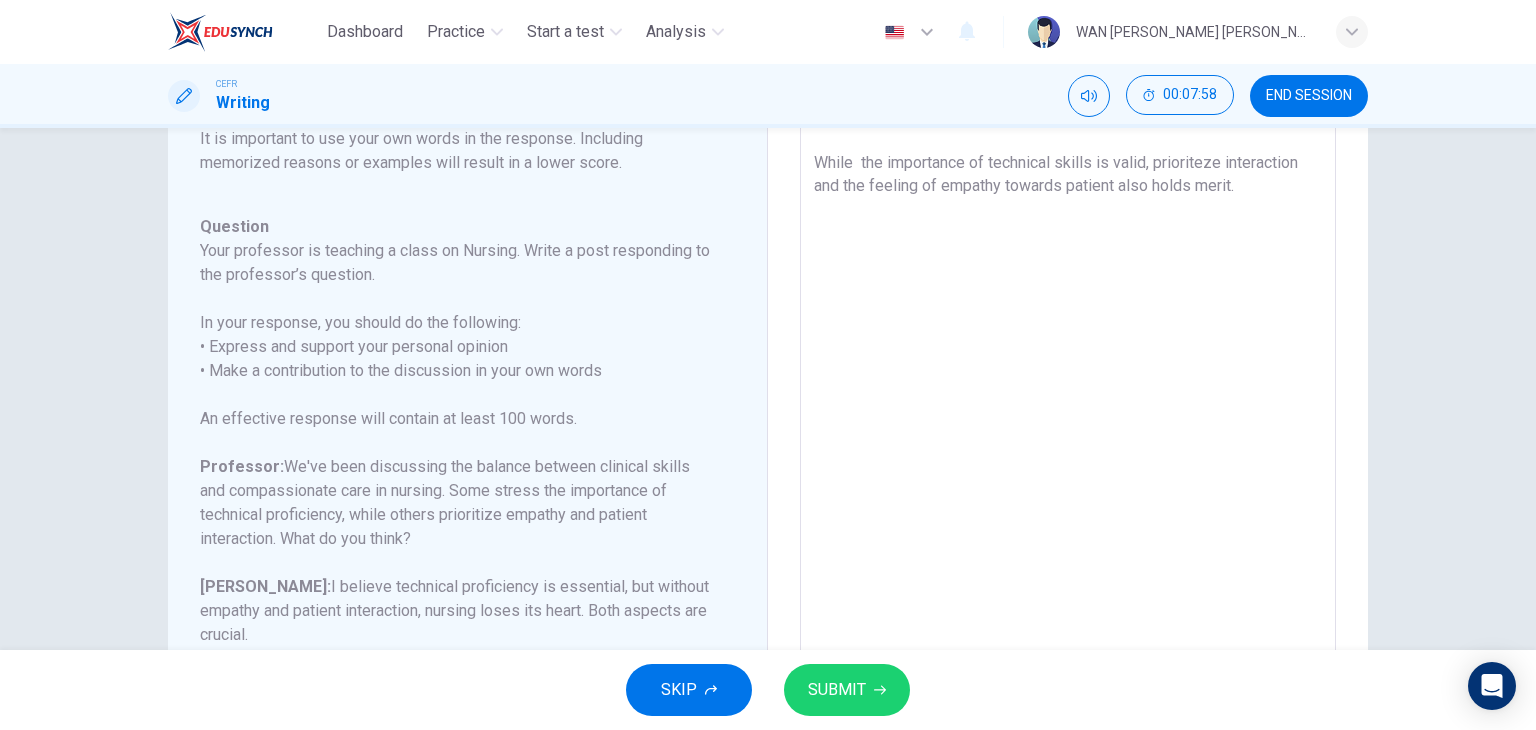 paste 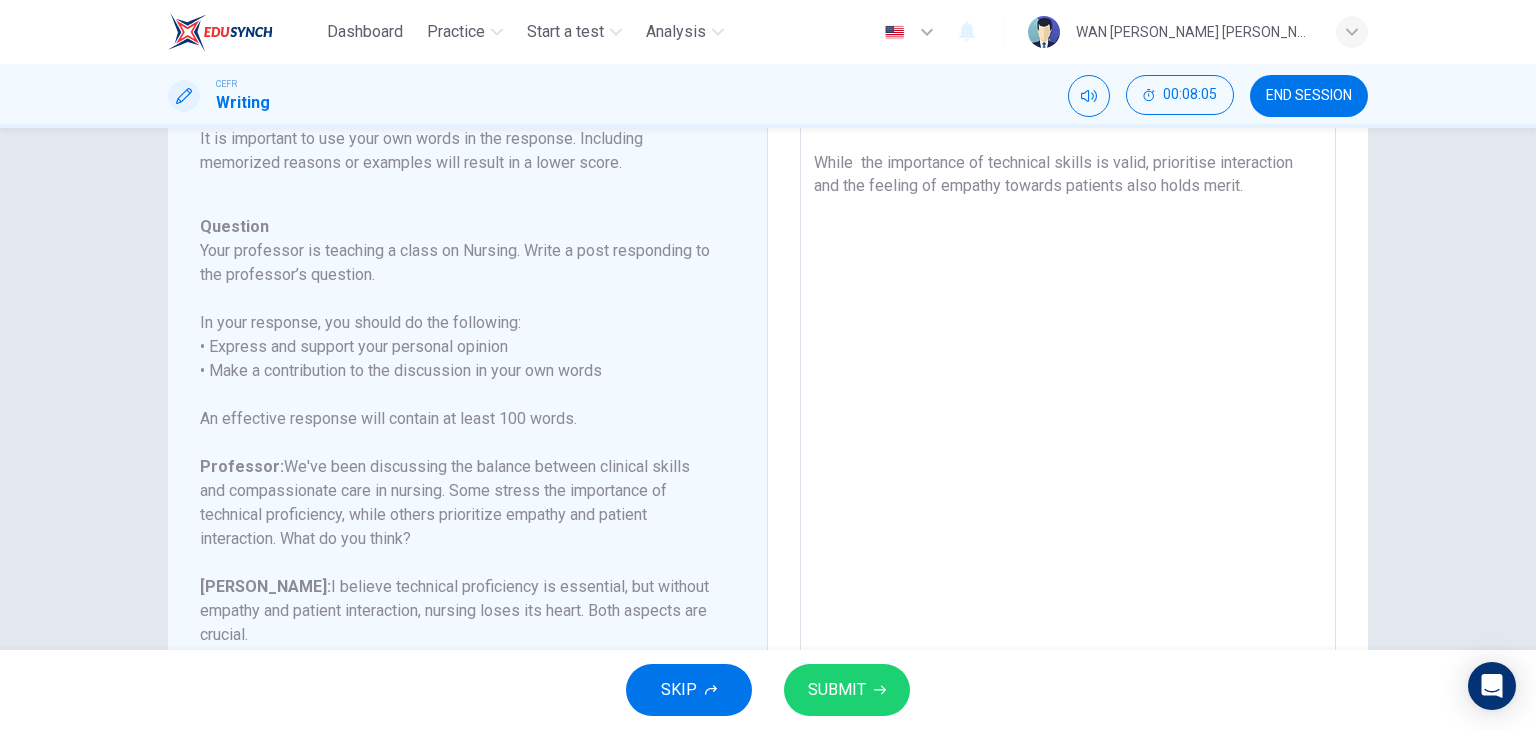click on "The debate between Wyatt and Penelope in the balance  between clinical skills and compassionate care in nursing is multifaceted.
While  the importance of technical skills is valid, prioritise interaction and the feeling of empathy towards patients also holds merit." at bounding box center (1068, 376) 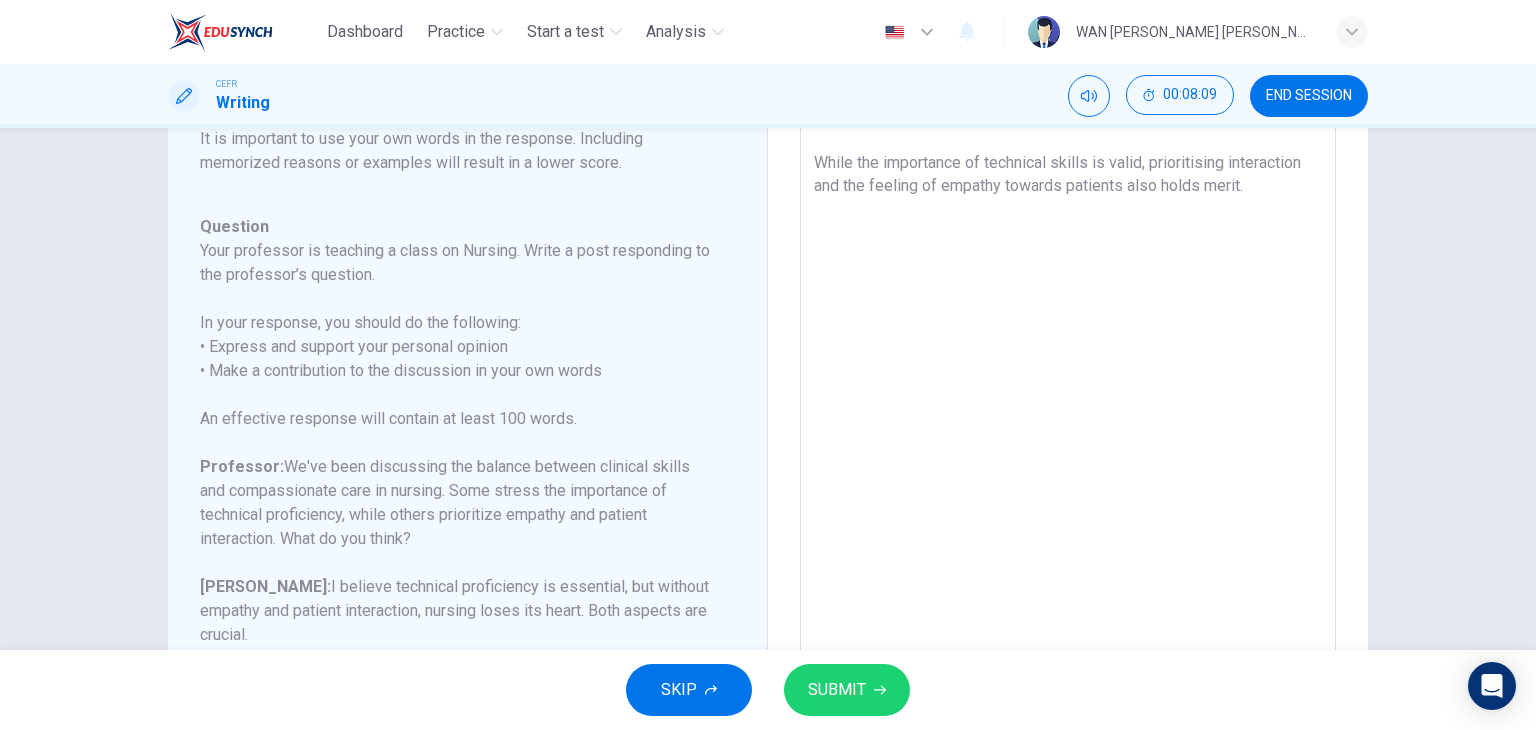 click on "The debate between Wyatt and Penelope in the balance  between clinical skills and compassionate care in nursing is multifaceted.
While the importance of technical skills is valid, prioritising interaction and the feeling of empathy towards patients also holds merit." at bounding box center [1068, 376] 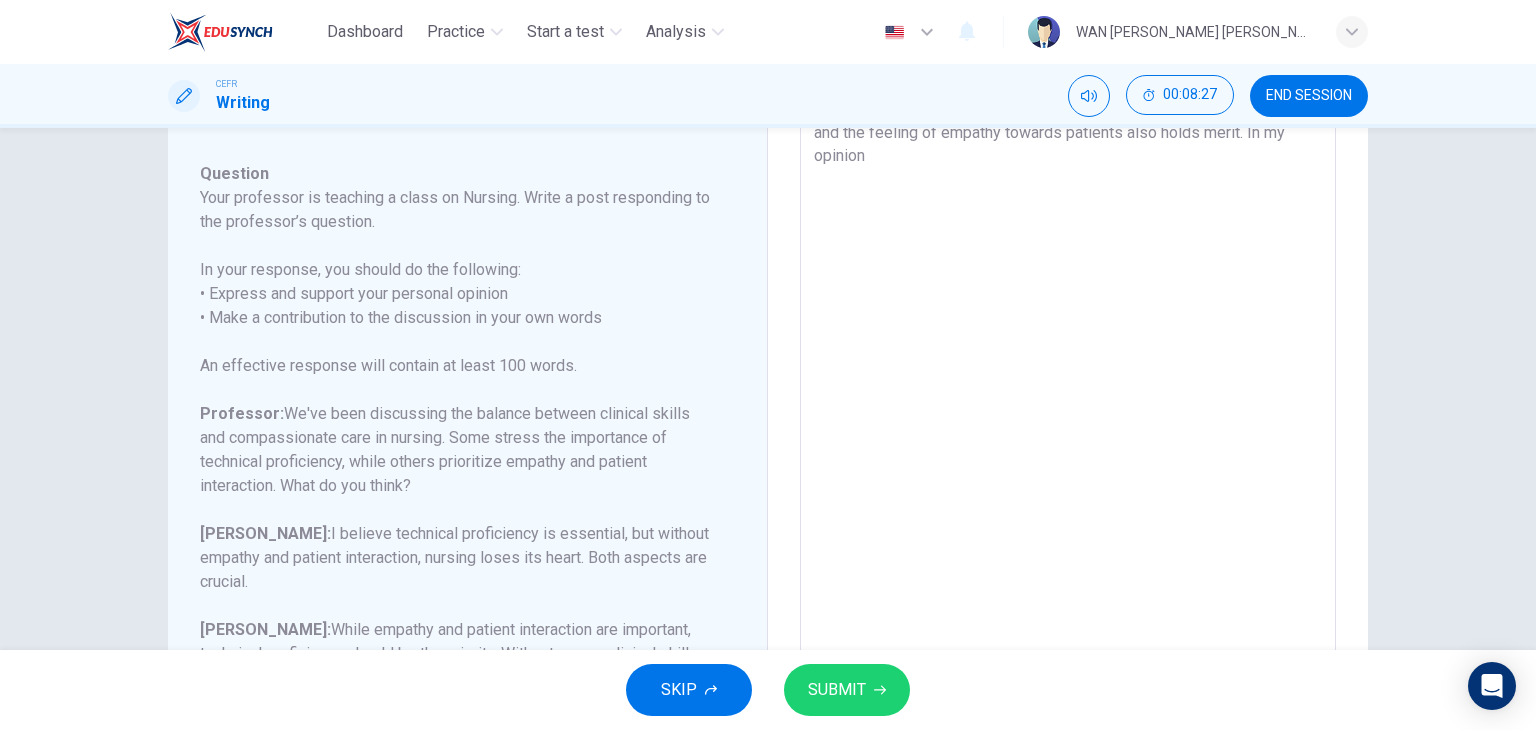 scroll, scrollTop: 268, scrollLeft: 0, axis: vertical 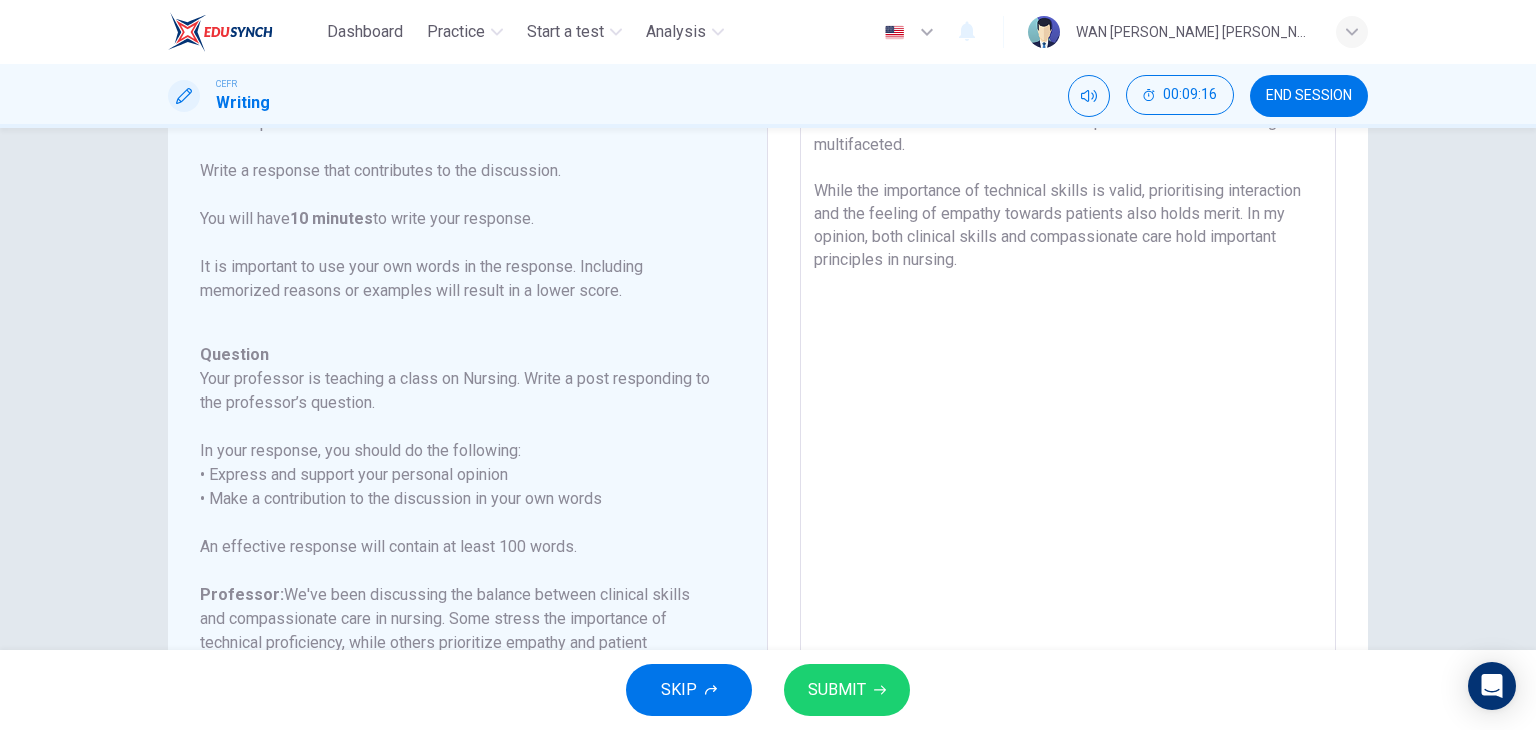 click on "The debate between Wyatt and Penelope in the balance  between clinical skills and compassionate care in nursing is multifaceted.
While the importance of technical skills is valid, prioritising interaction and the feeling of empathy towards patients also holds merit. In my opinion, both clinical skills and compassionate care hold important principles in nursing." at bounding box center (1068, 404) 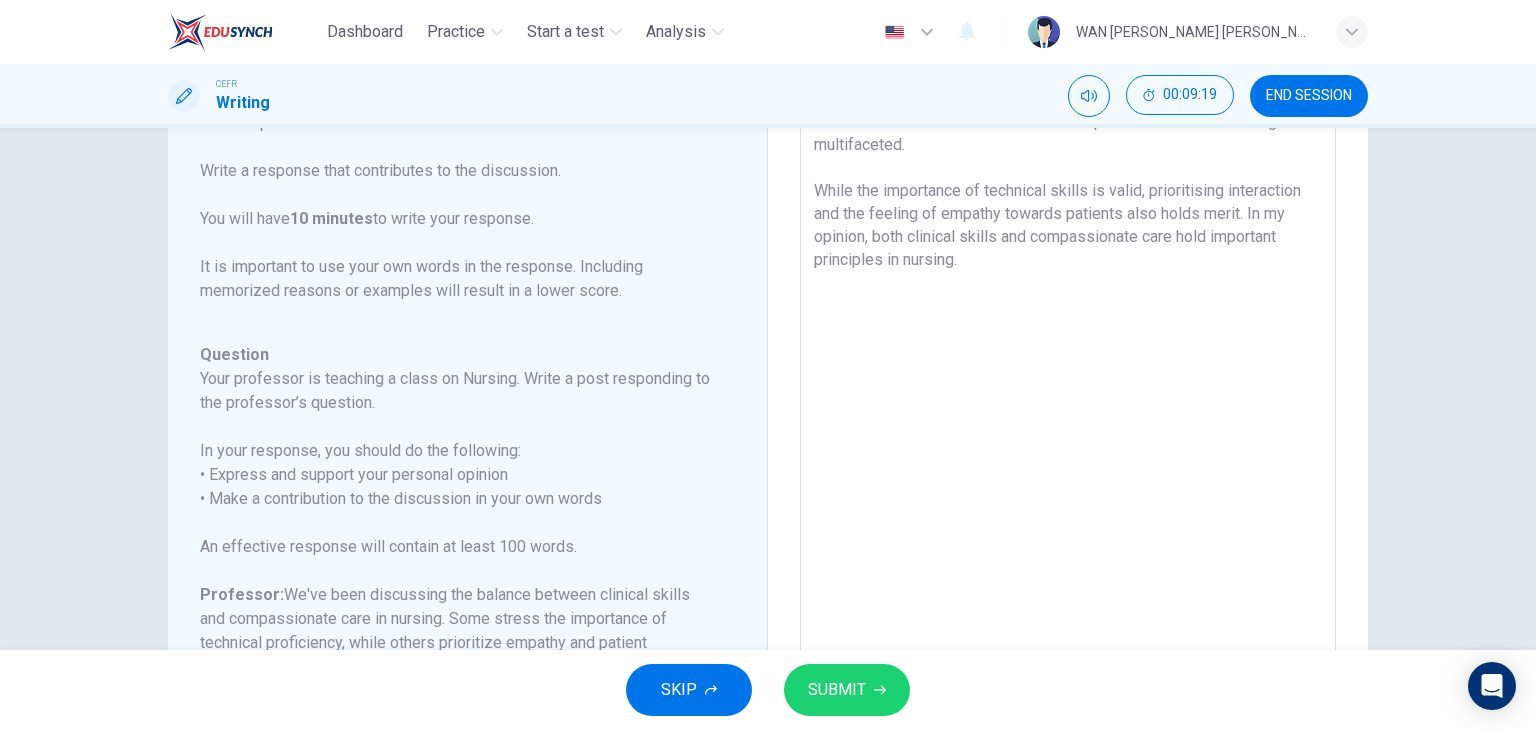 click on "The debate between Wyatt and Penelope in the balance  between clinical skills and compassionate care in nursing is multifaceted.
While the importance of technical skills is valid, prioritising interaction and the feeling of empathy towards patients also holds merit. In my opinion, both clinical skills and compassionate care hold important principles in nursing." at bounding box center (1068, 404) 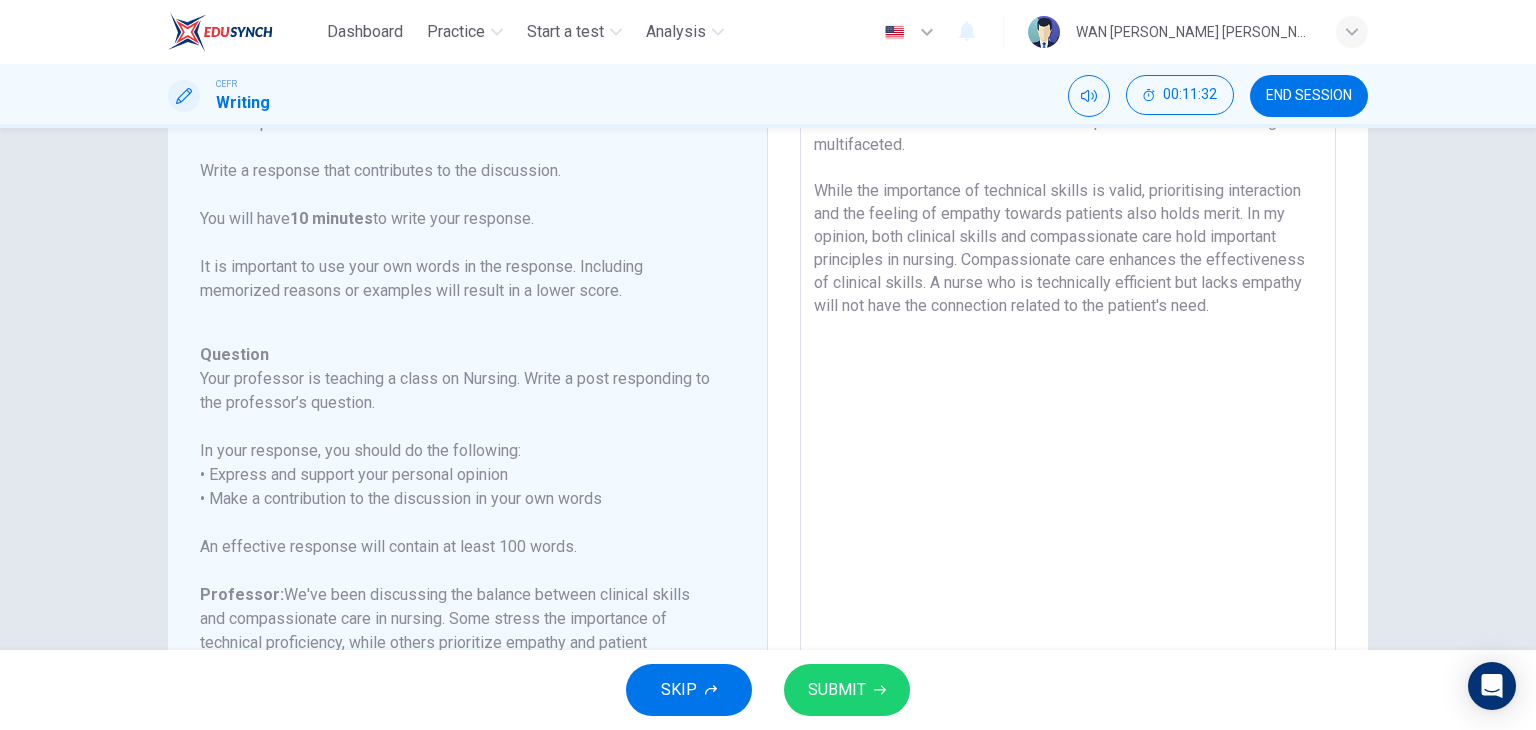 click on "The debate between Wyatt and Penelope in the balance  between clinical skills and compassionate care in nursing is multifaceted.
While the importance of technical skills is valid, prioritising interaction and the feeling of empathy towards patients also holds merit. In my opinion, both clinical skills and compassionate care hold important principles in nursing. Compassionate care enhances the effectiveness of clinical skills. A nurse who is technically efficient but lacks empathy will not have the connection related to the patient's need." at bounding box center (1068, 404) 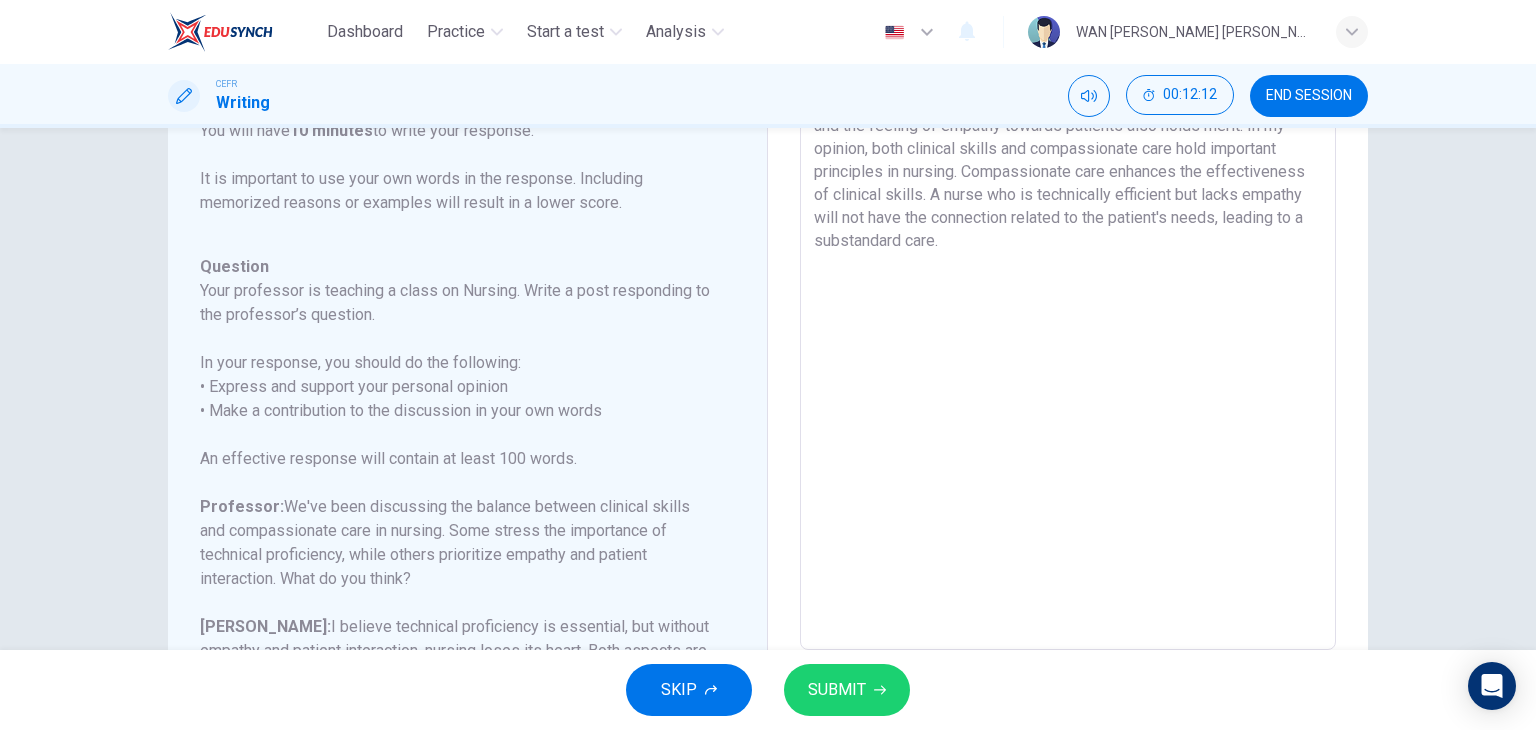 scroll, scrollTop: 268, scrollLeft: 0, axis: vertical 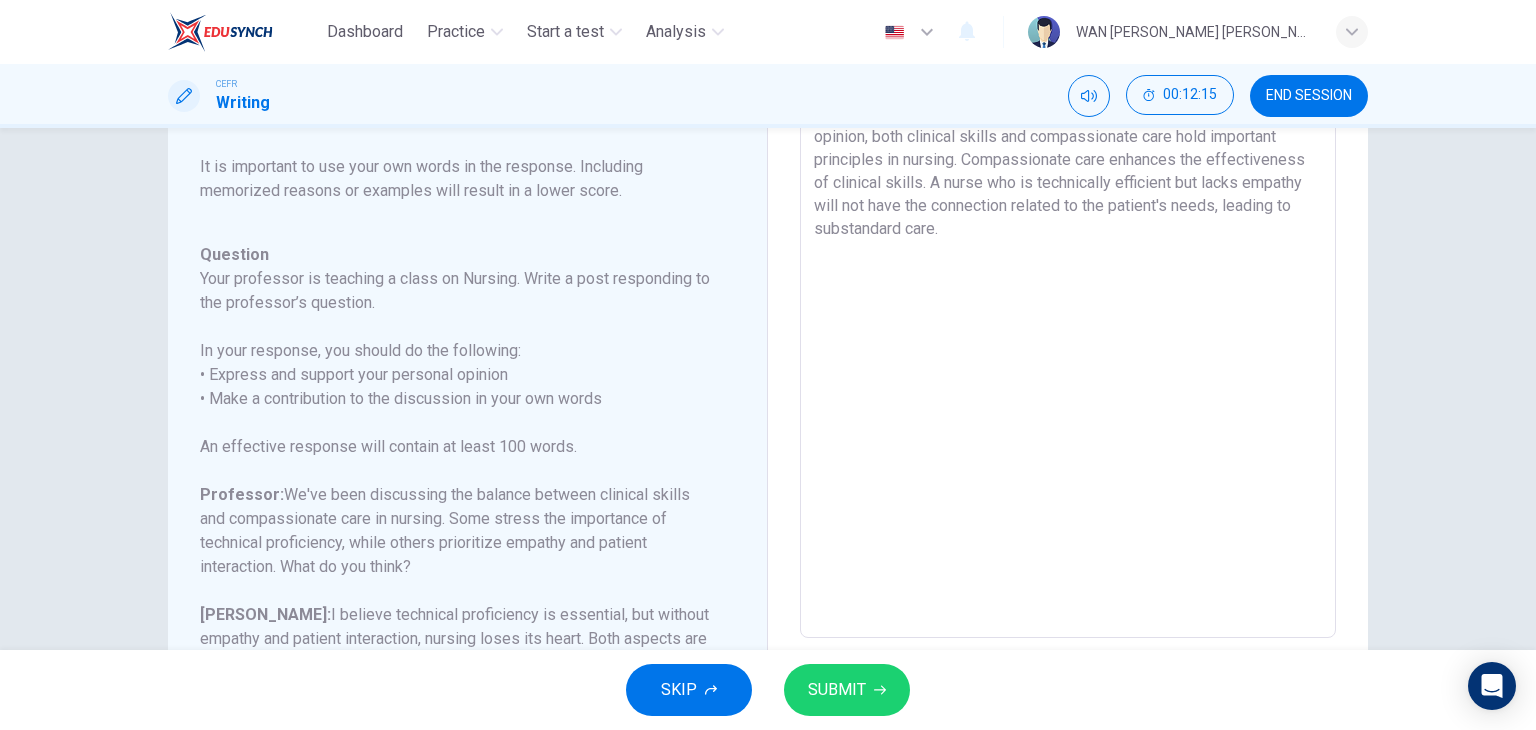 click on "The debate between Wyatt and Penelope in the balance  between clinical skills and compassionate care in nursing is multifaceted.
While the importance of technical skills is valid, prioritising interaction and the feeling of empathy towards patients also holds merit. In my opinion, both clinical skills and compassionate care hold important principles in nursing. Compassionate care enhances the effectiveness of clinical skills. A nurse who is technically efficient but lacks empathy will not have the connection related to the patient's needs, leading to substandard care." at bounding box center [1068, 304] 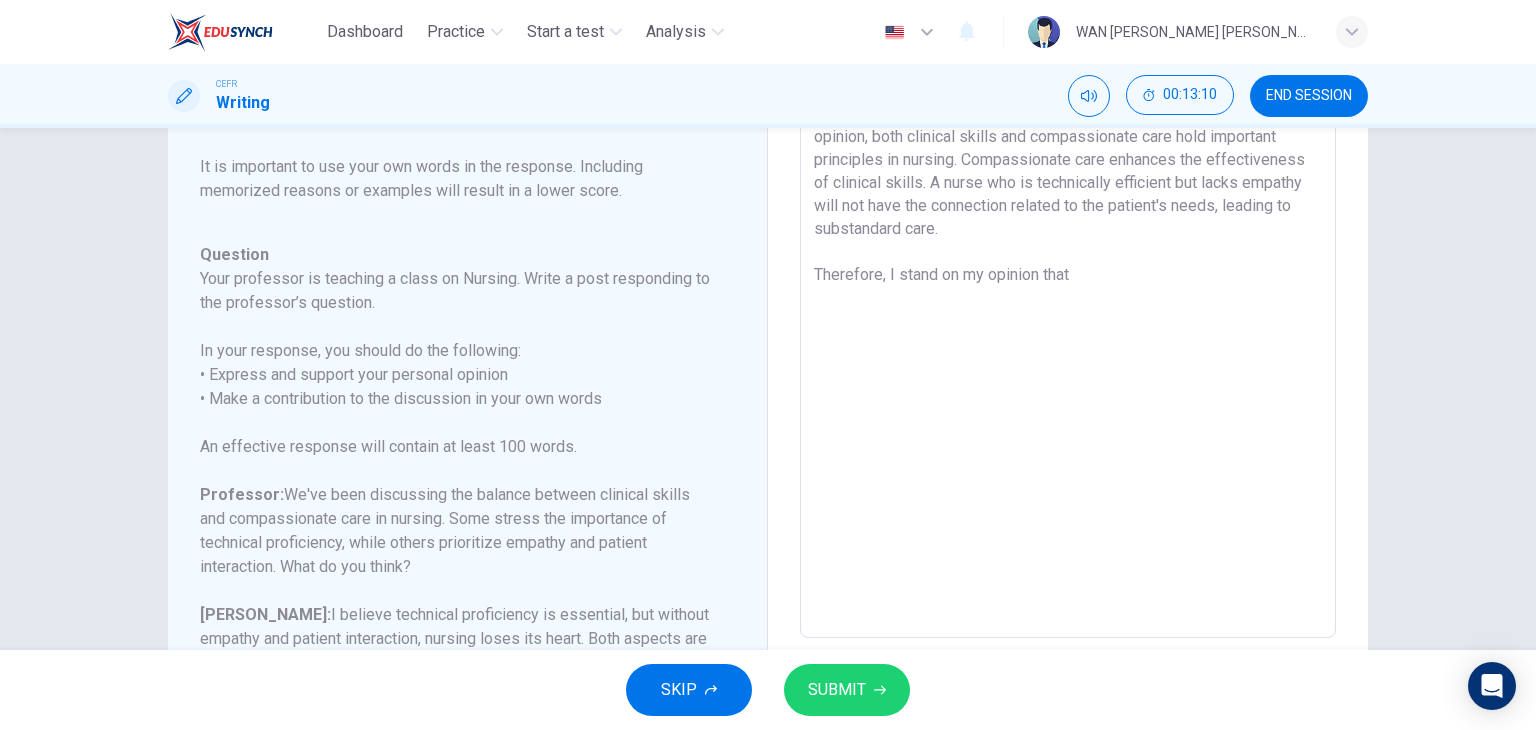 click on "The debate between Wyatt and Penelope in the balance  between clinical skills and compassionate care in nursing is multifaceted.
While the importance of technical skills is valid, prioritising interaction and the feeling of empathy towards patients also holds merit. In my opinion, both clinical skills and compassionate care hold important principles in nursing. Compassionate care enhances the effectiveness of clinical skills. A nurse who is technically efficient but lacks empathy will not have the connection related to the patient's needs, leading to substandard care.
Therefore, I stand on my opinion that" at bounding box center [1068, 304] 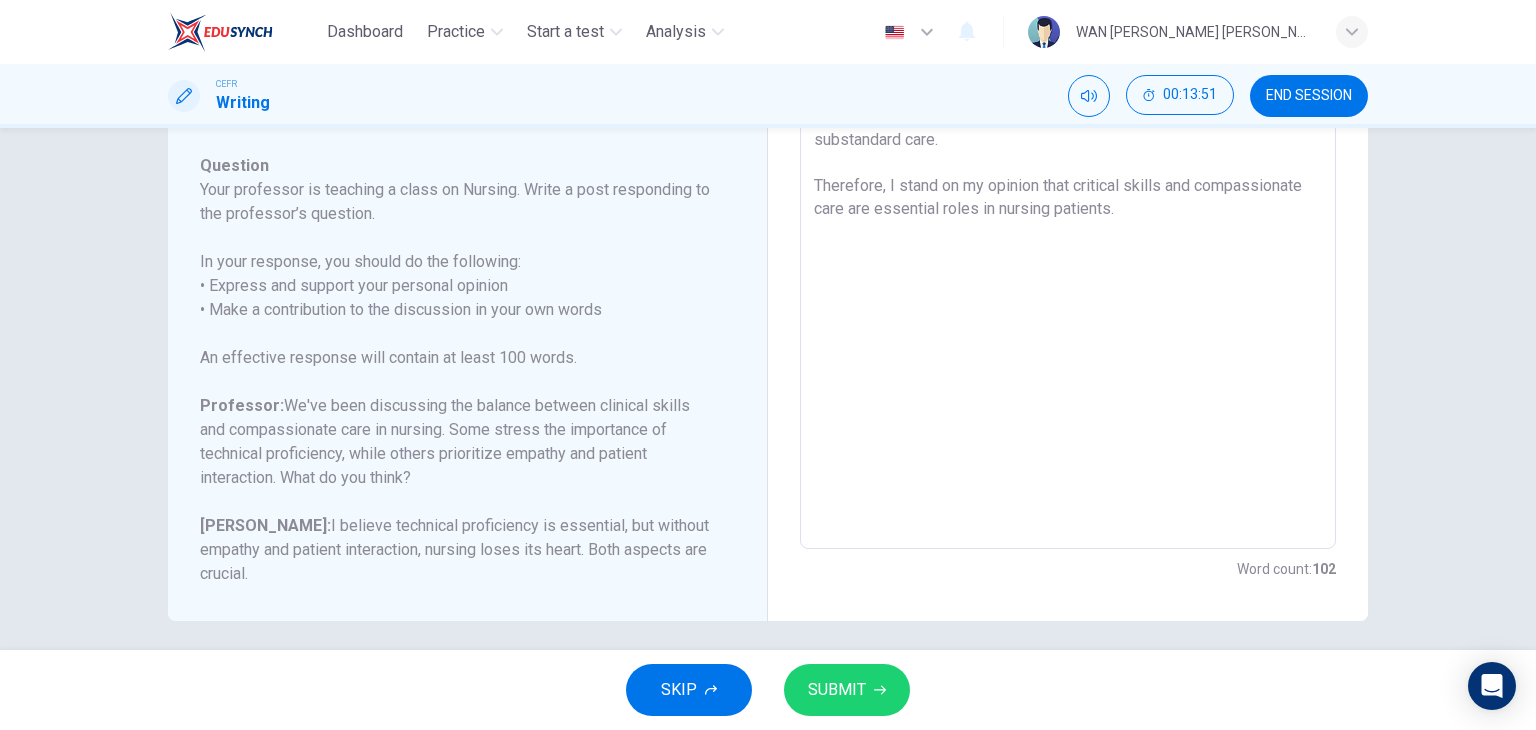 scroll, scrollTop: 368, scrollLeft: 0, axis: vertical 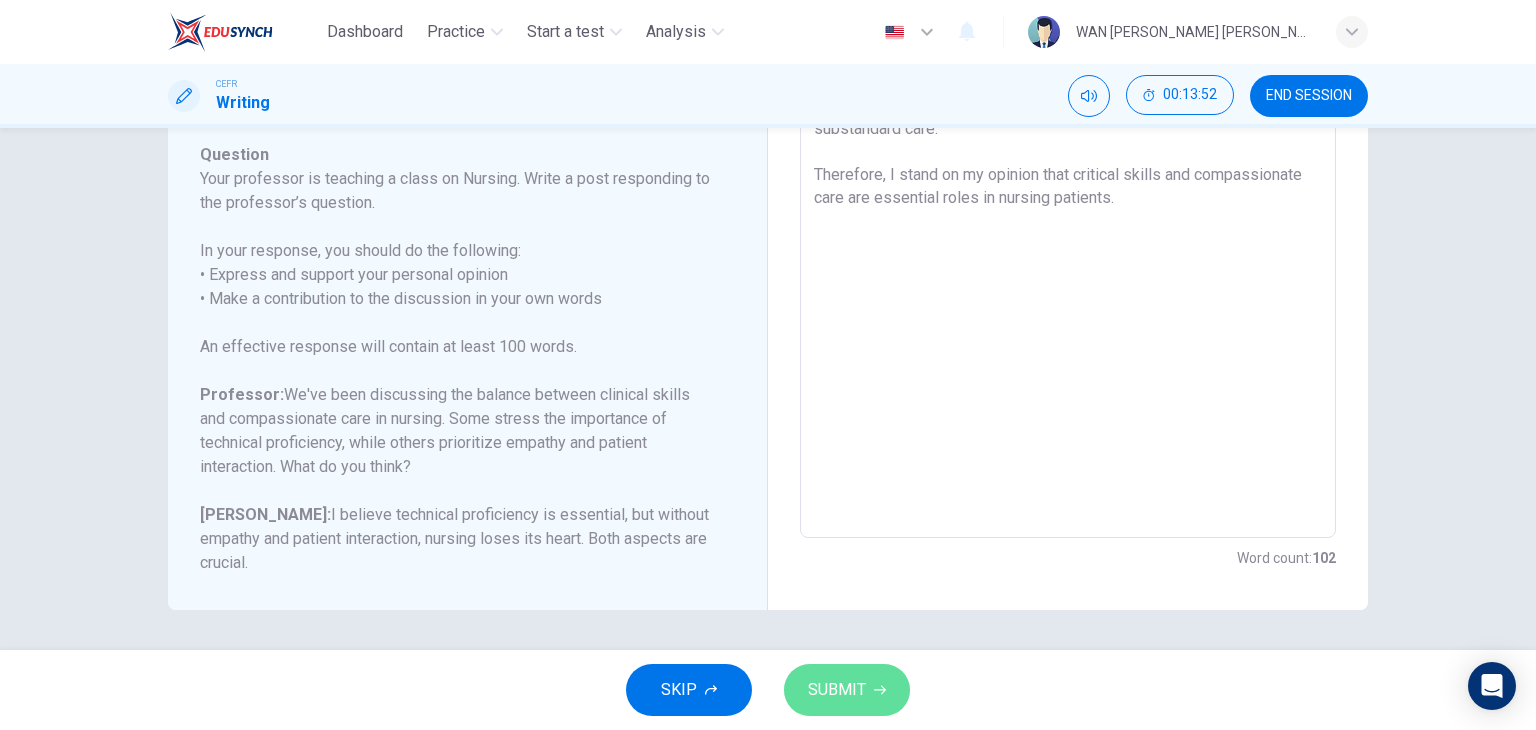 click on "SUBMIT" at bounding box center (847, 690) 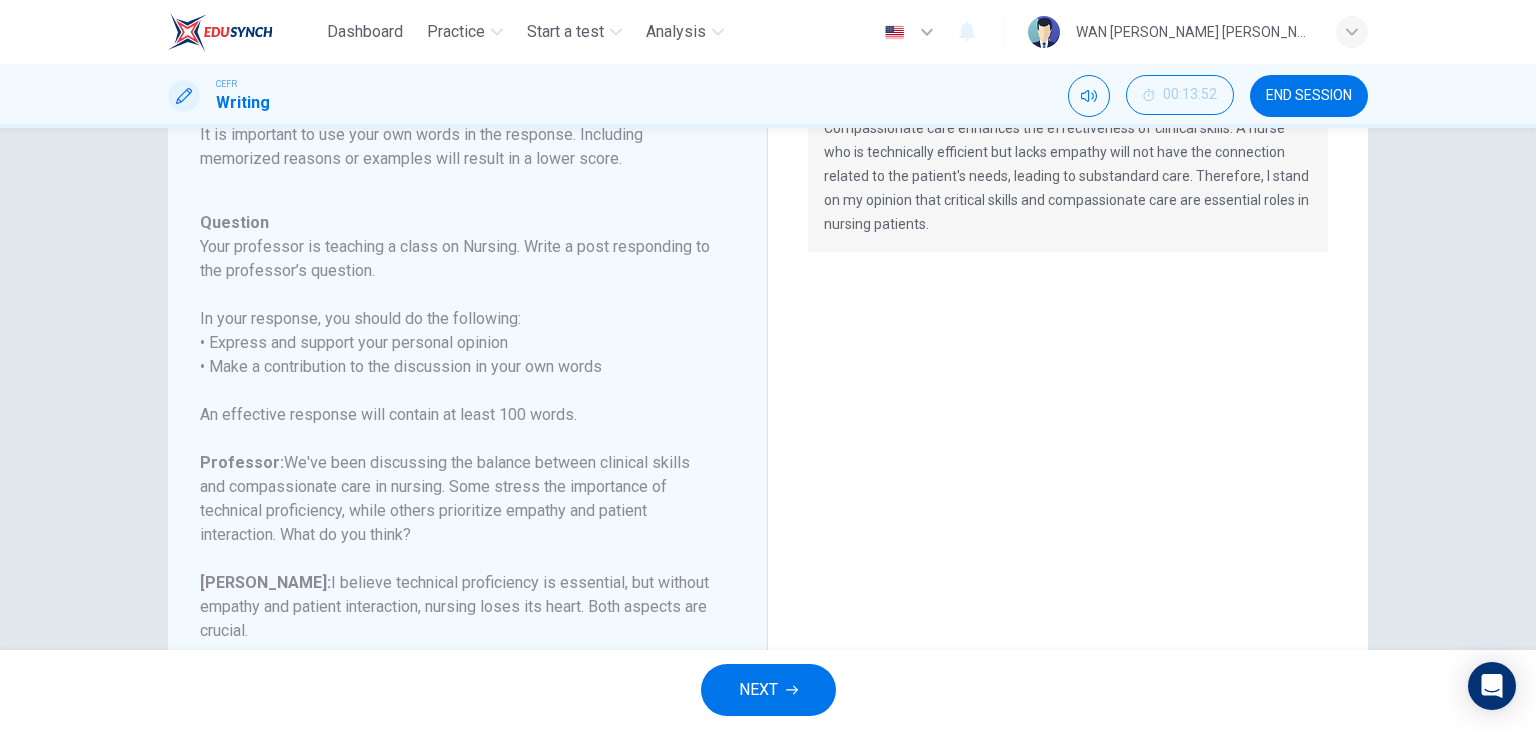 scroll, scrollTop: 0, scrollLeft: 0, axis: both 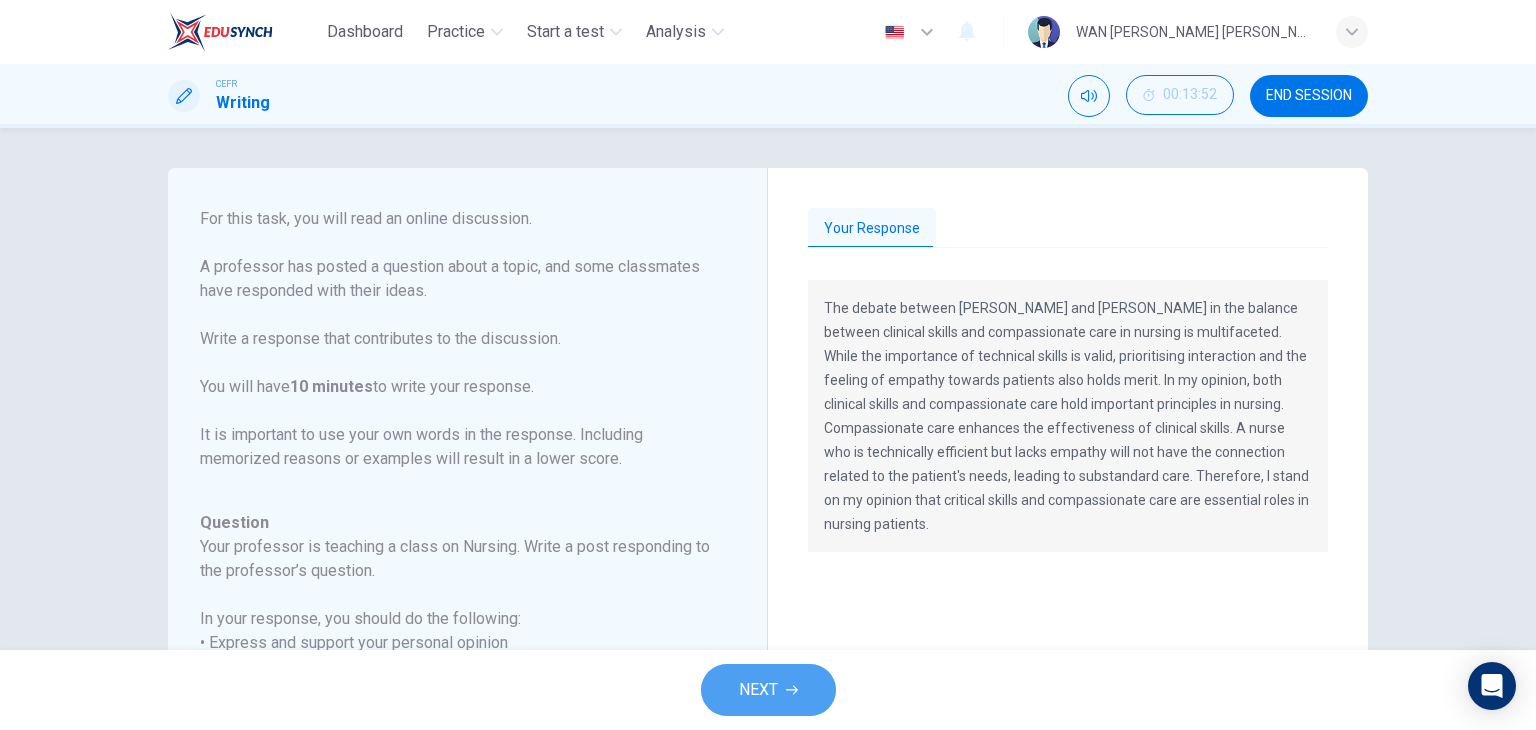 click on "NEXT" at bounding box center [768, 690] 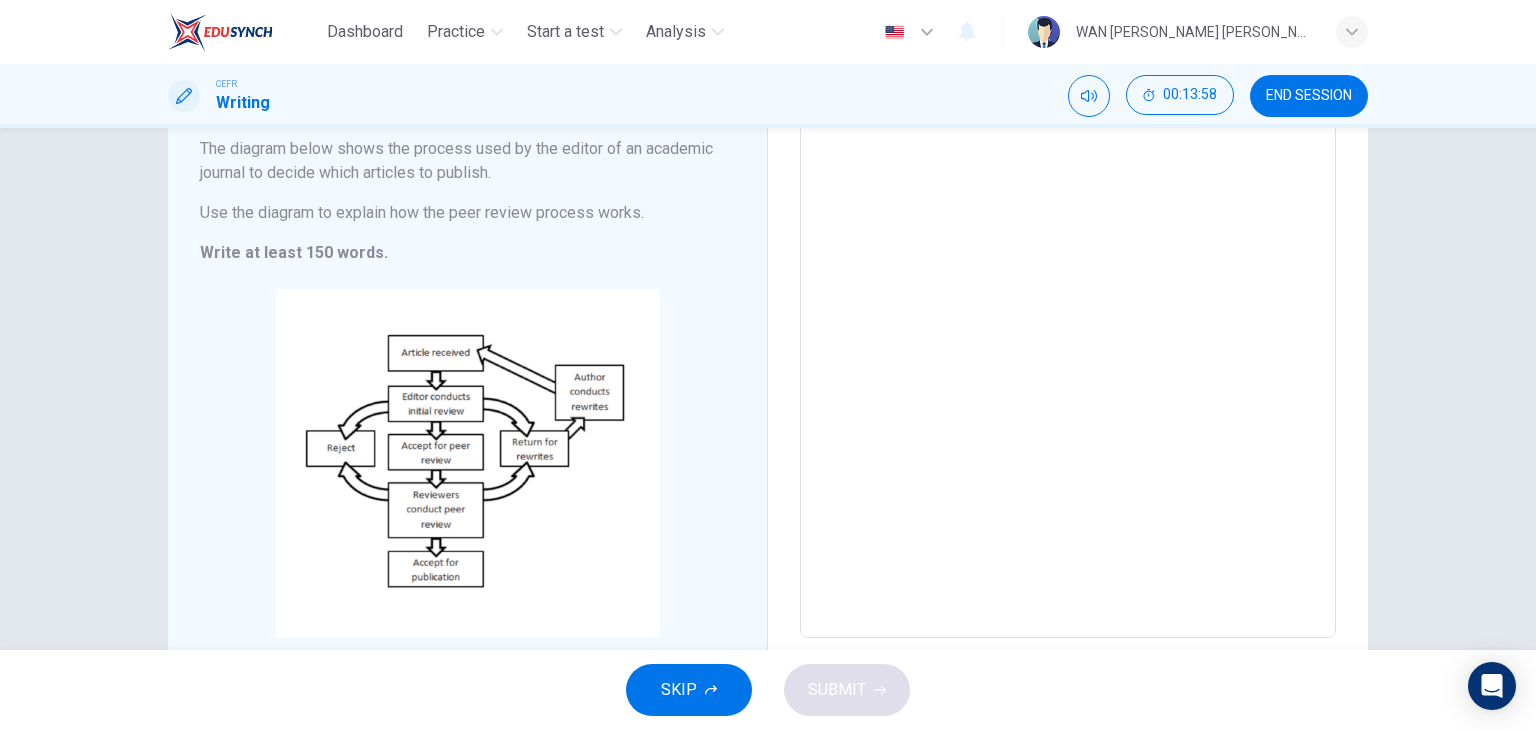 scroll, scrollTop: 67, scrollLeft: 0, axis: vertical 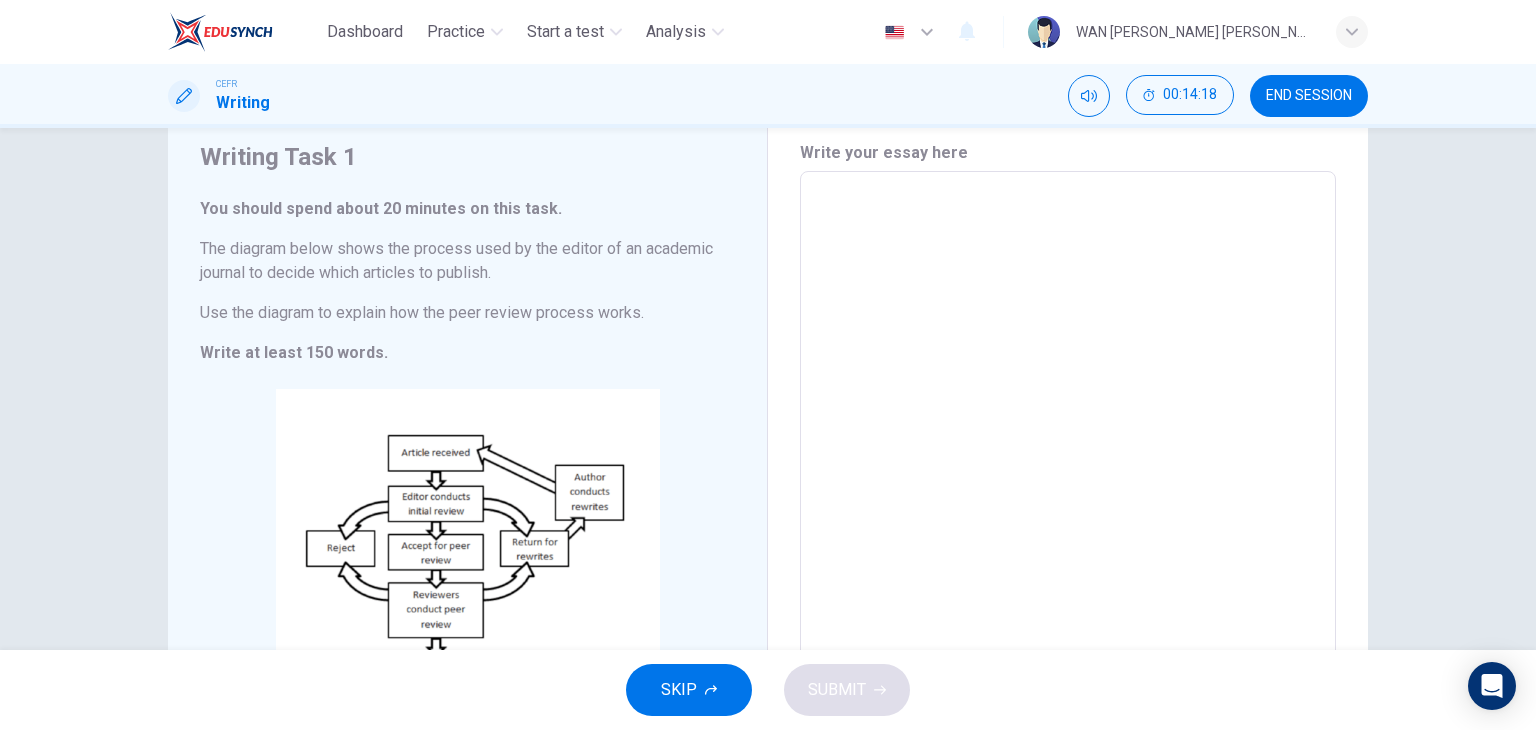 click on "END SESSION" at bounding box center (1309, 96) 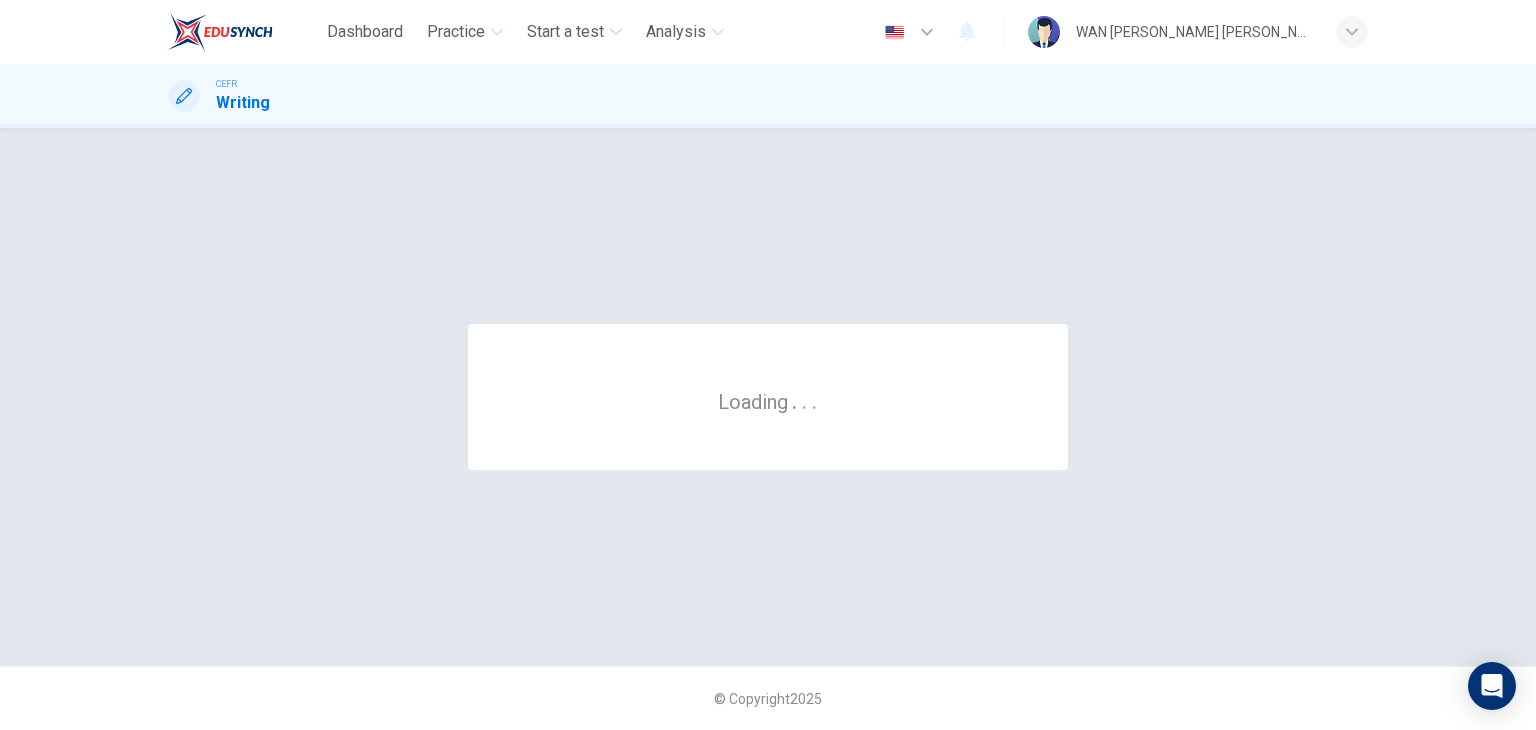 scroll, scrollTop: 0, scrollLeft: 0, axis: both 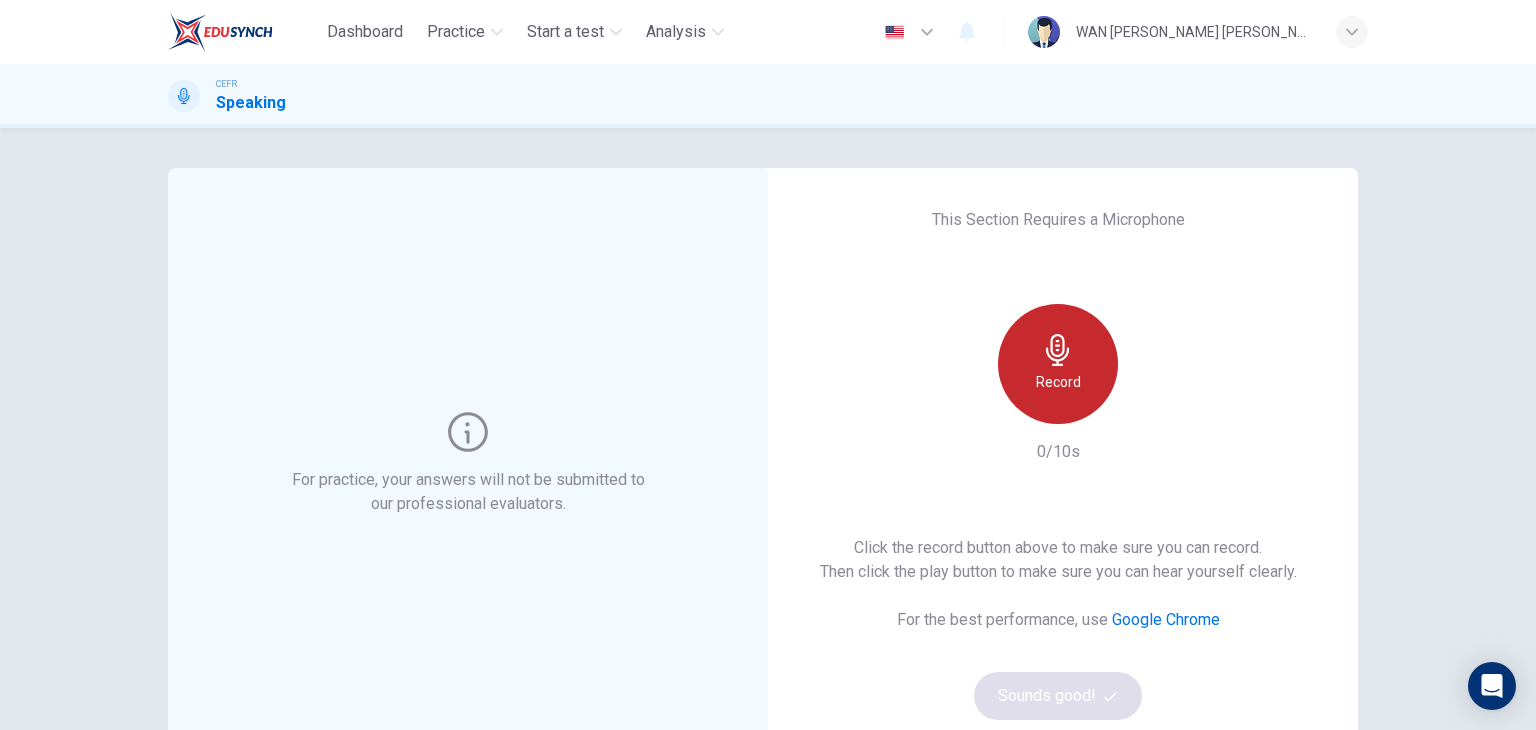 click on "Record" at bounding box center [1058, 364] 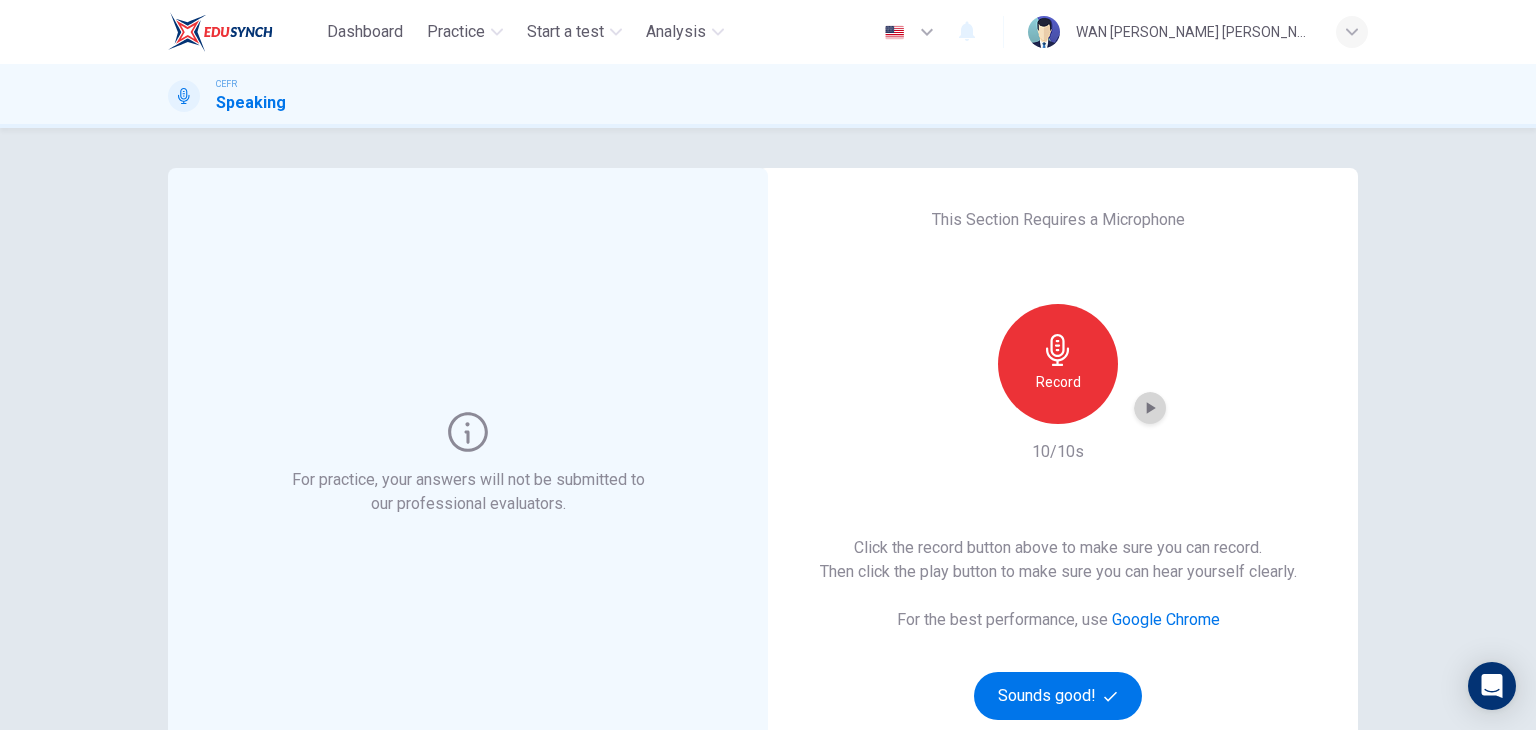 click at bounding box center (1150, 408) 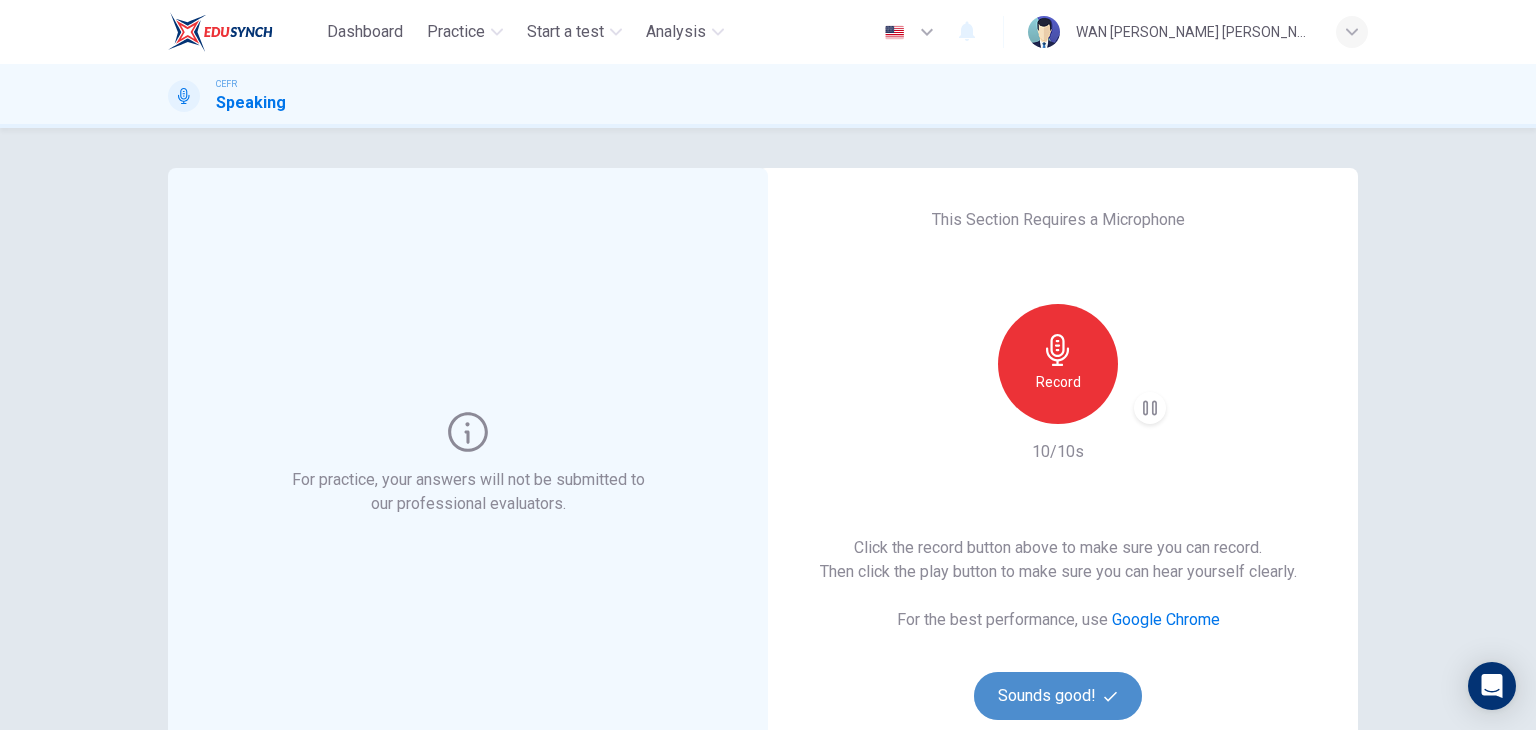 click 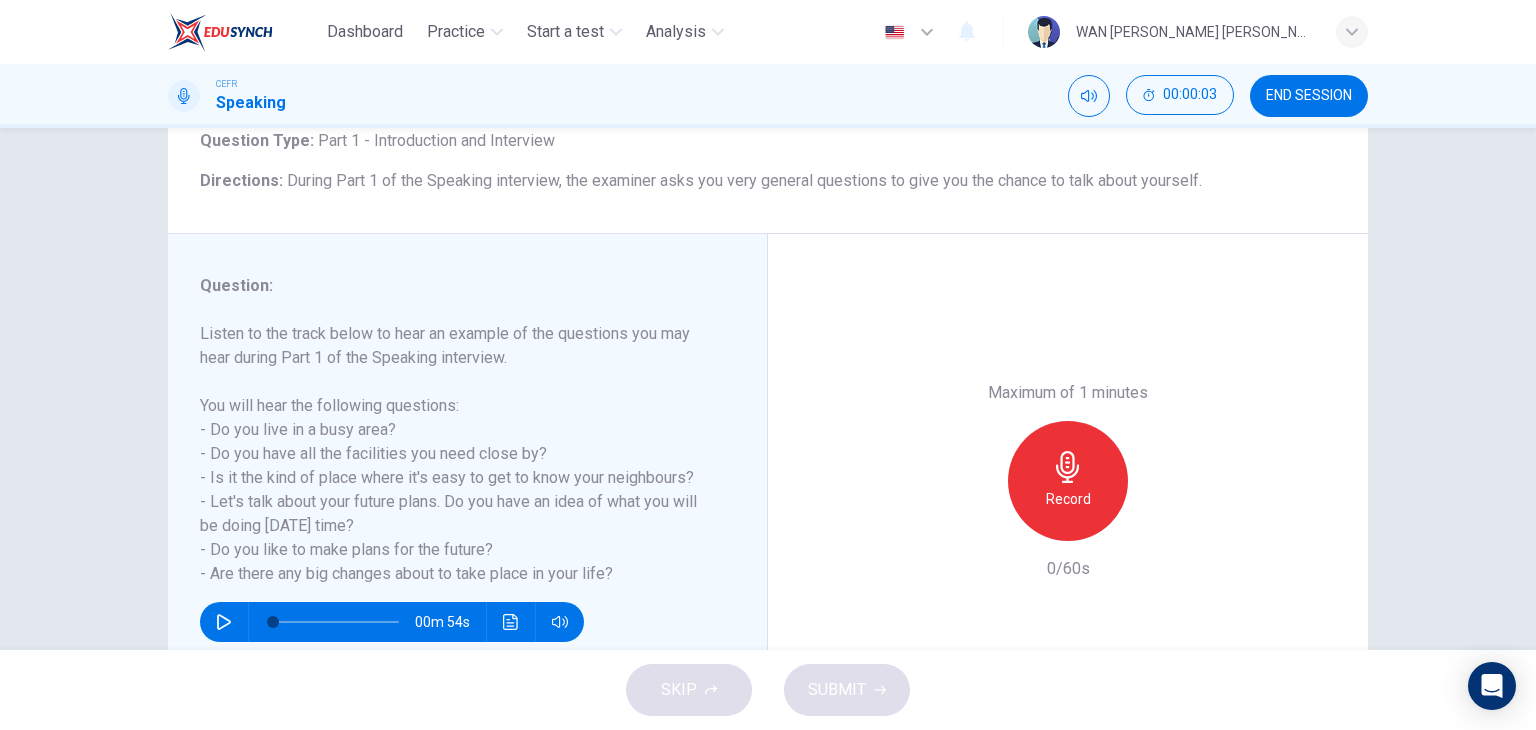 scroll, scrollTop: 200, scrollLeft: 0, axis: vertical 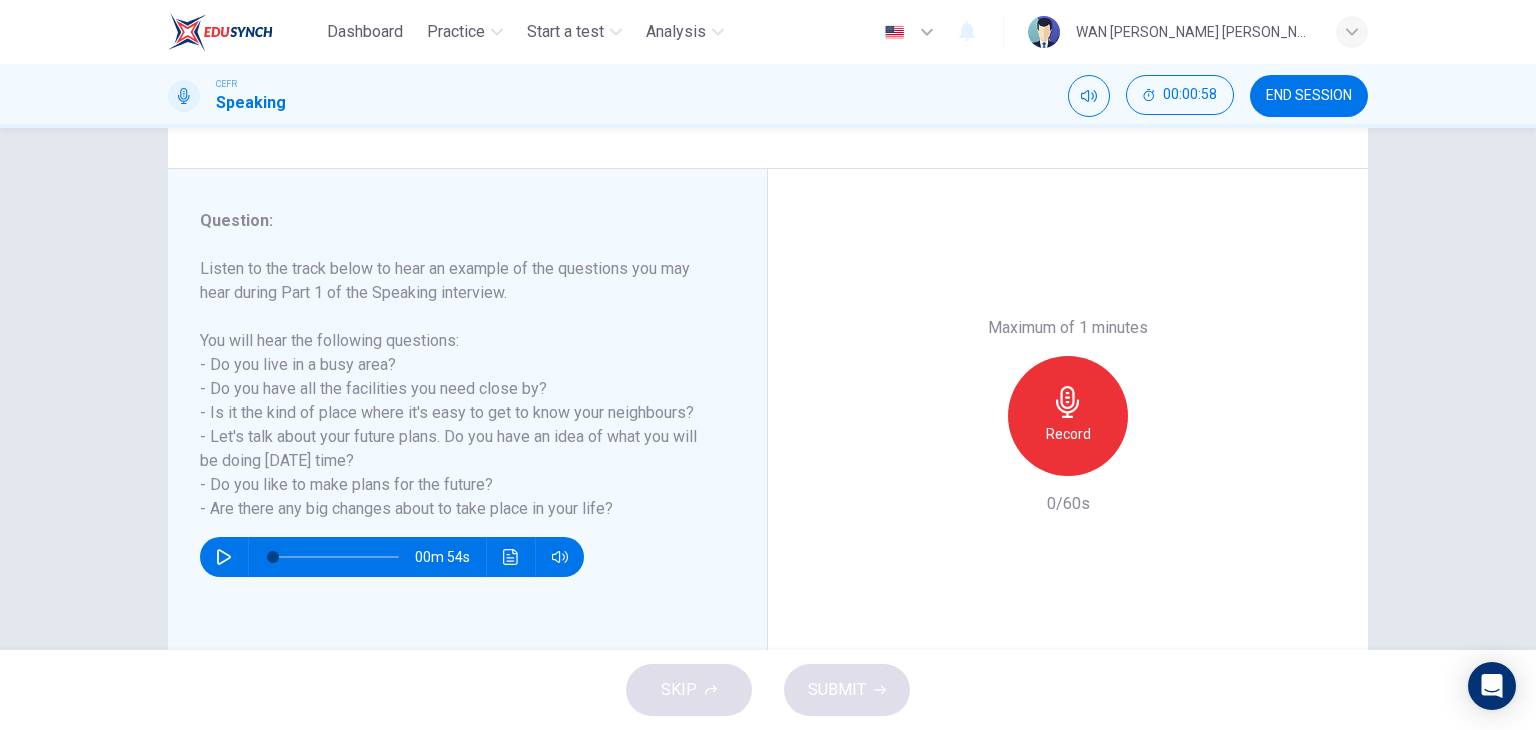 click on "Record" at bounding box center [1068, 416] 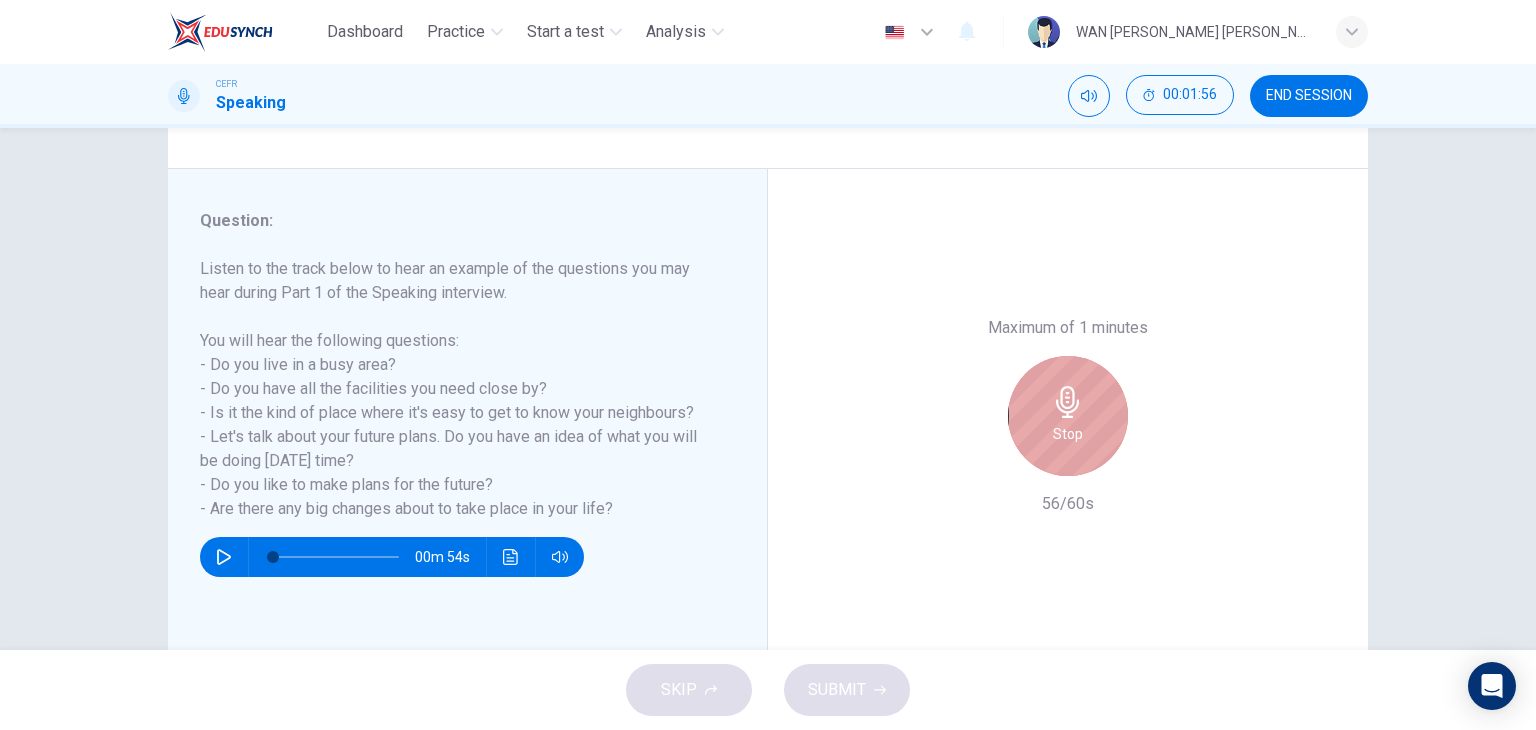 click on "Stop" at bounding box center (1068, 416) 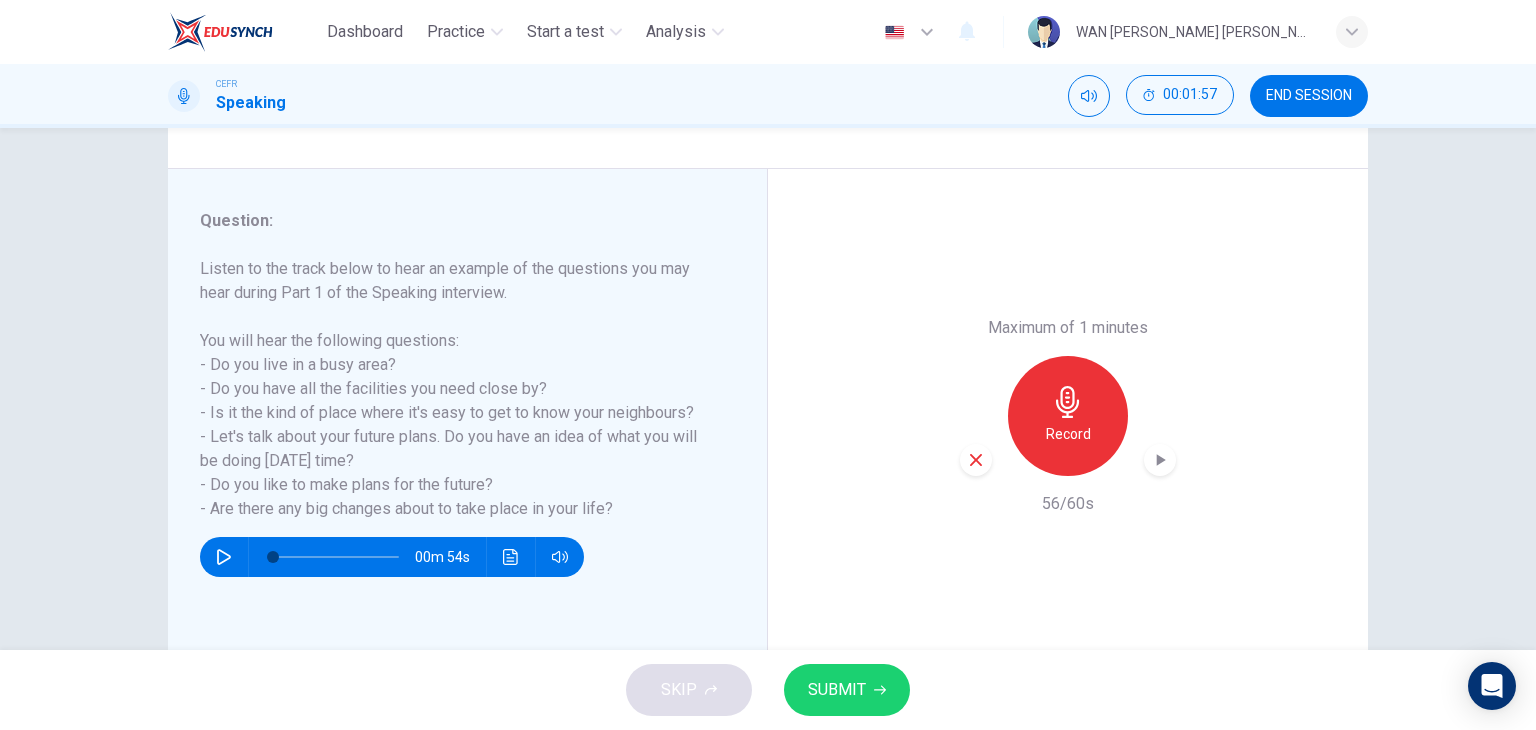 click on "Maximum of 1 minutes Record 56/60s" at bounding box center (1068, 416) 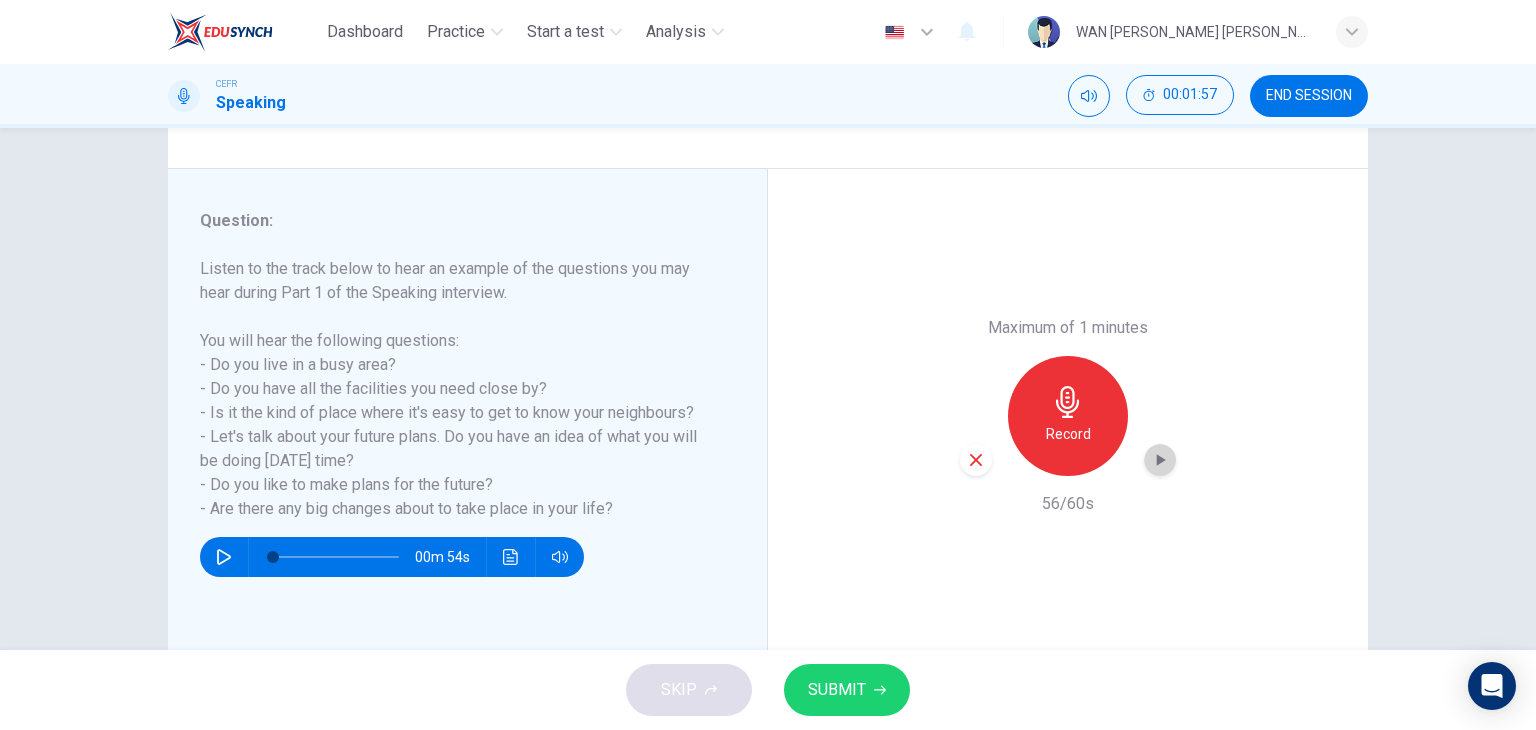 click 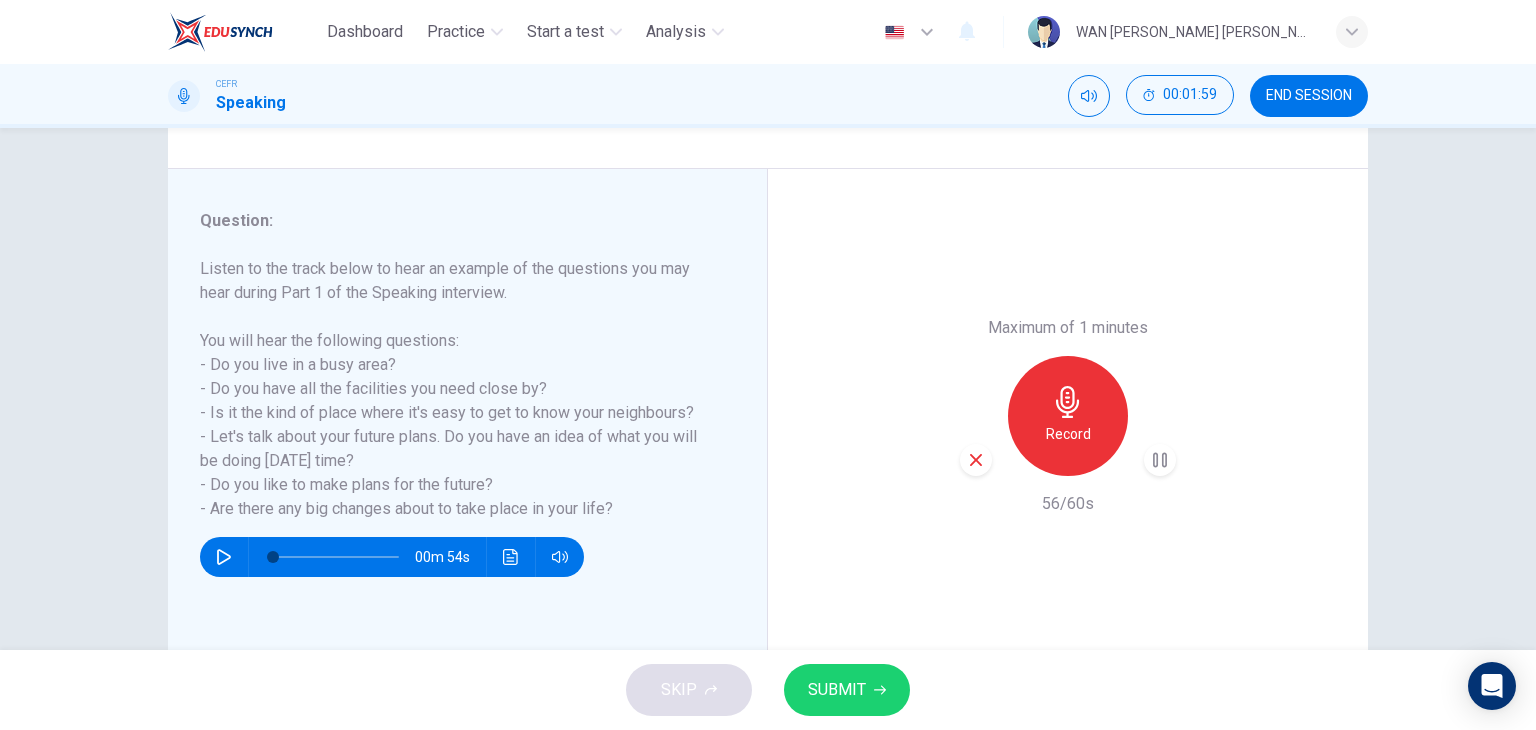 type 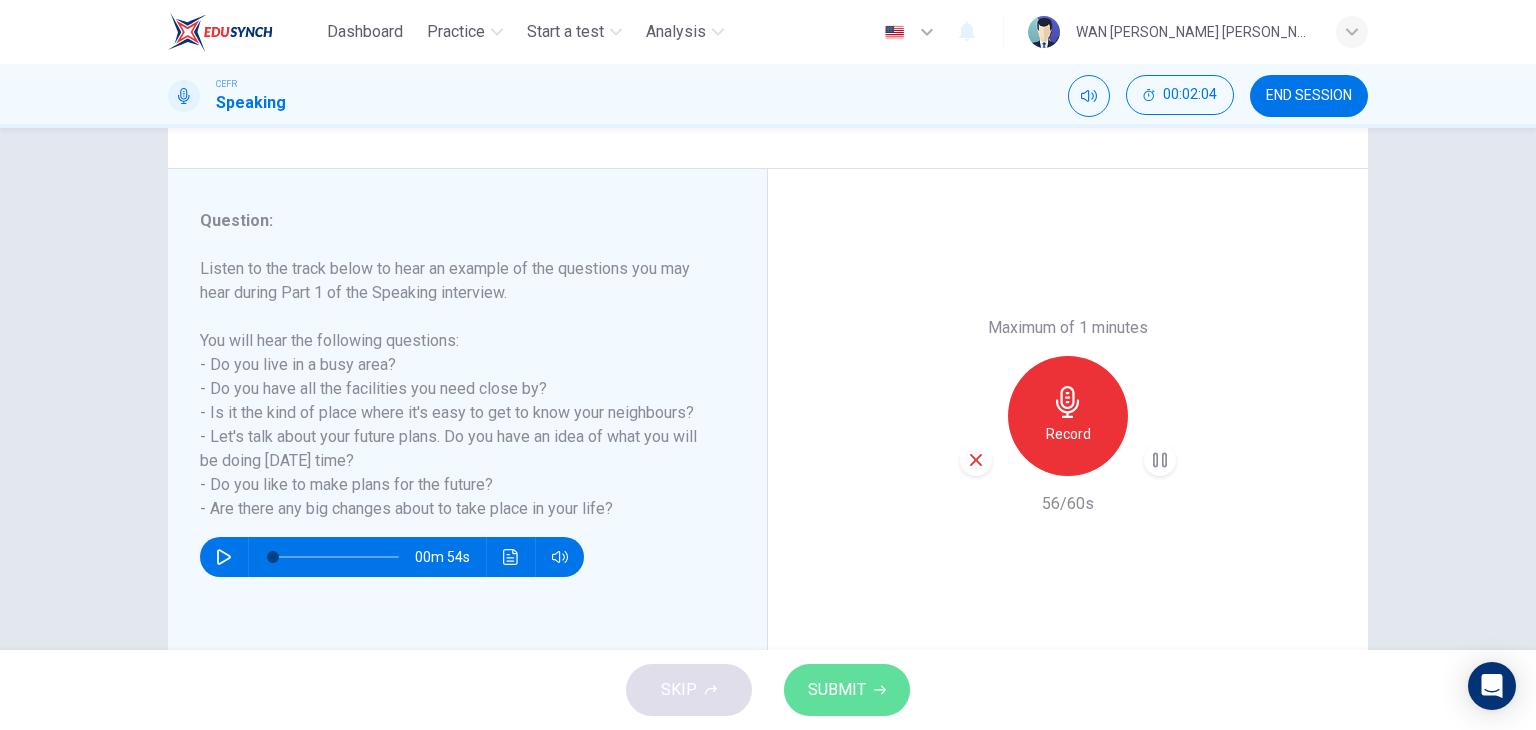 click on "SUBMIT" at bounding box center (847, 690) 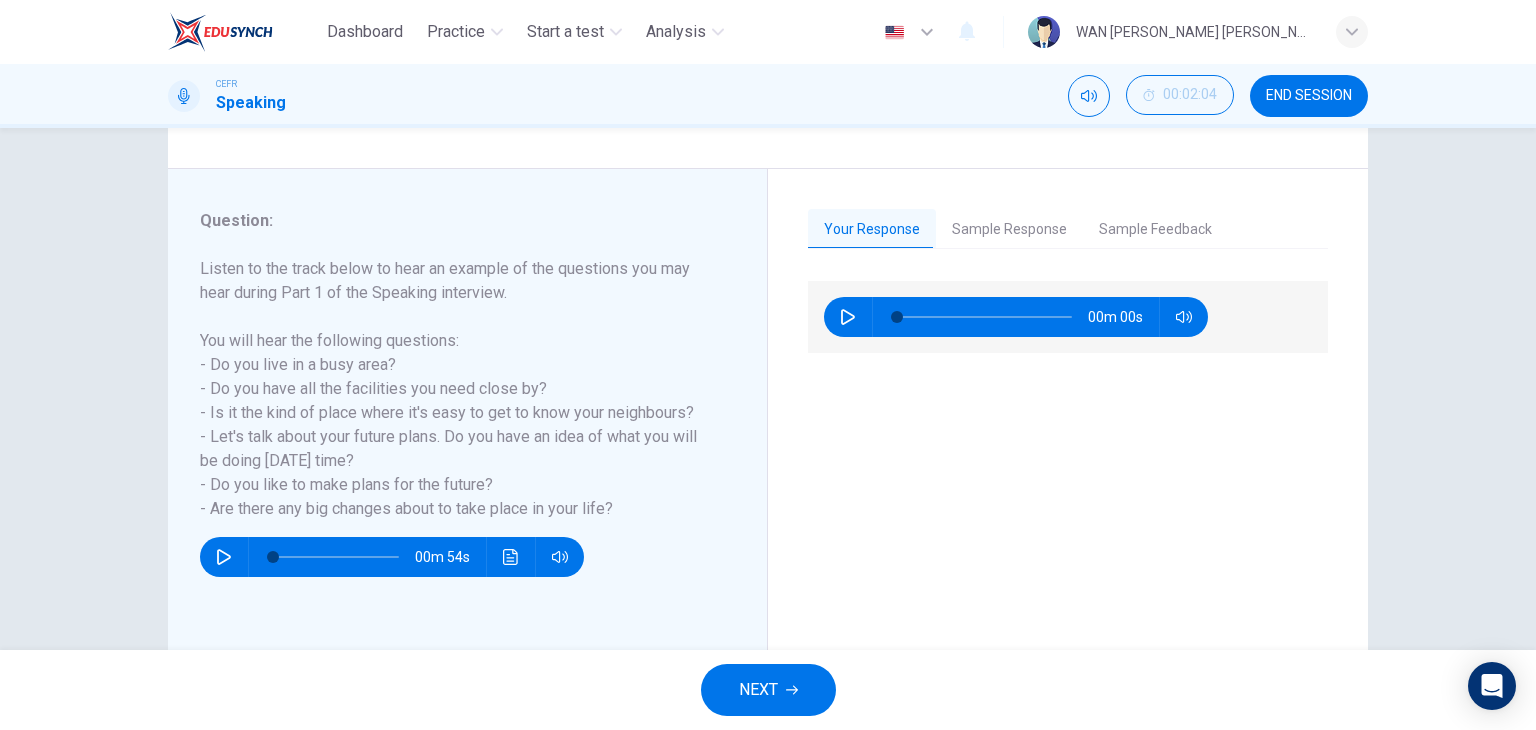 click on "Sample Response" at bounding box center [1009, 230] 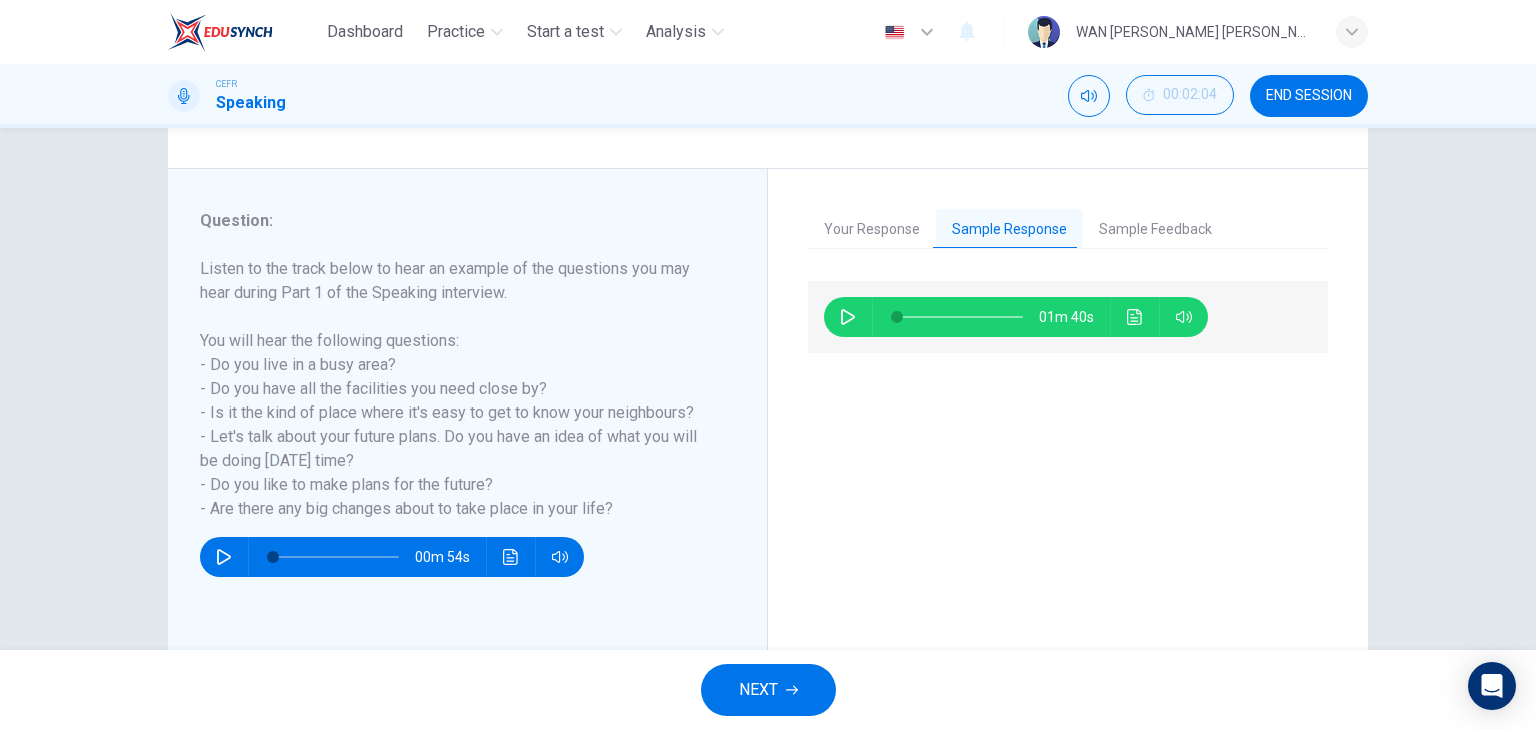 click on "Sample Feedback" at bounding box center (1155, 230) 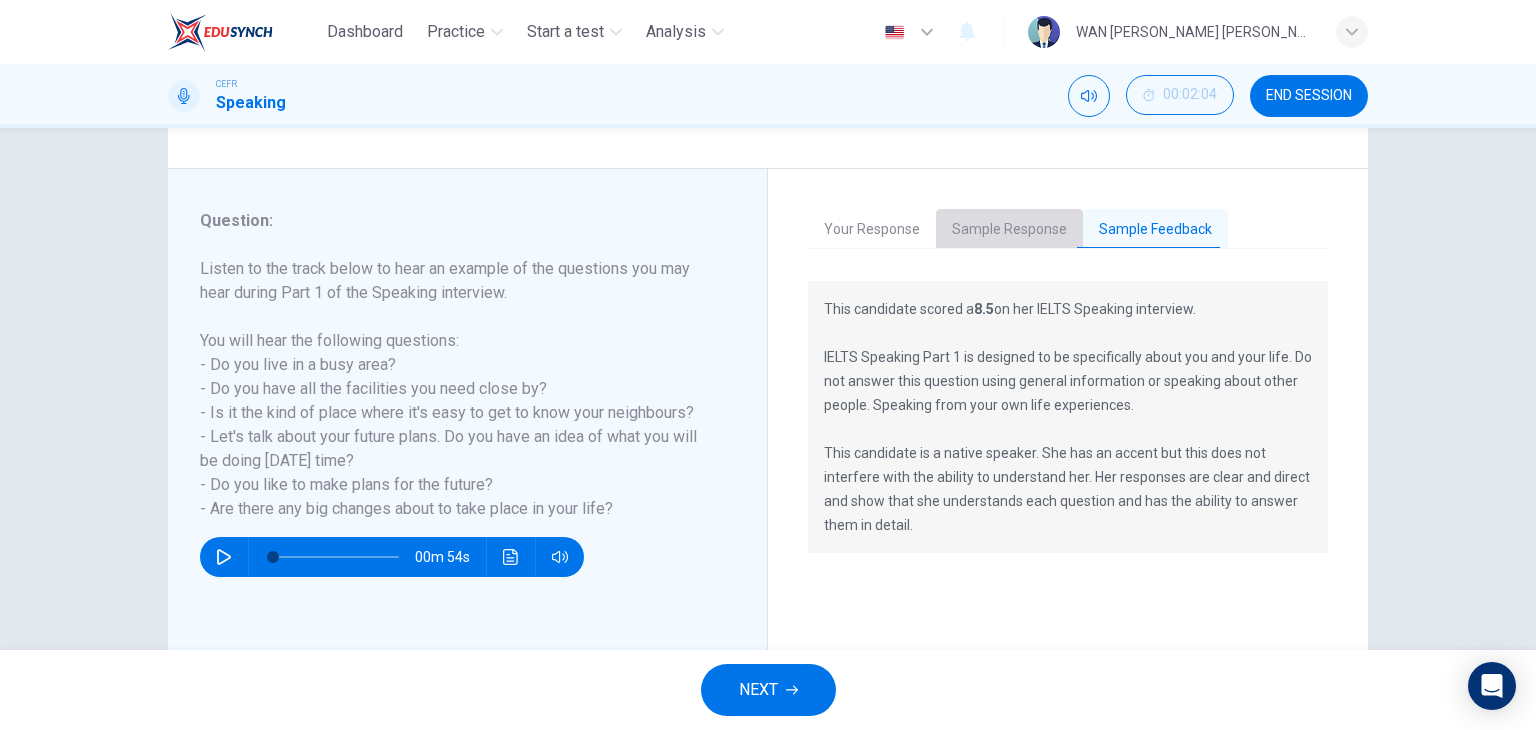 click on "Sample Response" at bounding box center [1009, 230] 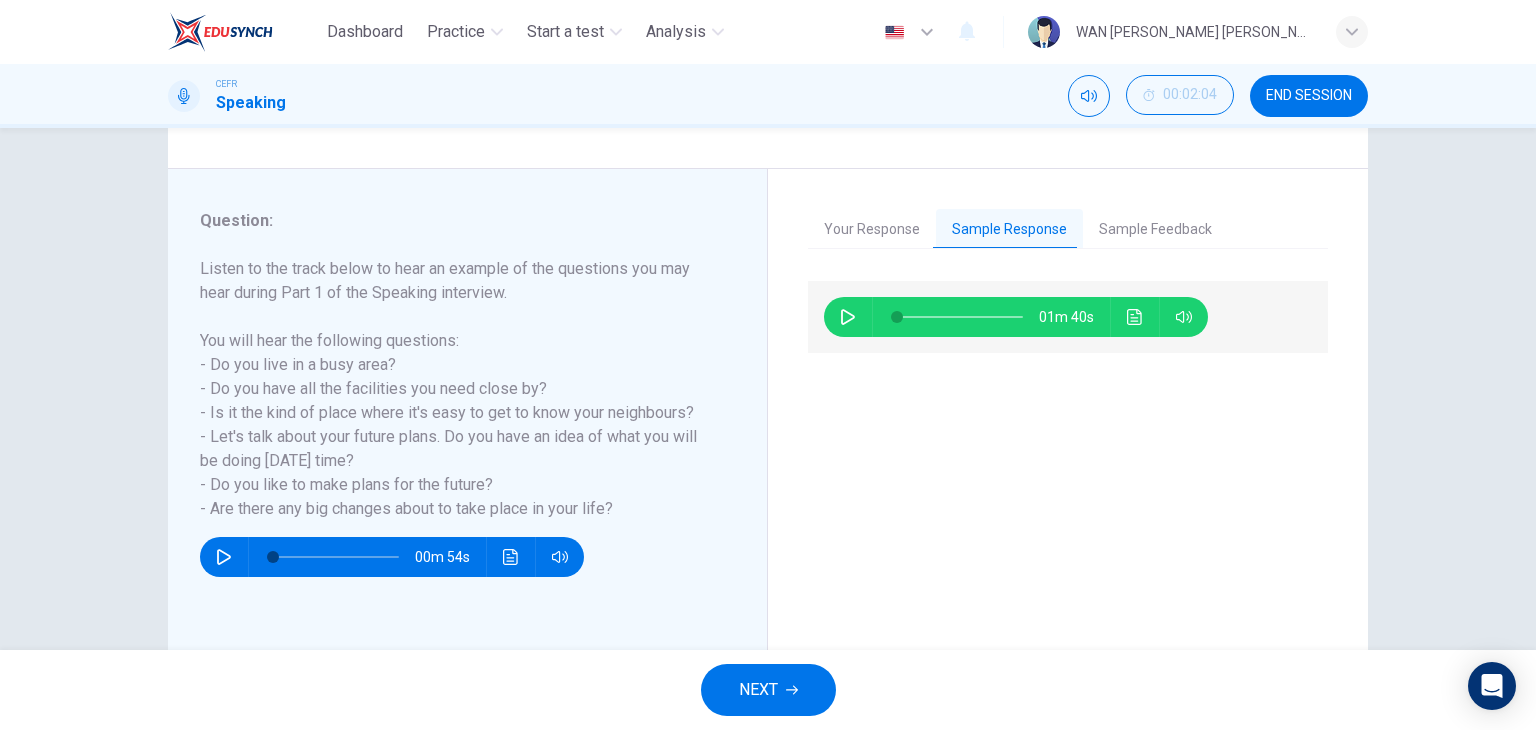 click 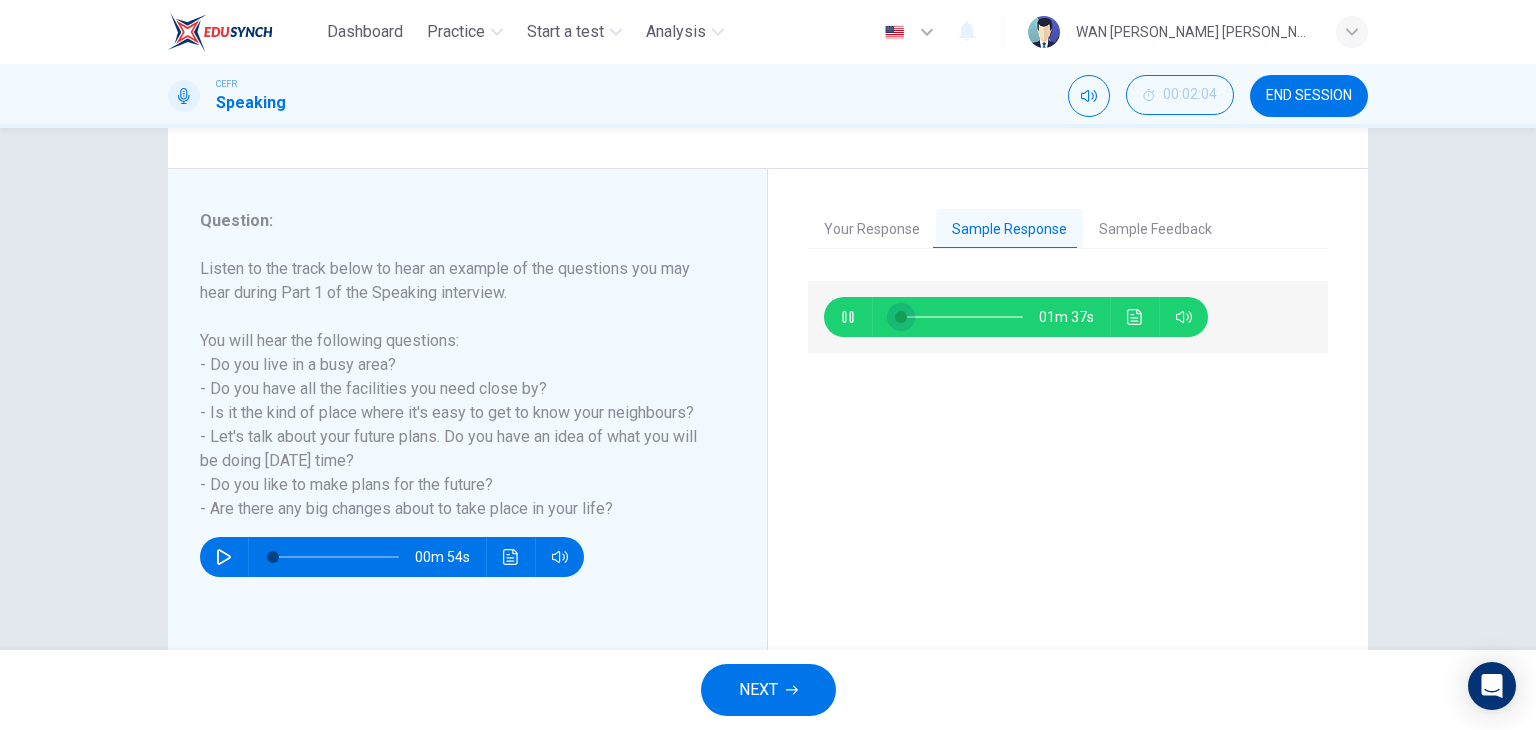 click at bounding box center (901, 317) 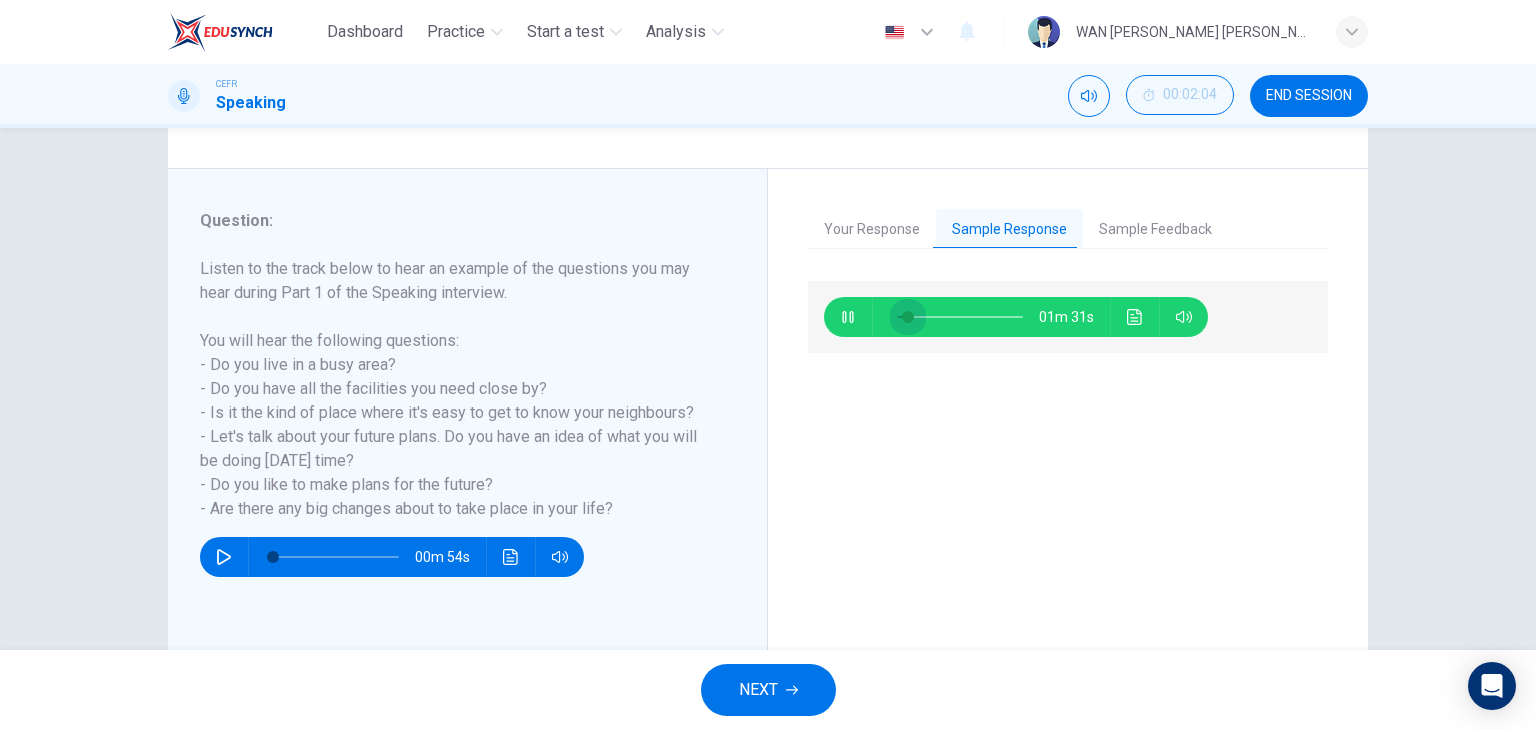 click at bounding box center (908, 317) 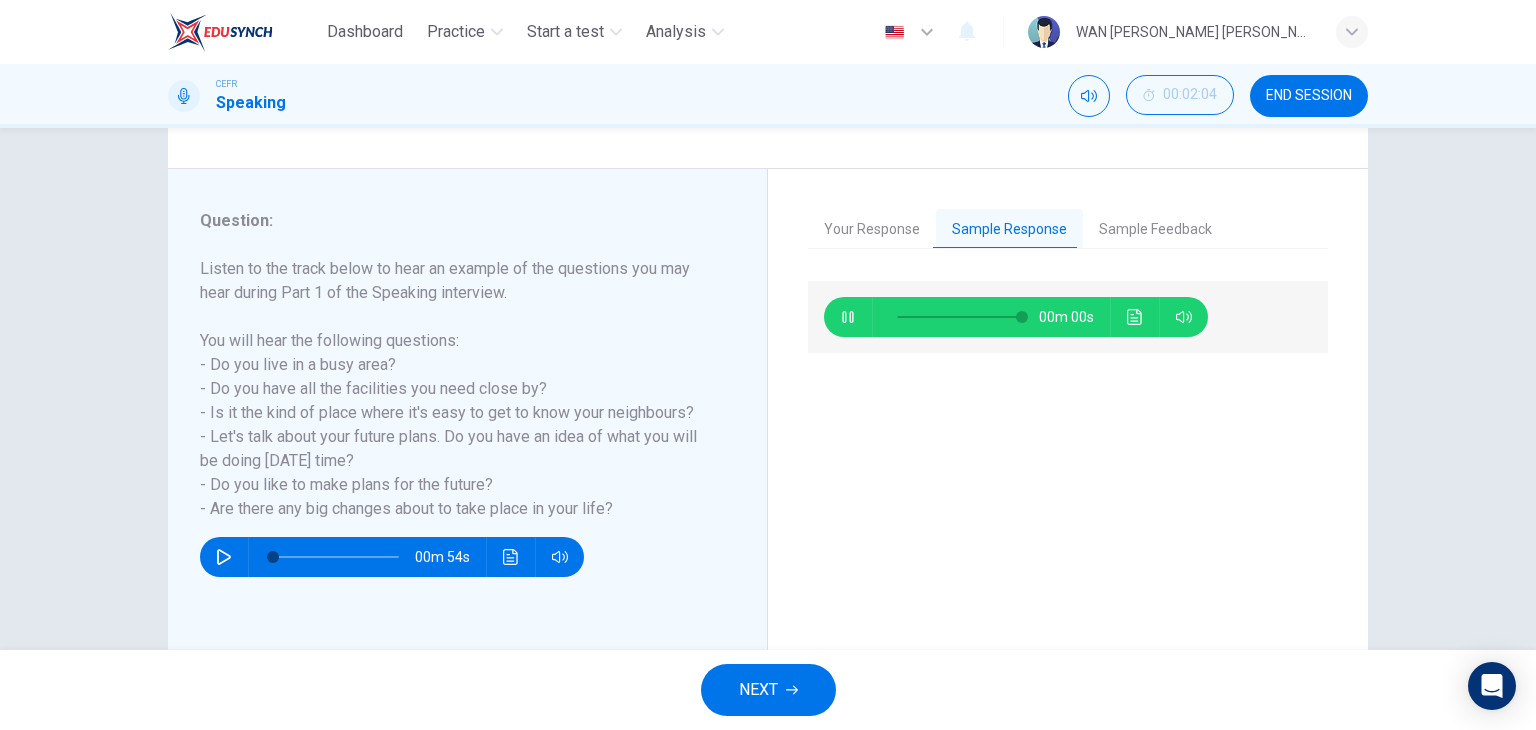 type on "0" 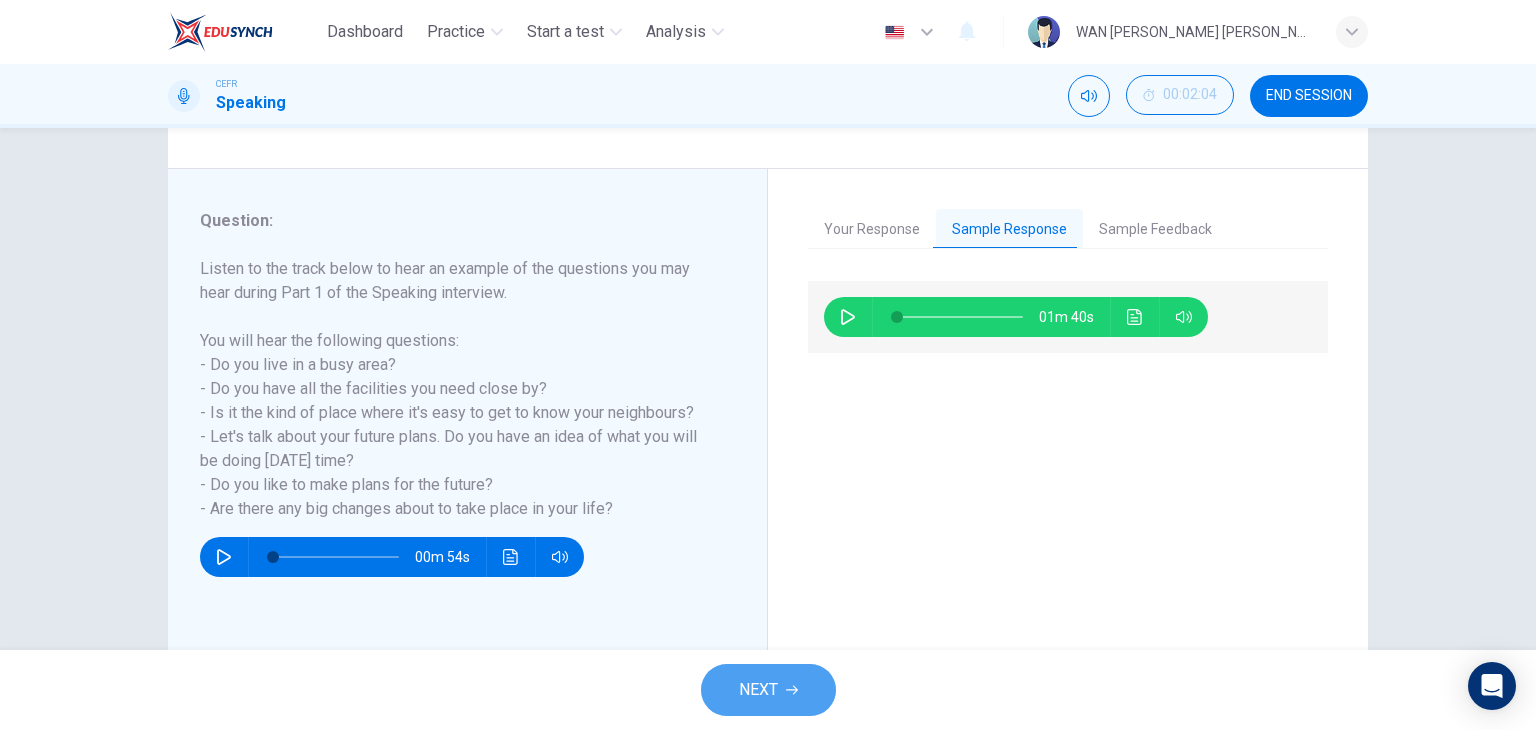 click on "NEXT" at bounding box center [768, 690] 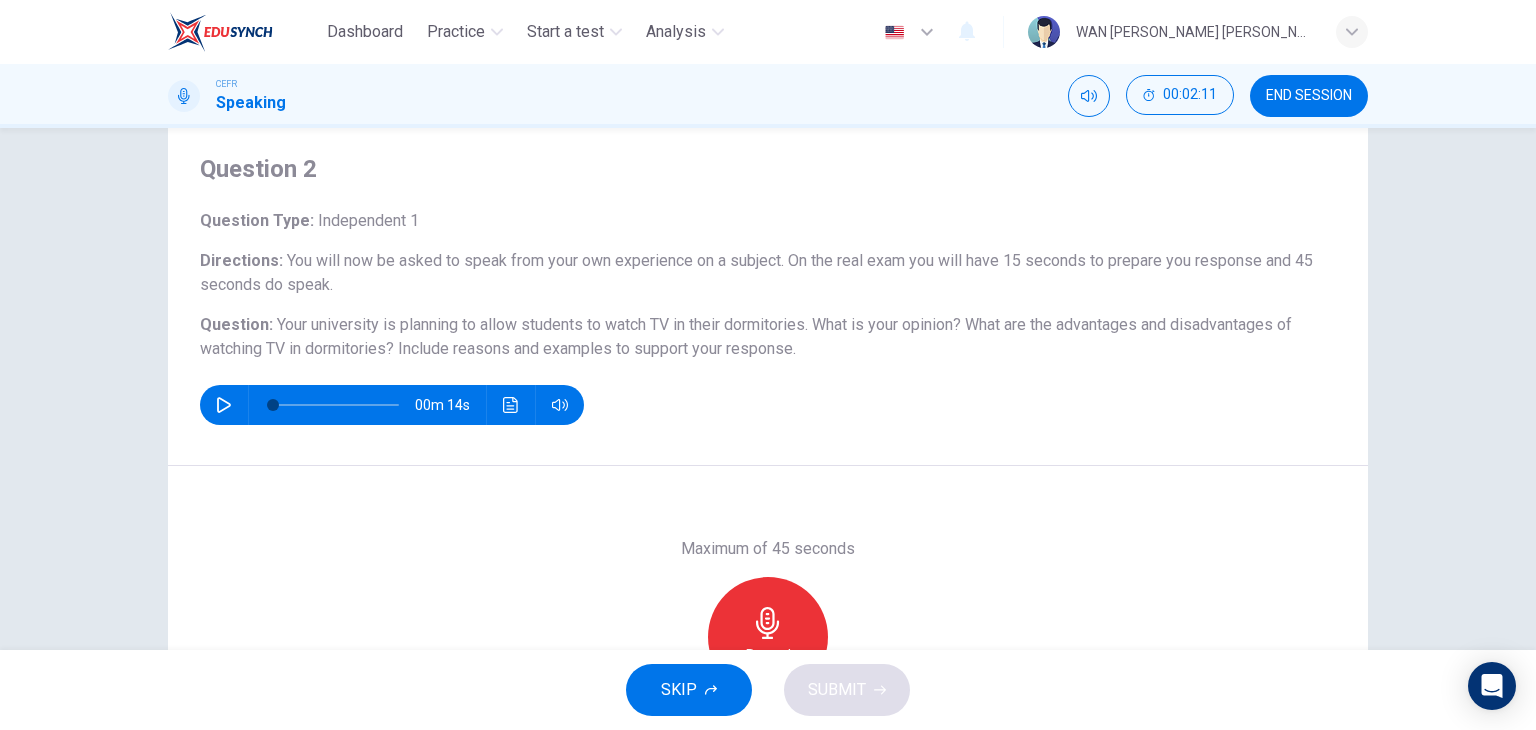 scroll, scrollTop: 100, scrollLeft: 0, axis: vertical 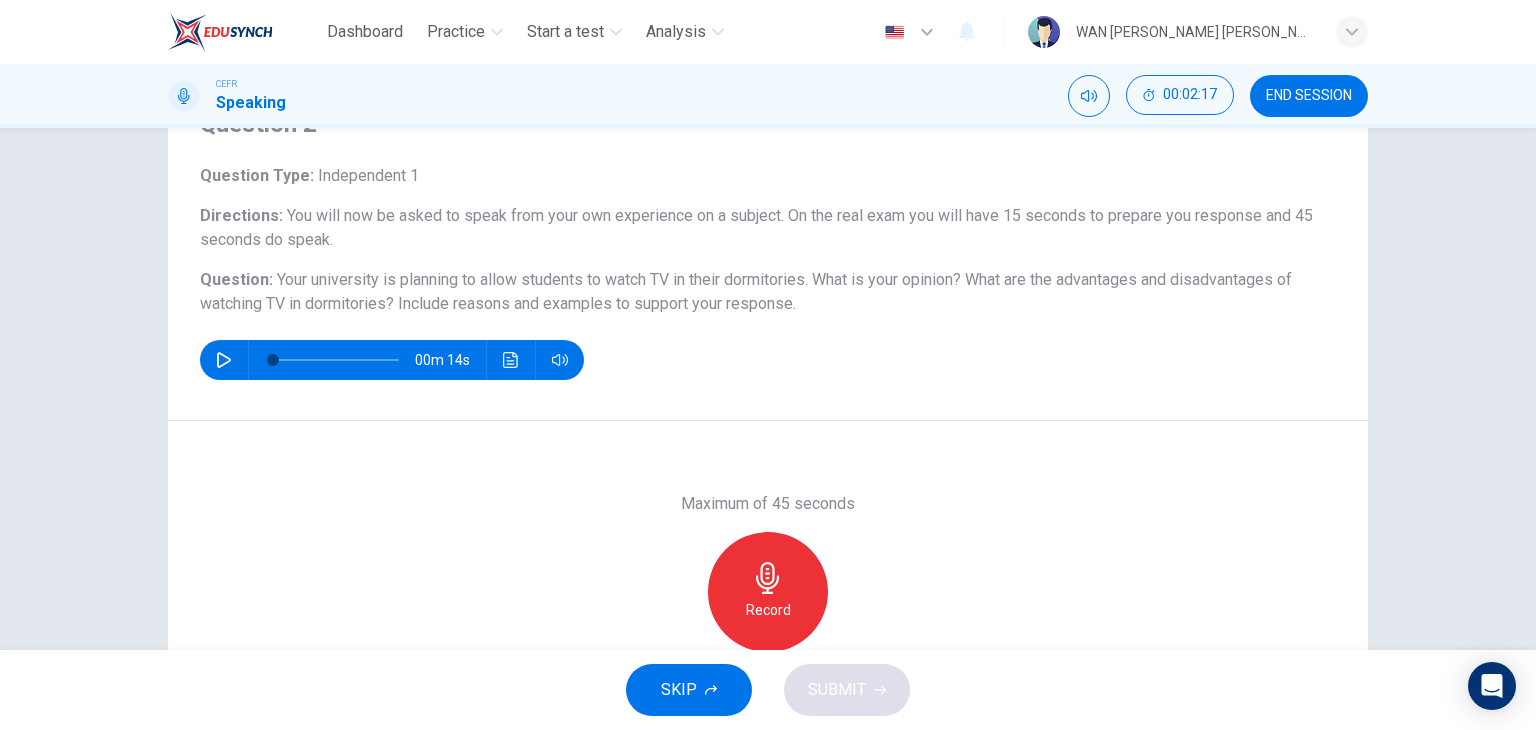 click 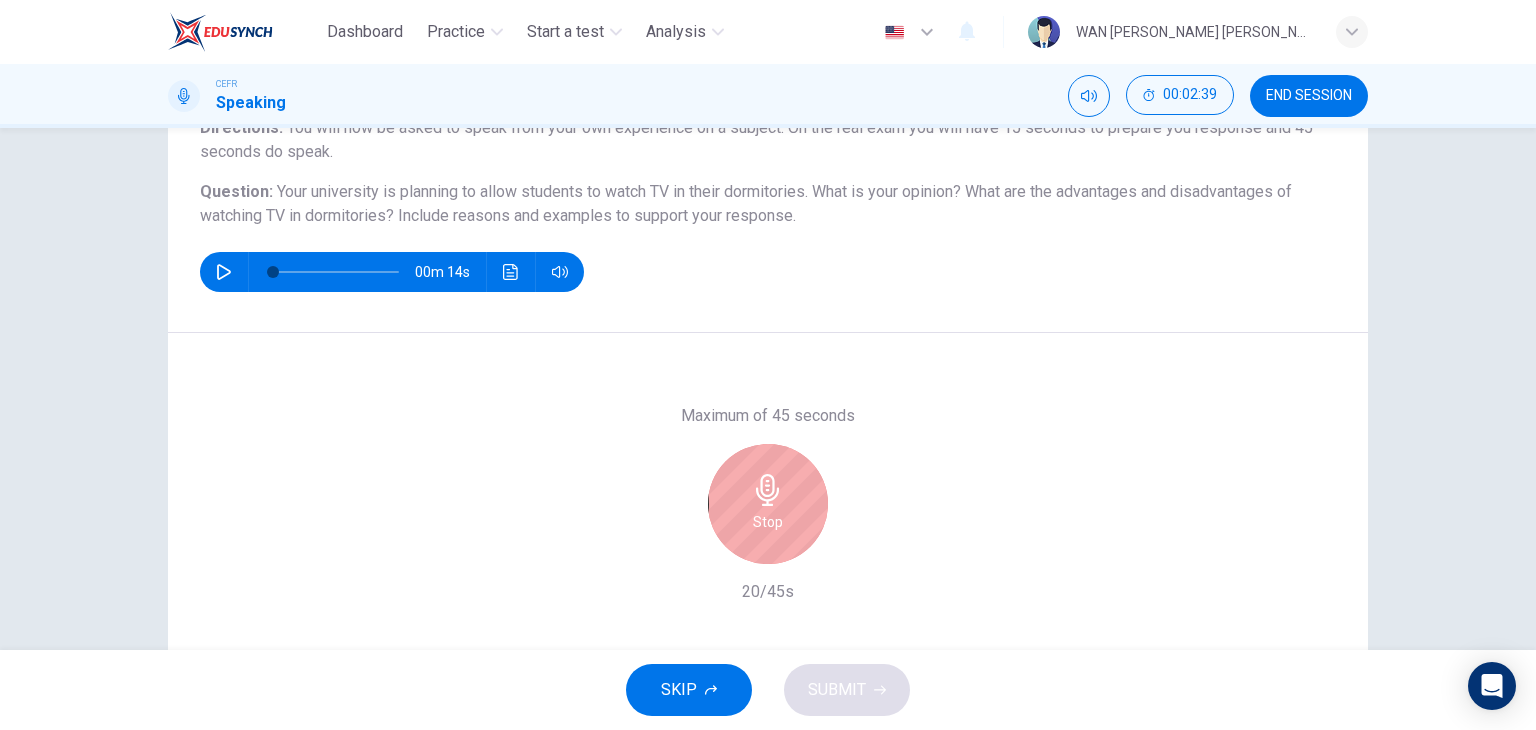 scroll, scrollTop: 153, scrollLeft: 0, axis: vertical 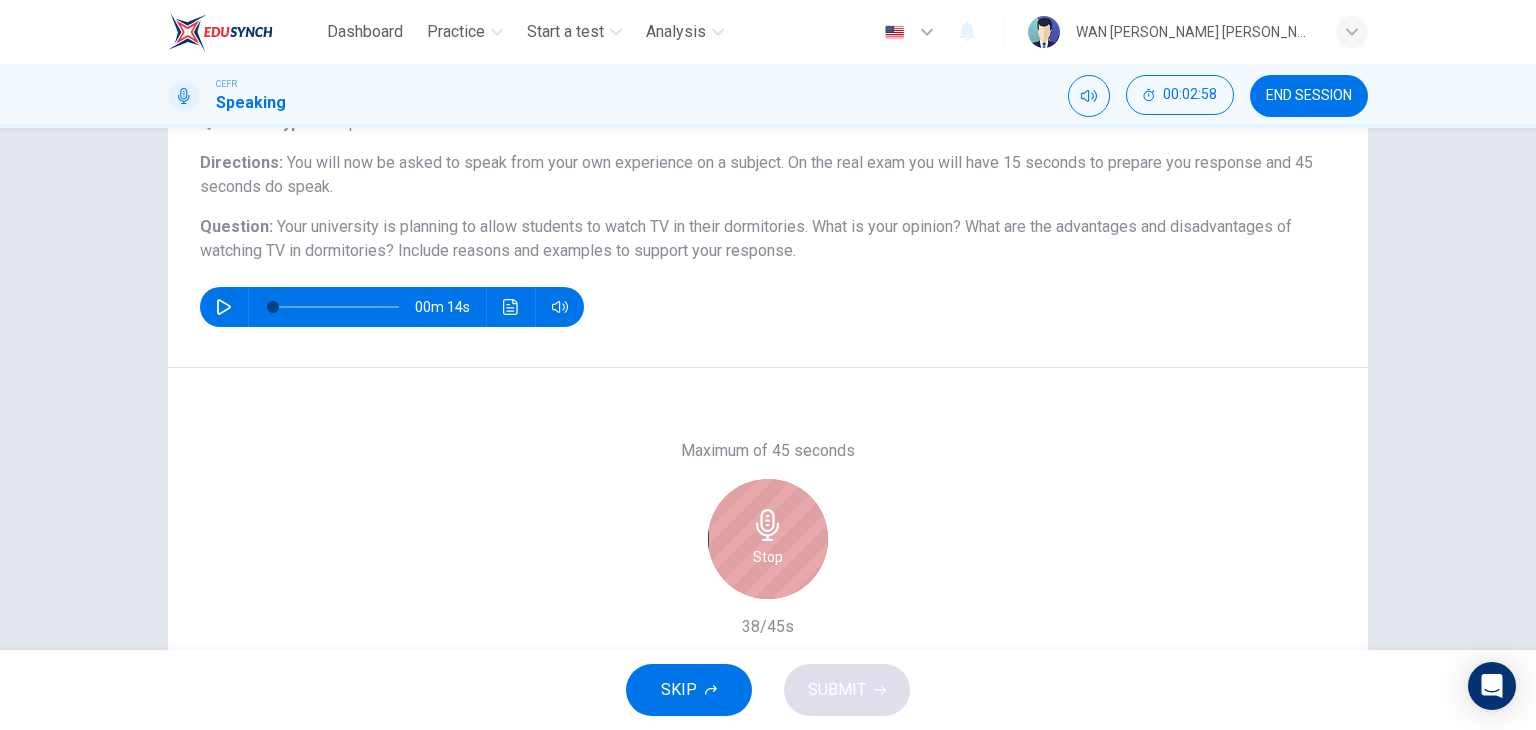 click on "Stop" at bounding box center [768, 539] 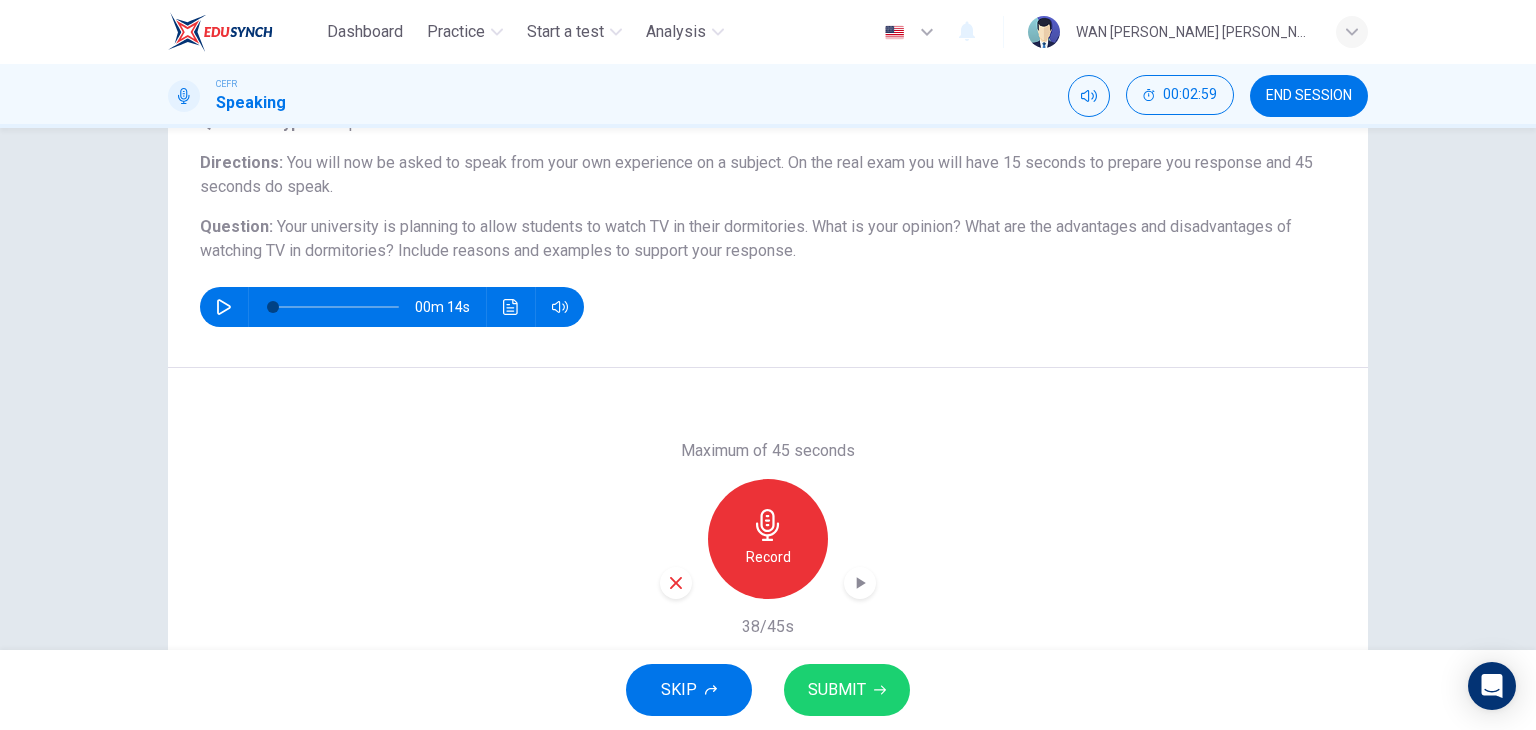click 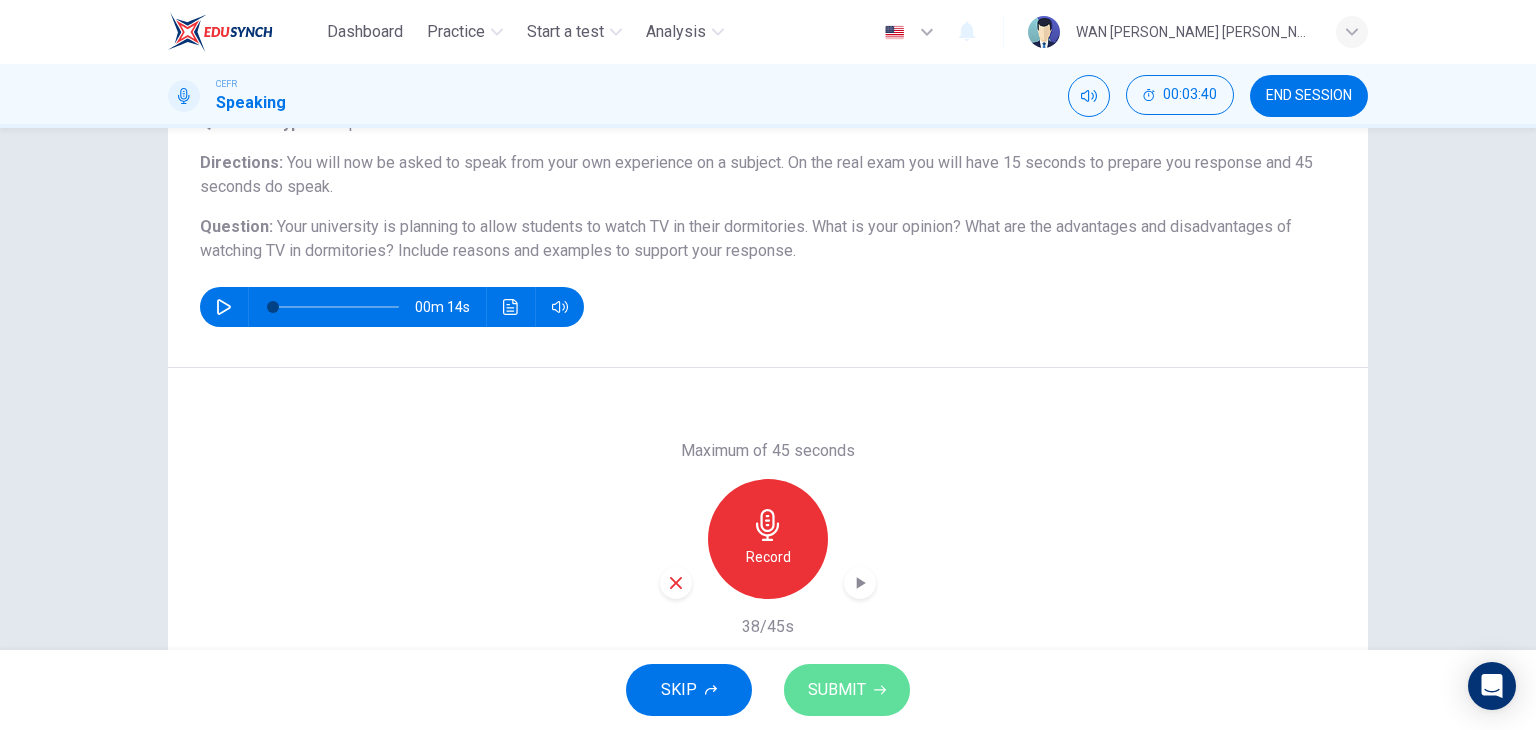 click on "SUBMIT" at bounding box center [847, 690] 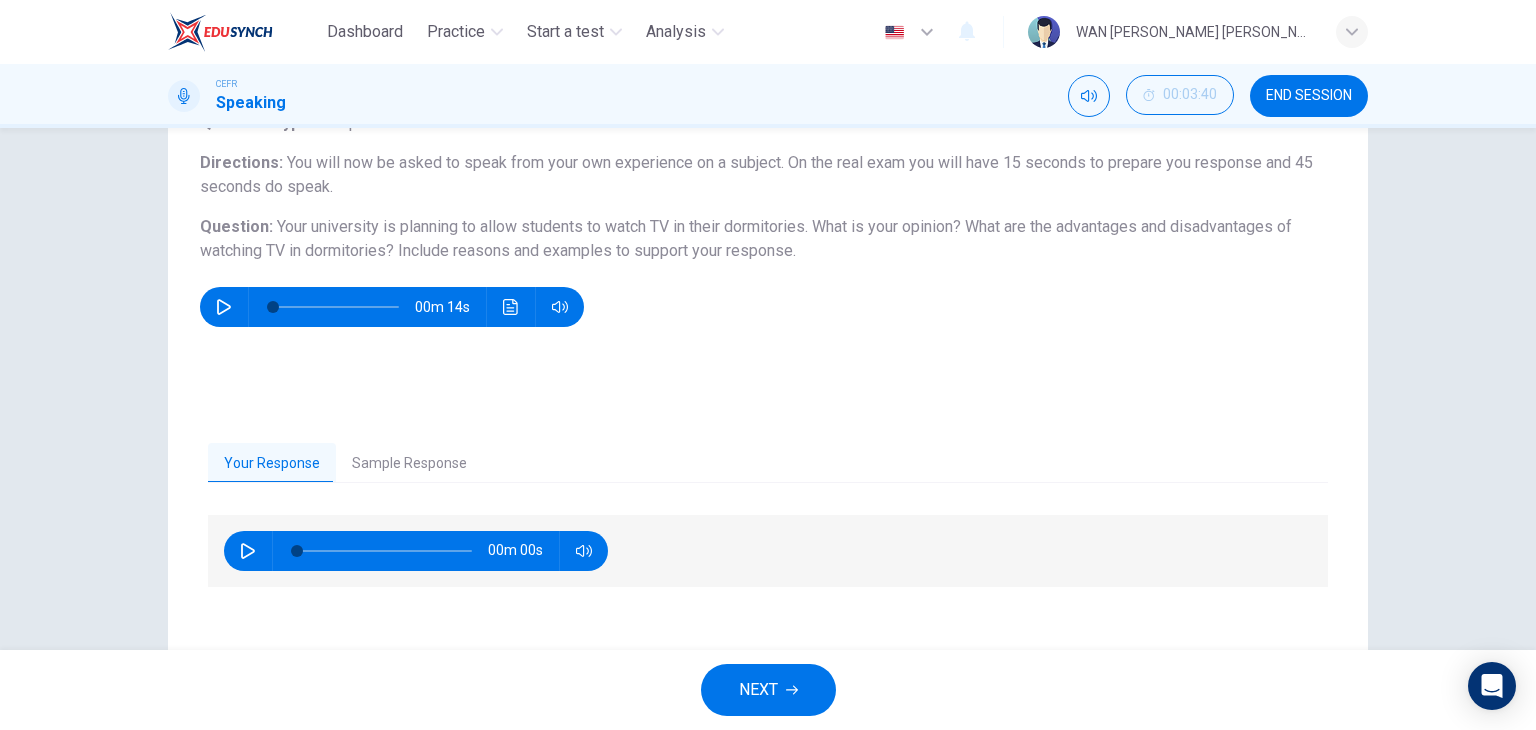 click on "Sample Response" at bounding box center [409, 464] 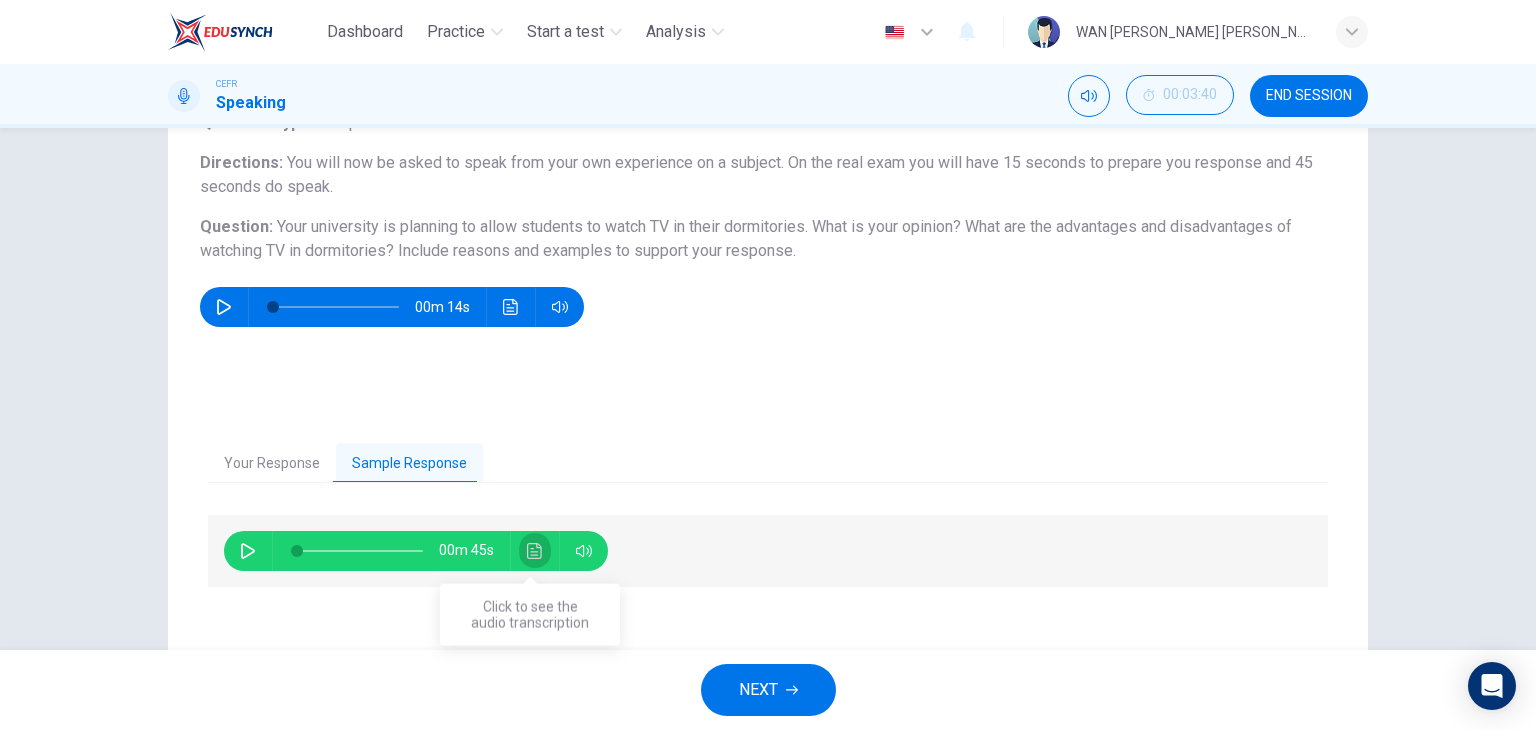 click 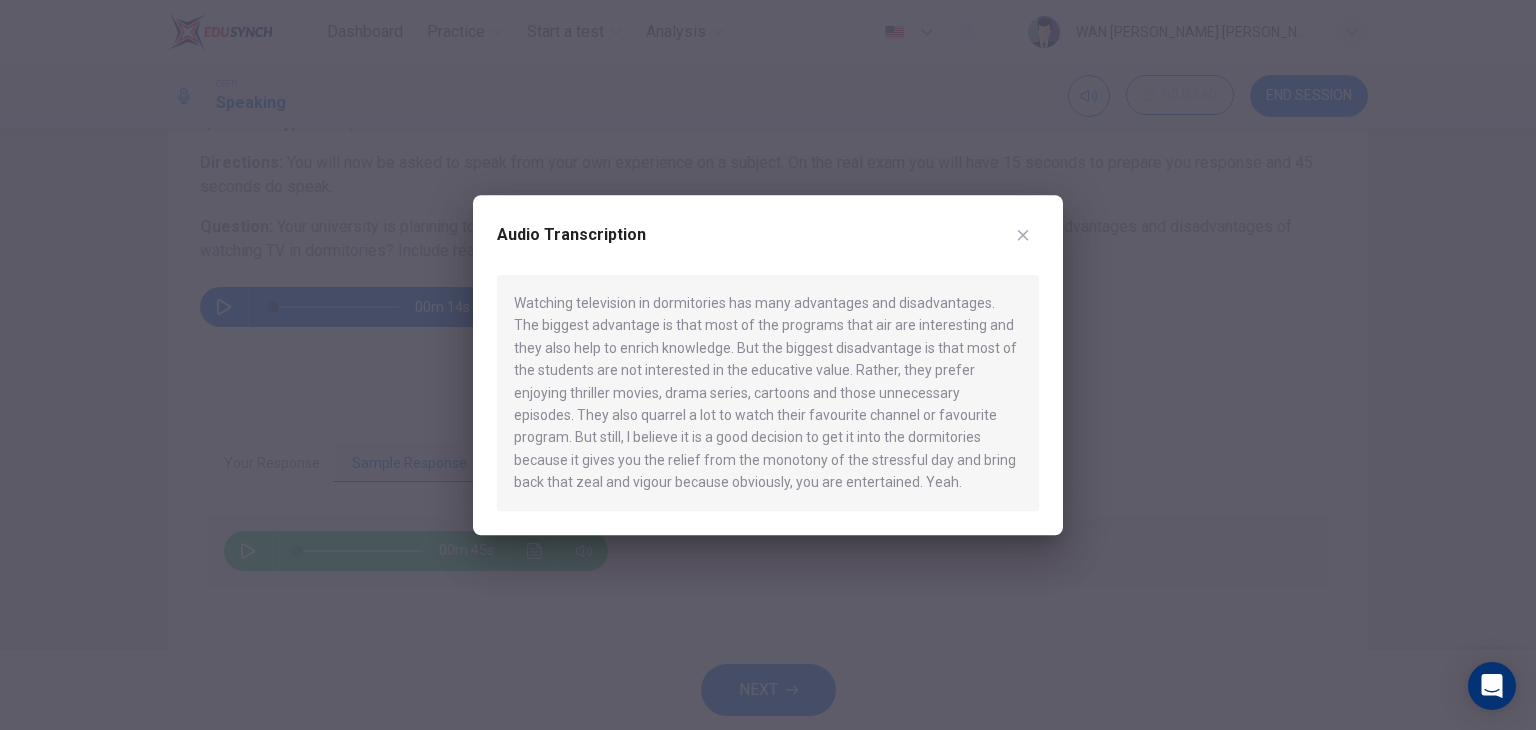 click 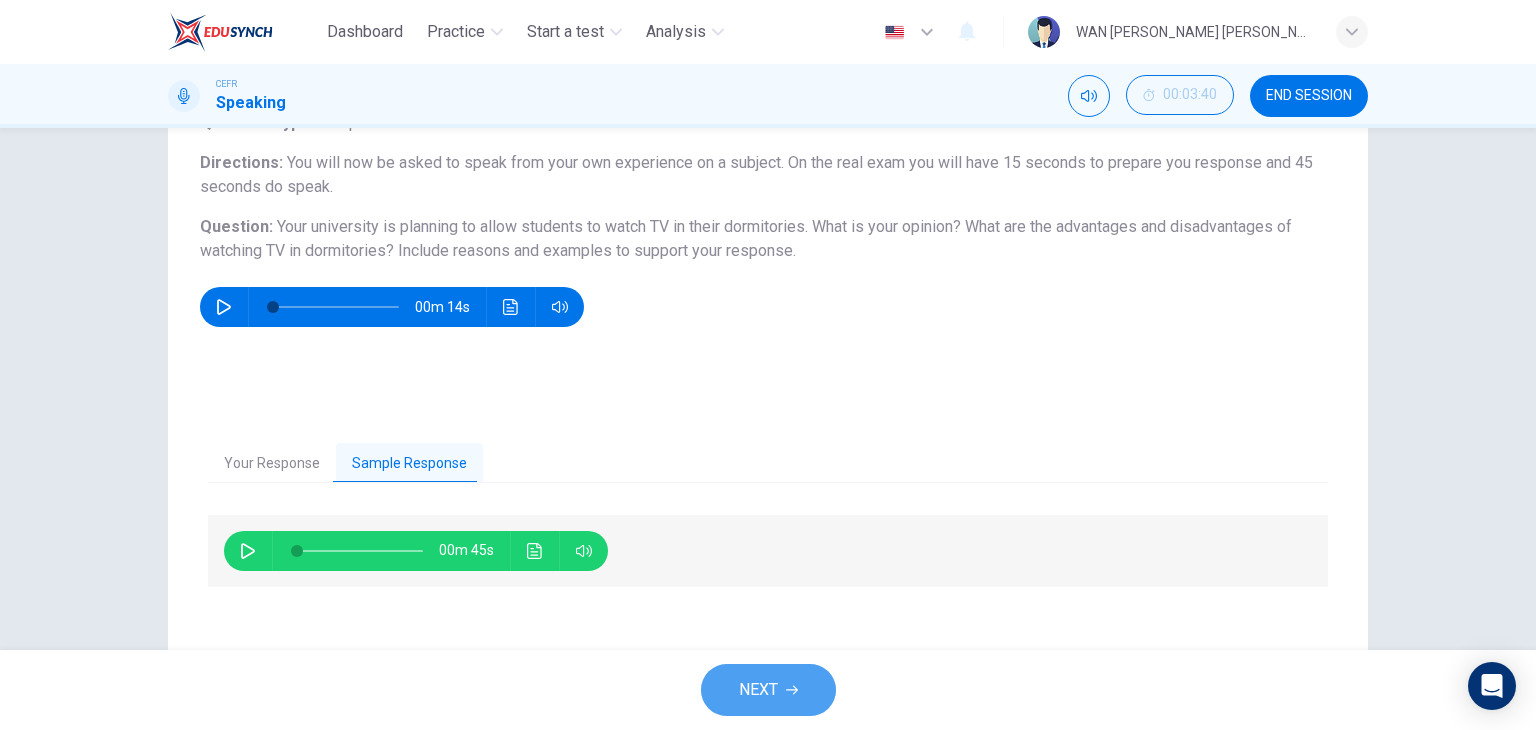 click 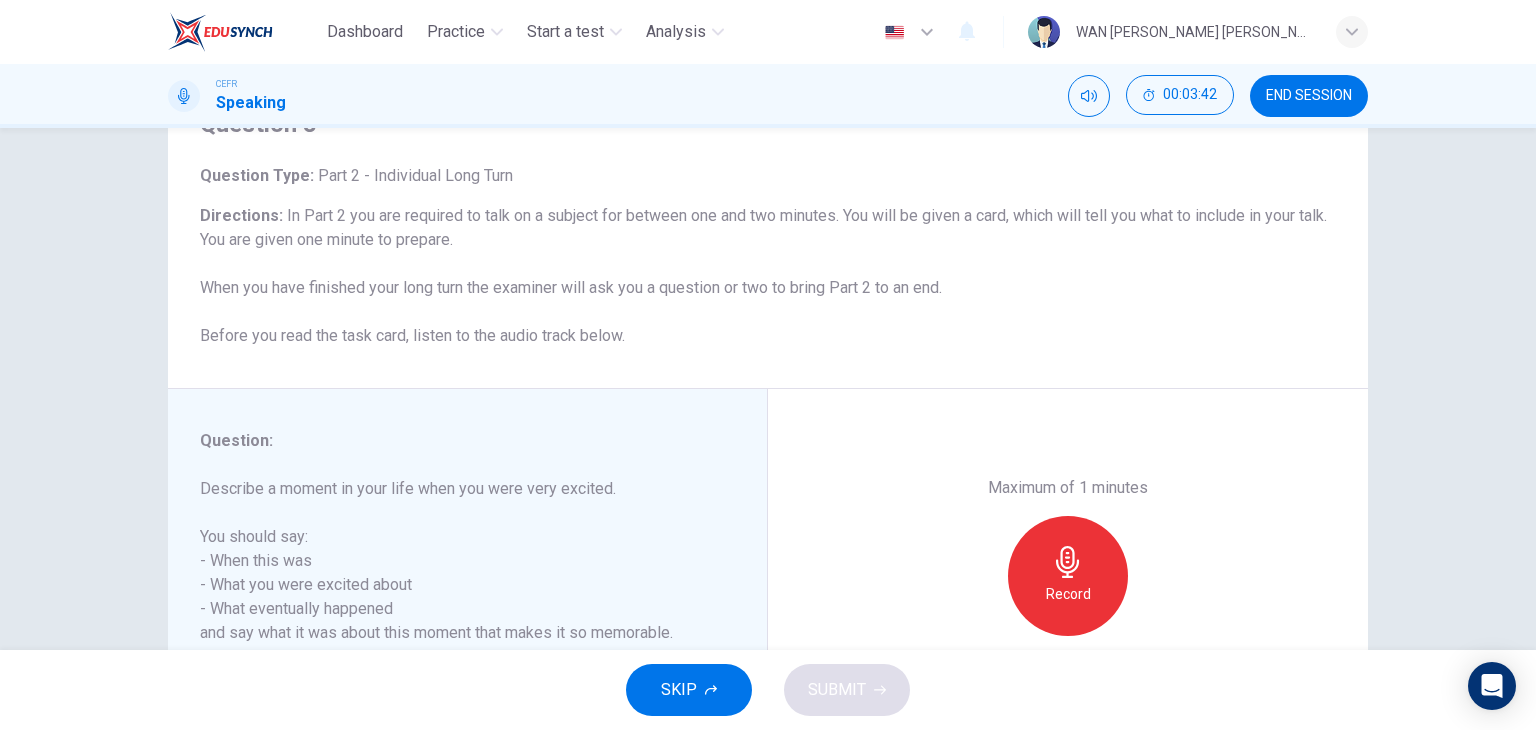 scroll, scrollTop: 200, scrollLeft: 0, axis: vertical 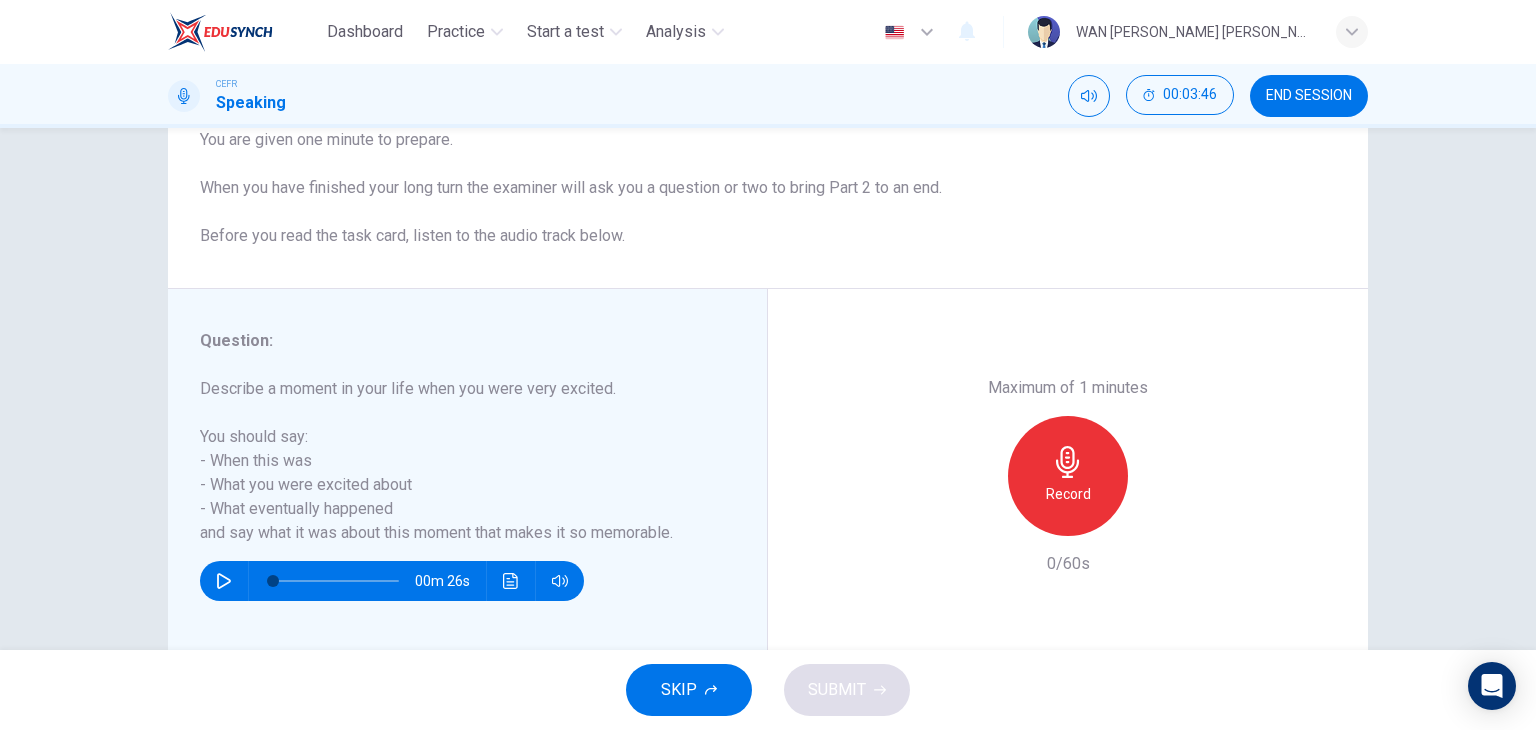 click on "END SESSION" at bounding box center (1309, 96) 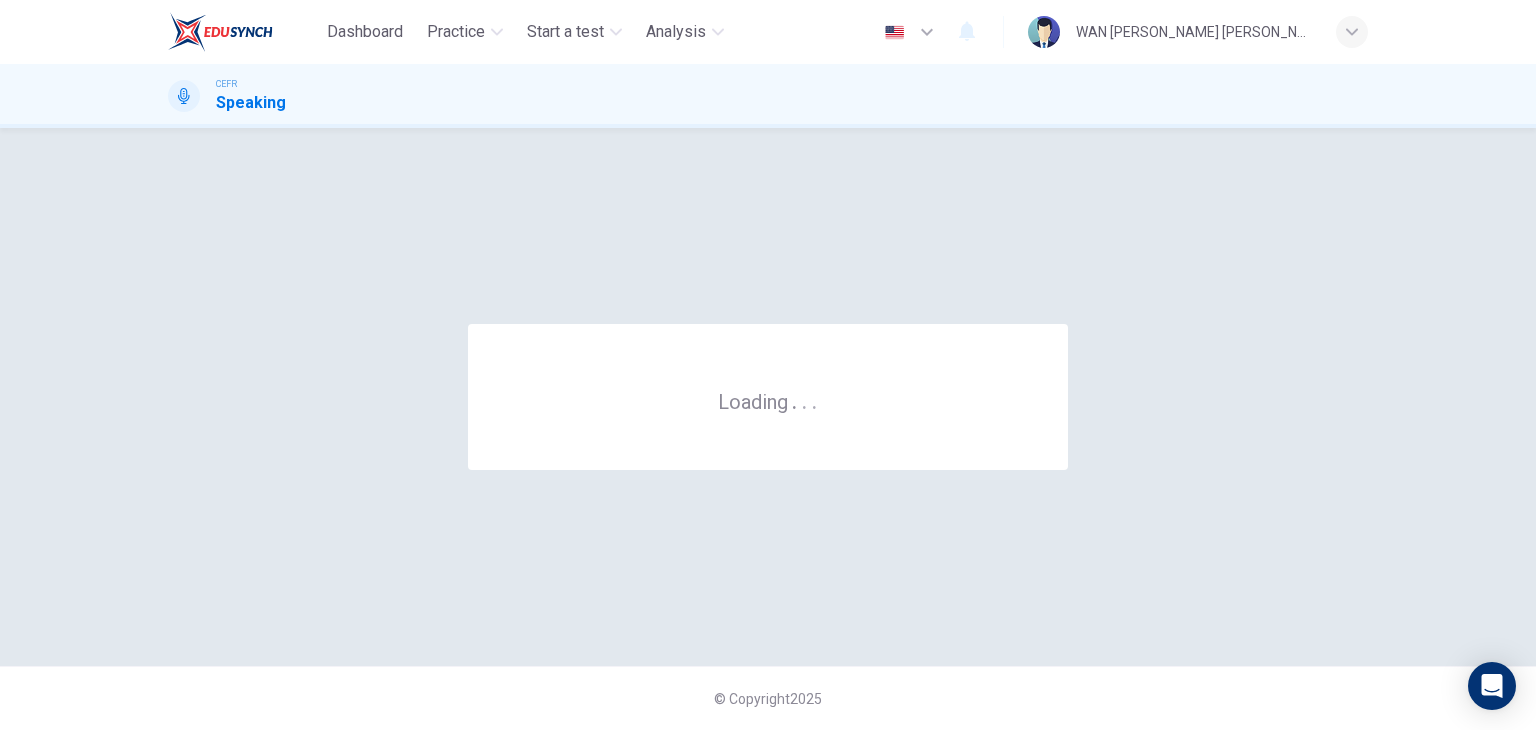 scroll, scrollTop: 0, scrollLeft: 0, axis: both 